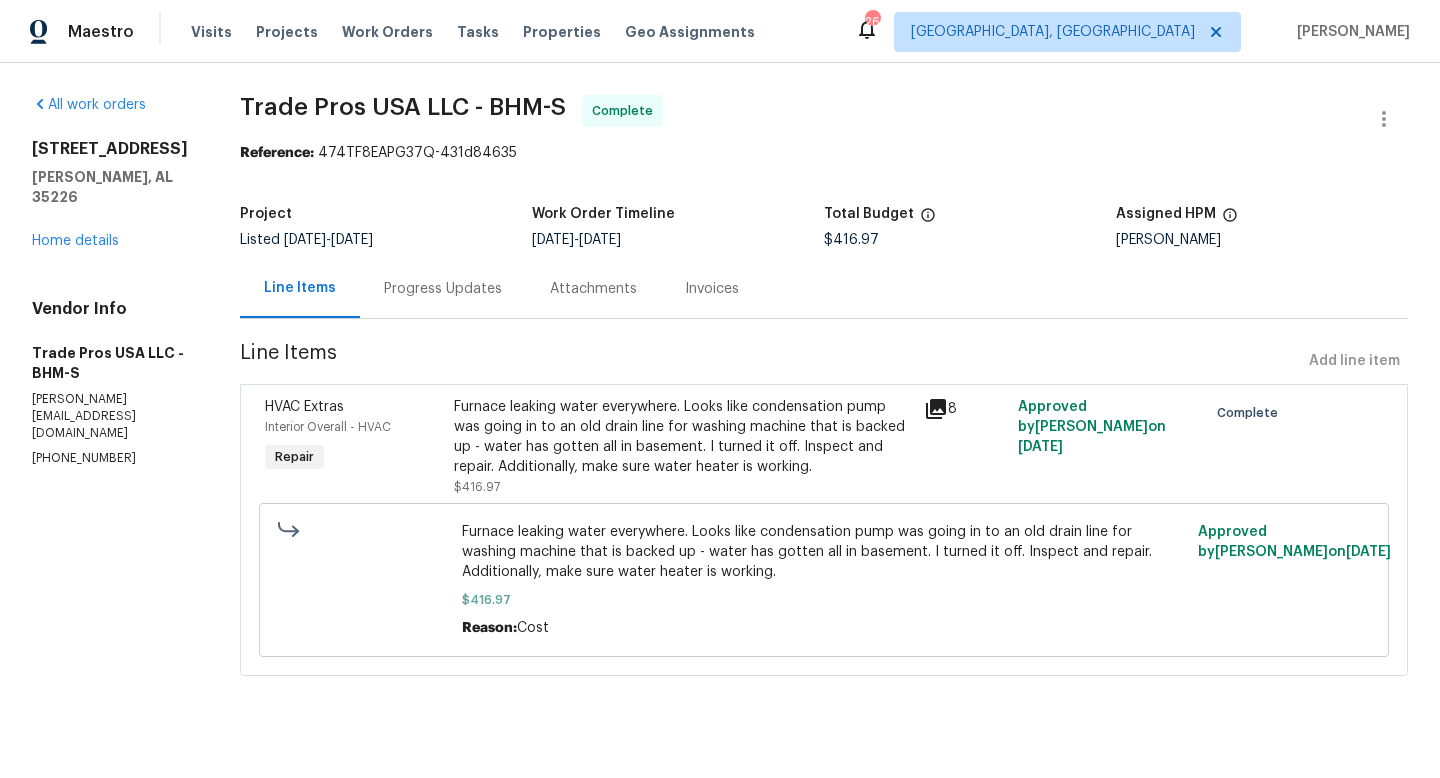 scroll, scrollTop: 0, scrollLeft: 0, axis: both 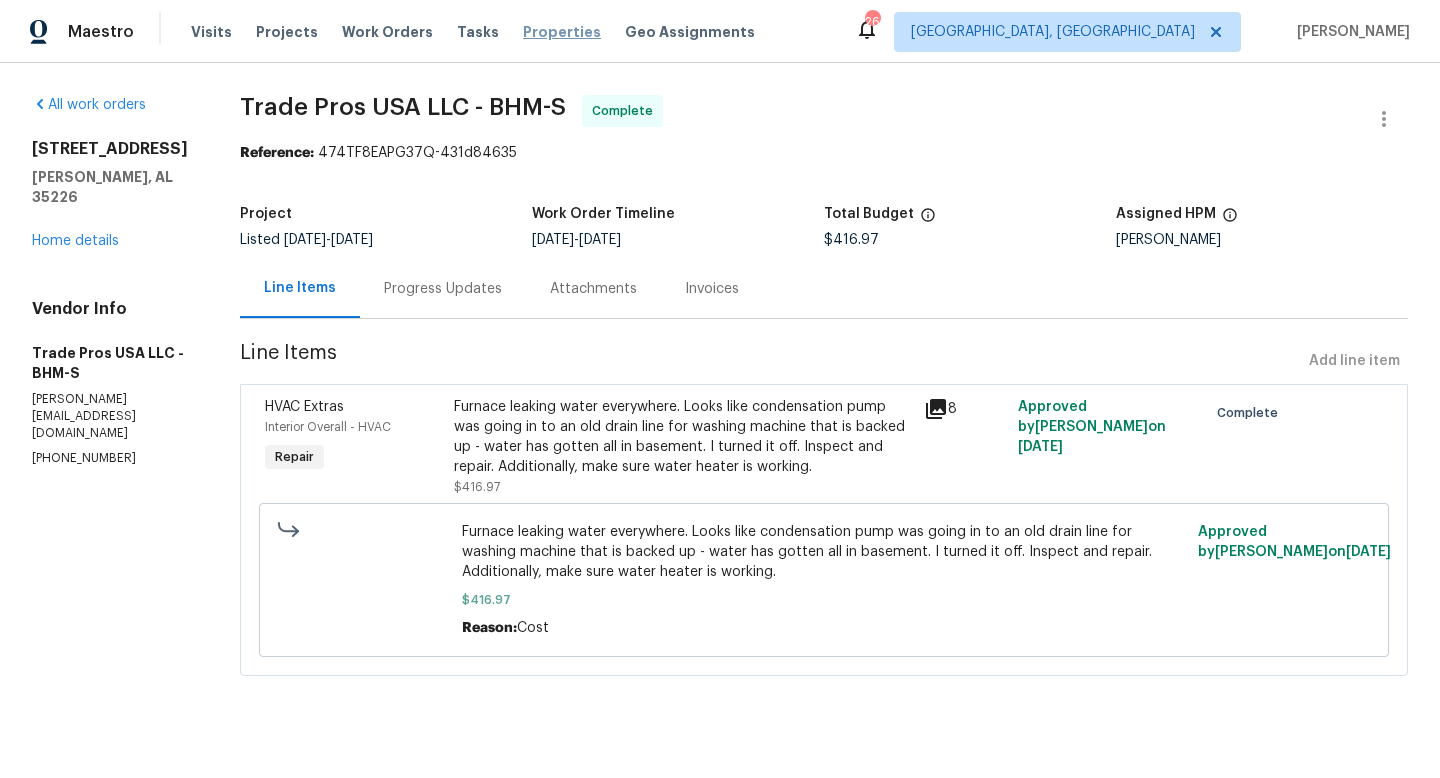 click on "Properties" at bounding box center (562, 32) 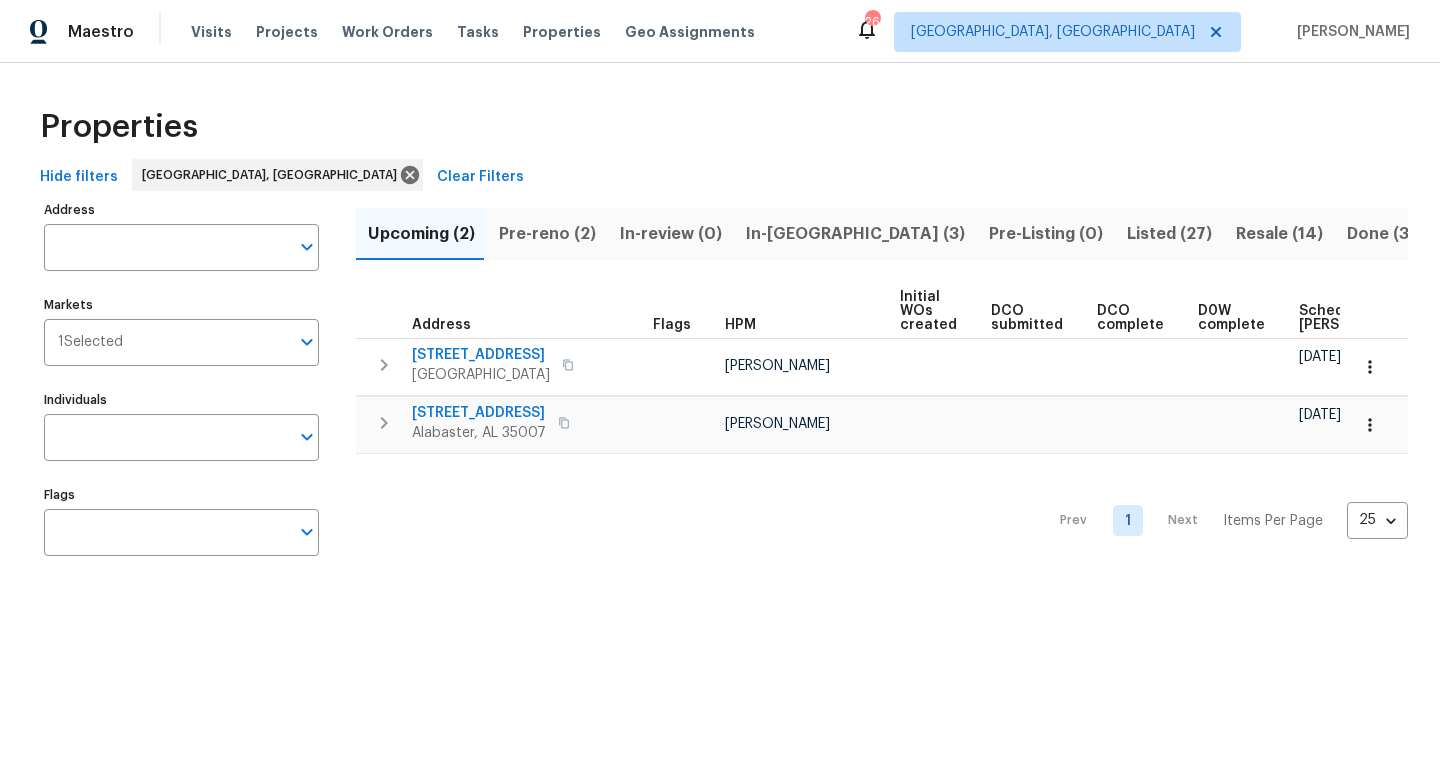 click on "Listed (27)" at bounding box center [1169, 234] 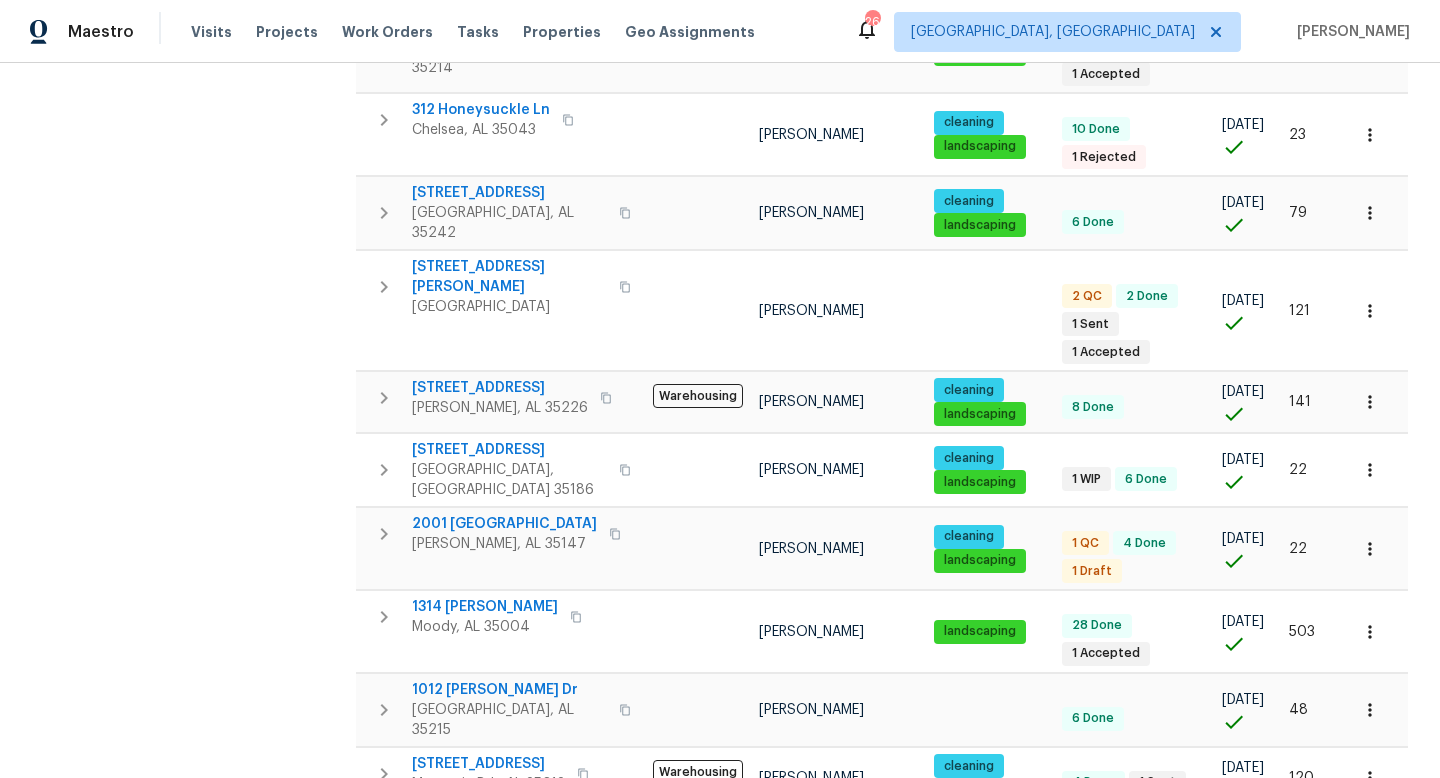 scroll, scrollTop: 1139, scrollLeft: 0, axis: vertical 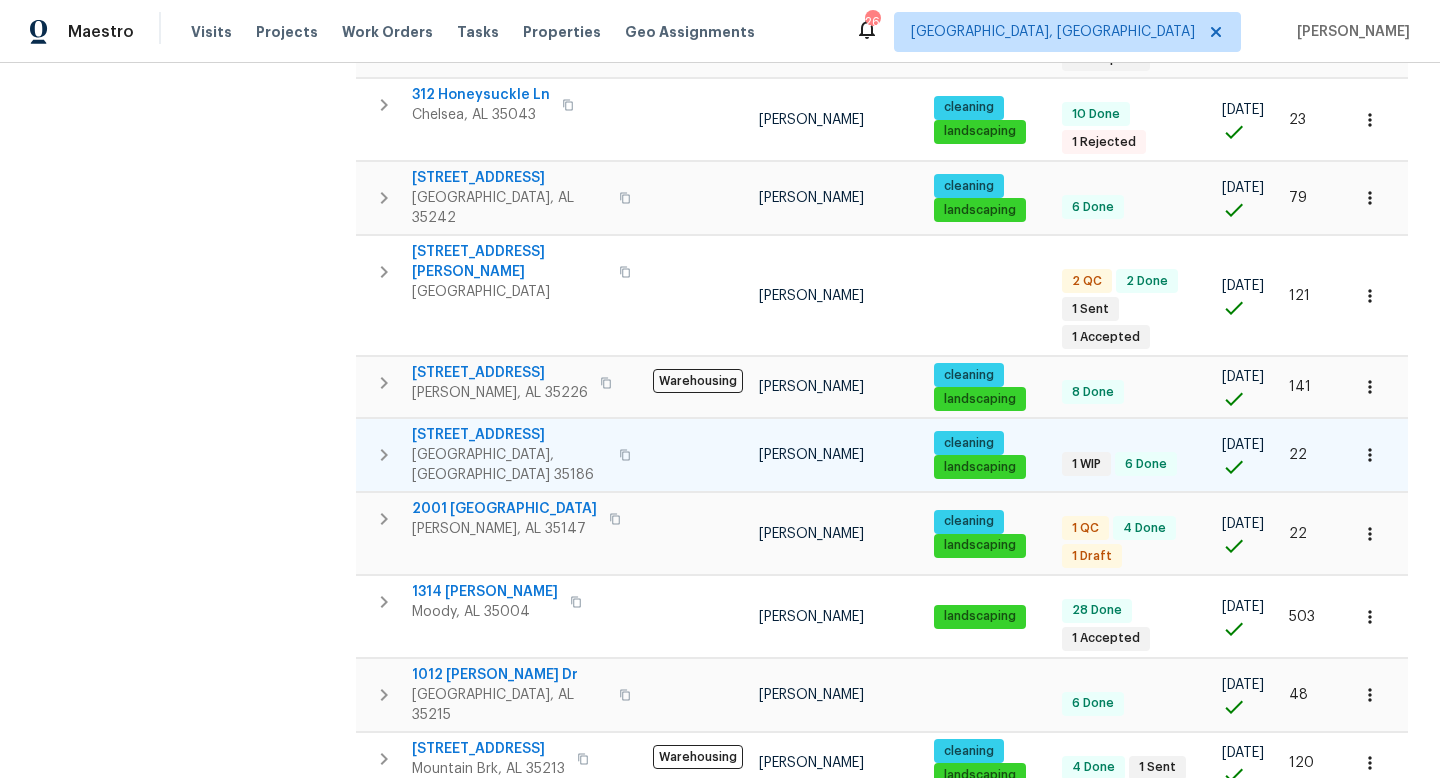 click on "[STREET_ADDRESS]" at bounding box center (509, 435) 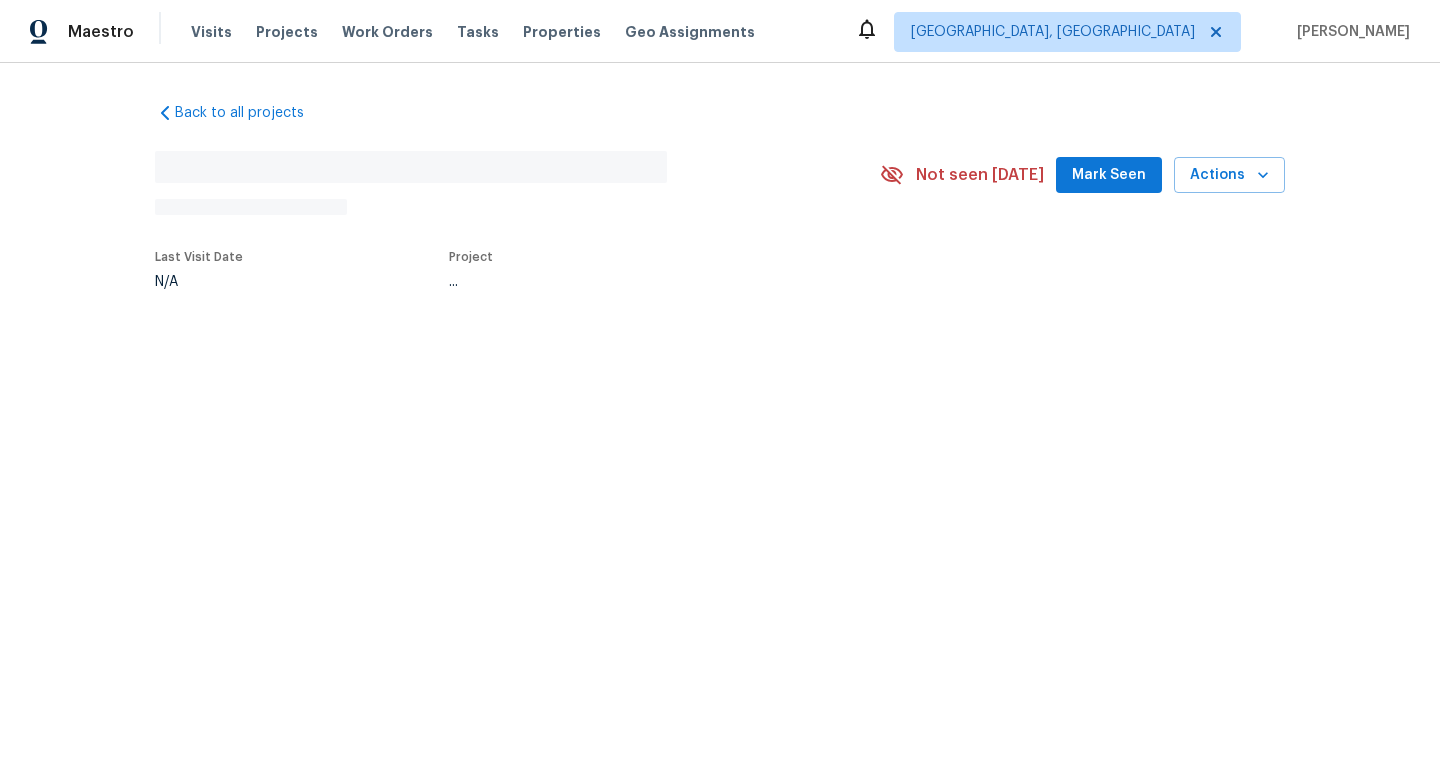 scroll, scrollTop: 0, scrollLeft: 0, axis: both 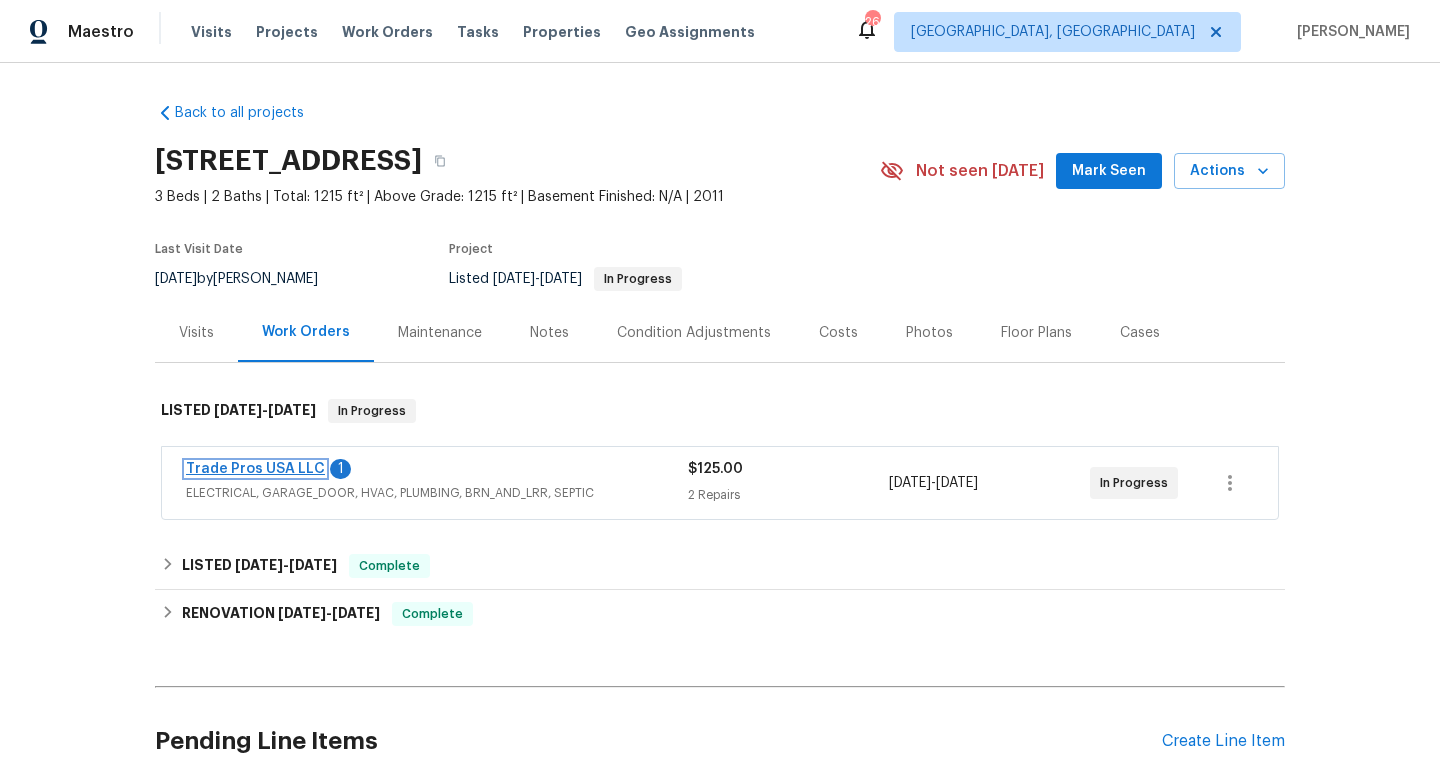 click on "Trade Pros USA LLC" at bounding box center (255, 469) 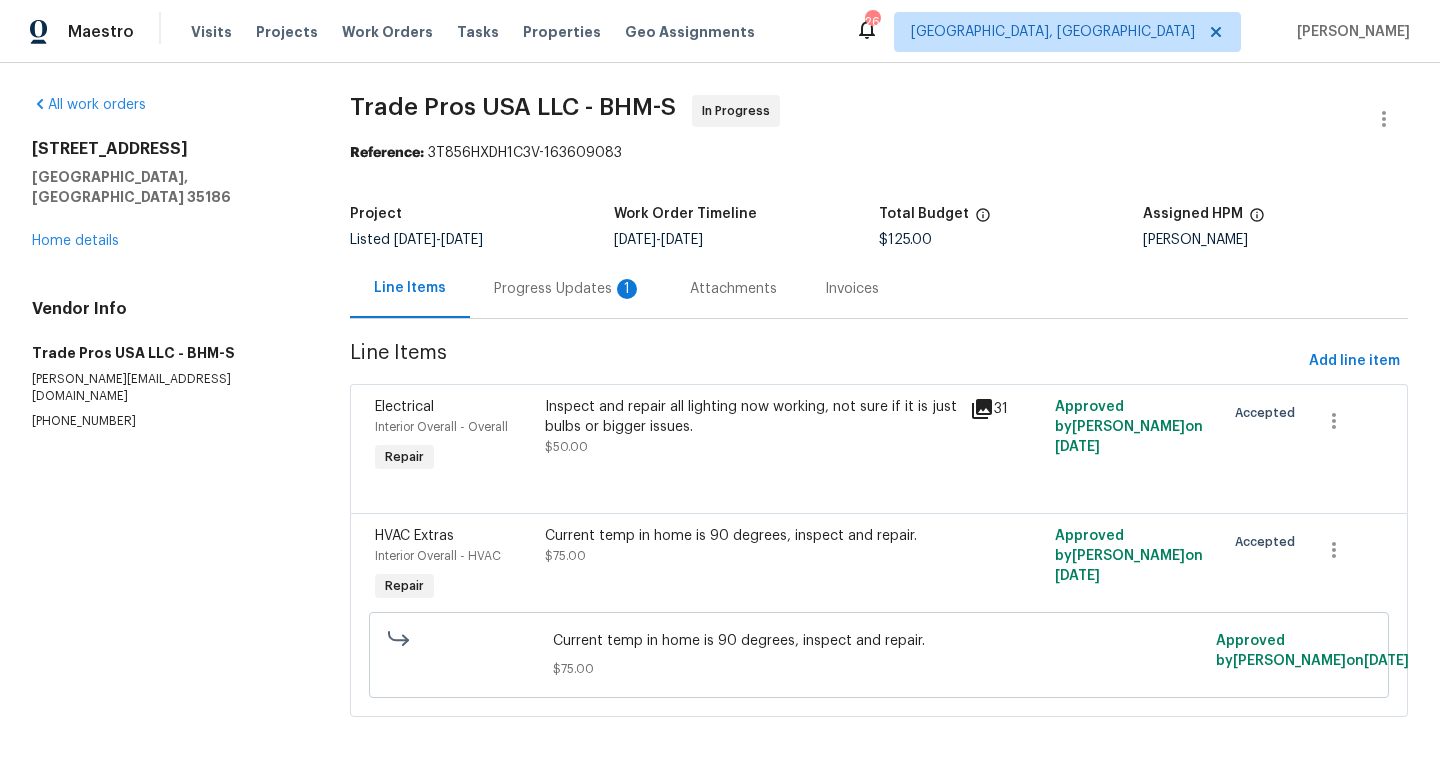 click on "Progress Updates 1" at bounding box center (568, 289) 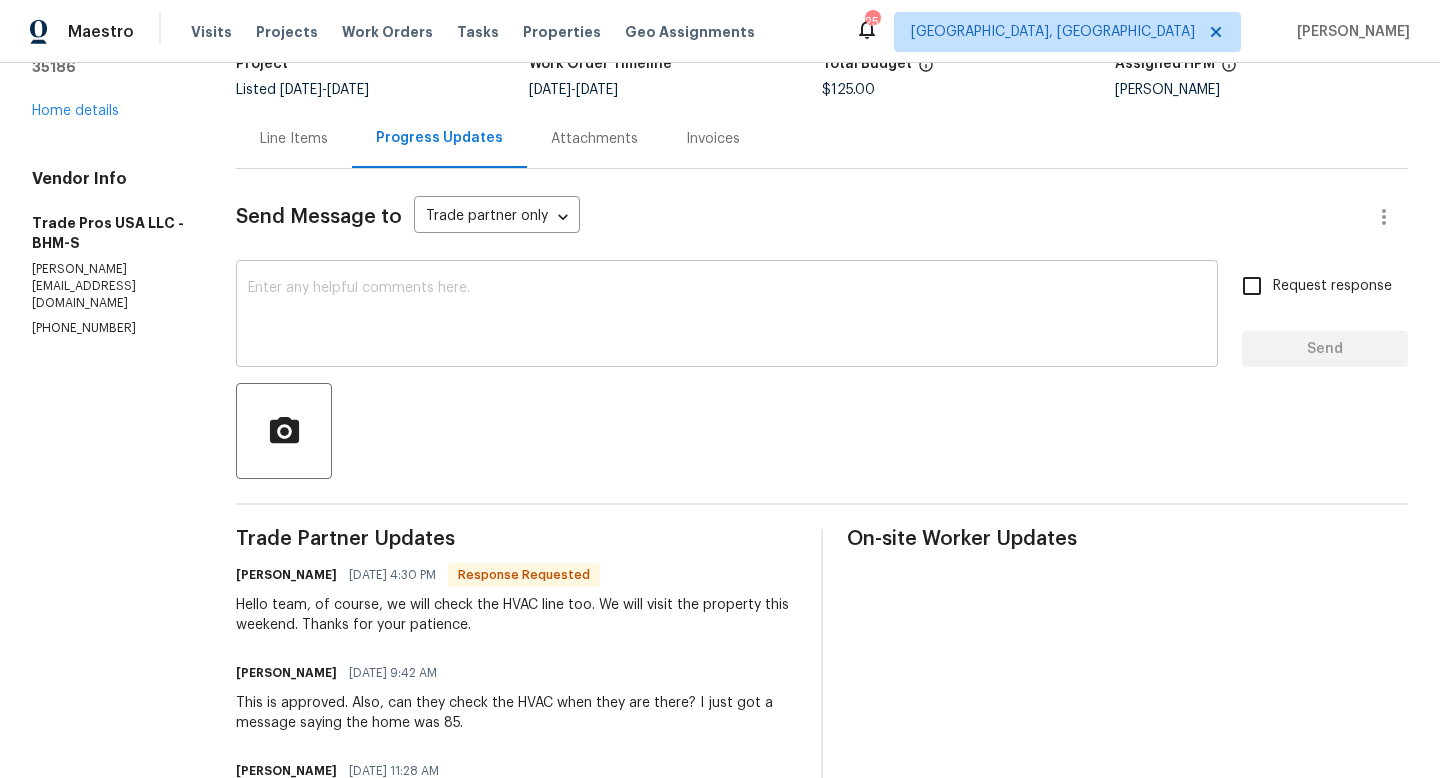 scroll, scrollTop: 0, scrollLeft: 0, axis: both 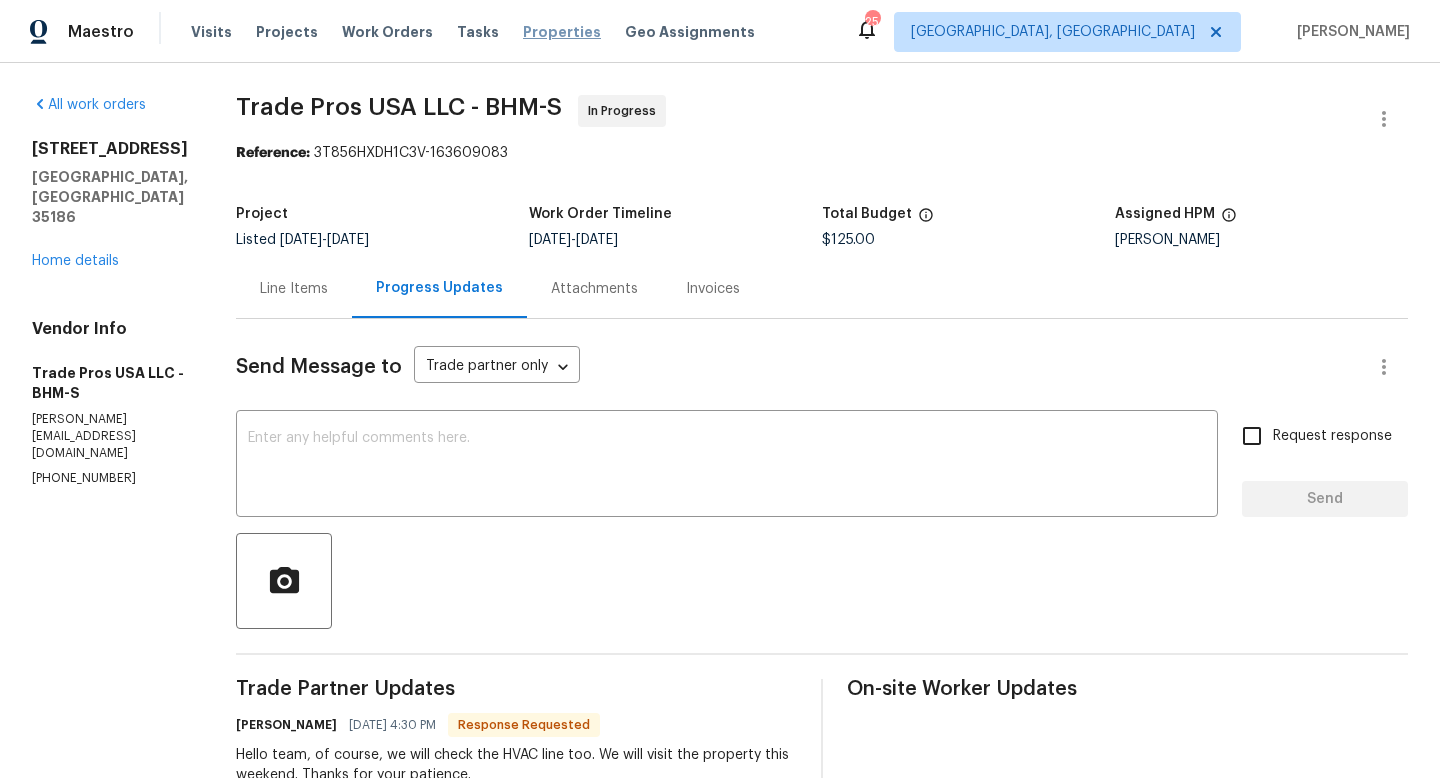 click on "Properties" at bounding box center [562, 32] 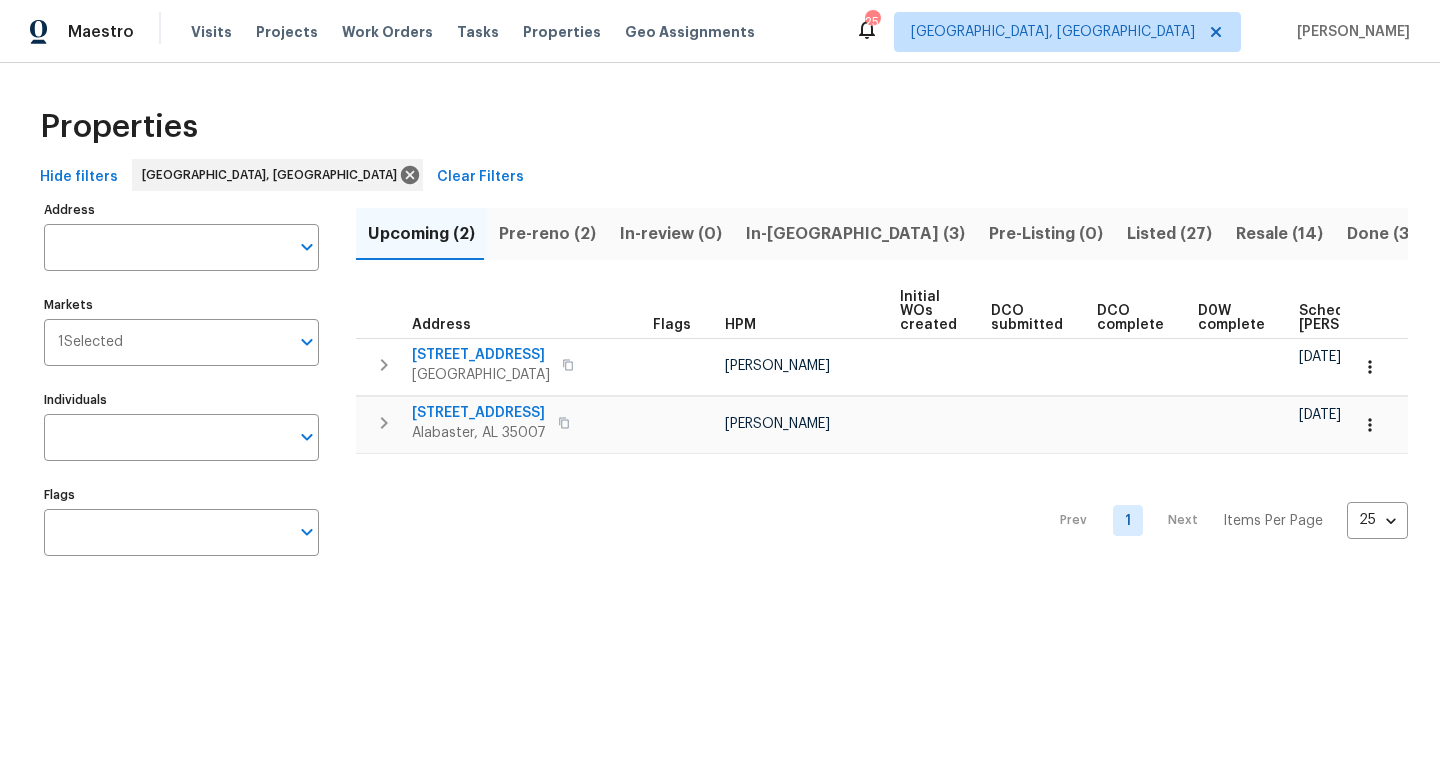 click on "In-[GEOGRAPHIC_DATA] (3)" at bounding box center (855, 234) 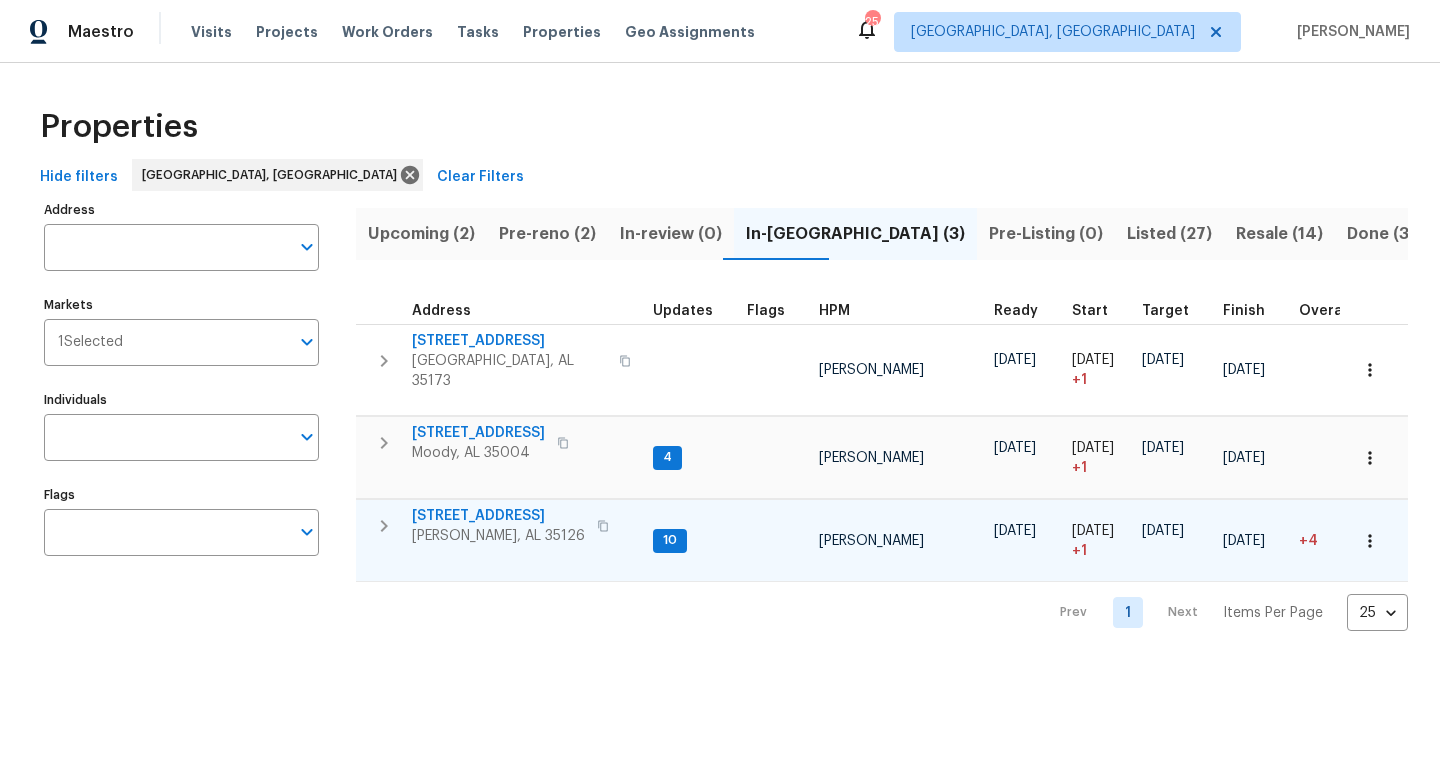 click on "6268 Lakewood Trl" at bounding box center [498, 516] 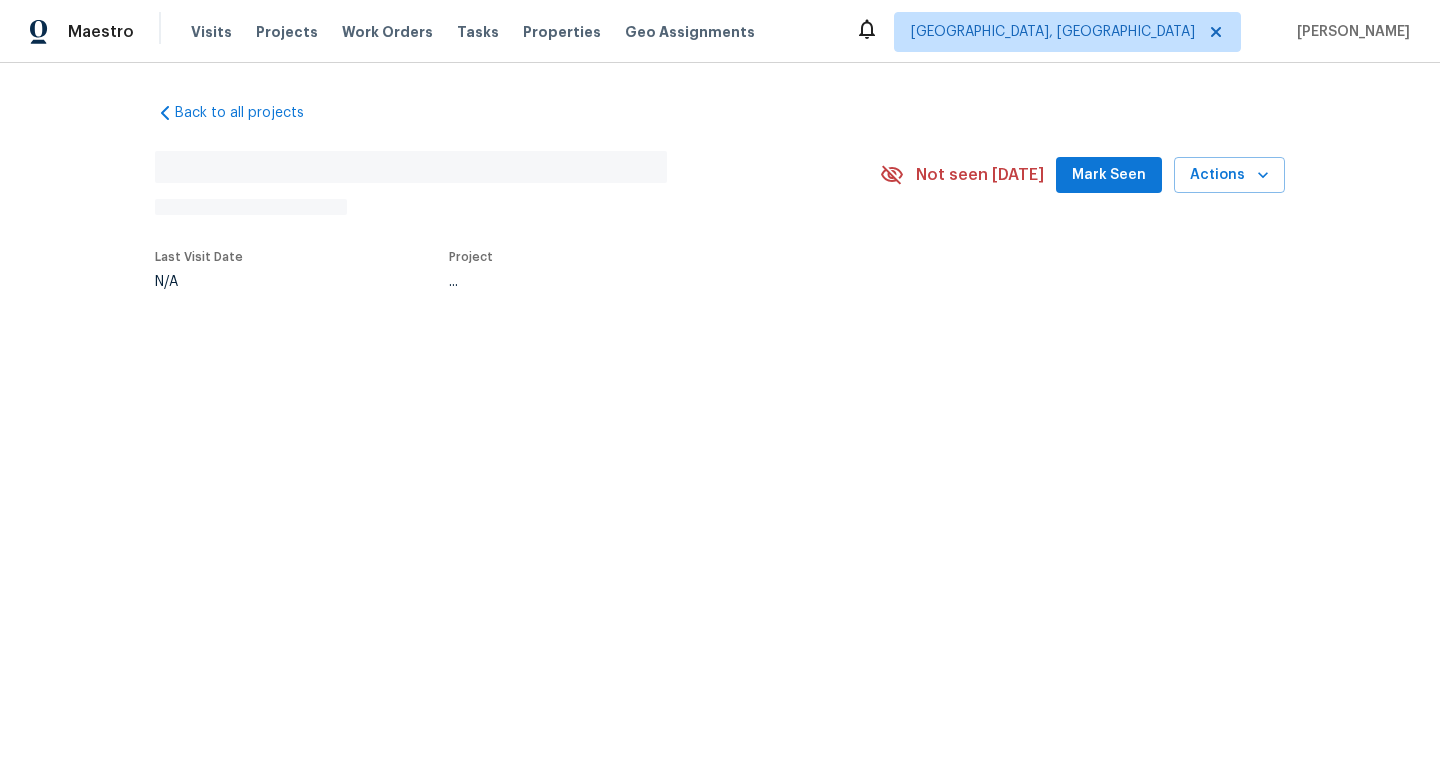 scroll, scrollTop: 0, scrollLeft: 0, axis: both 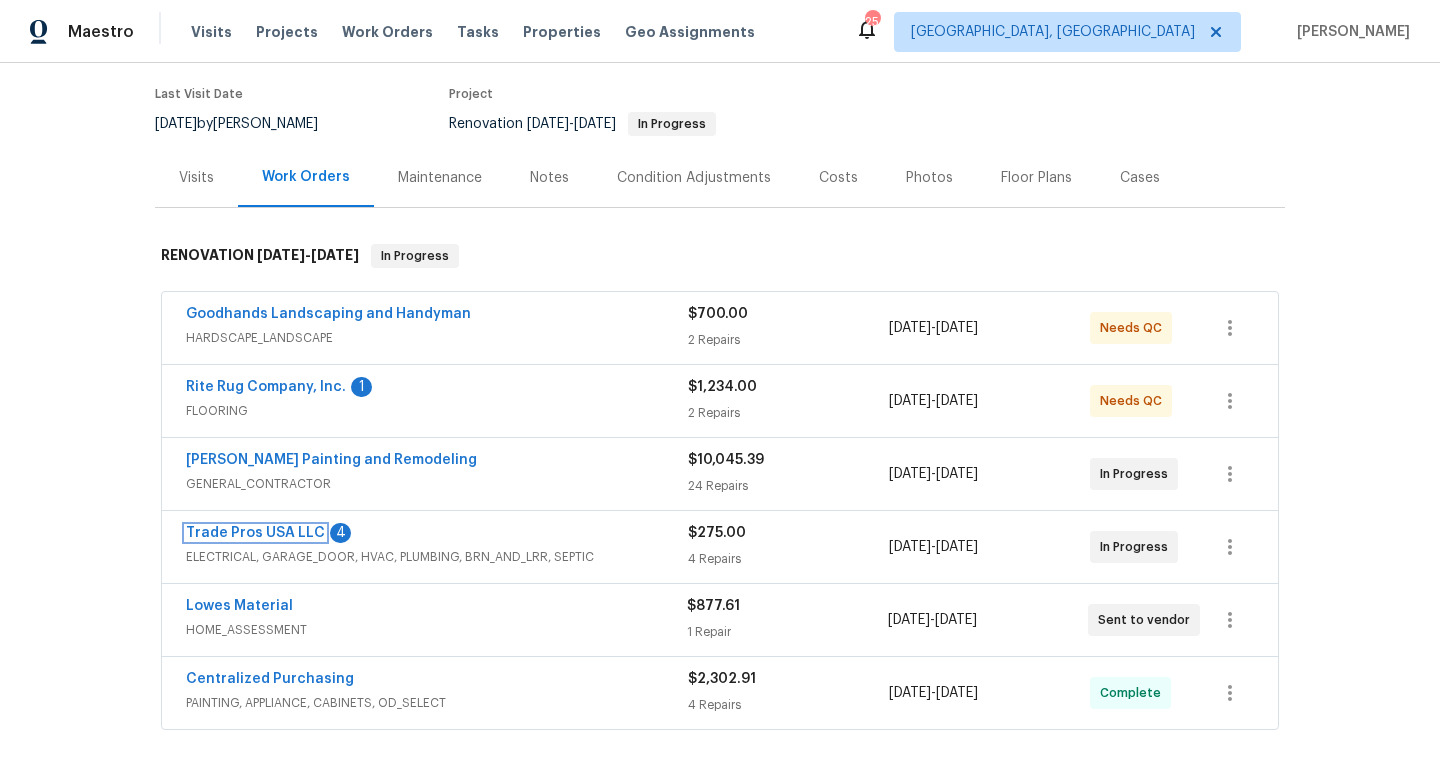 click on "Trade Pros USA LLC" at bounding box center (255, 533) 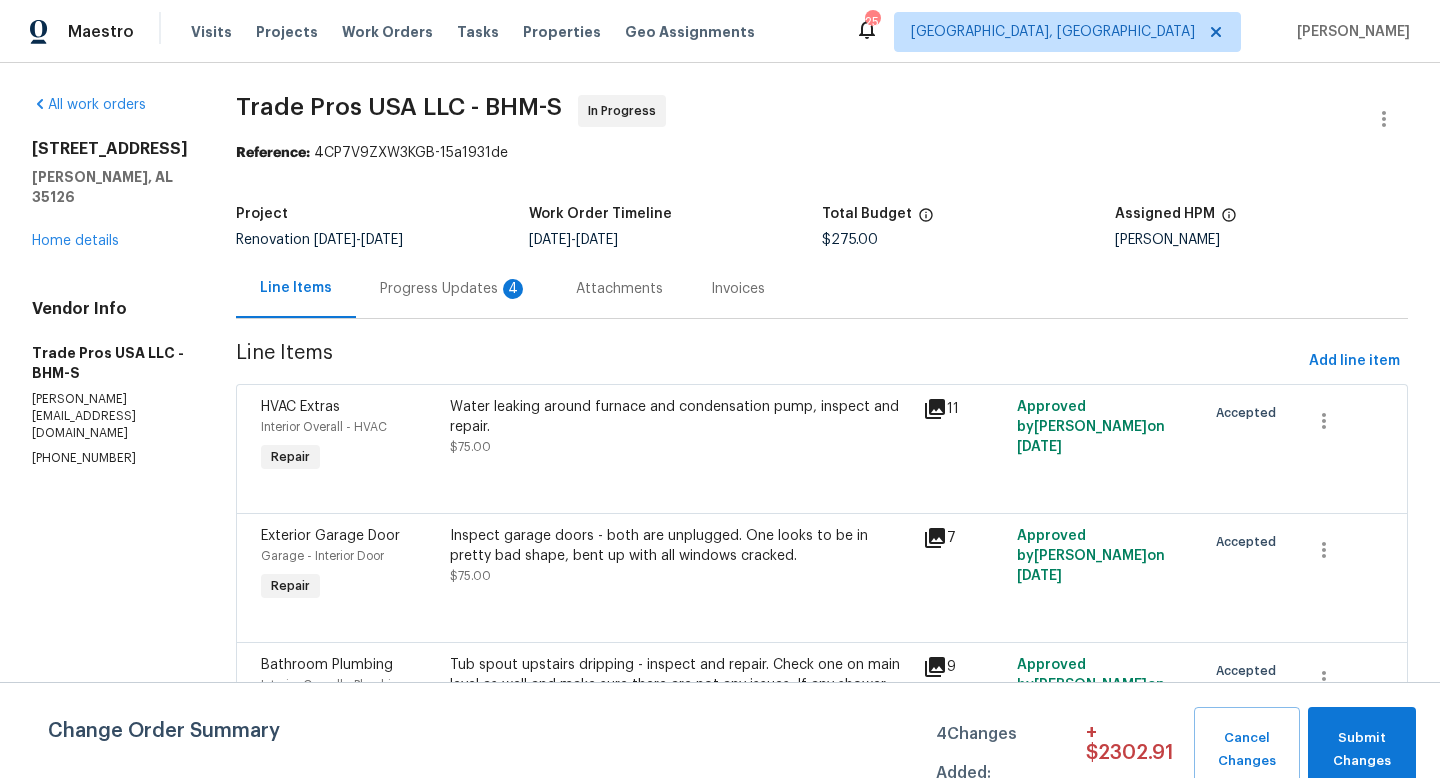 click on "Progress Updates 4" at bounding box center (454, 288) 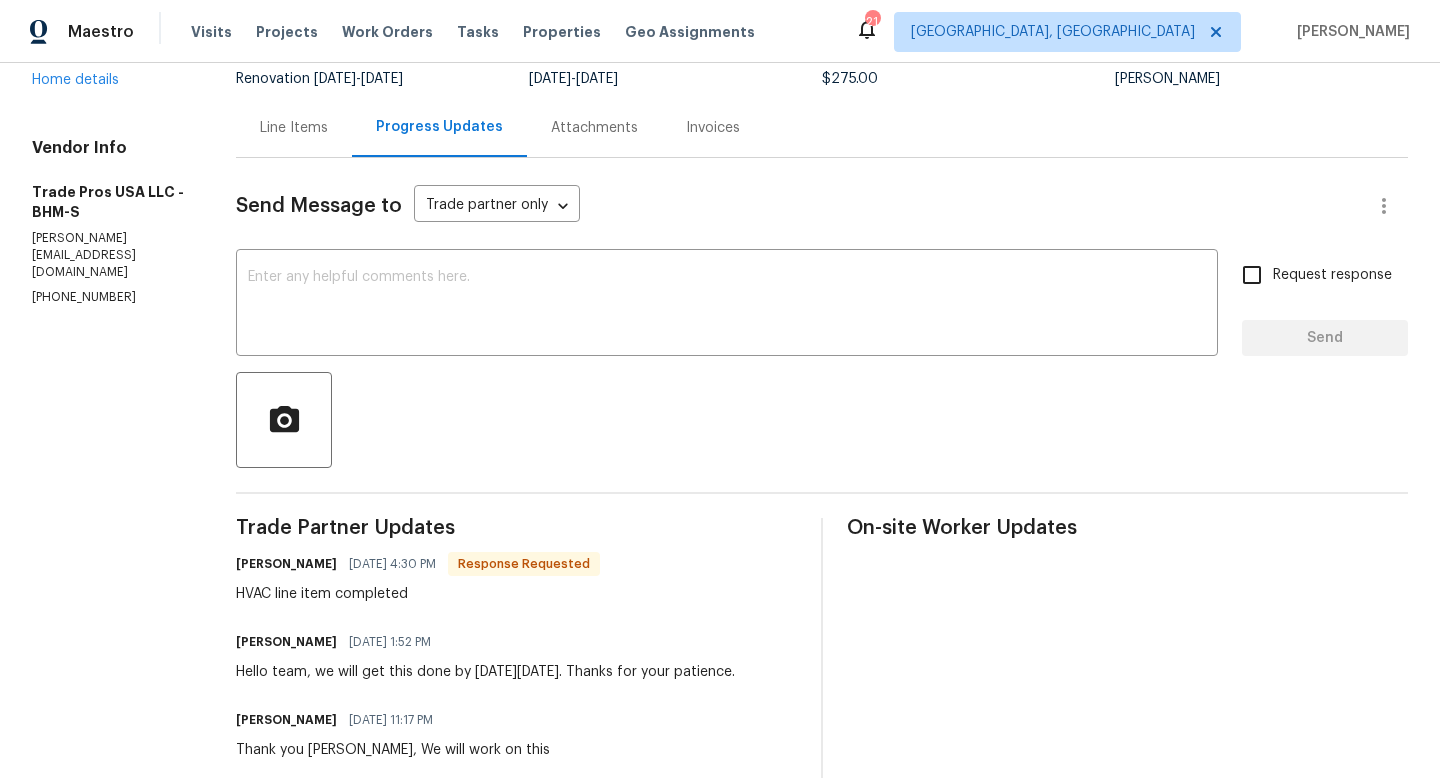 scroll, scrollTop: 0, scrollLeft: 0, axis: both 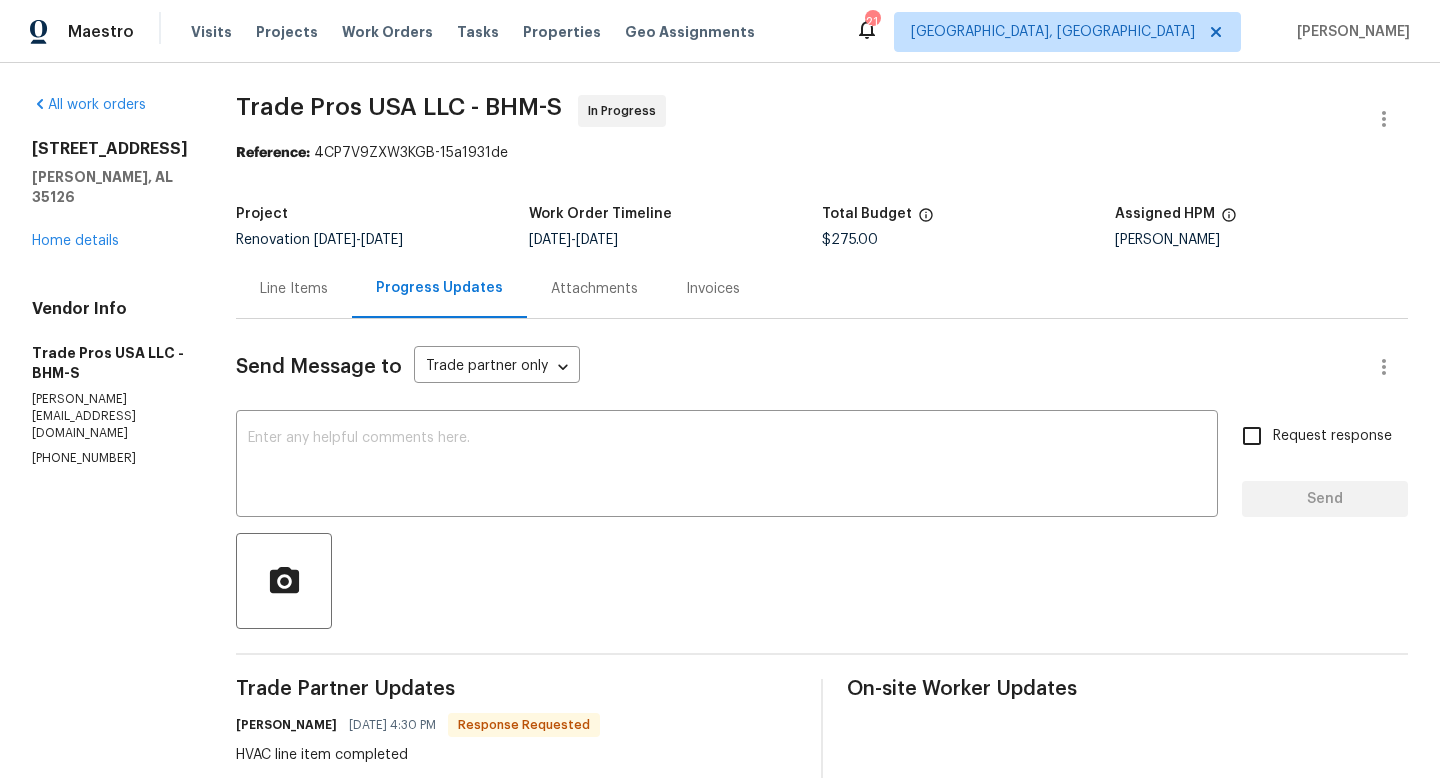 click on "Line Items" at bounding box center (294, 289) 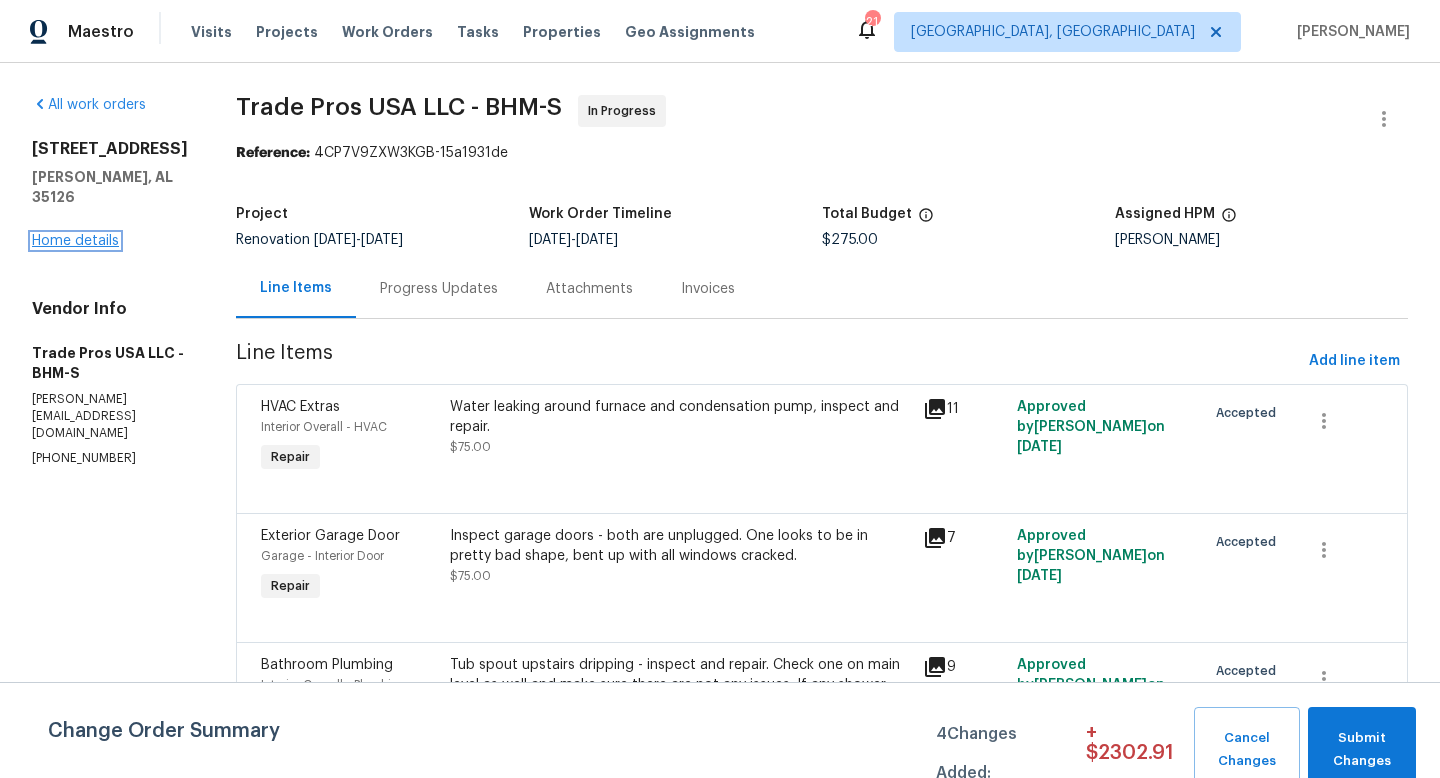 click on "Home details" at bounding box center (75, 241) 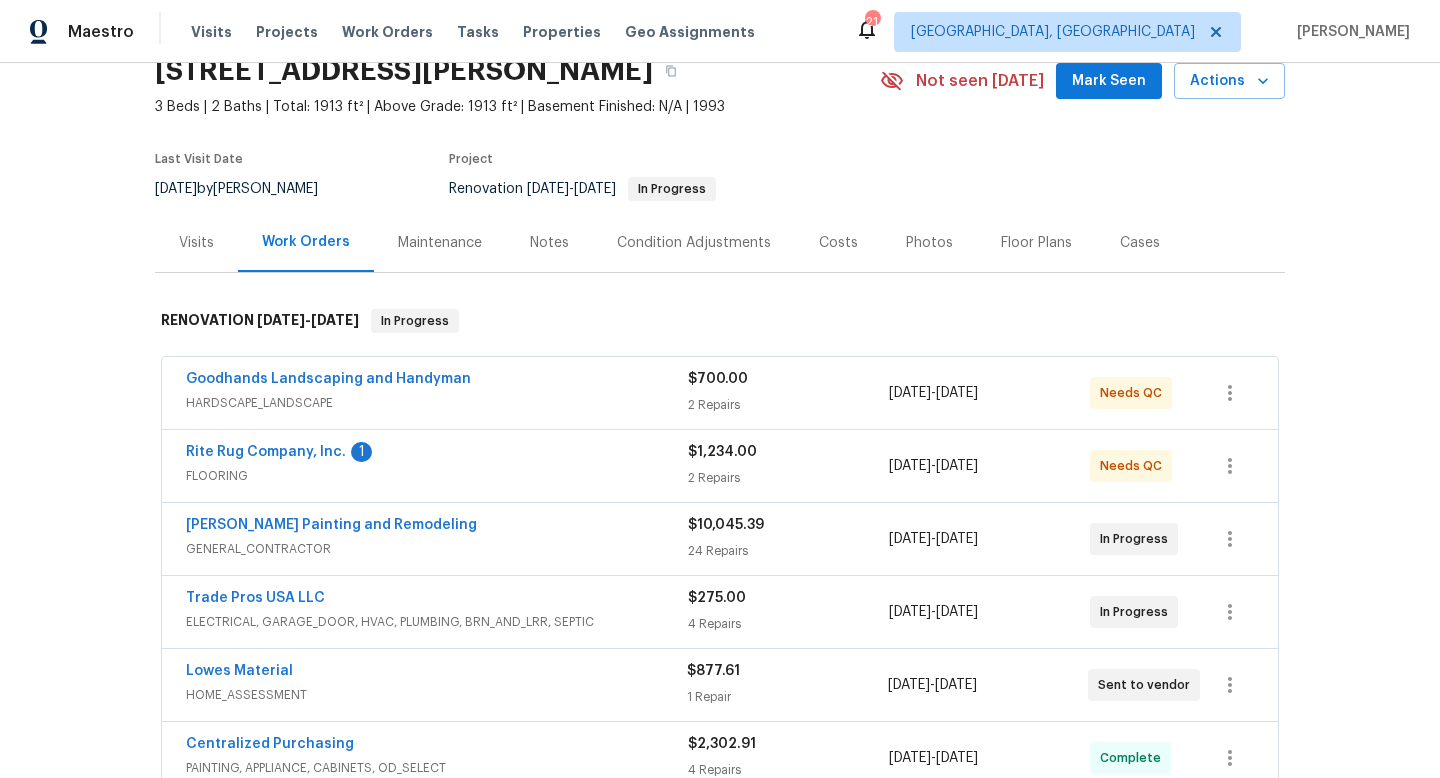 scroll, scrollTop: 0, scrollLeft: 0, axis: both 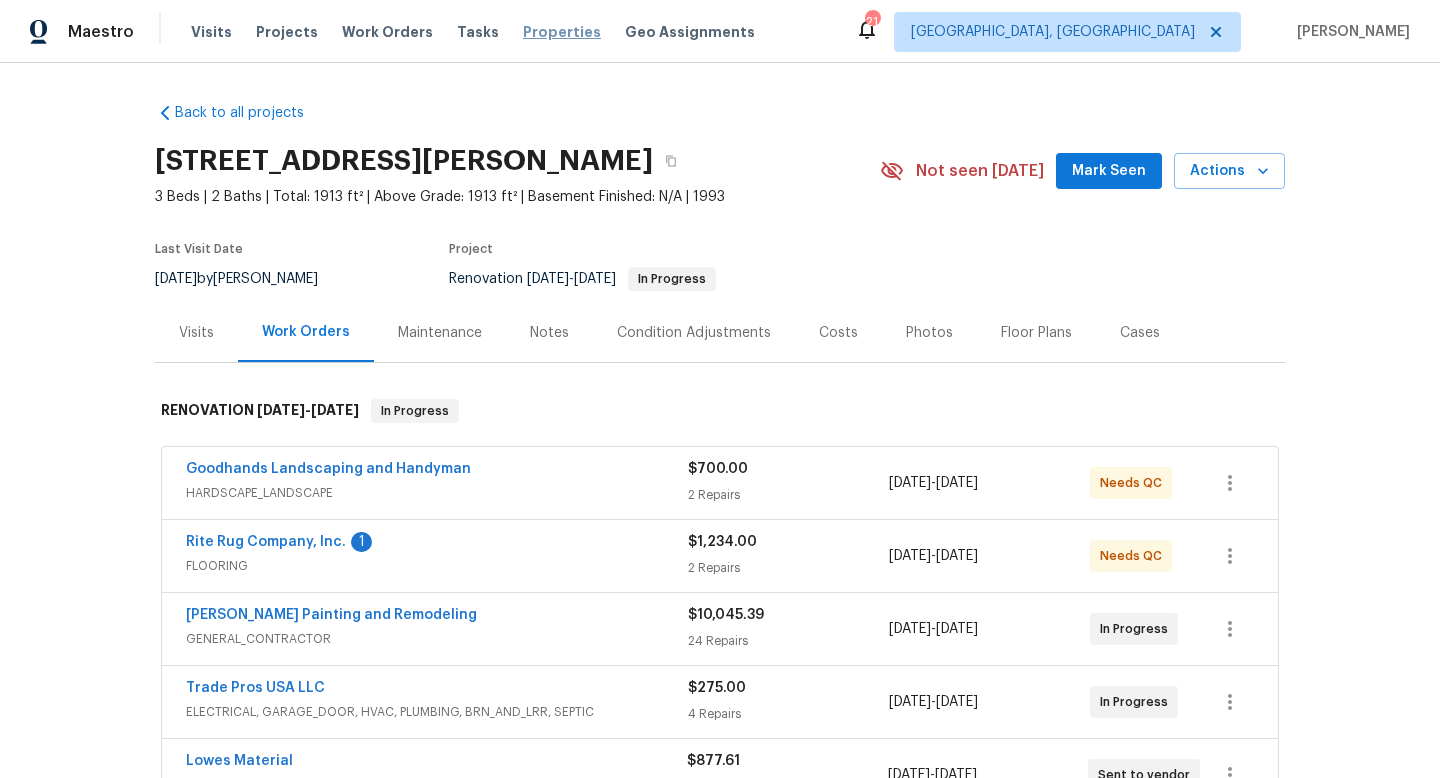 click on "Properties" at bounding box center (562, 32) 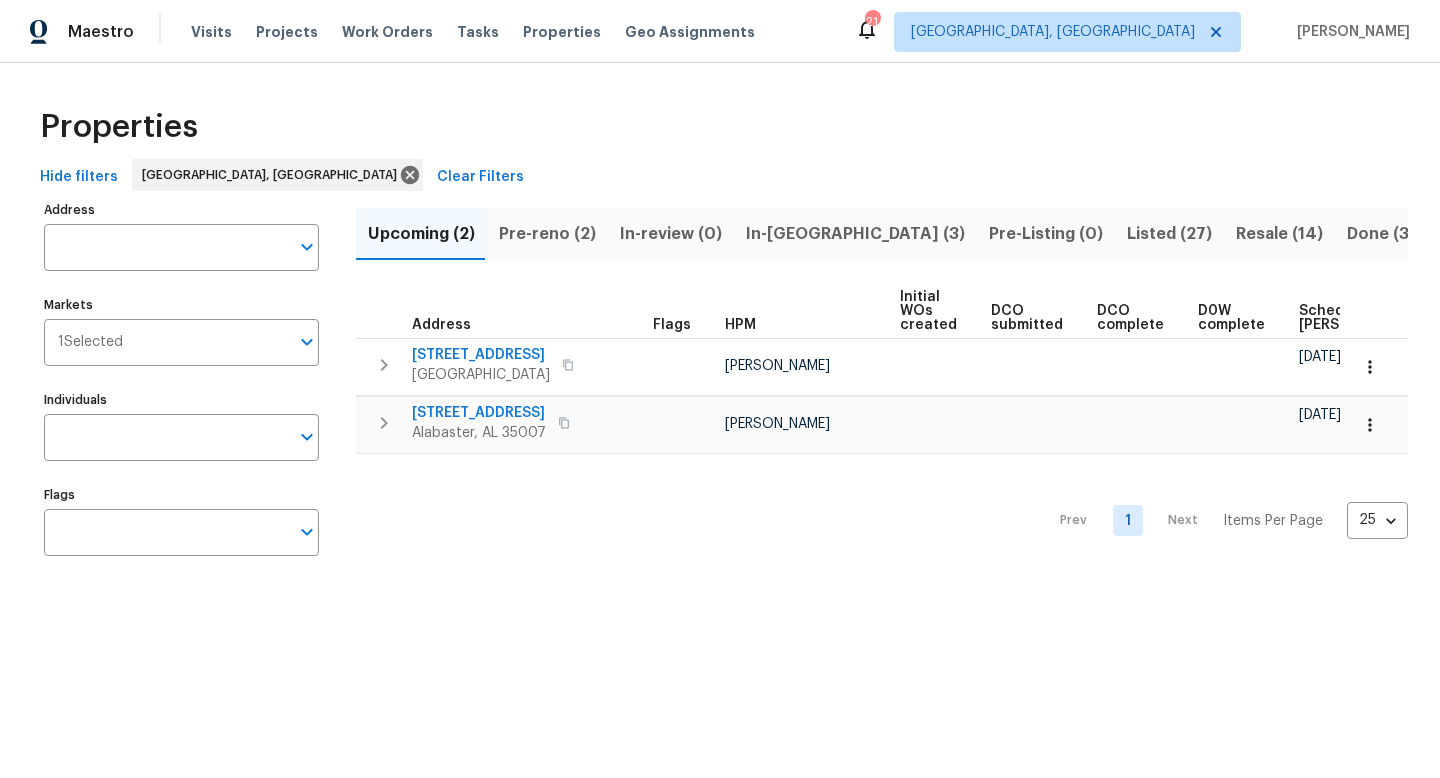 click on "Listed (27)" at bounding box center (1169, 234) 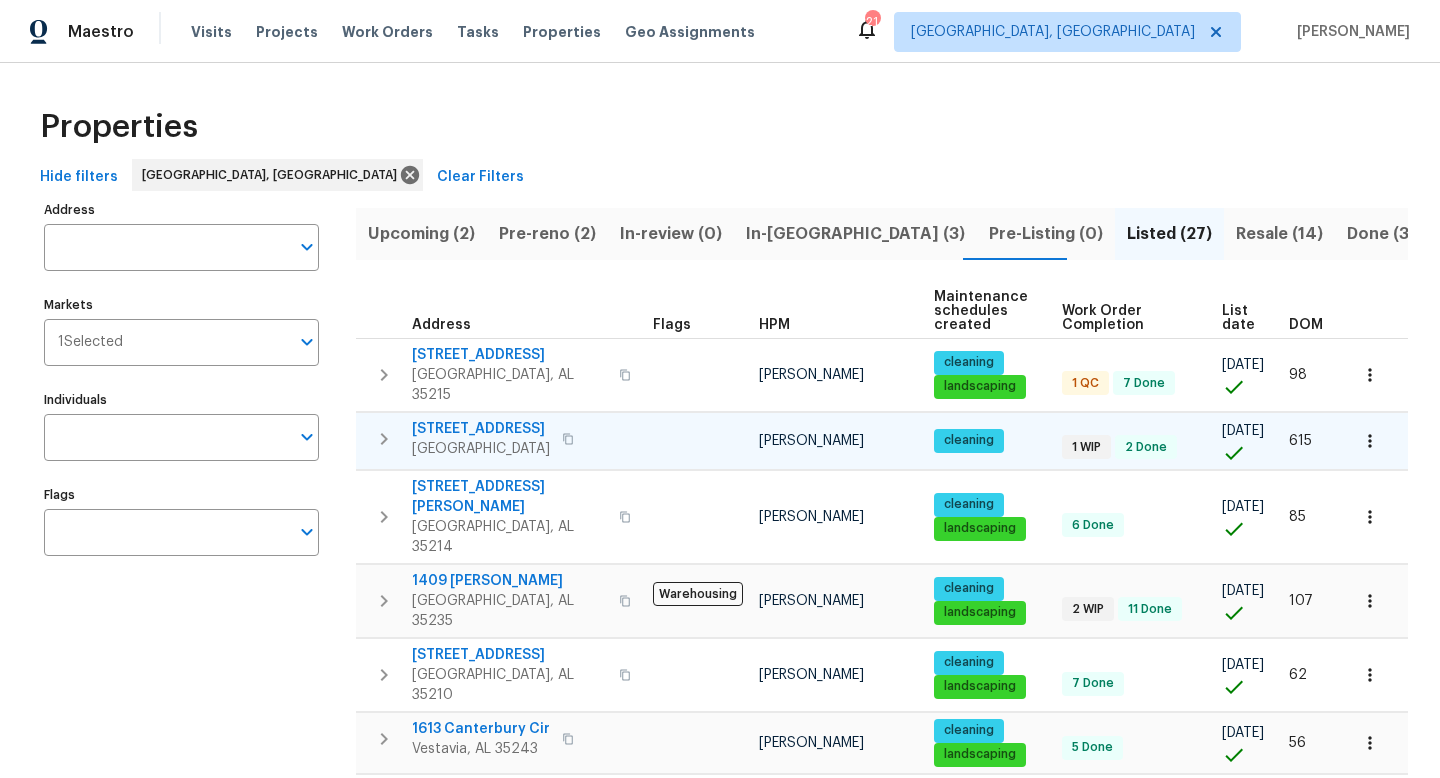 click on "[STREET_ADDRESS]" at bounding box center [481, 429] 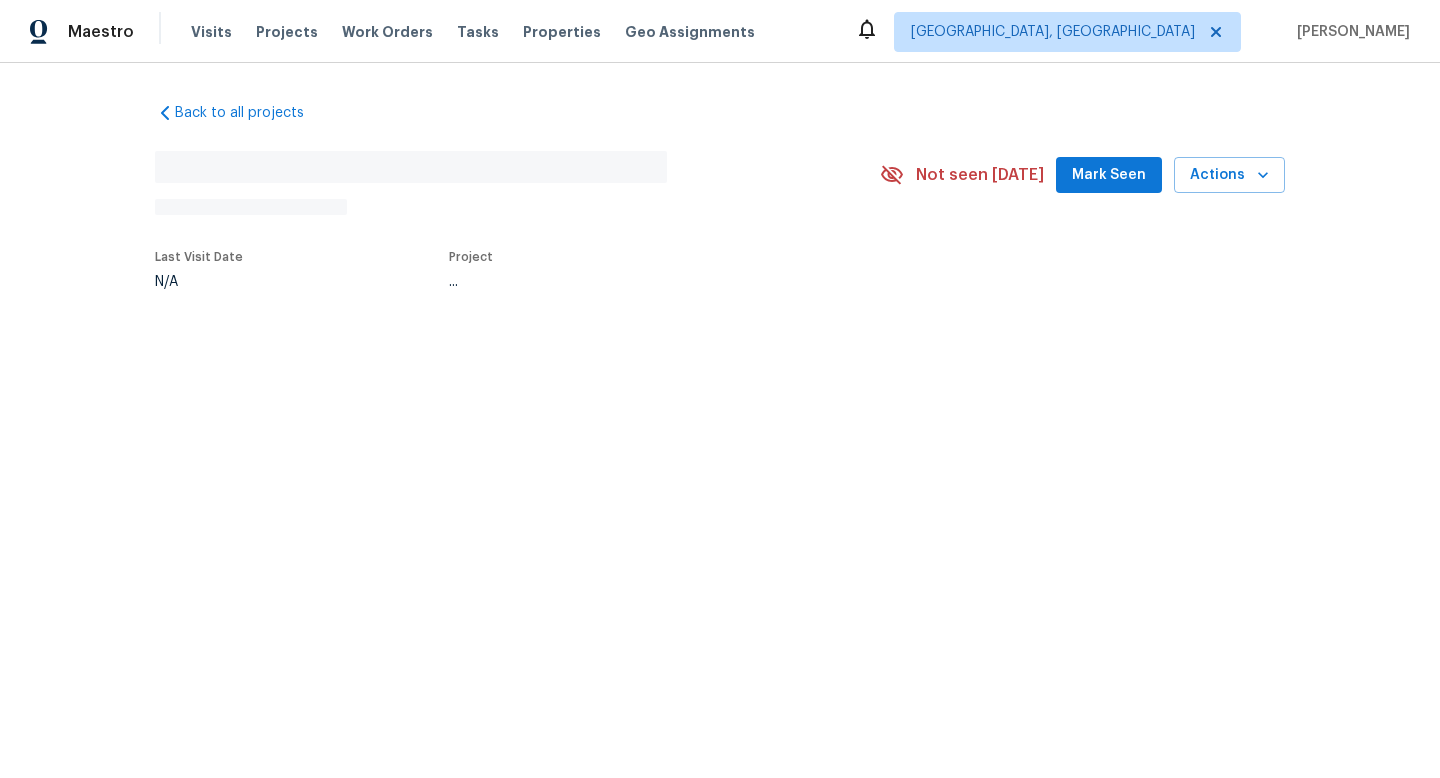 scroll, scrollTop: 0, scrollLeft: 0, axis: both 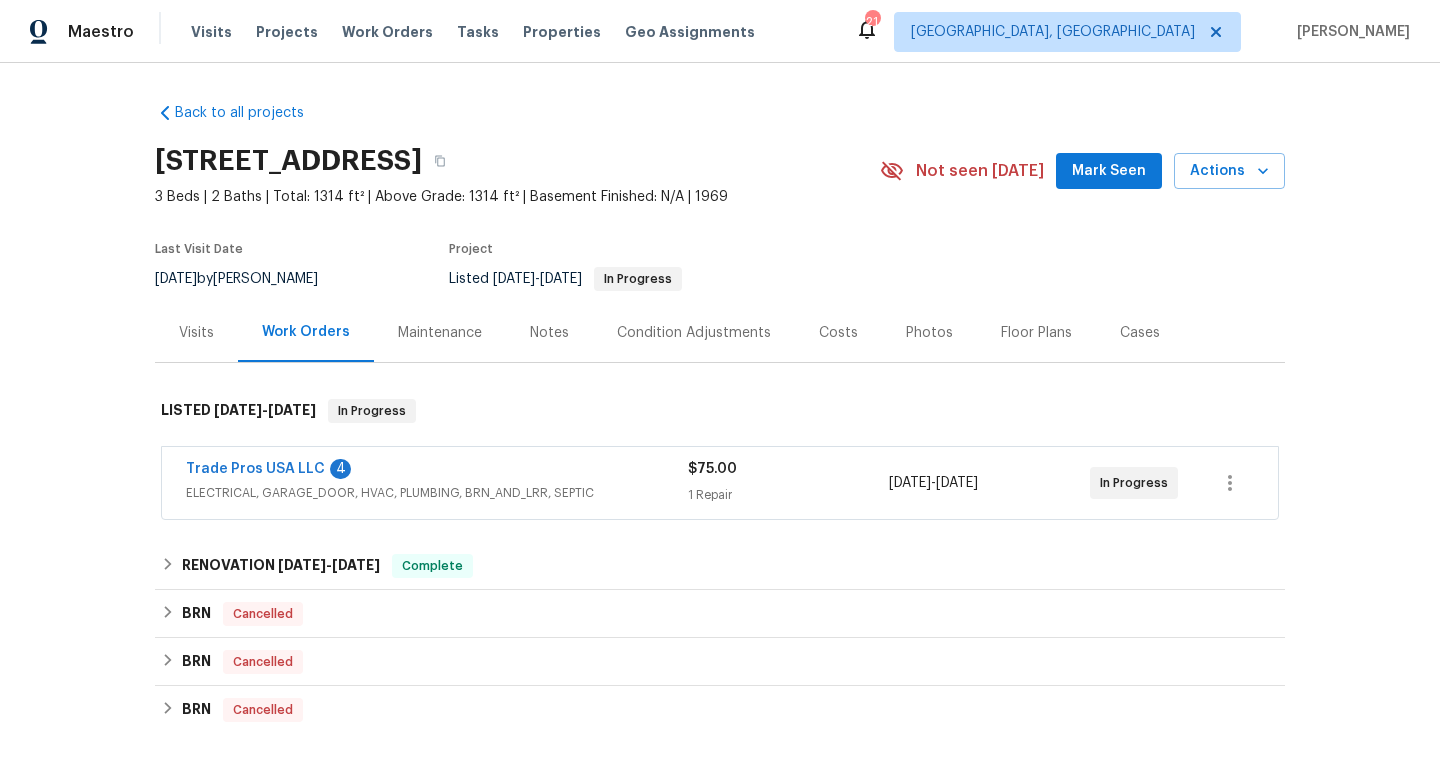 click on "Trade Pros USA LLC" at bounding box center [255, 469] 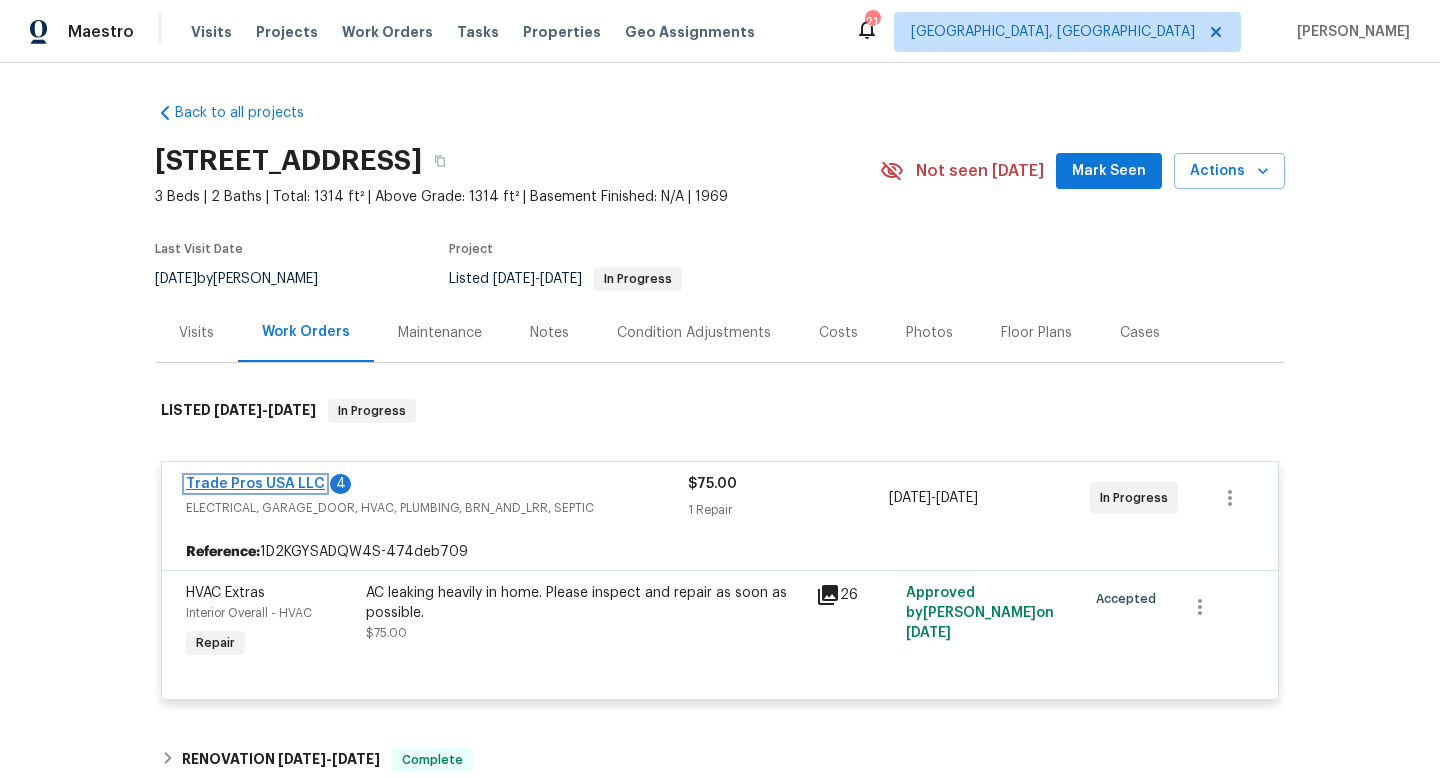 click on "Trade Pros USA LLC" at bounding box center (255, 484) 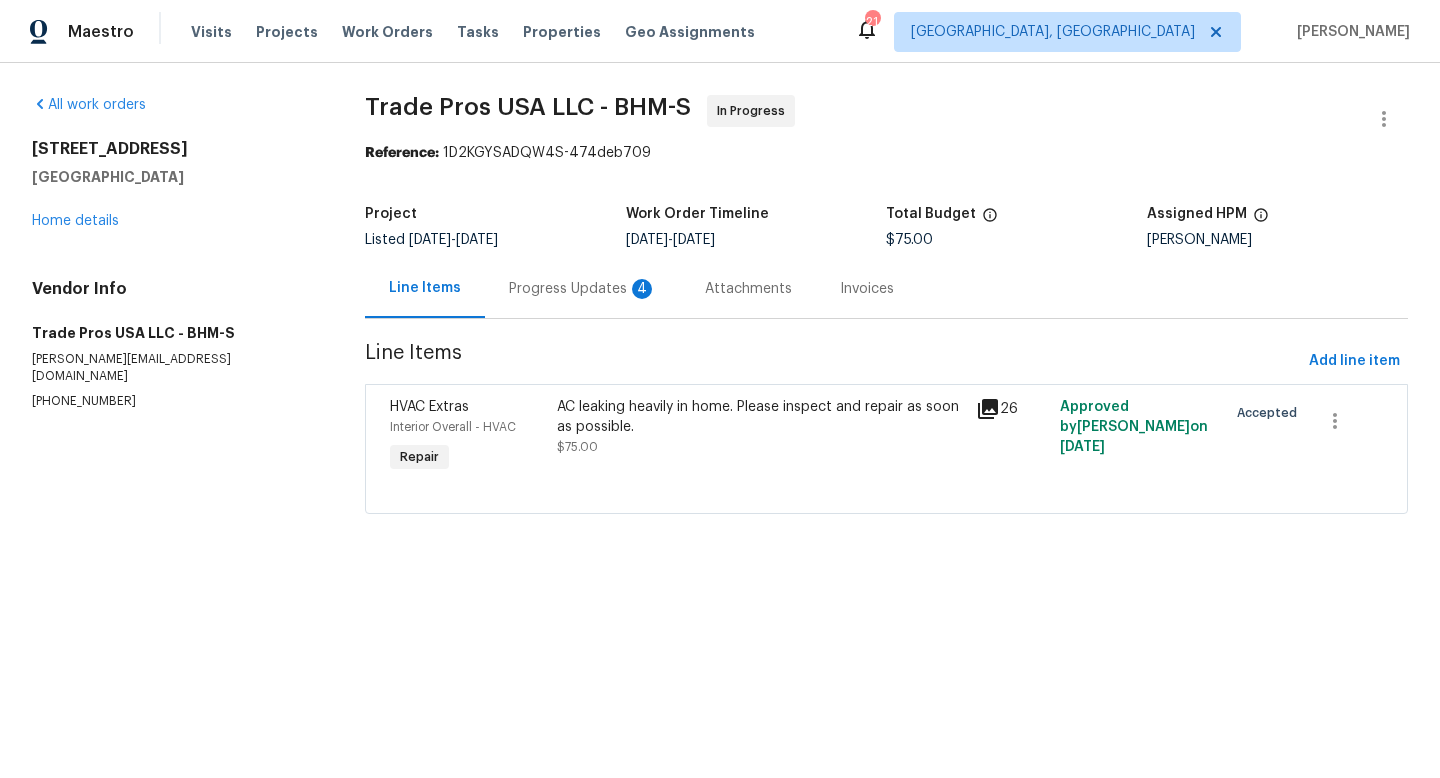 click on "Progress Updates 4" at bounding box center [583, 289] 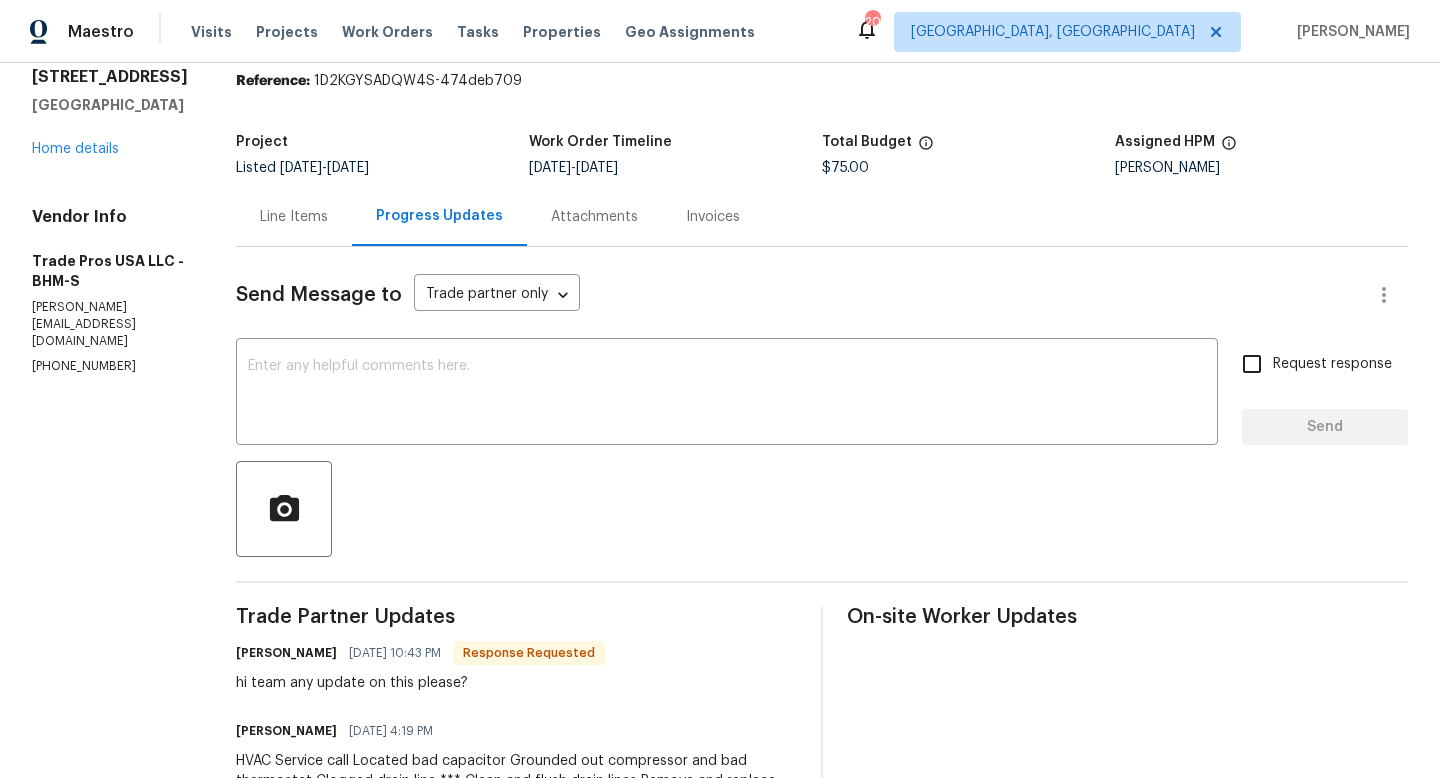 scroll, scrollTop: 60, scrollLeft: 0, axis: vertical 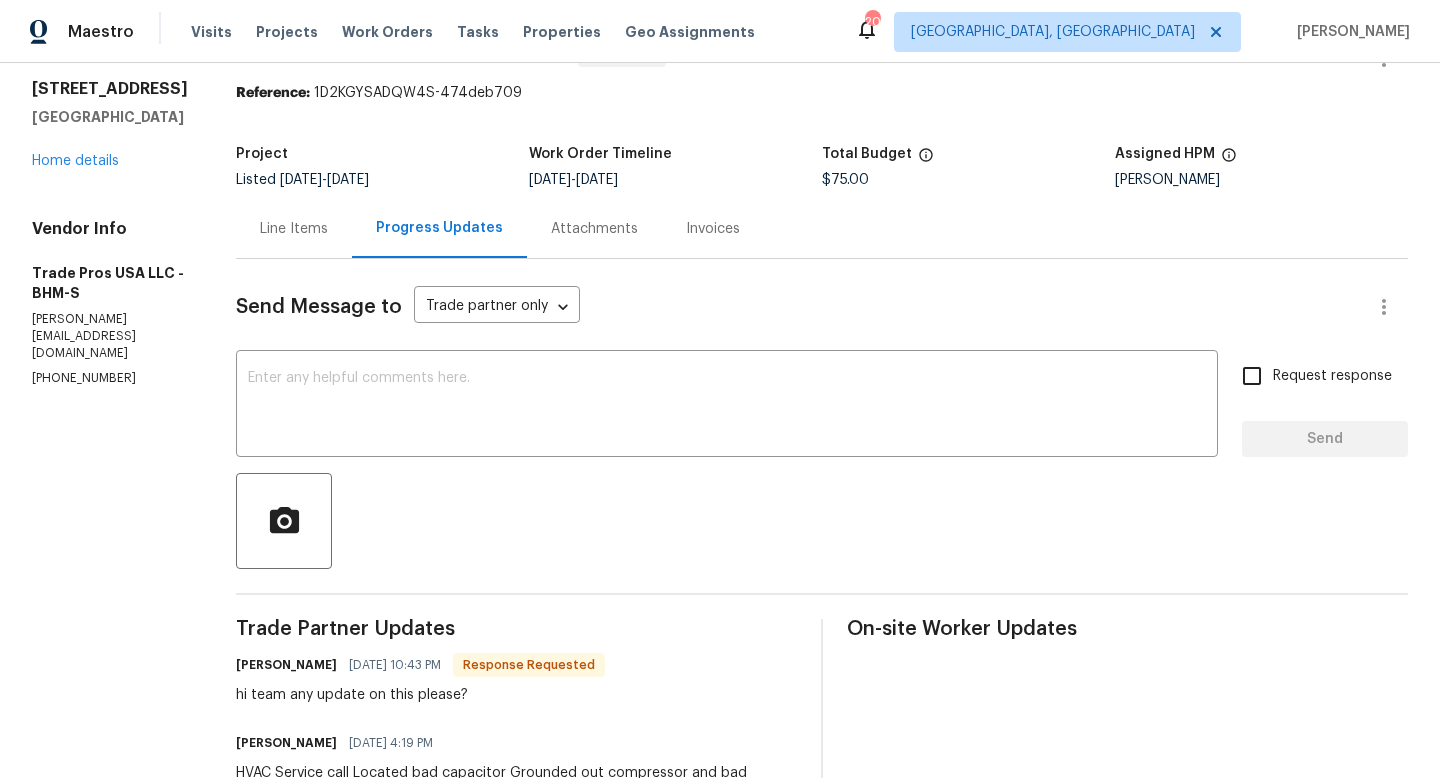 click on "Line Items" at bounding box center [294, 229] 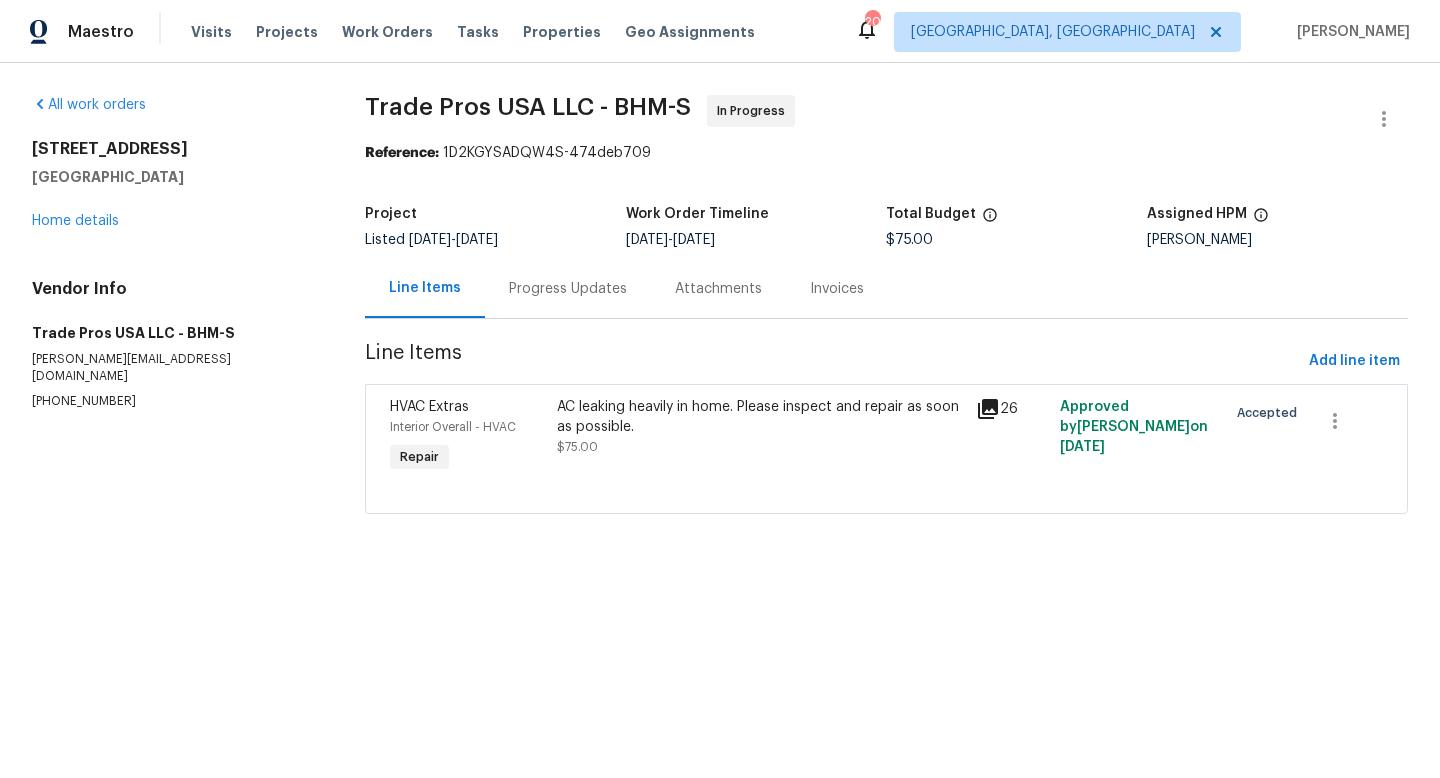 scroll, scrollTop: 0, scrollLeft: 0, axis: both 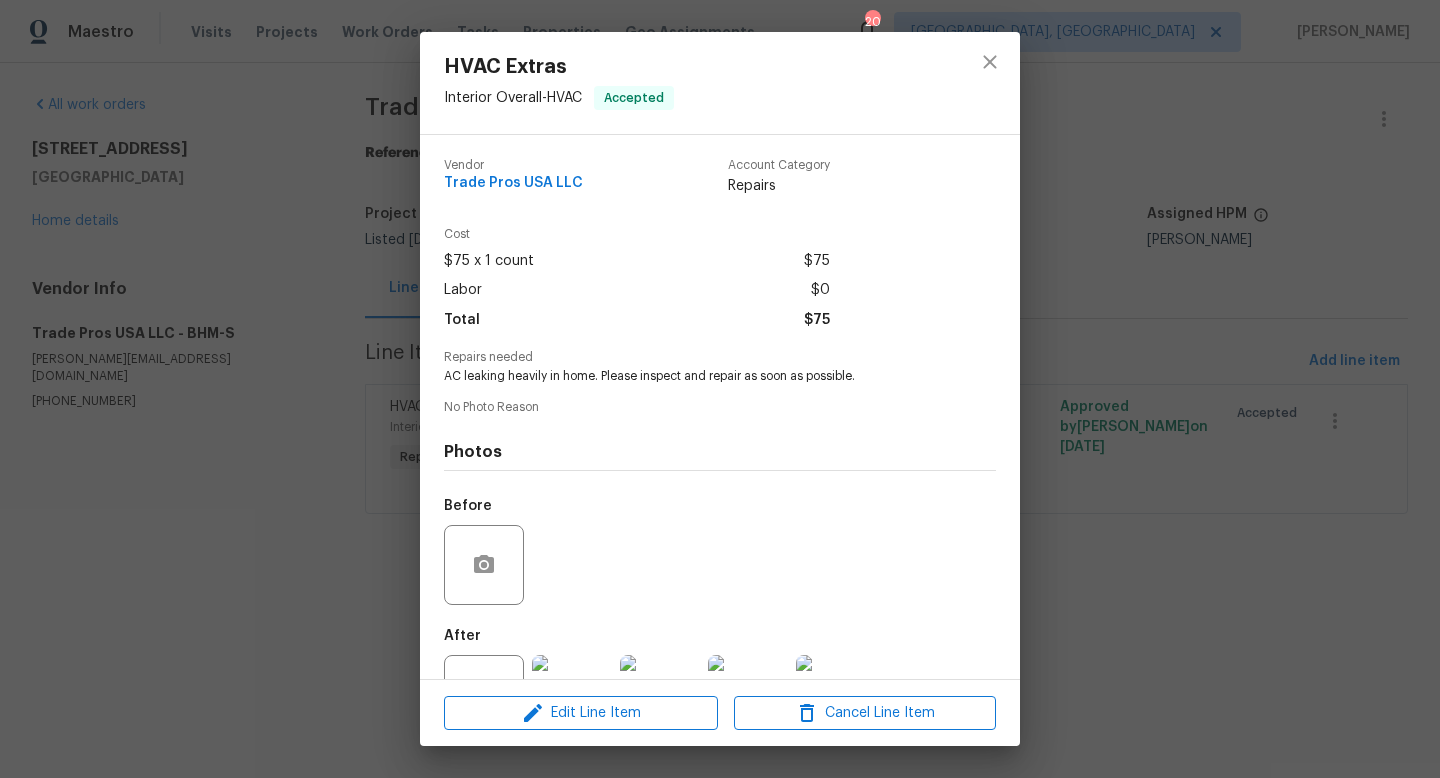 click on "Edit Line Item  Cancel Line Item" at bounding box center (720, 713) 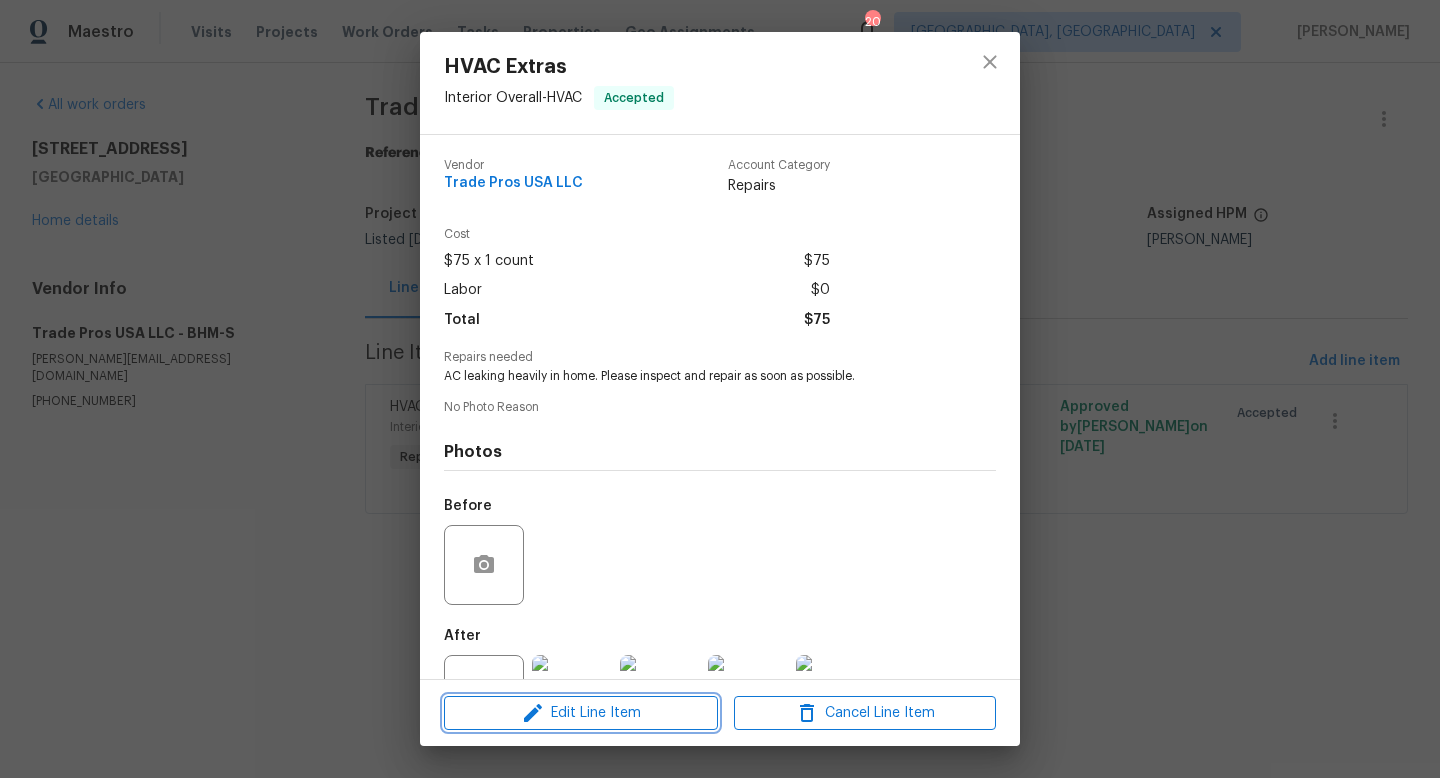 click on "Edit Line Item" at bounding box center [581, 713] 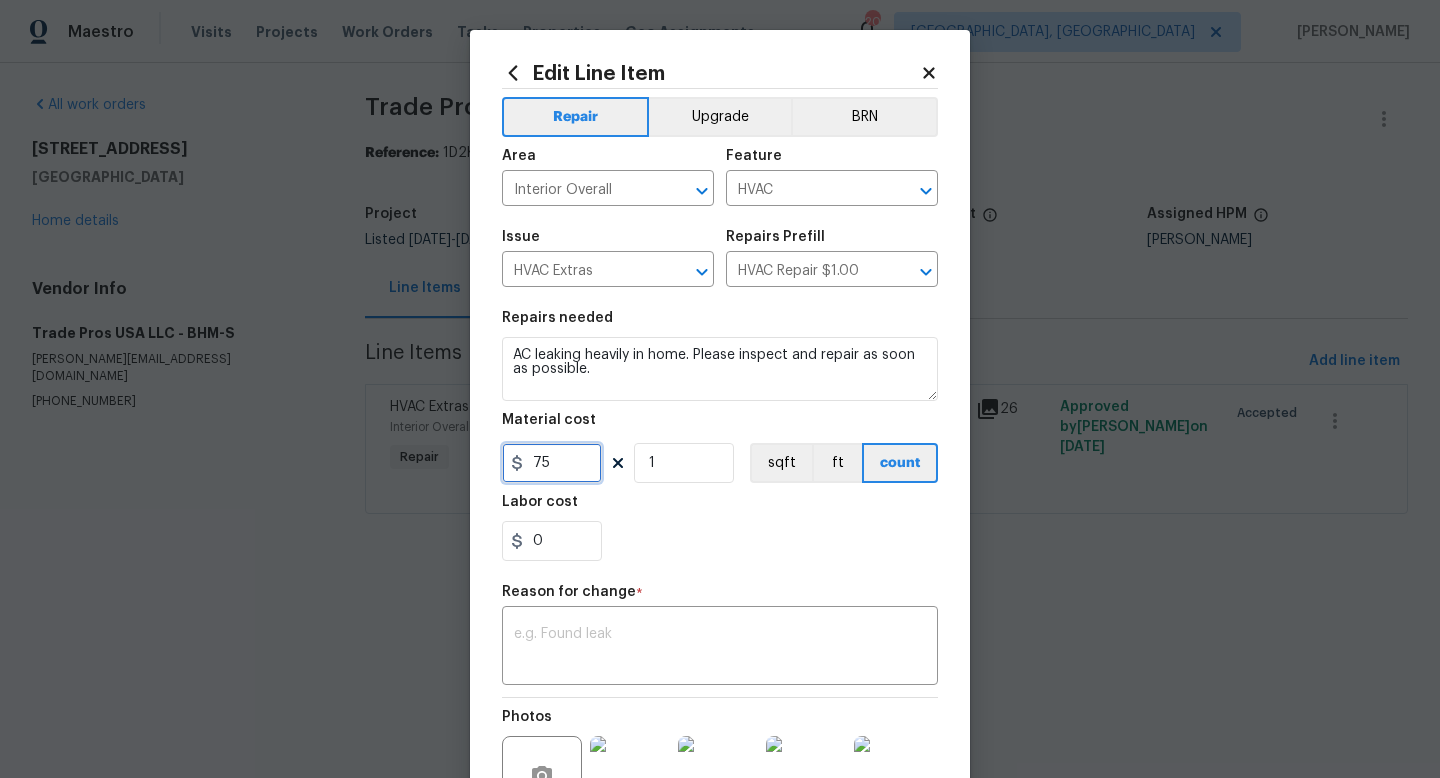 drag, startPoint x: 586, startPoint y: 468, endPoint x: 409, endPoint y: 396, distance: 191.08376 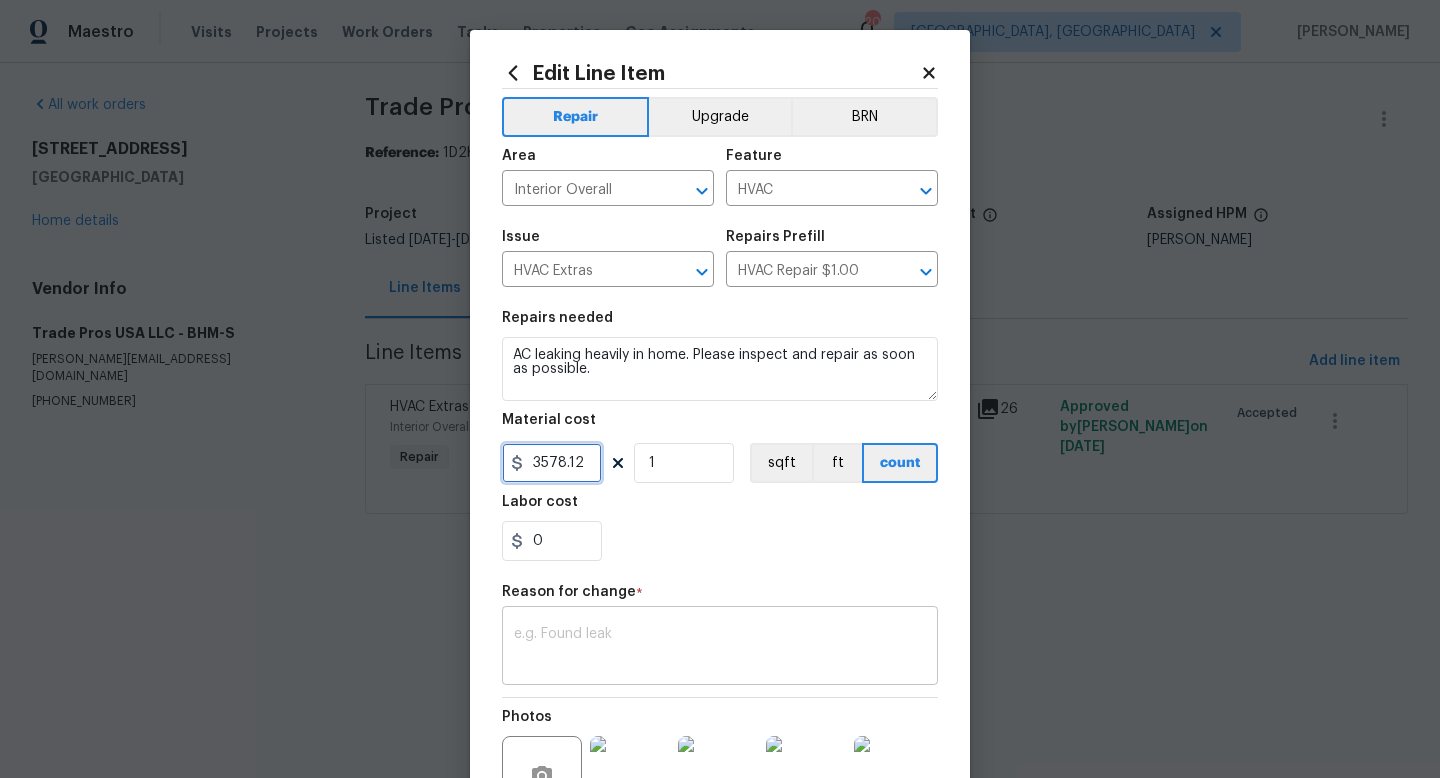 type on "3578.12" 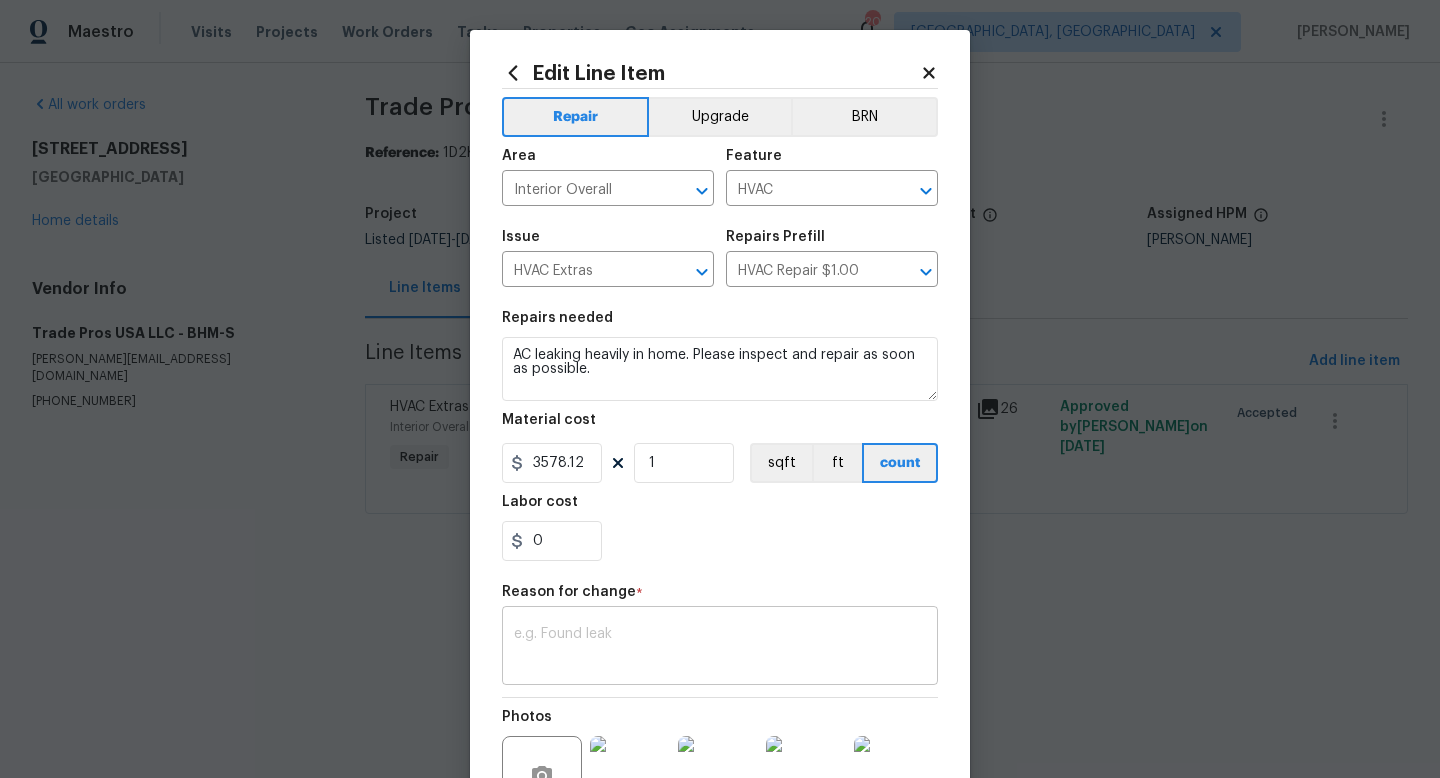 click on "x ​" at bounding box center [720, 648] 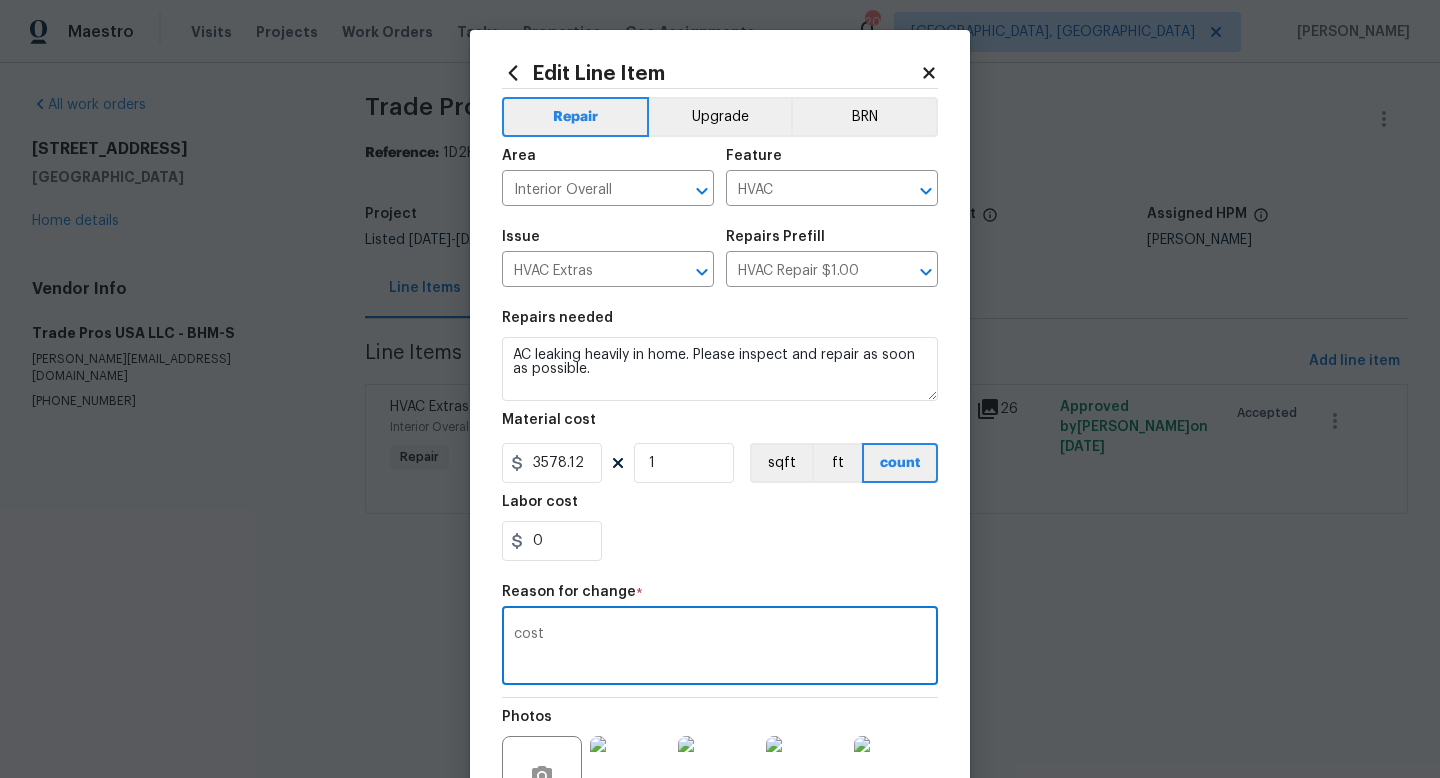 type on "cost" 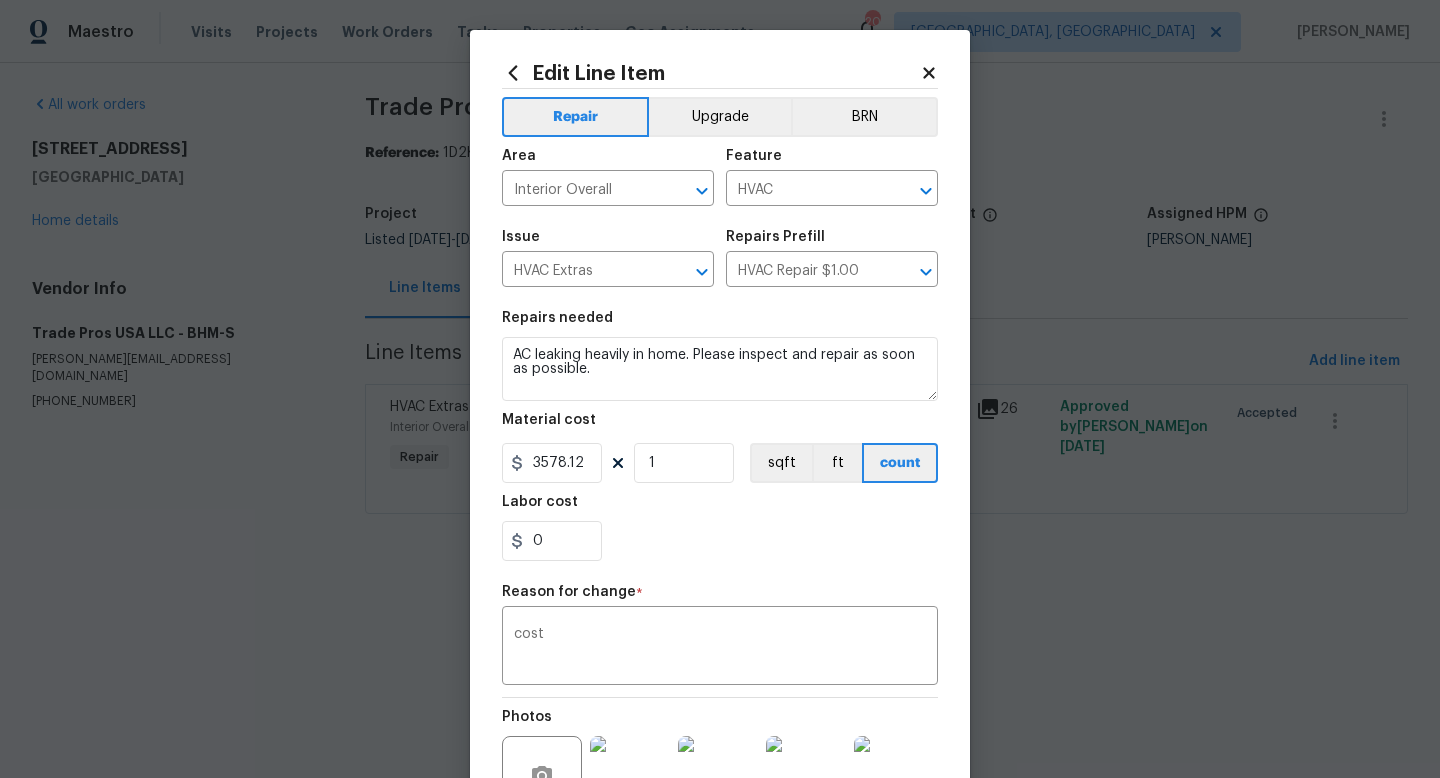 click on "0" at bounding box center (720, 541) 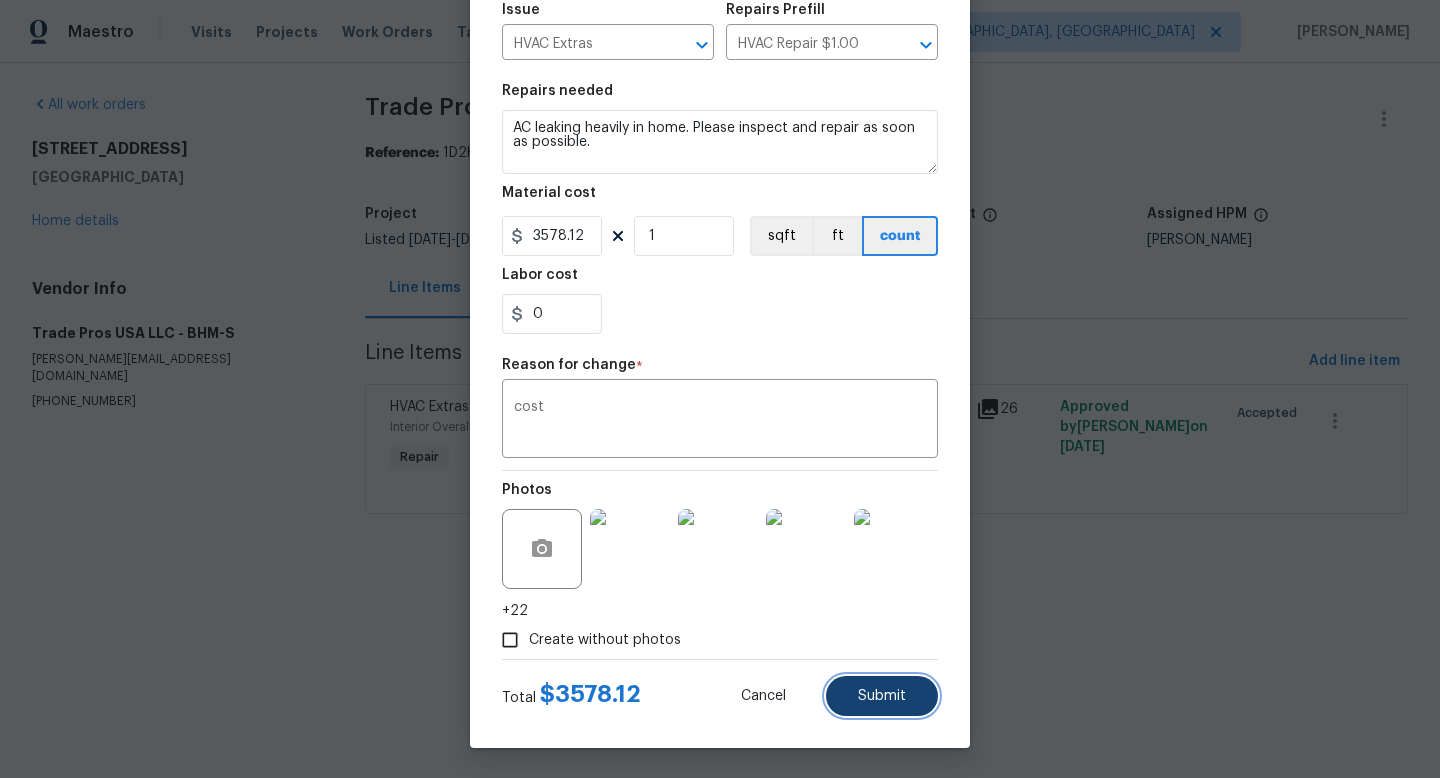 click on "Submit" at bounding box center (882, 696) 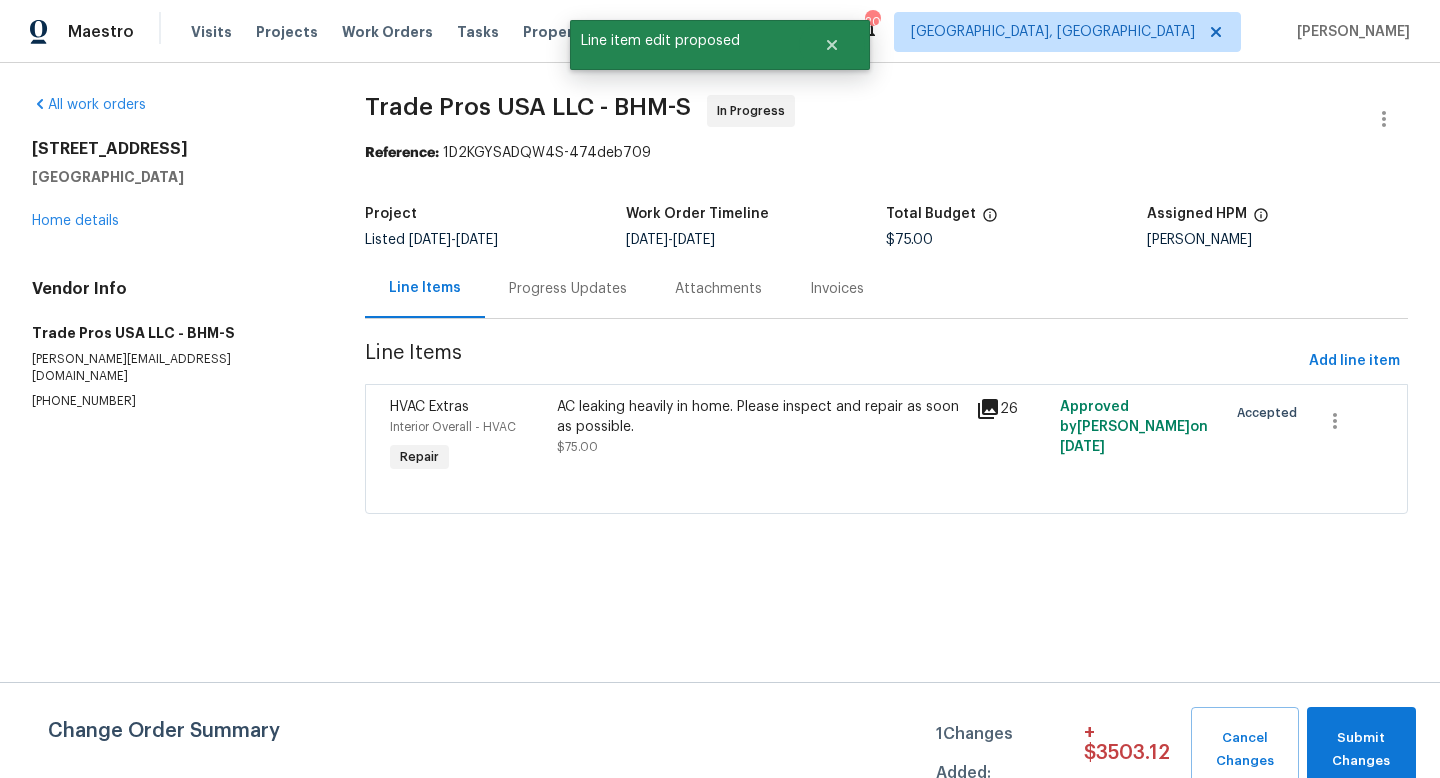 scroll, scrollTop: 0, scrollLeft: 0, axis: both 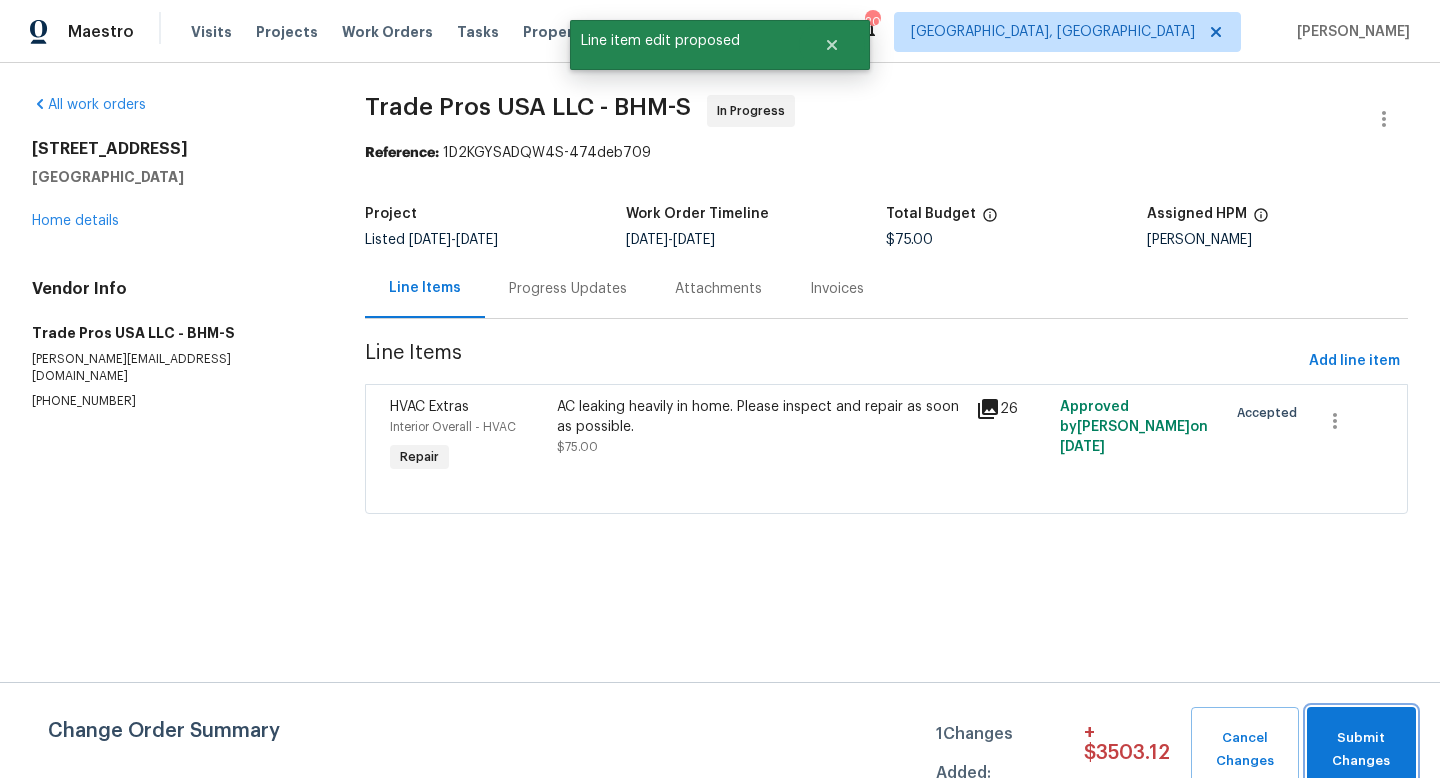 click on "Submit Changes" at bounding box center [1361, 750] 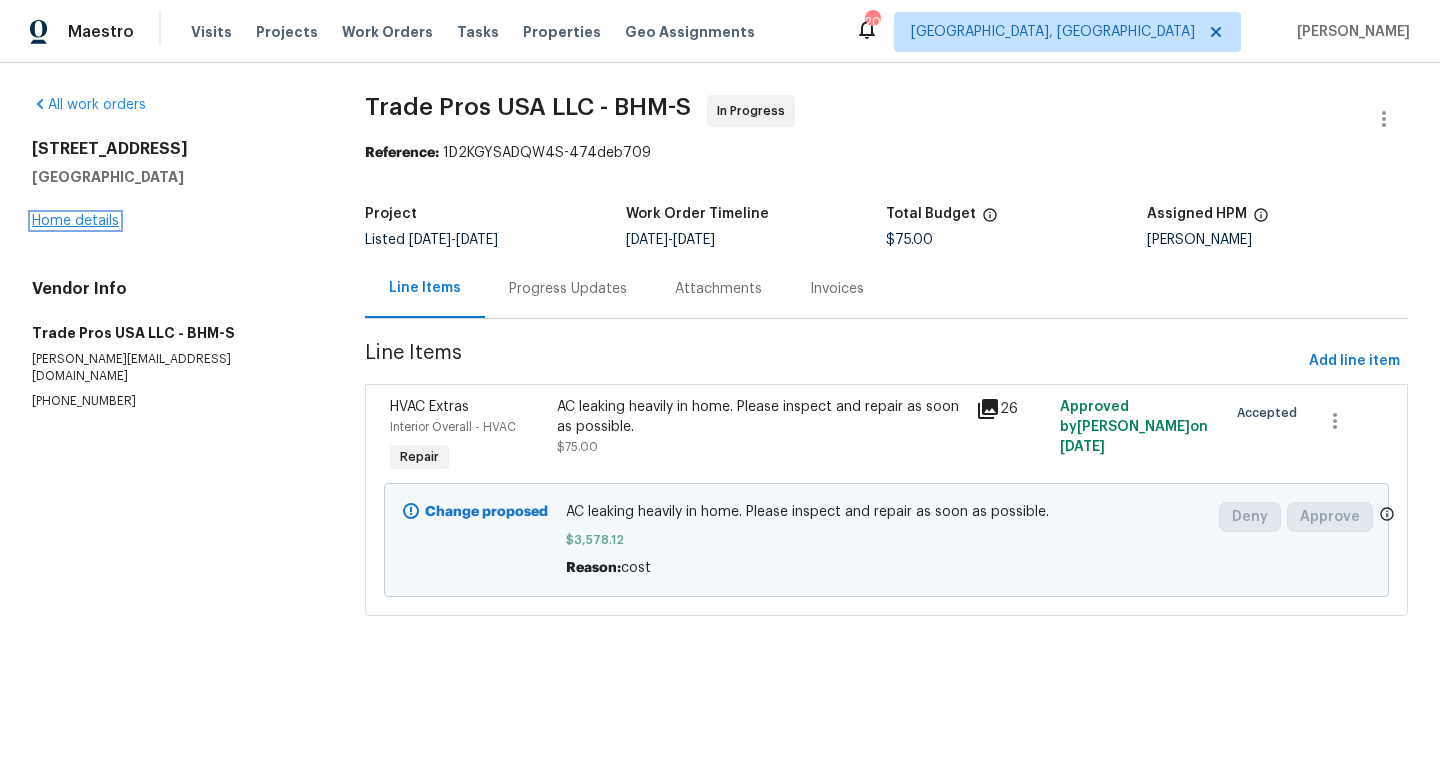 click on "Home details" at bounding box center (75, 221) 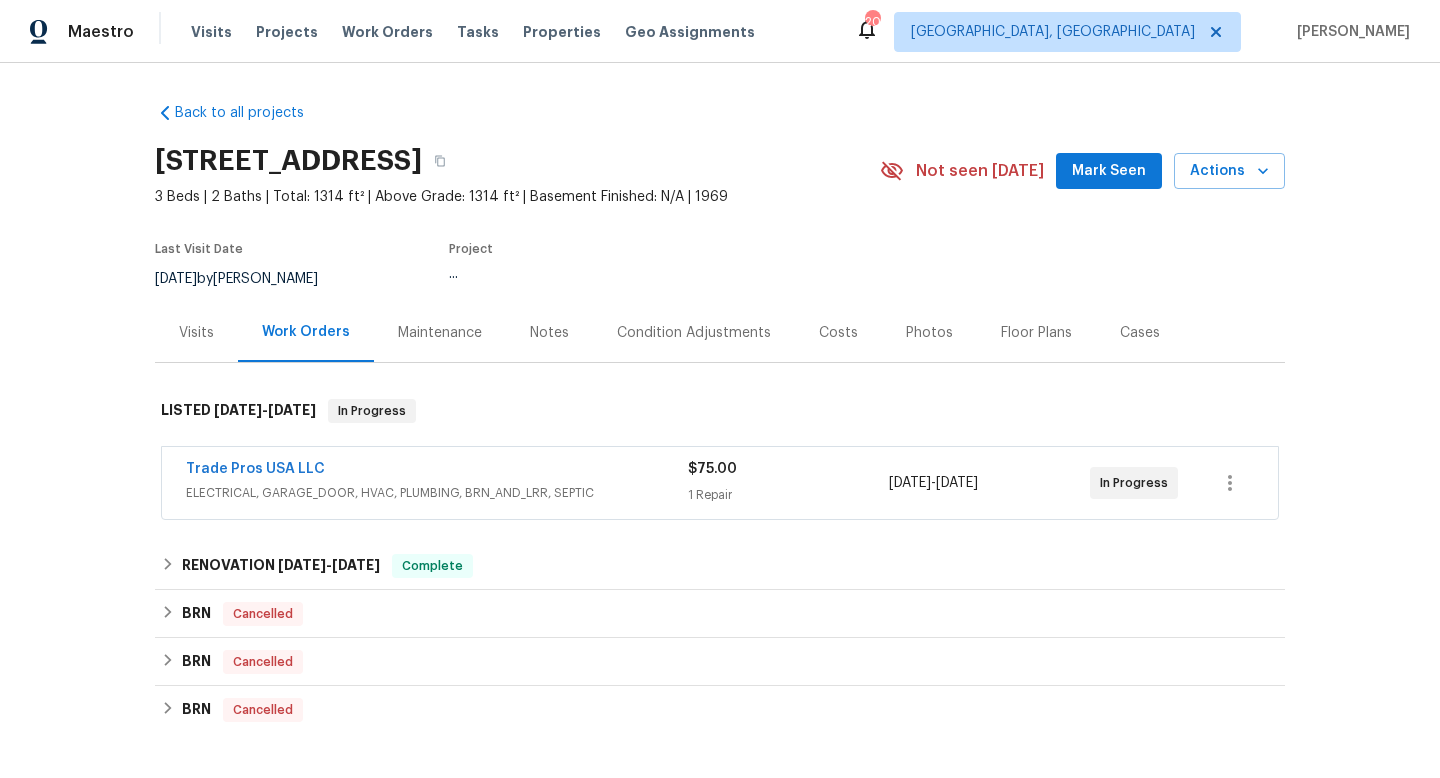 scroll, scrollTop: 119, scrollLeft: 0, axis: vertical 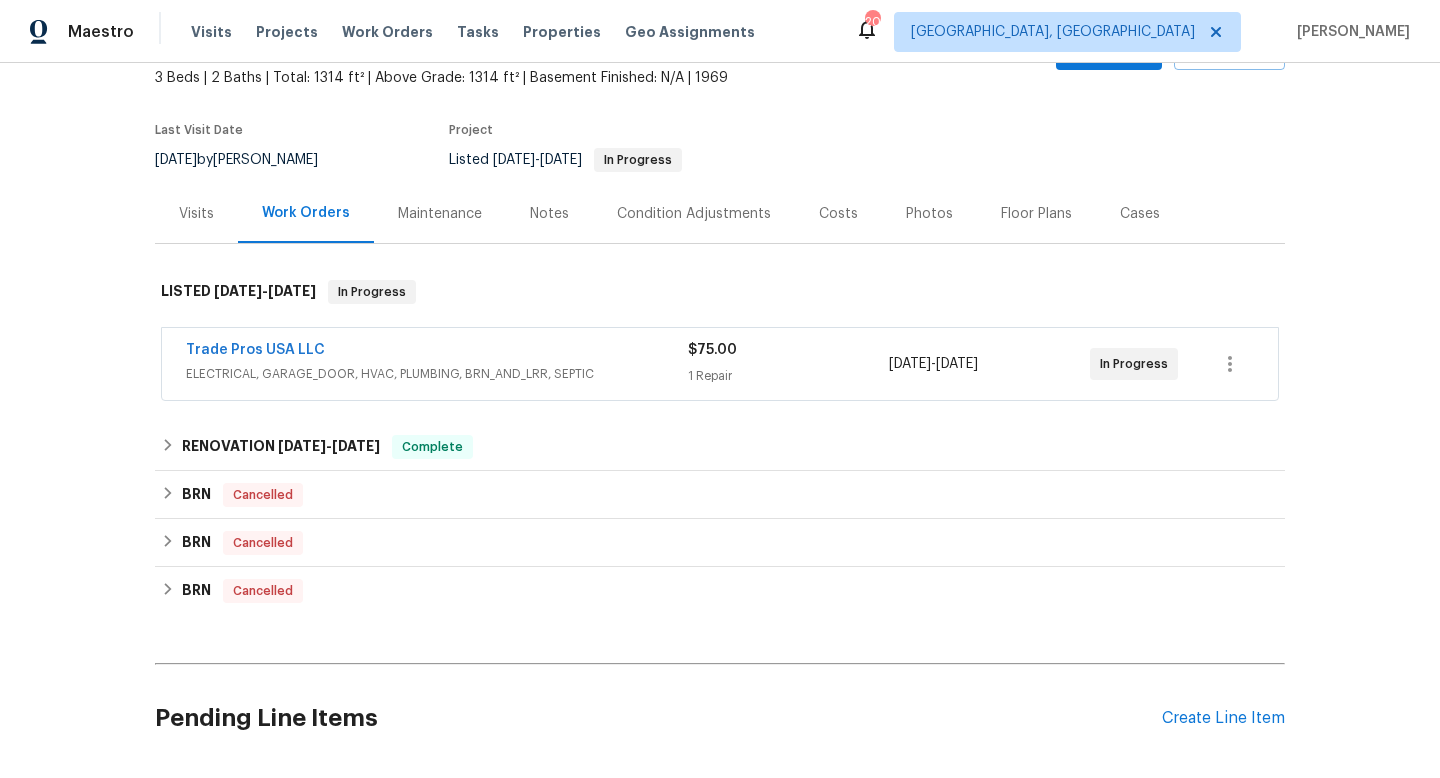 click on "Notes" at bounding box center (549, 213) 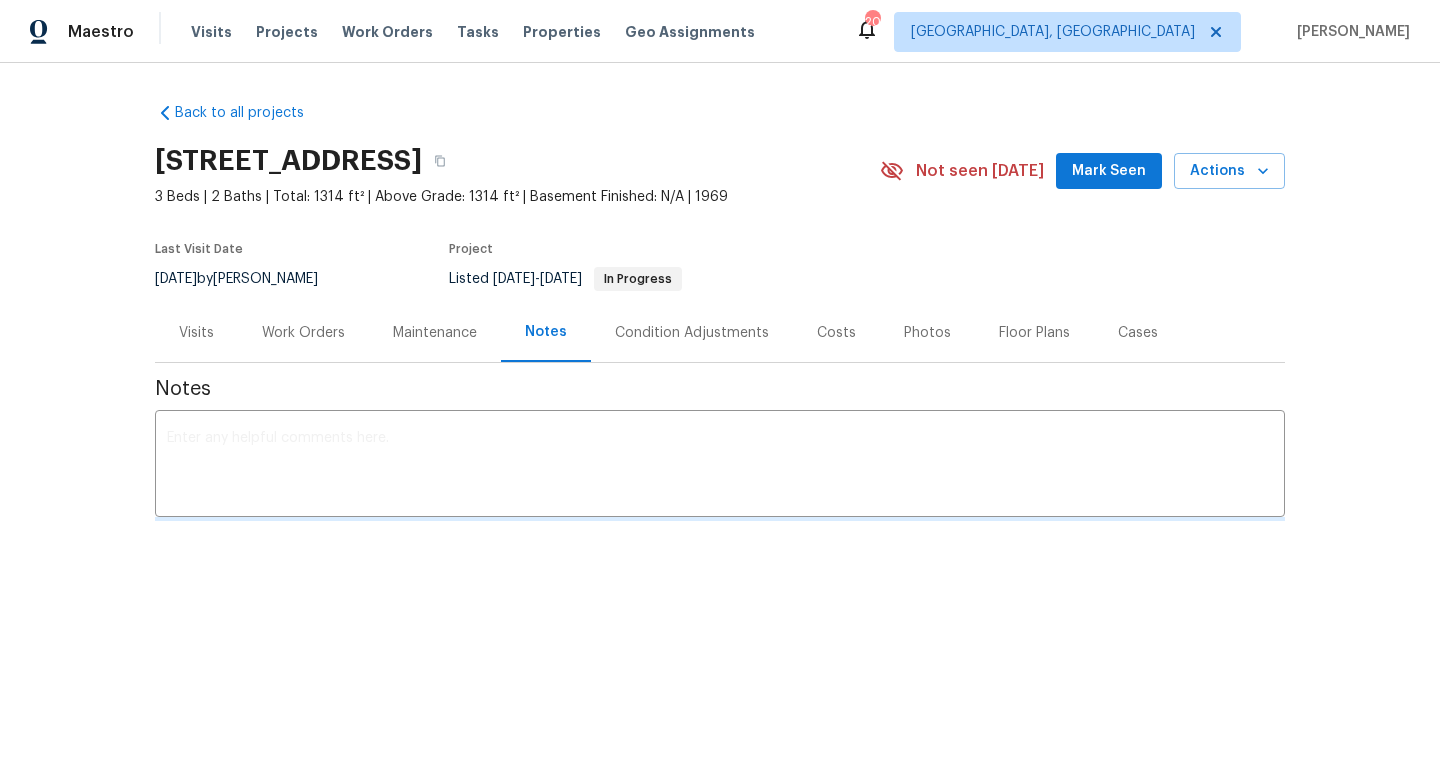 scroll, scrollTop: 0, scrollLeft: 0, axis: both 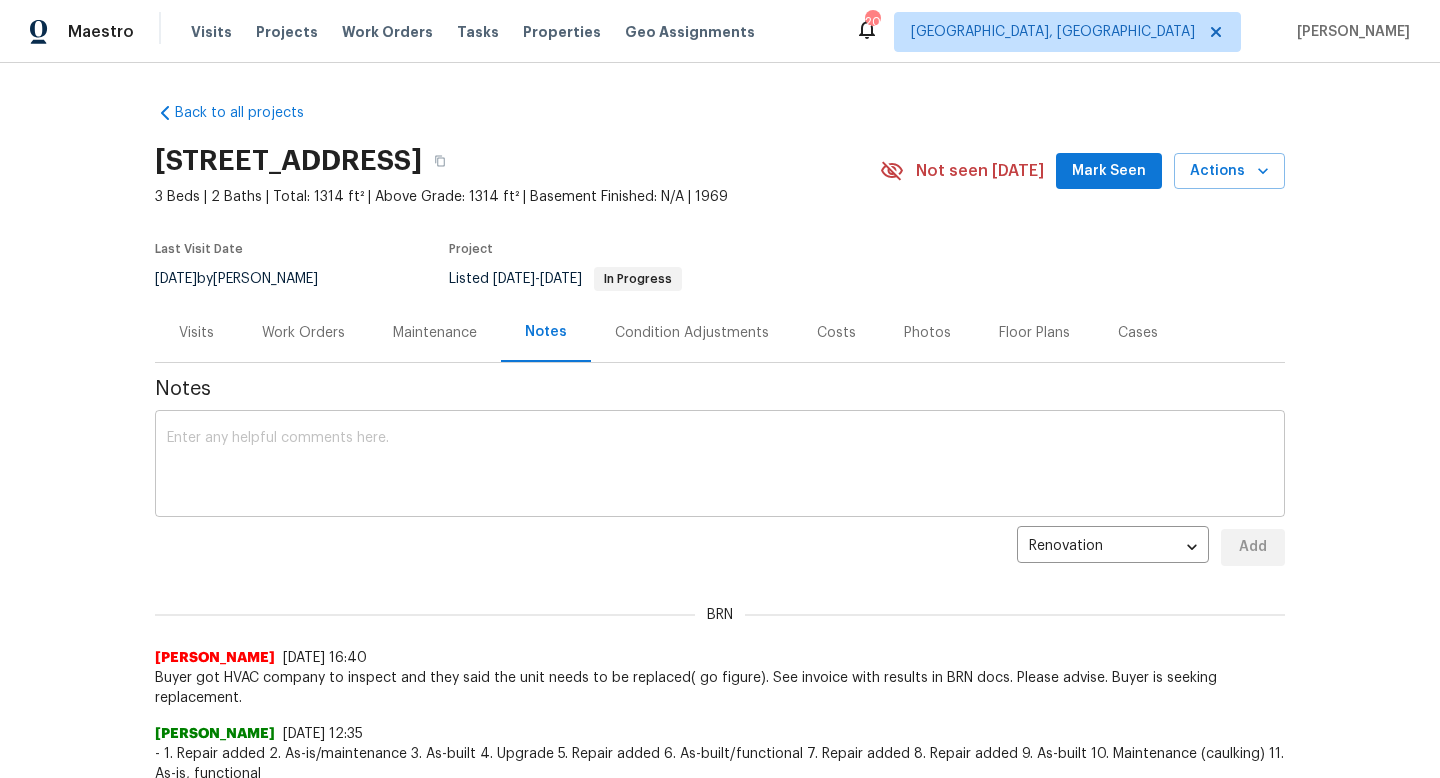 click on "x ​" at bounding box center (720, 466) 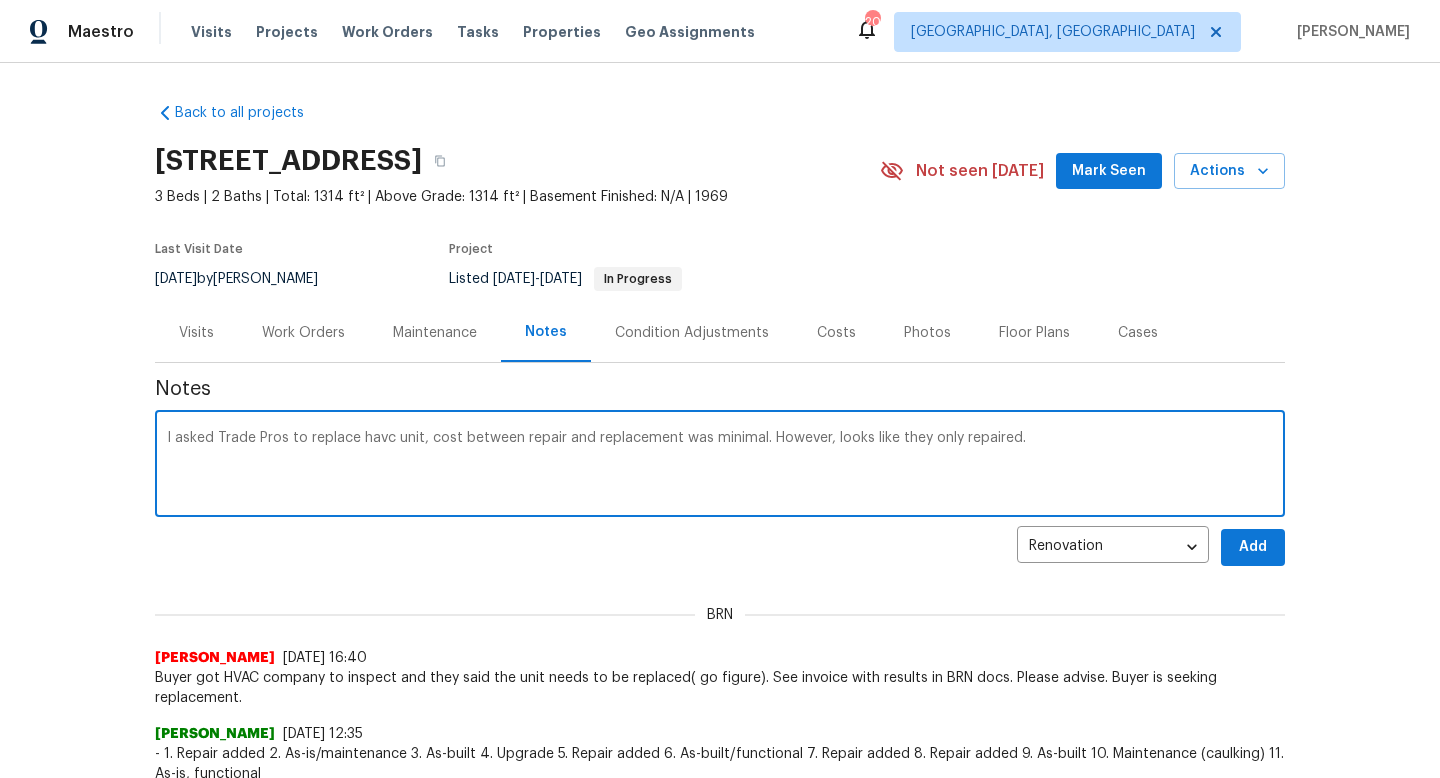 type on "I asked Trade Pros to replace havc unit, cost between repair and replacement was minimal. However, looks like they only repaired." 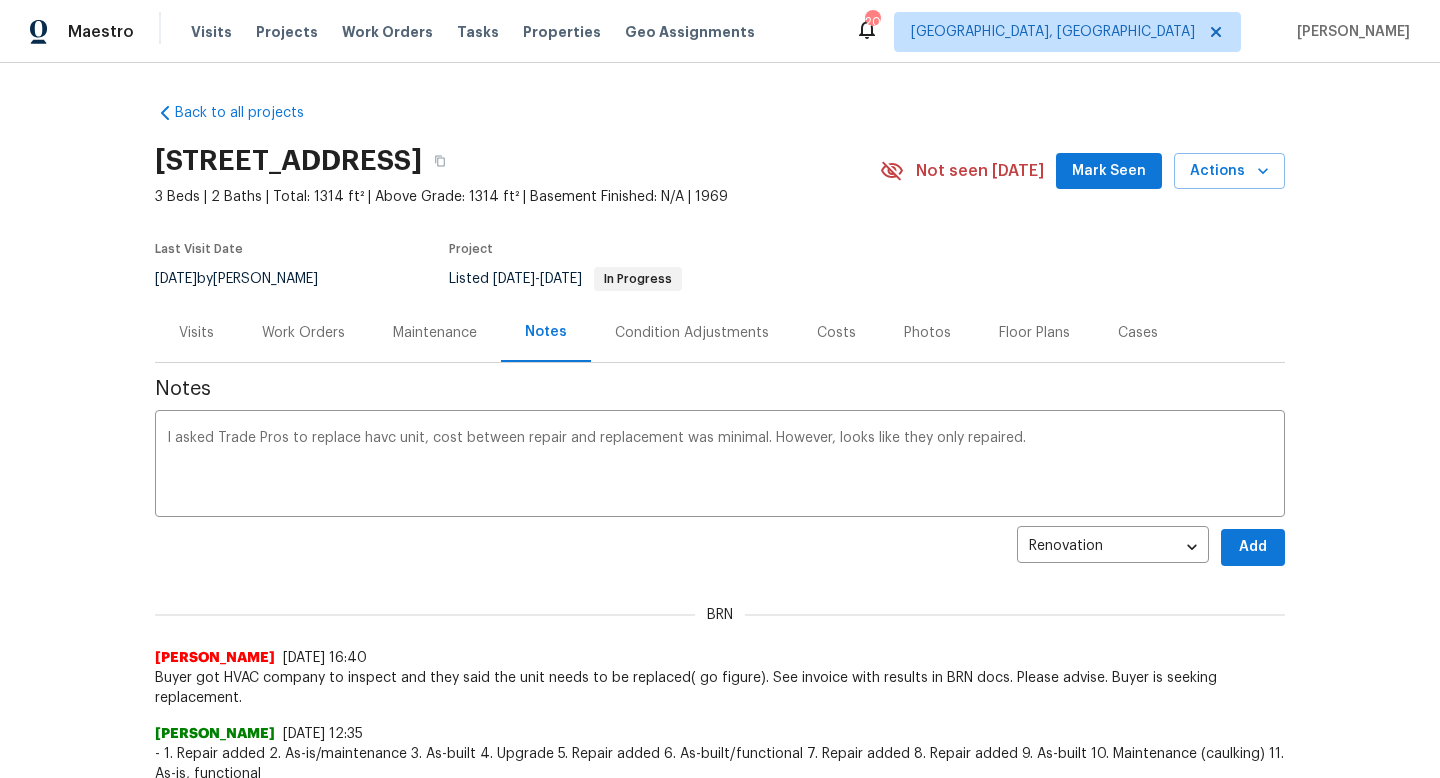 click on "Work Orders" at bounding box center [303, 333] 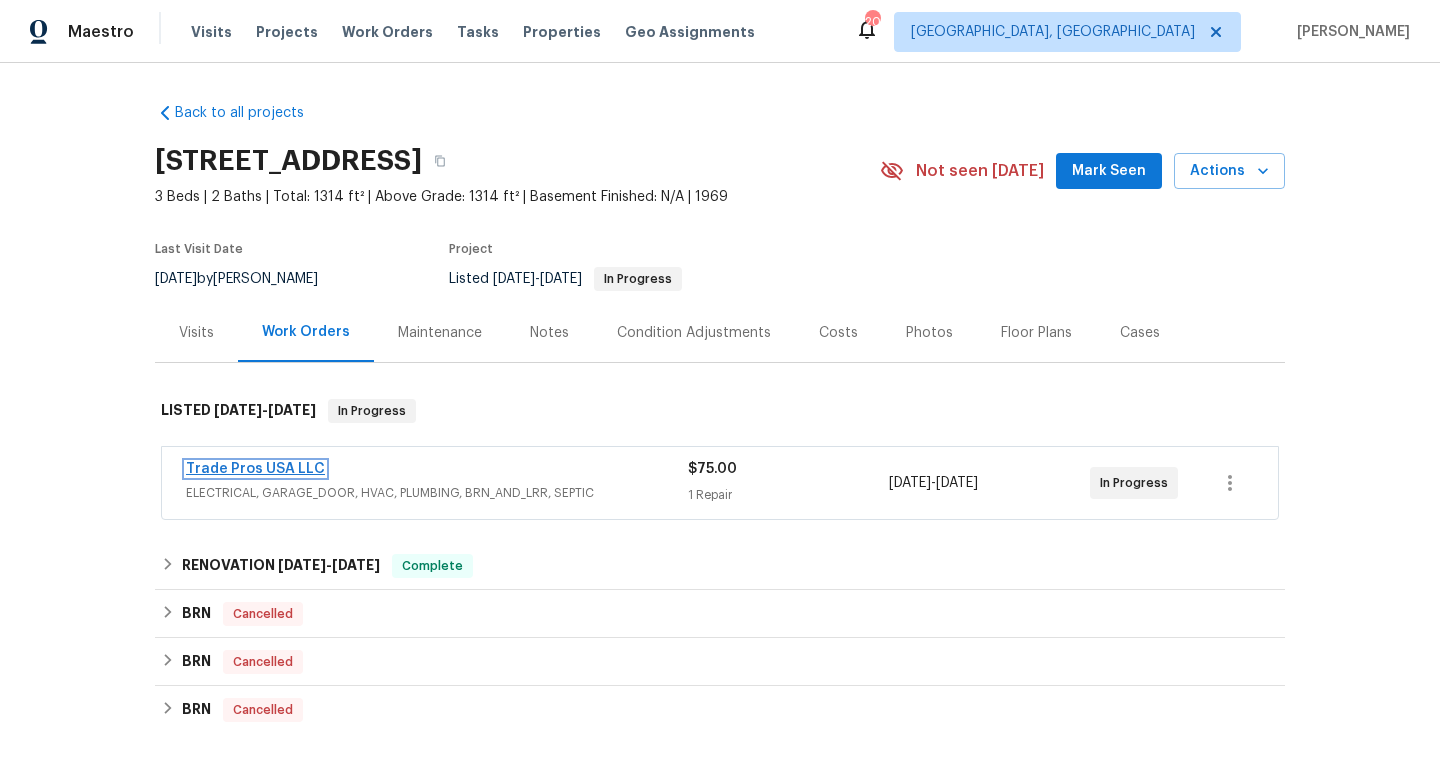 click on "Trade Pros USA LLC" at bounding box center (255, 469) 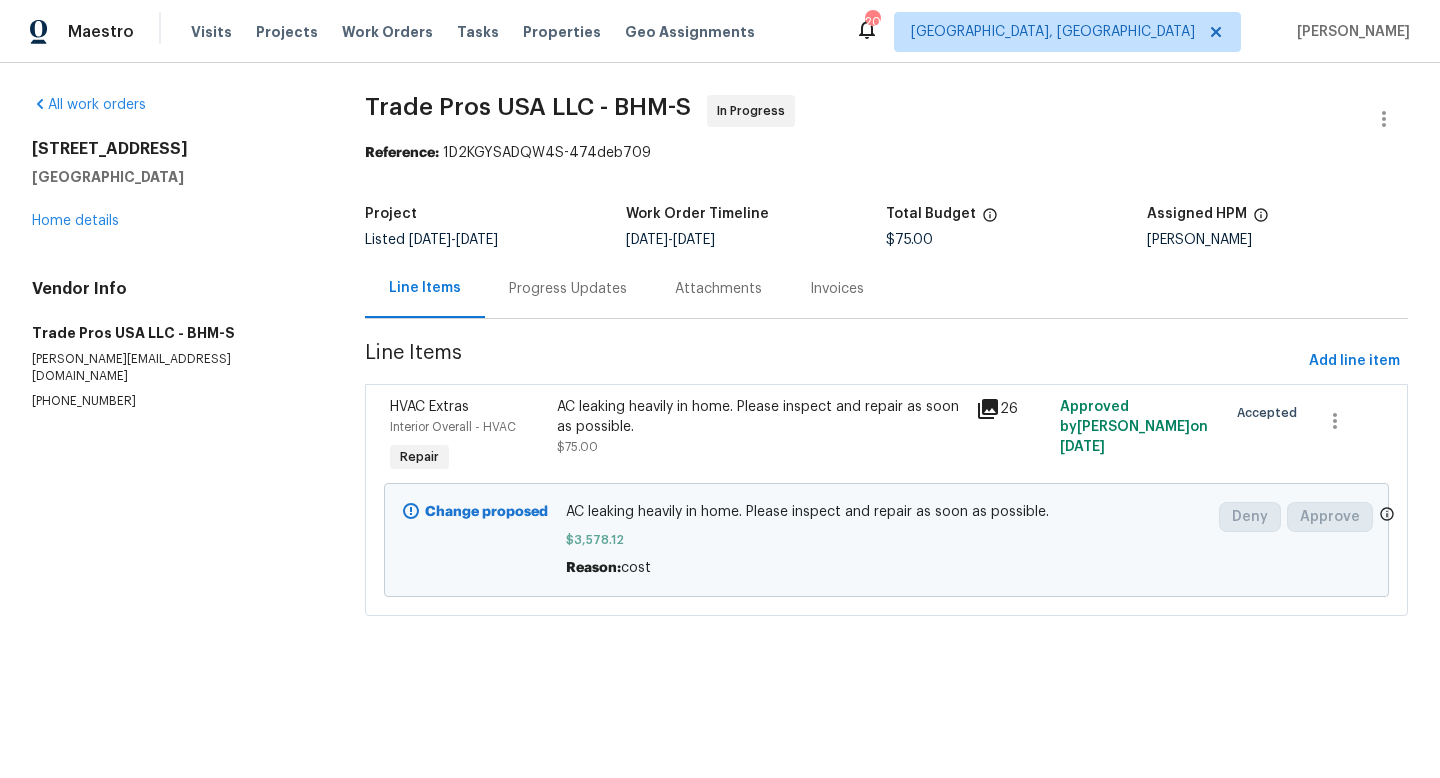click on "Progress Updates" at bounding box center (568, 289) 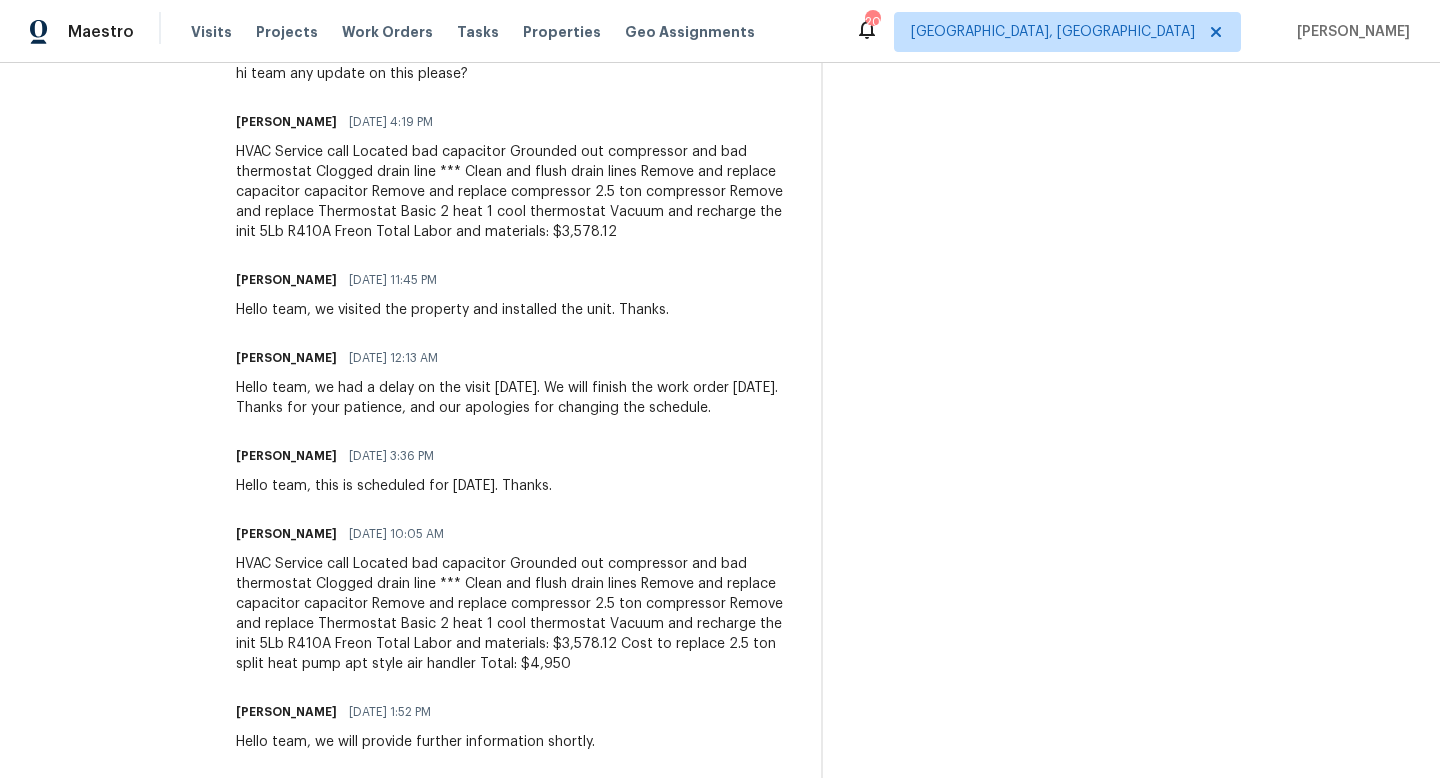 scroll, scrollTop: 0, scrollLeft: 0, axis: both 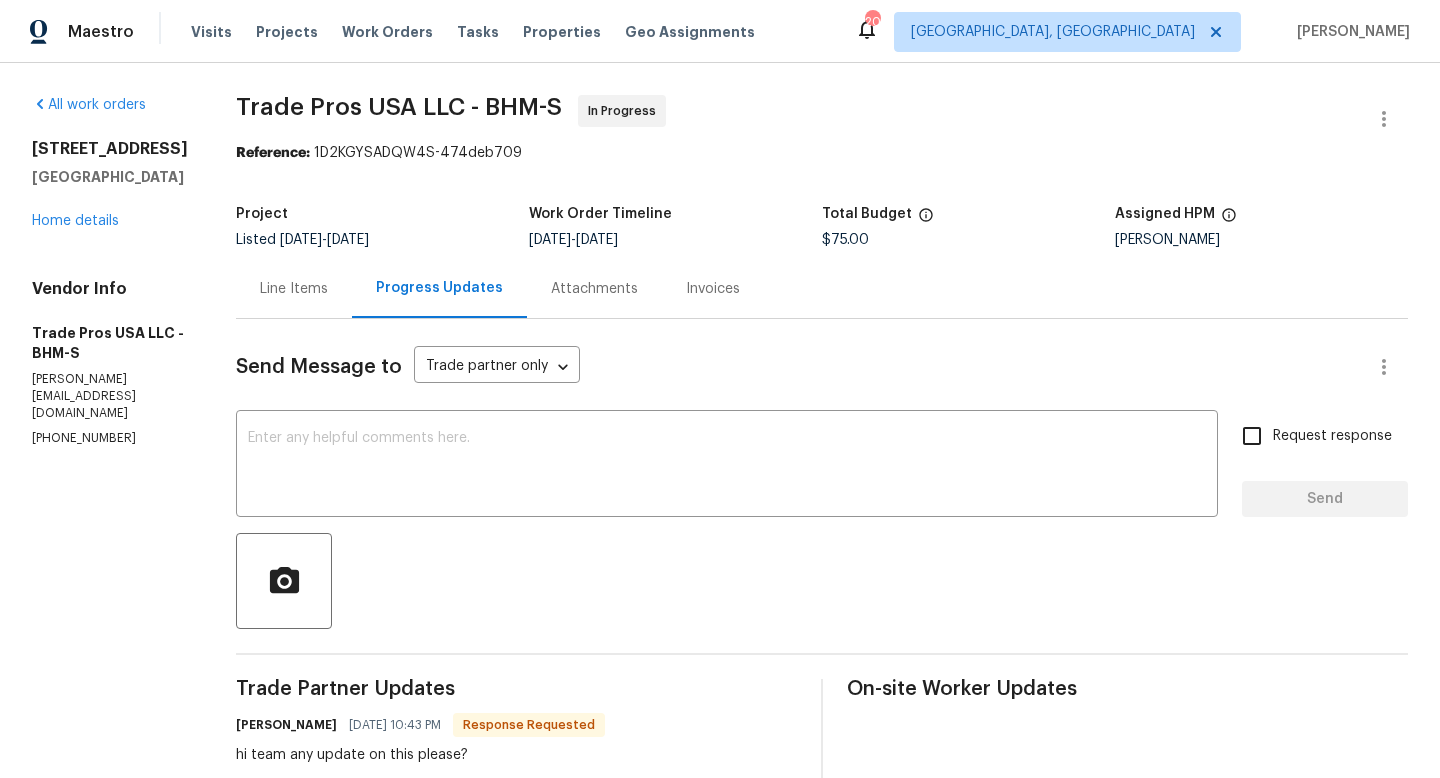 click on "Line Items" at bounding box center (294, 289) 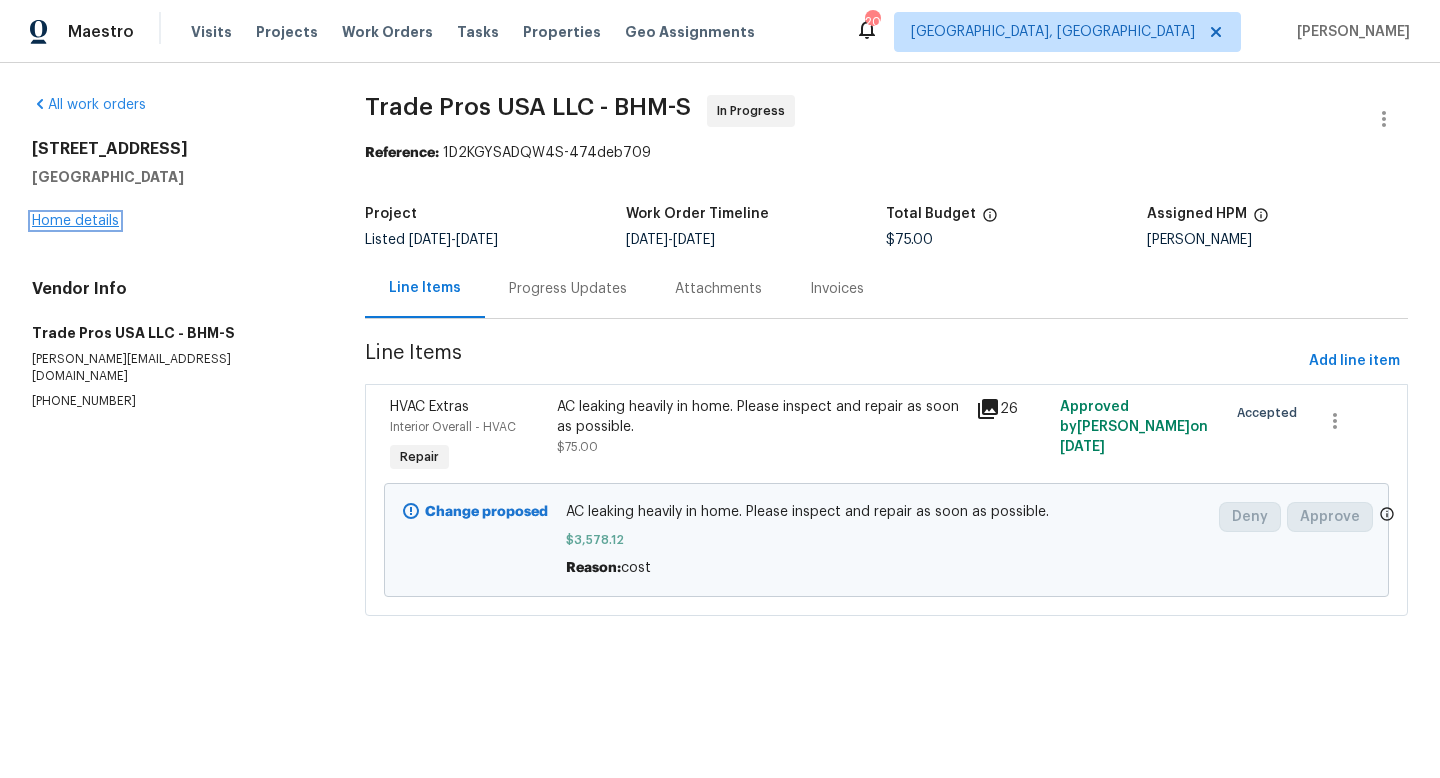 click on "Home details" at bounding box center [75, 221] 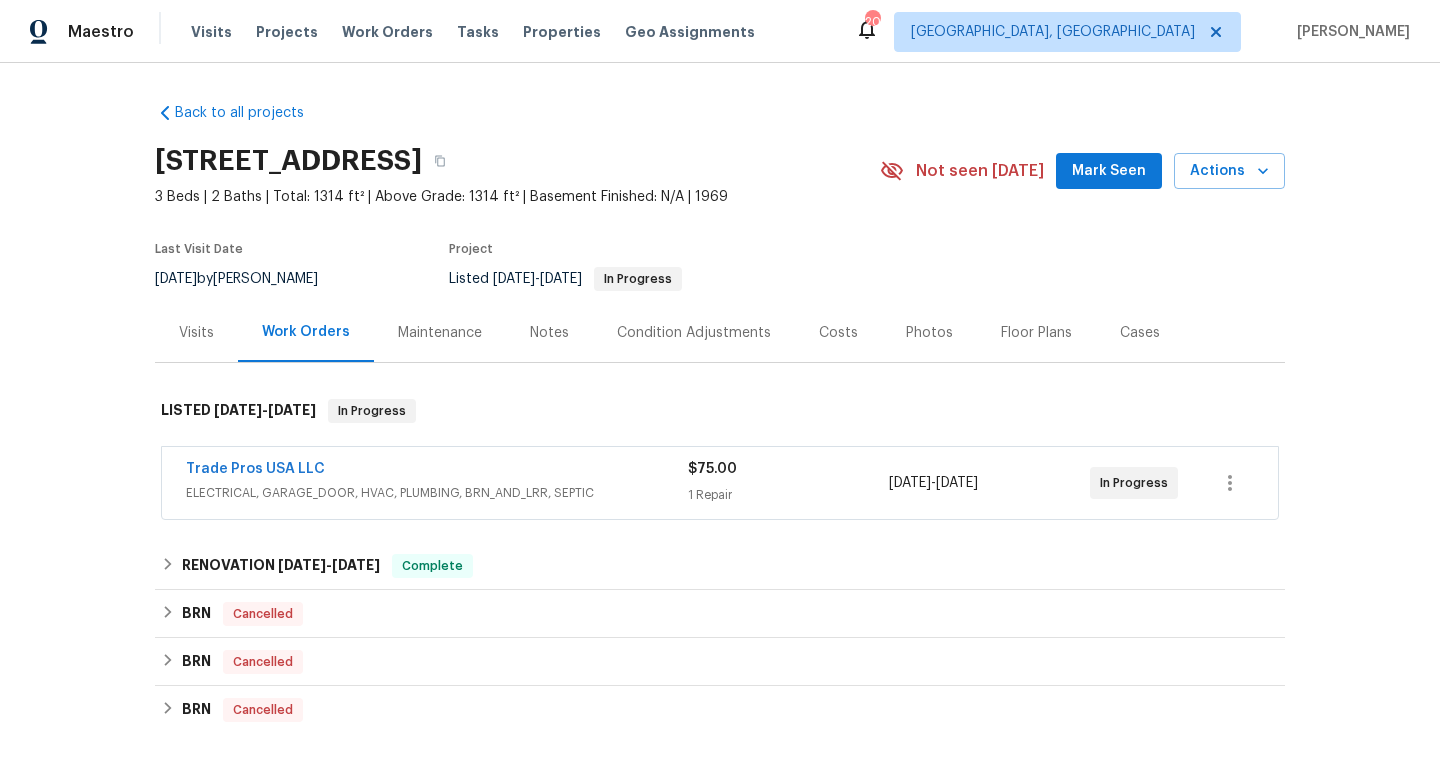 click on "Notes" at bounding box center (549, 333) 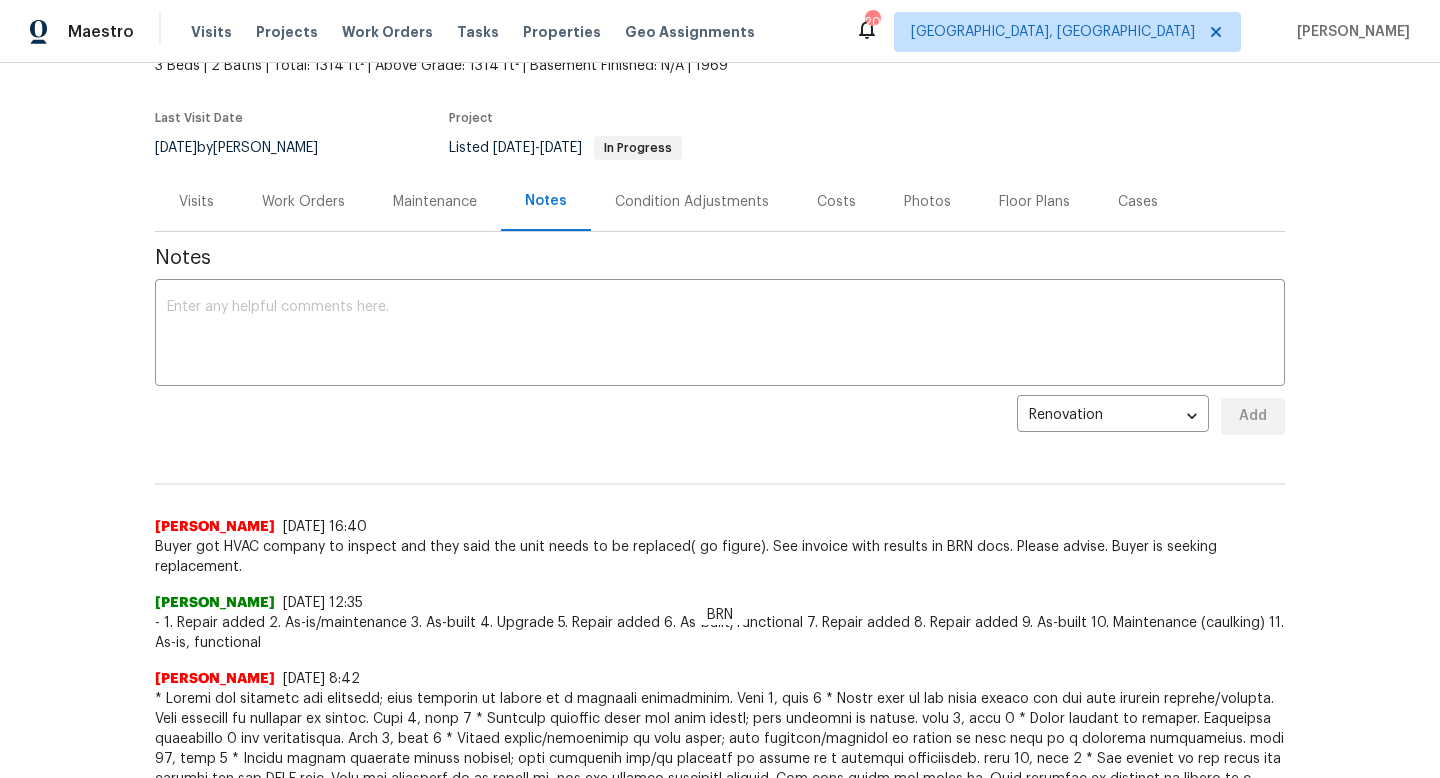 scroll, scrollTop: 135, scrollLeft: 0, axis: vertical 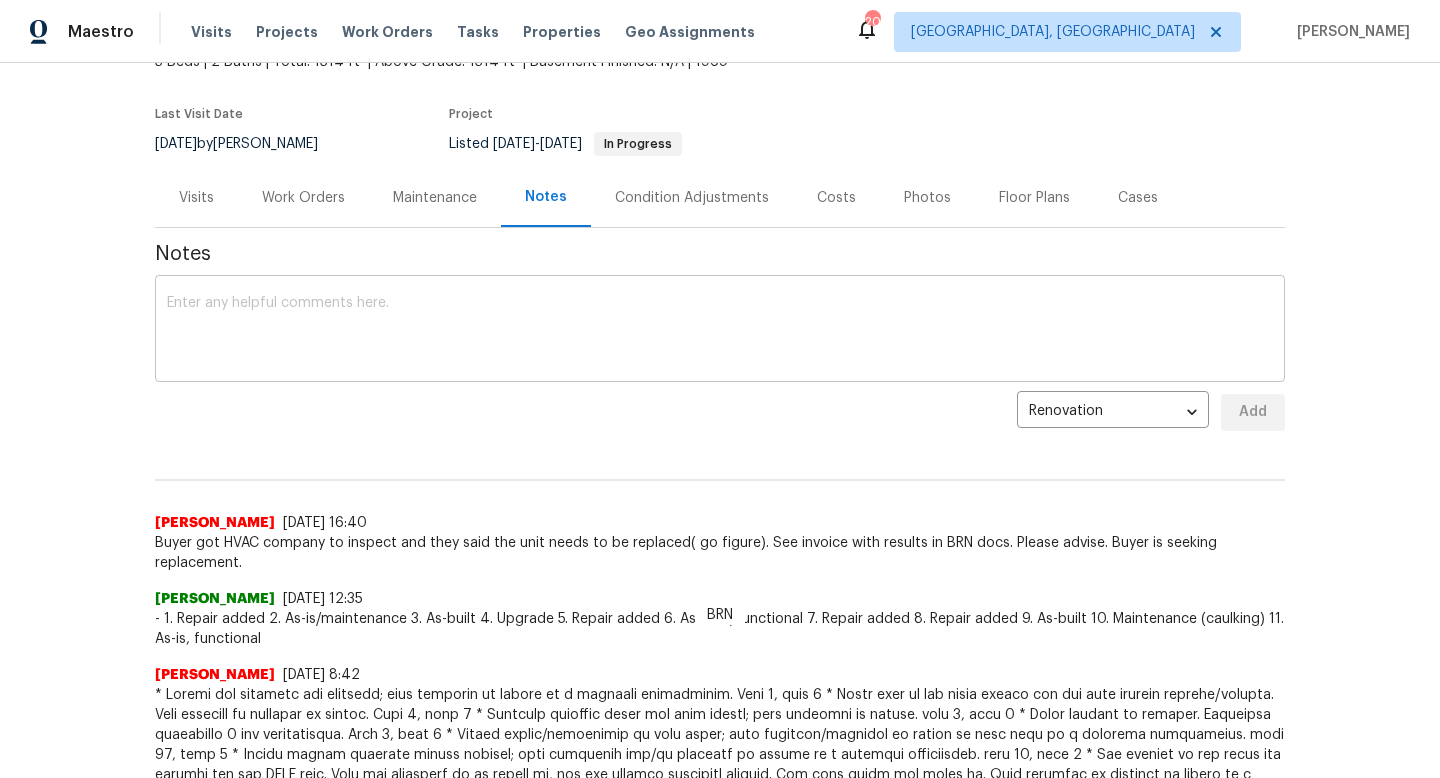 click at bounding box center [720, 331] 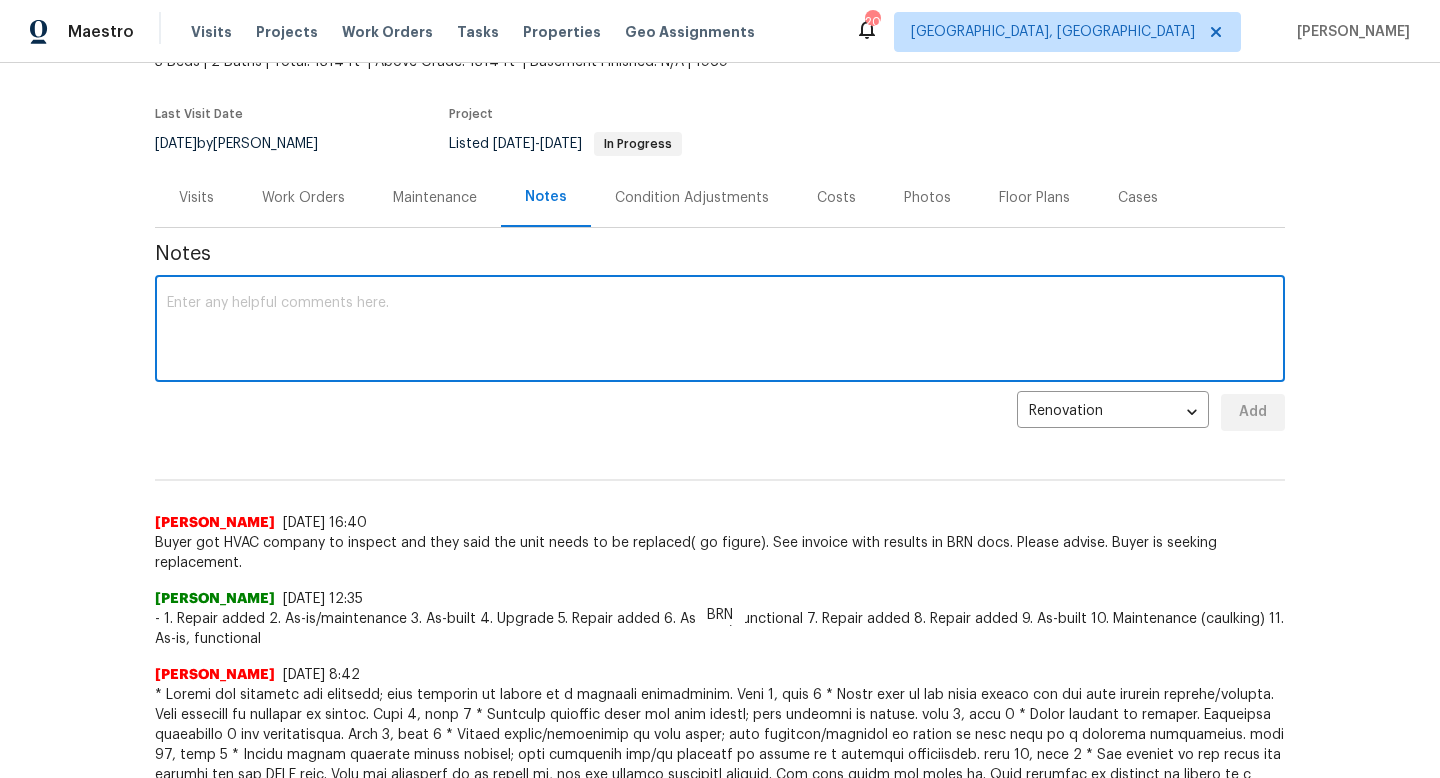 paste on "I asked Trade Pros to replace havc unit, cost between repair and replacement was minimal. However, looks like they only repaired." 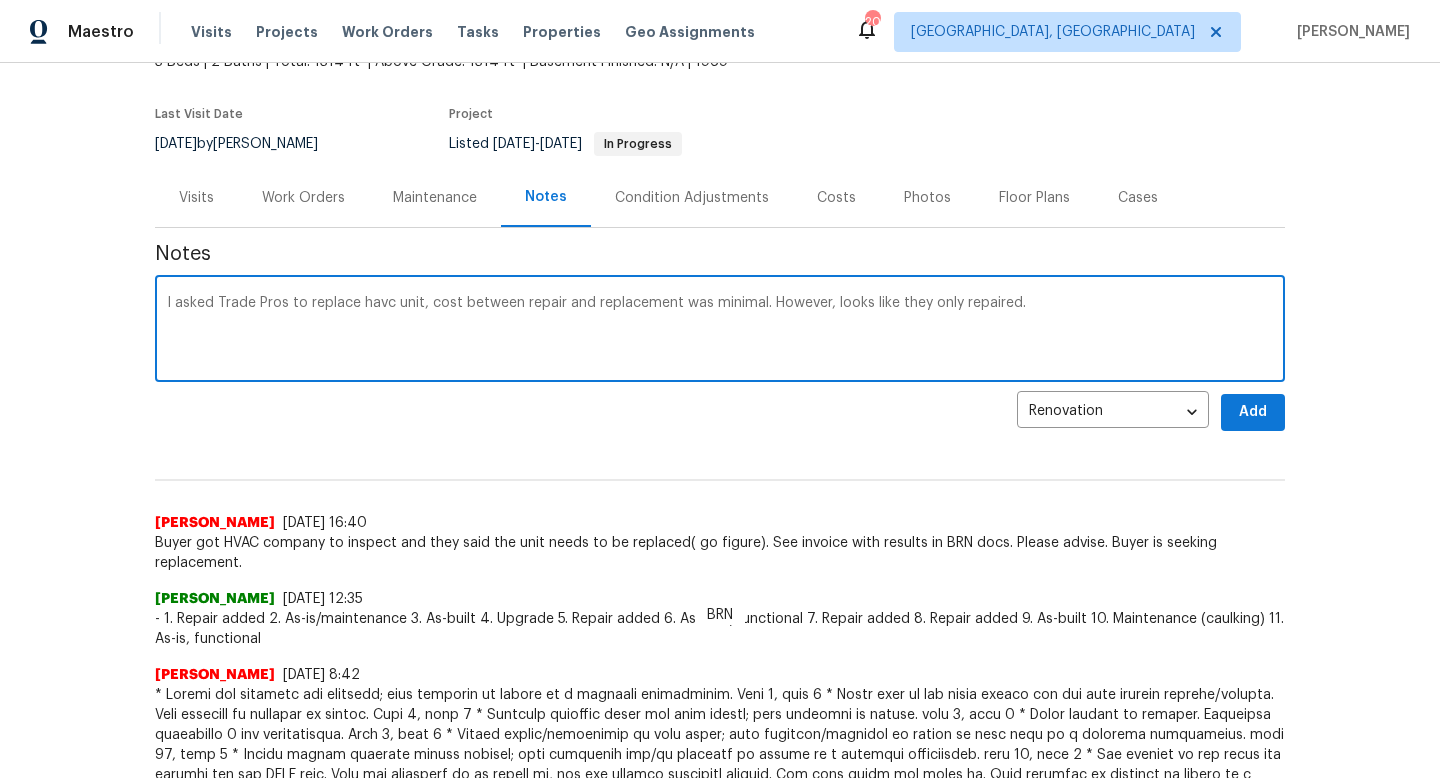 click on "I asked Trade Pros to replace havc unit, cost between repair and replacement was minimal. However, looks like they only repaired." at bounding box center [720, 331] 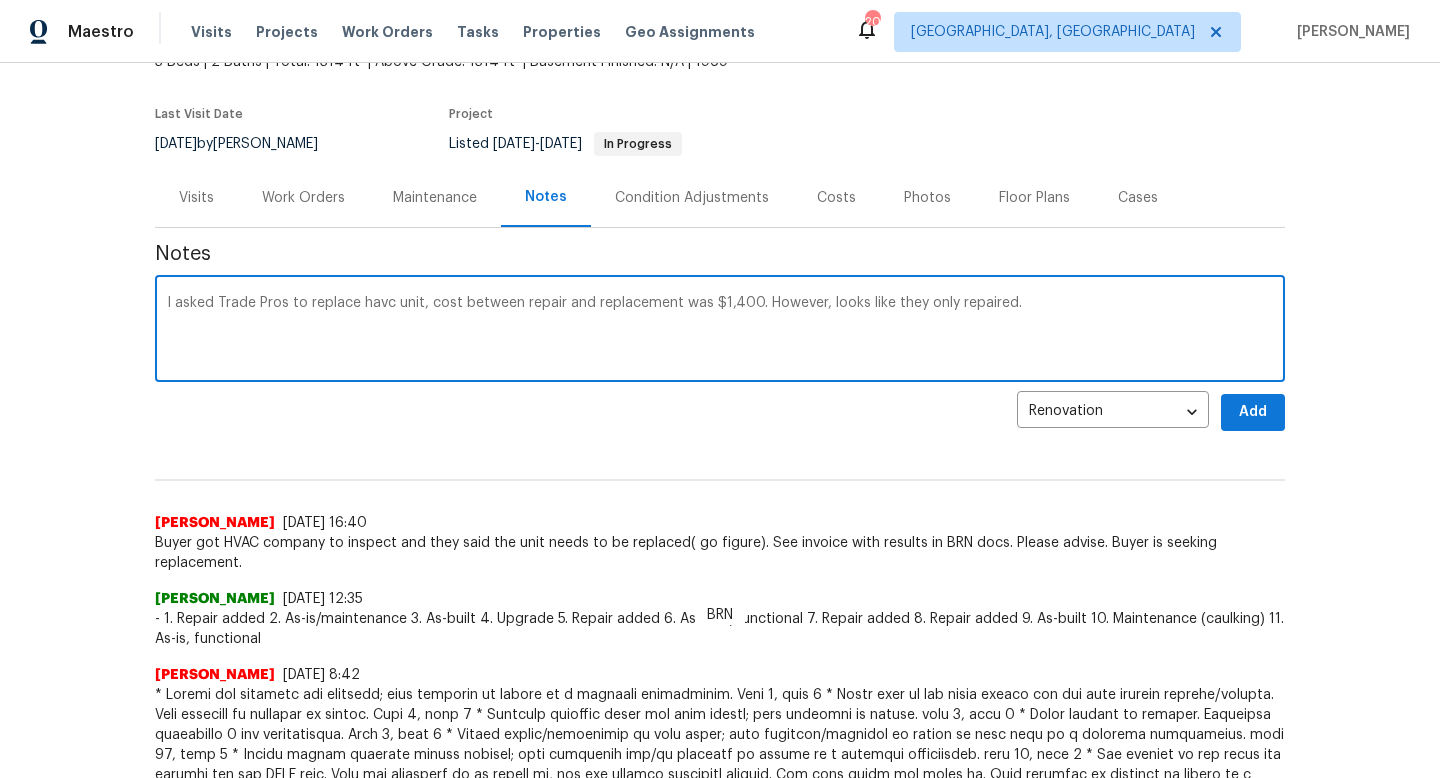 click on "I asked Trade Pros to replace havc unit, cost between repair and replacement was $1,400. However, looks like they only repaired." at bounding box center (720, 331) 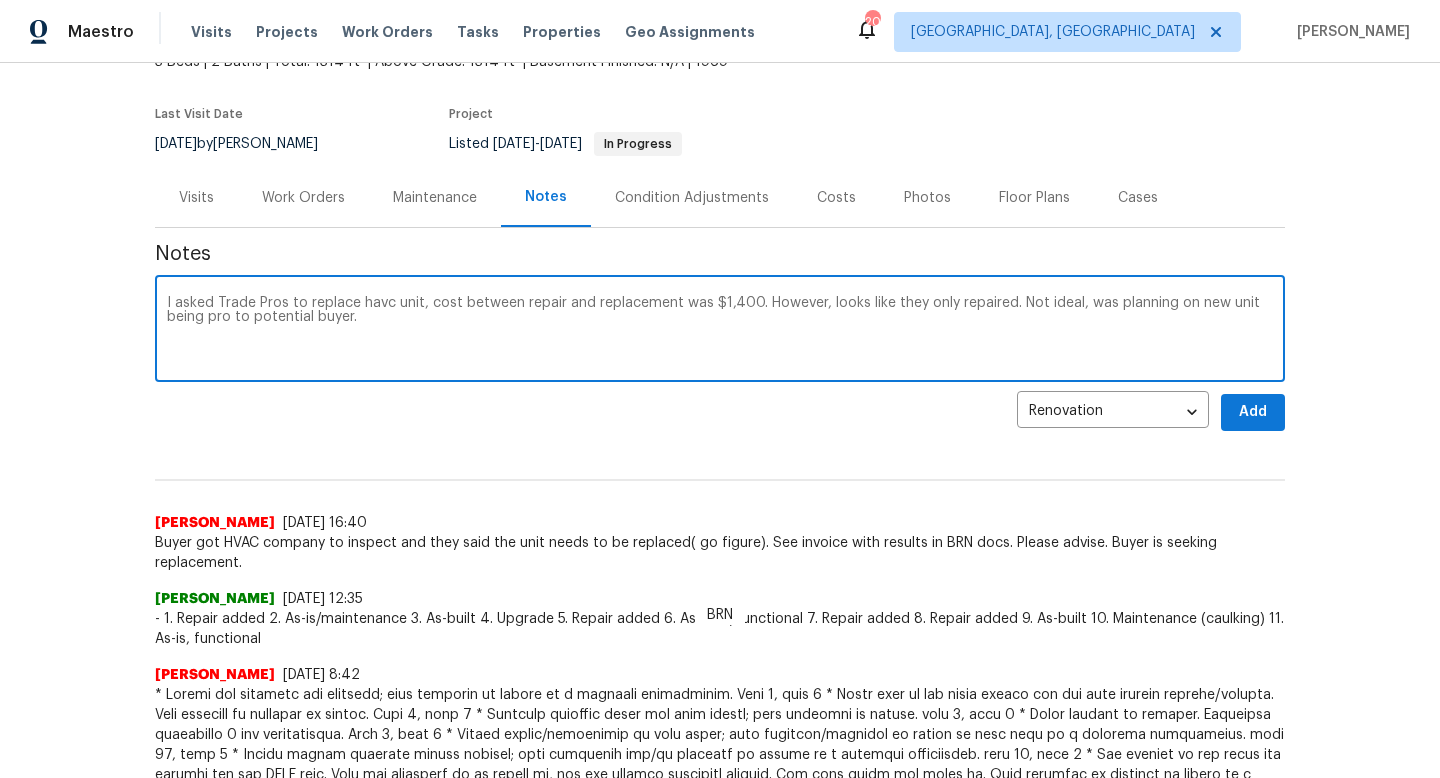 type on "I asked Trade Pros to replace havc unit, cost between repair and replacement was $1,400. However, looks like they only repaired. Not ideal, was planning on new unit being pro to potential buyer." 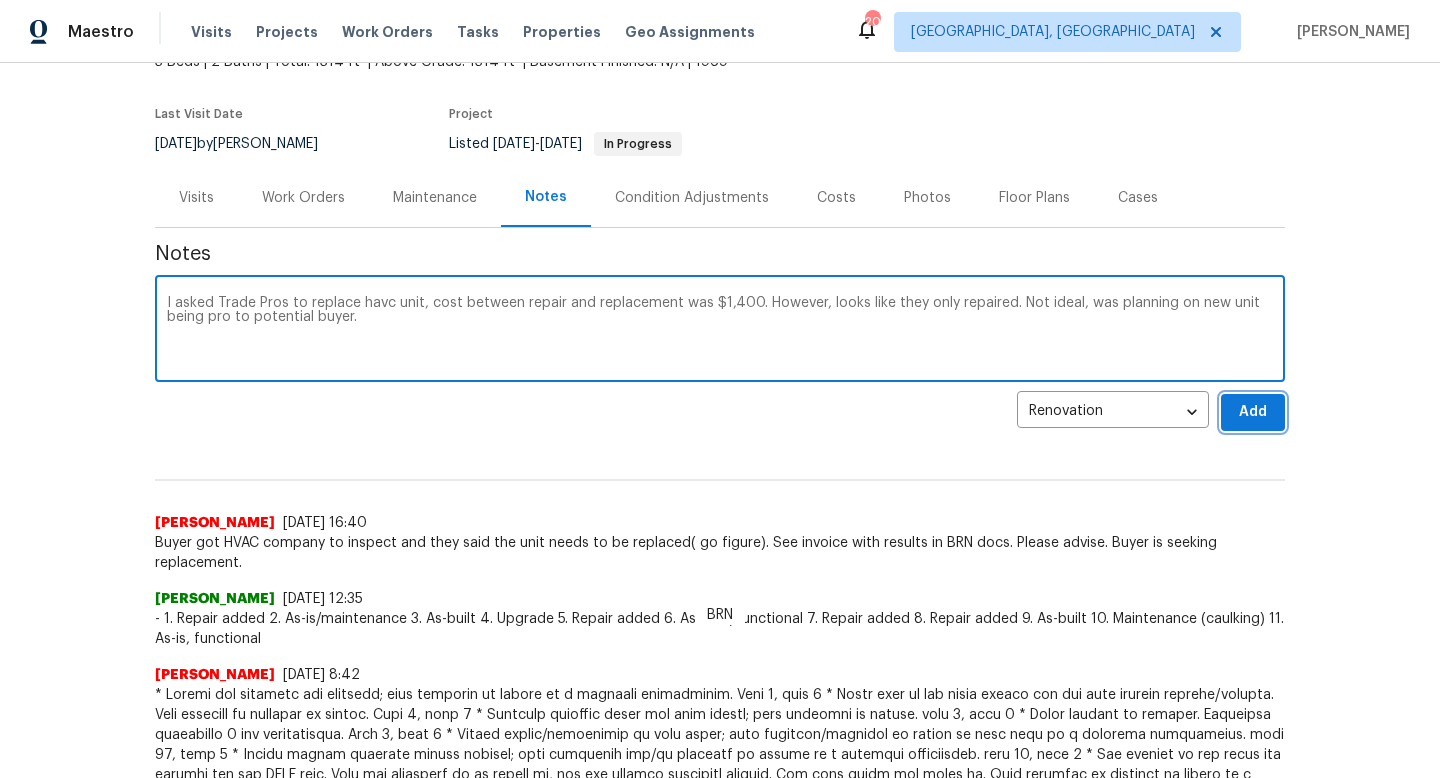 click on "Add" at bounding box center [1253, 412] 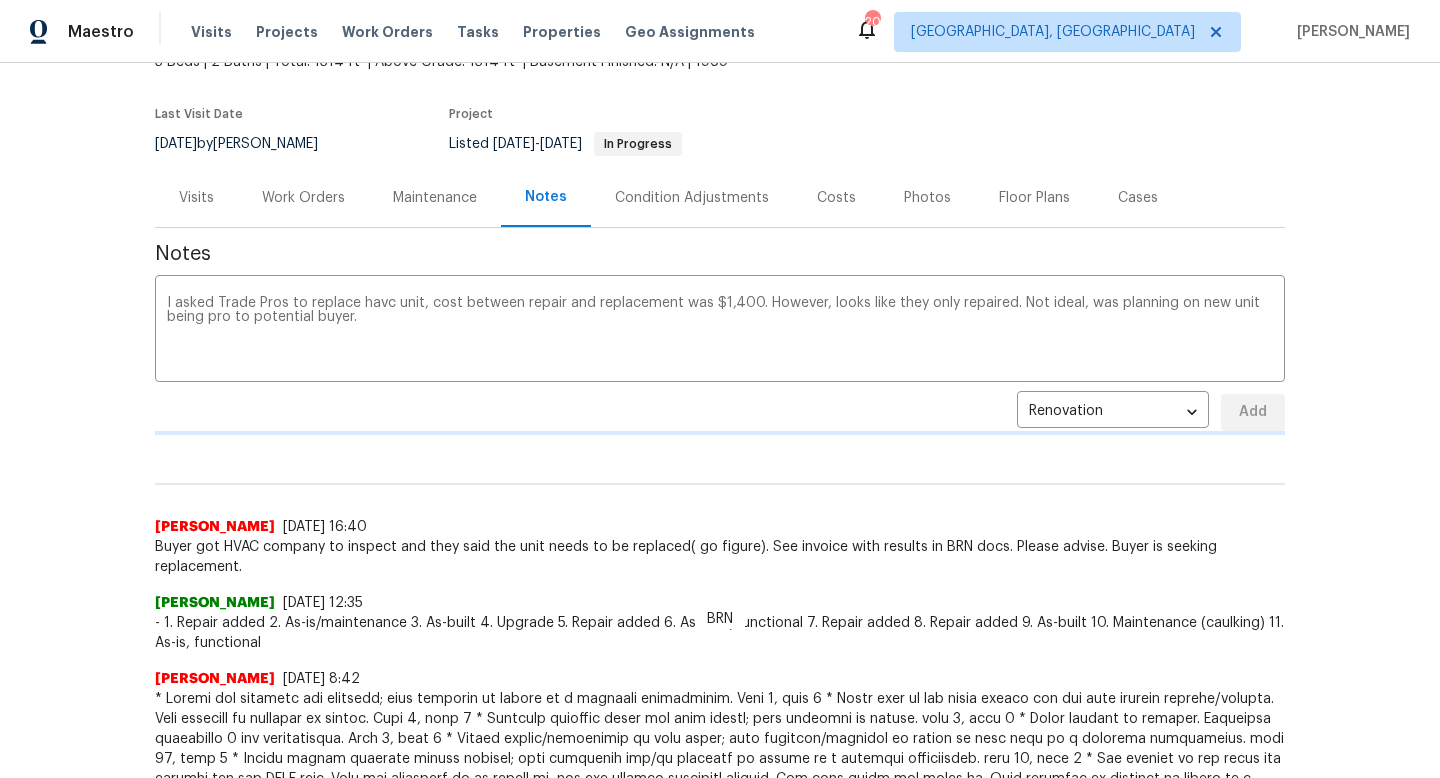 type 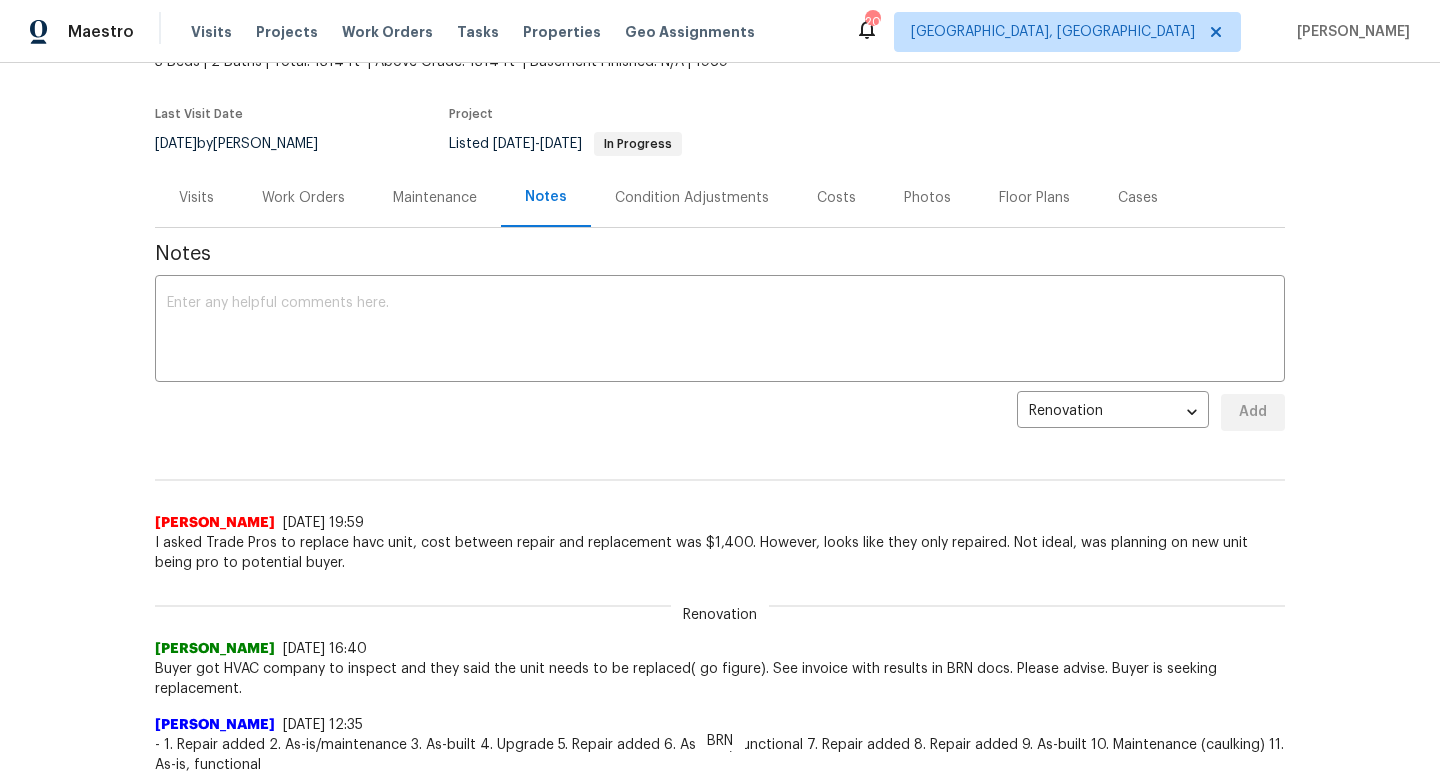 click on "Work Orders" at bounding box center (303, 198) 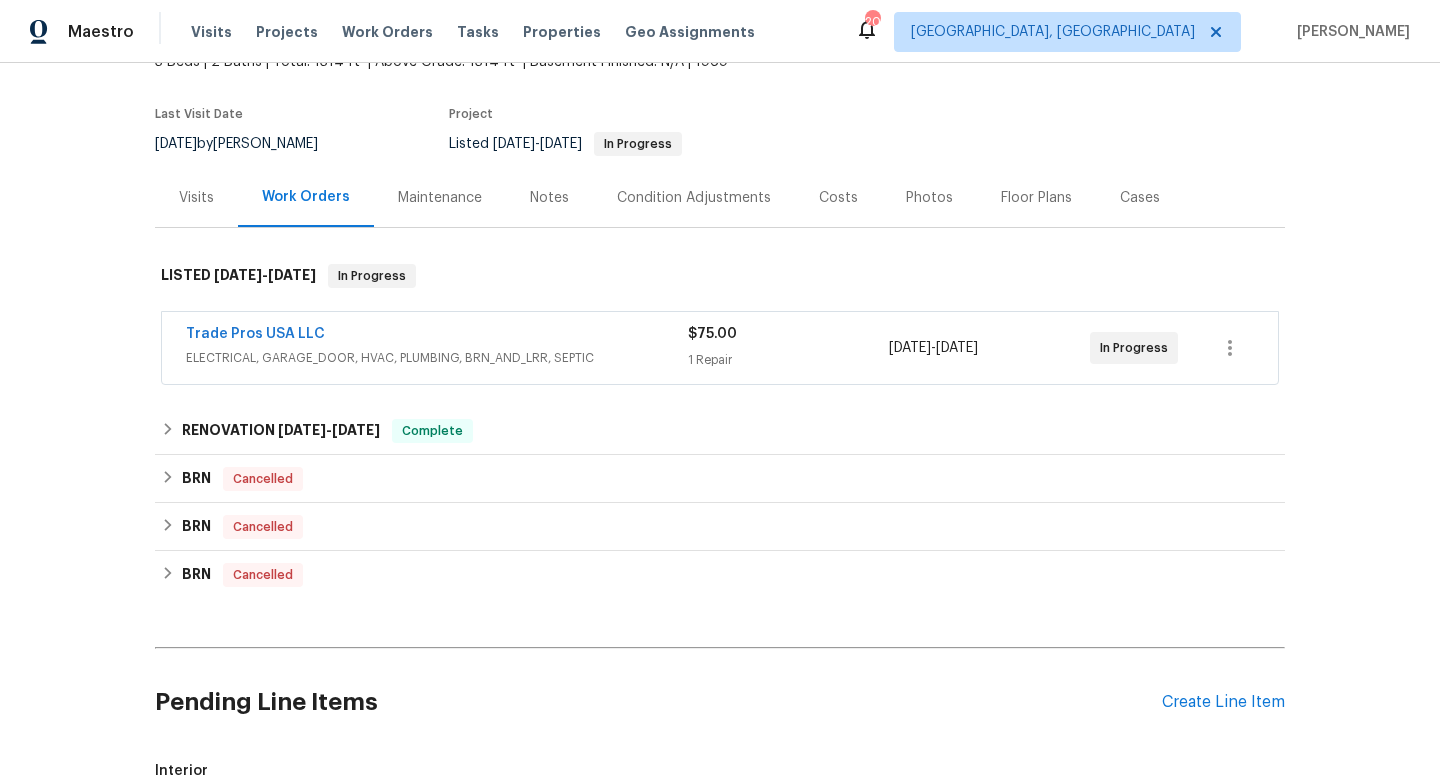 click on "Trade Pros USA LLC" at bounding box center [437, 336] 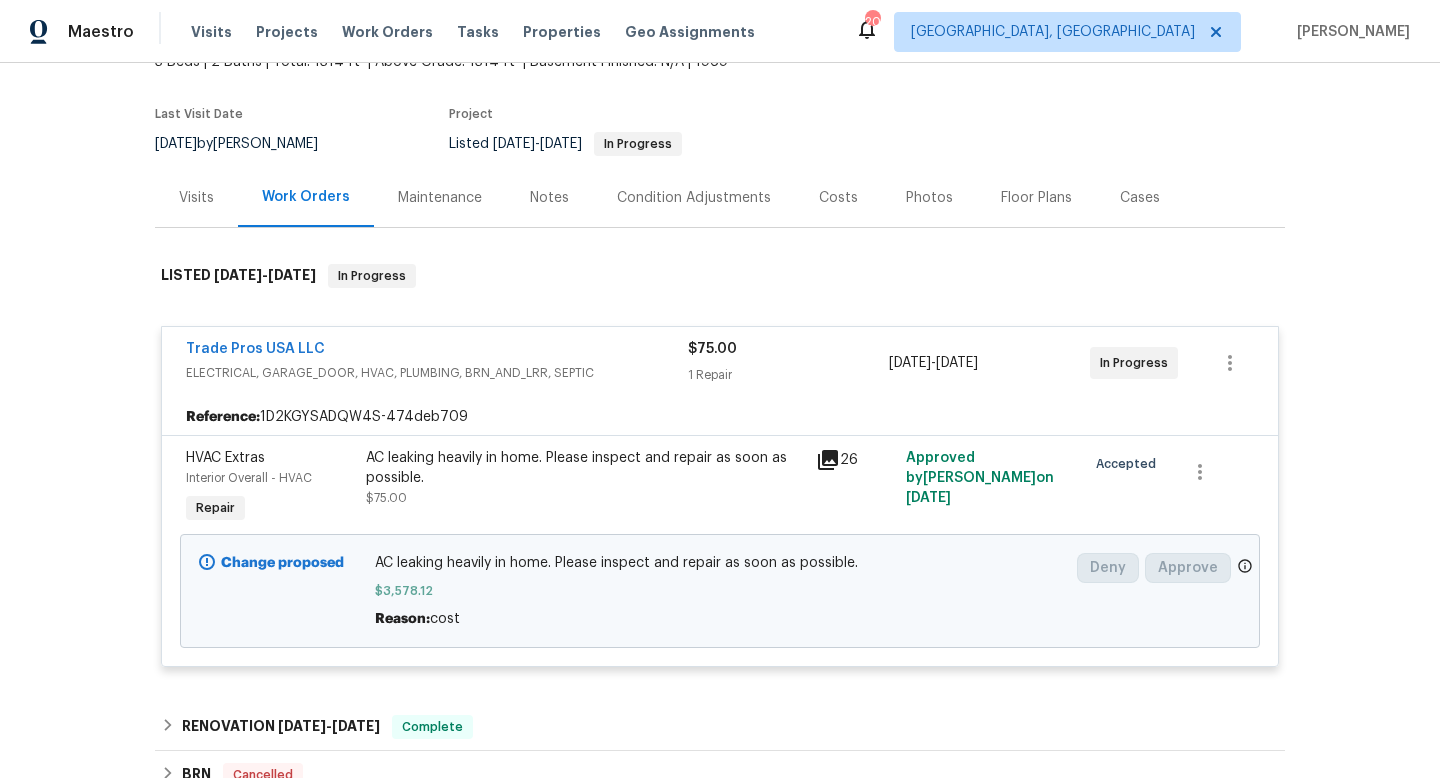 scroll, scrollTop: 0, scrollLeft: 0, axis: both 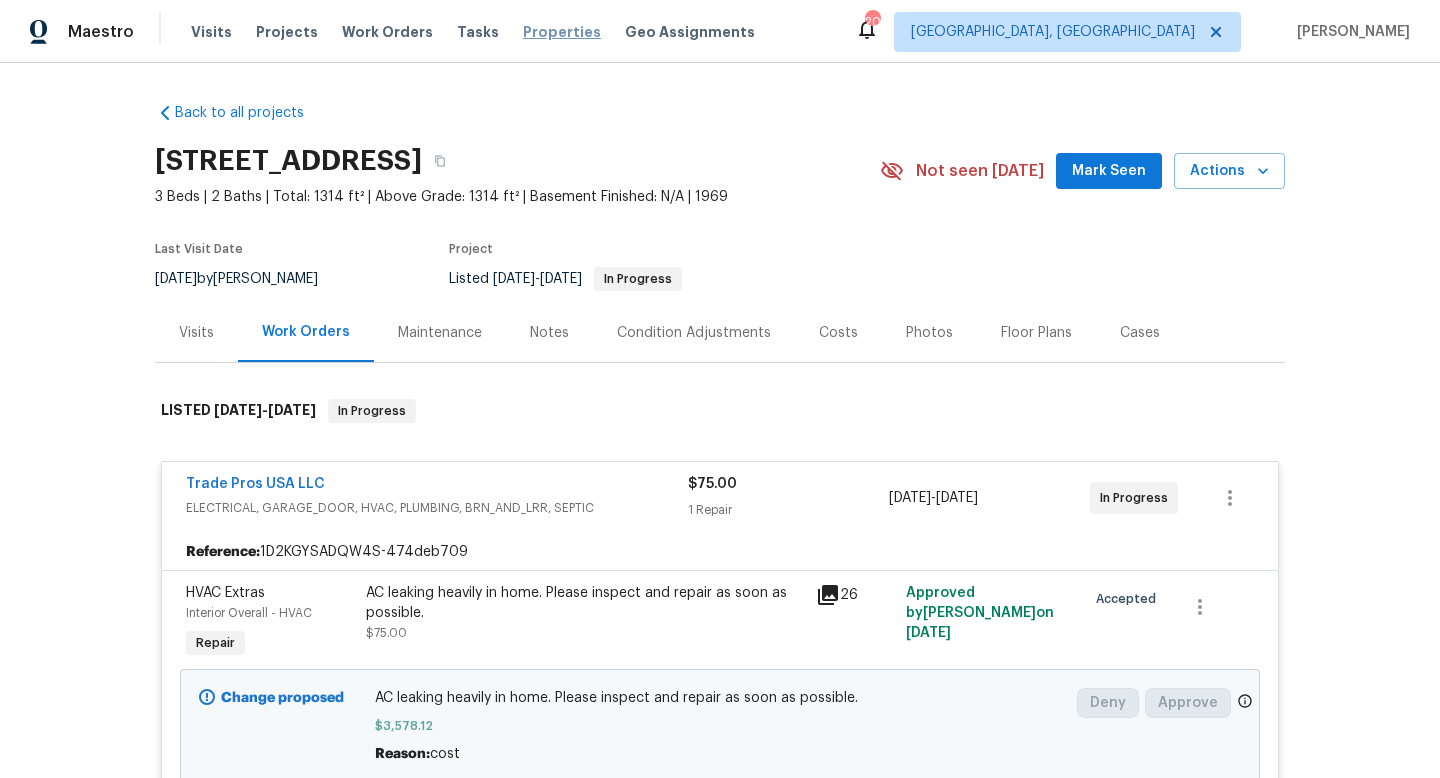 click on "Properties" at bounding box center (562, 32) 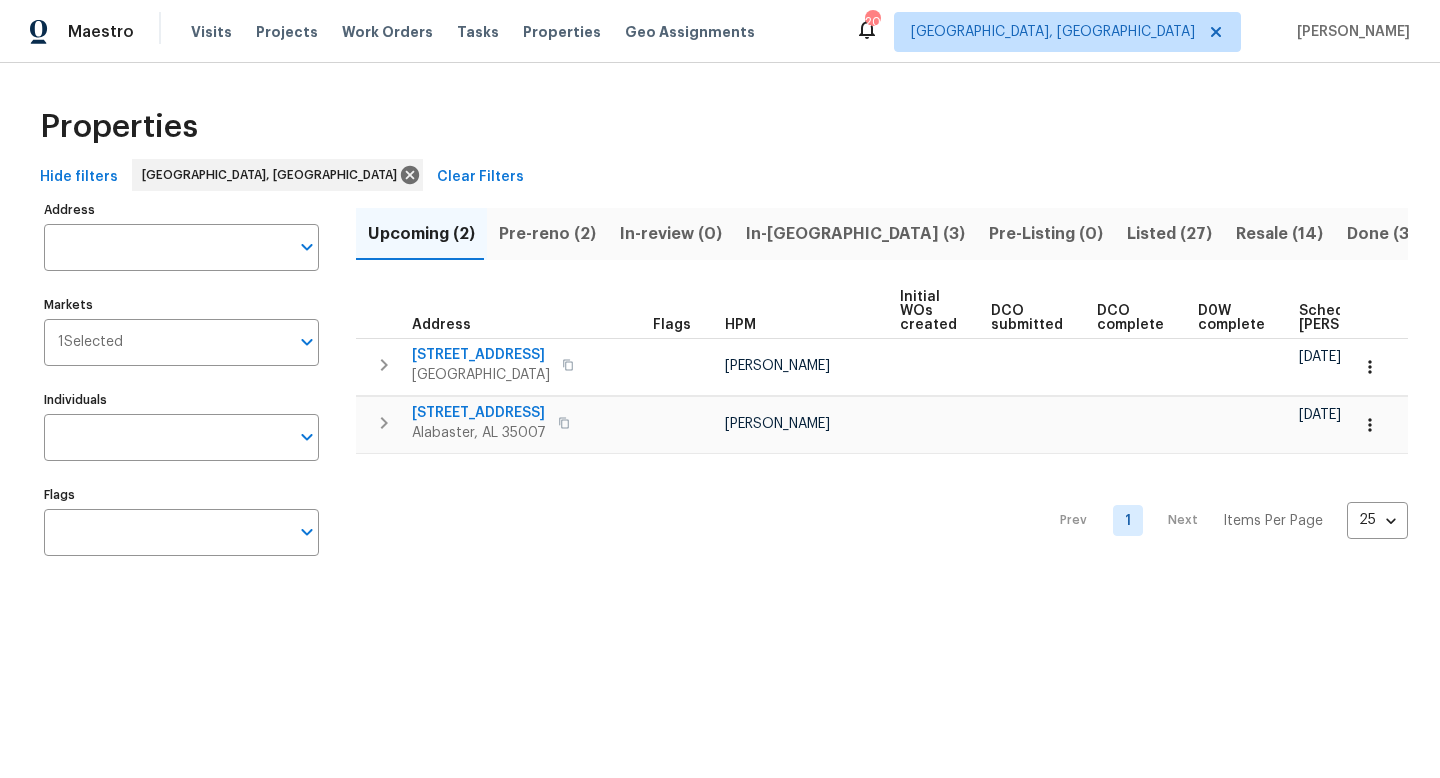 click on "Listed (27)" at bounding box center [1169, 234] 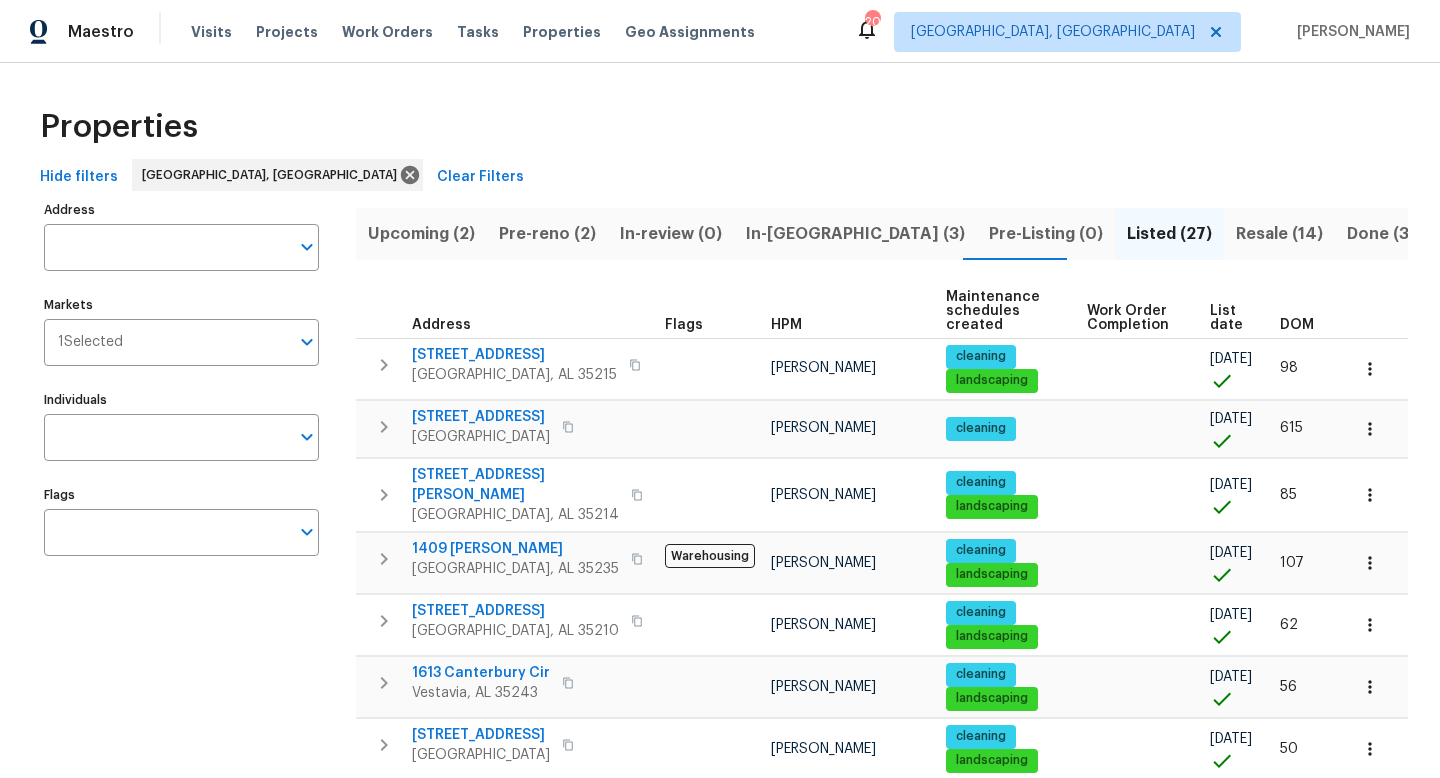 click on "Pre-reno (2)" at bounding box center (547, 234) 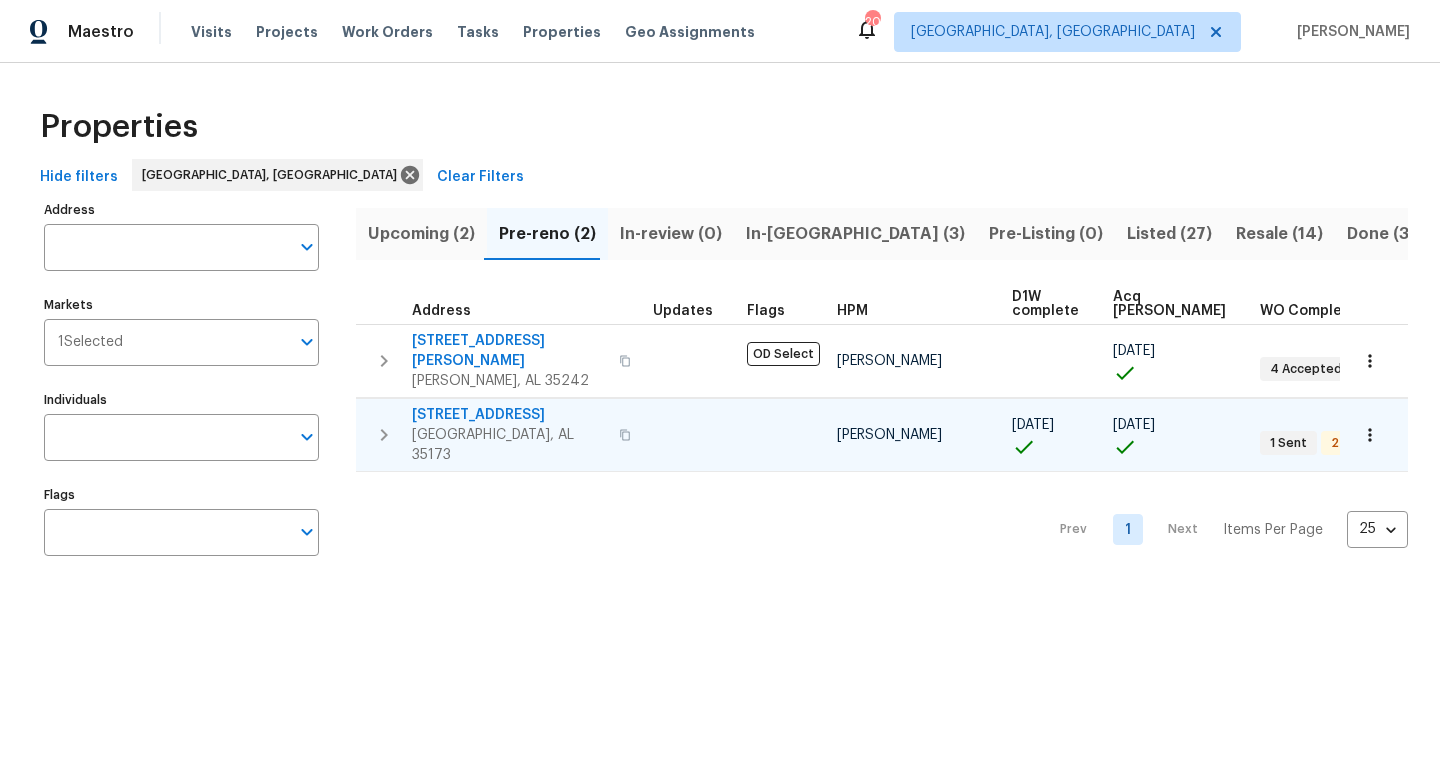 click on "6869 Lexington Oaks Dr" at bounding box center [509, 415] 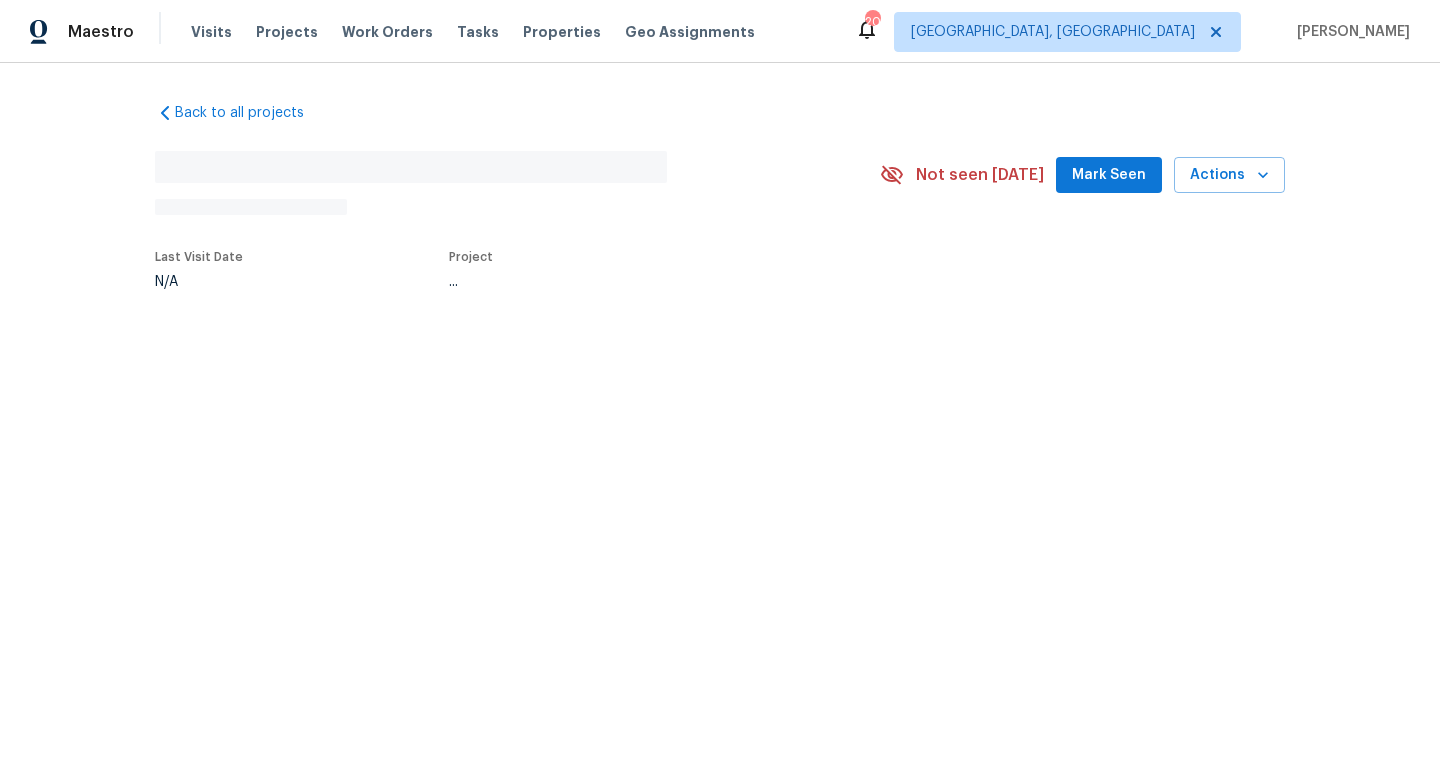 scroll, scrollTop: 0, scrollLeft: 0, axis: both 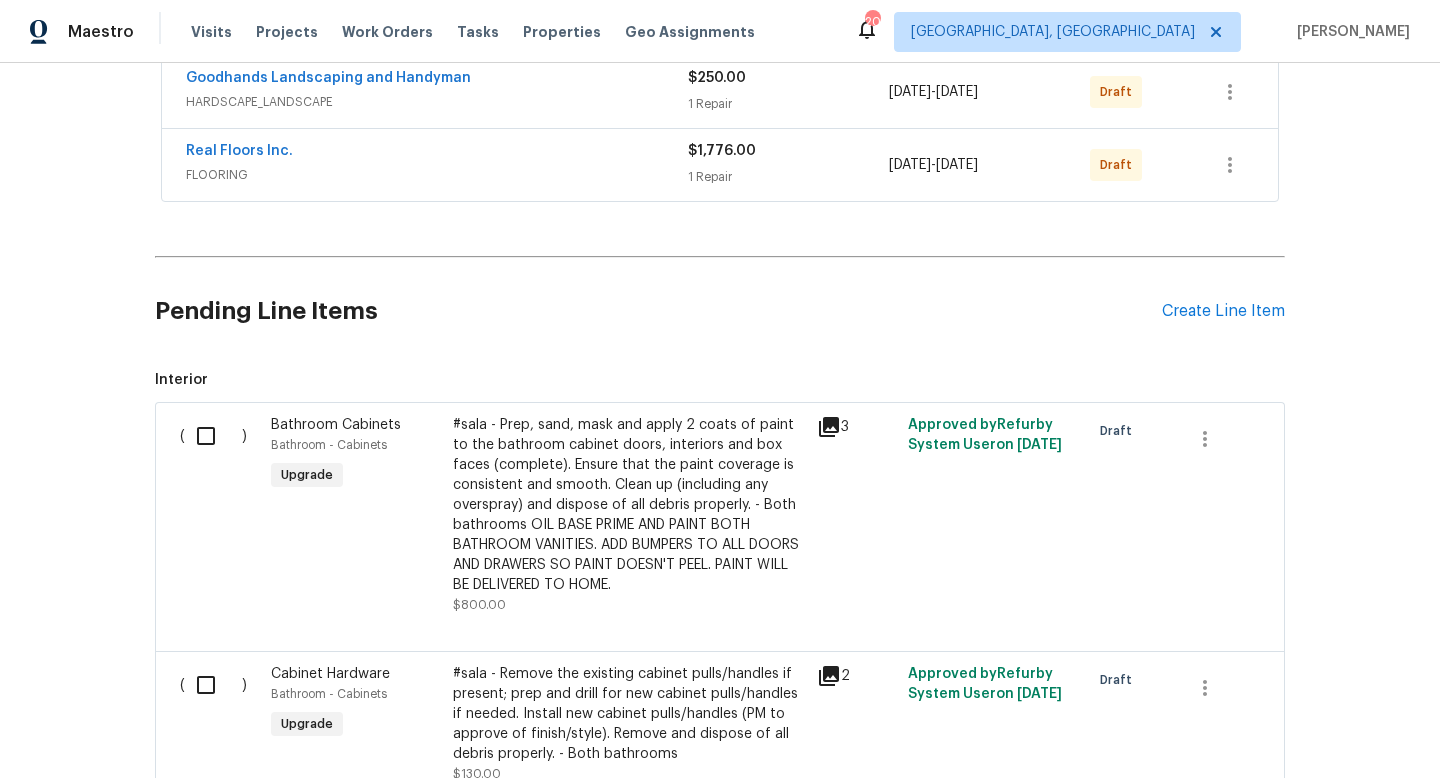 click at bounding box center (213, 436) 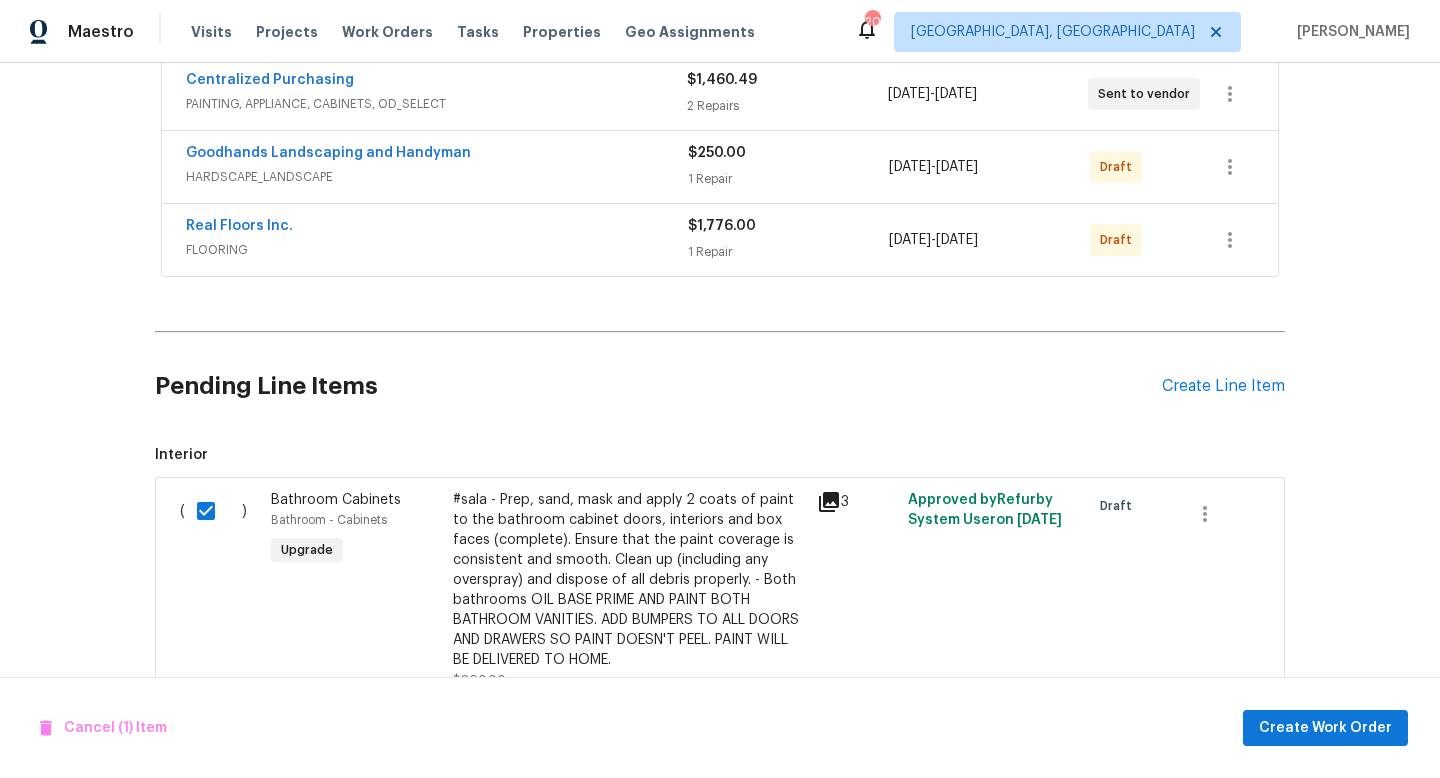 scroll, scrollTop: 430, scrollLeft: 0, axis: vertical 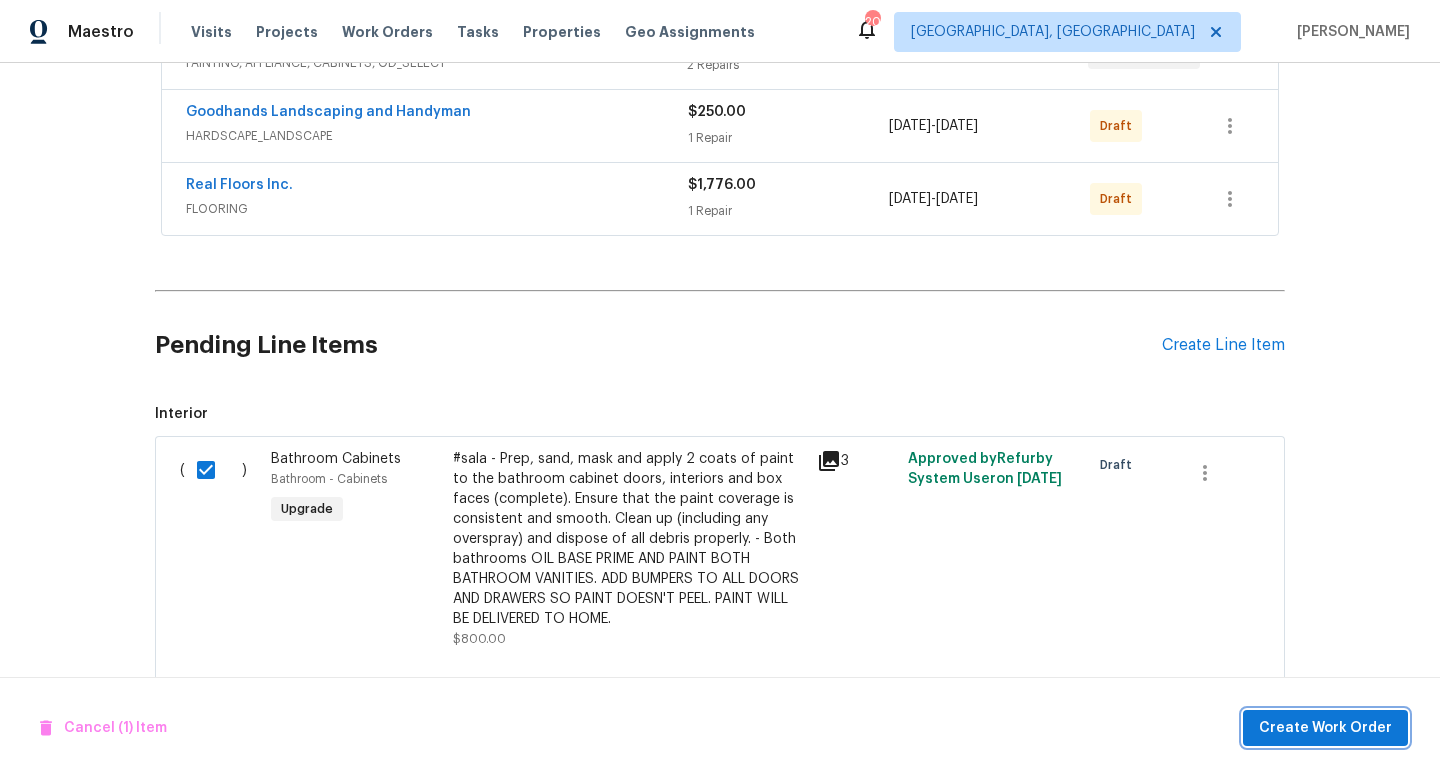 click on "Create Work Order" at bounding box center (1325, 728) 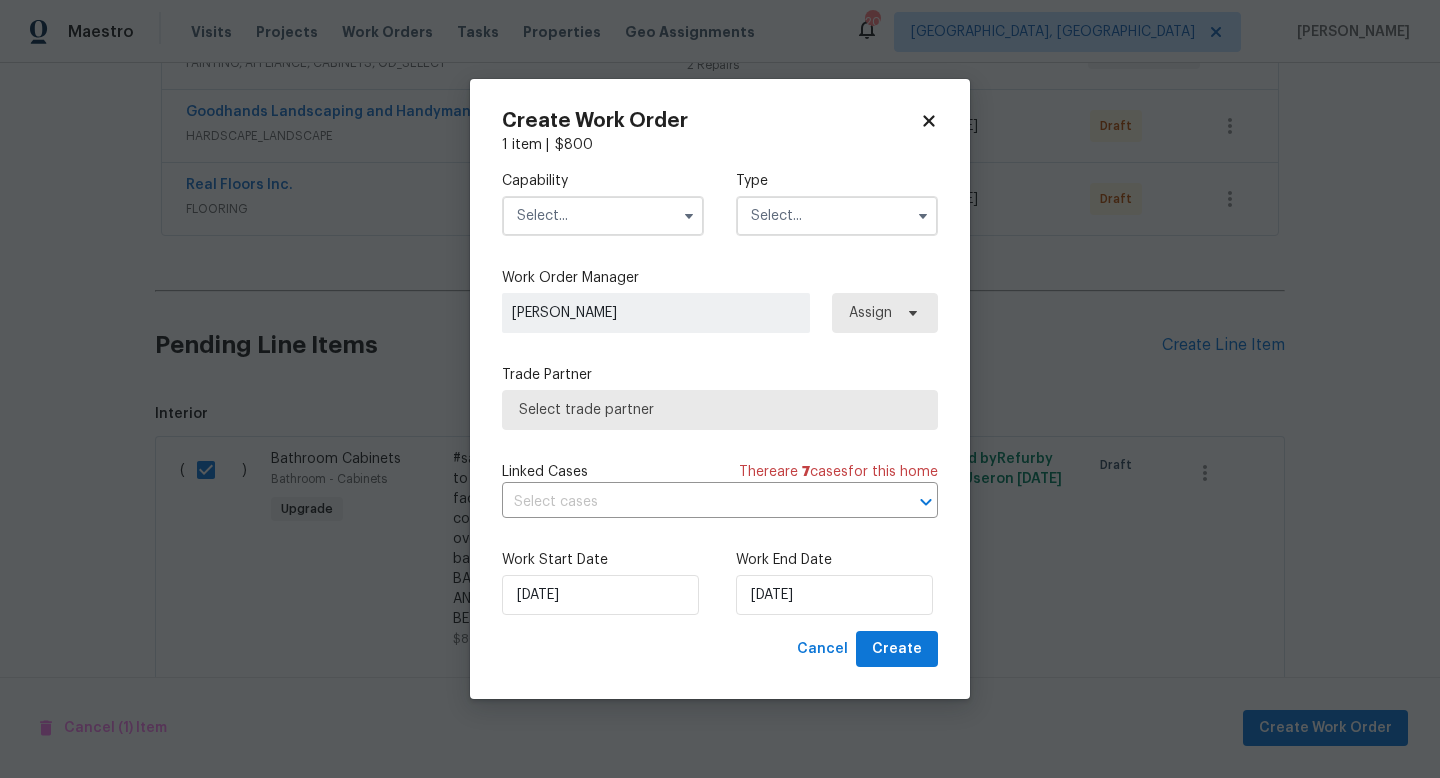 click at bounding box center (603, 216) 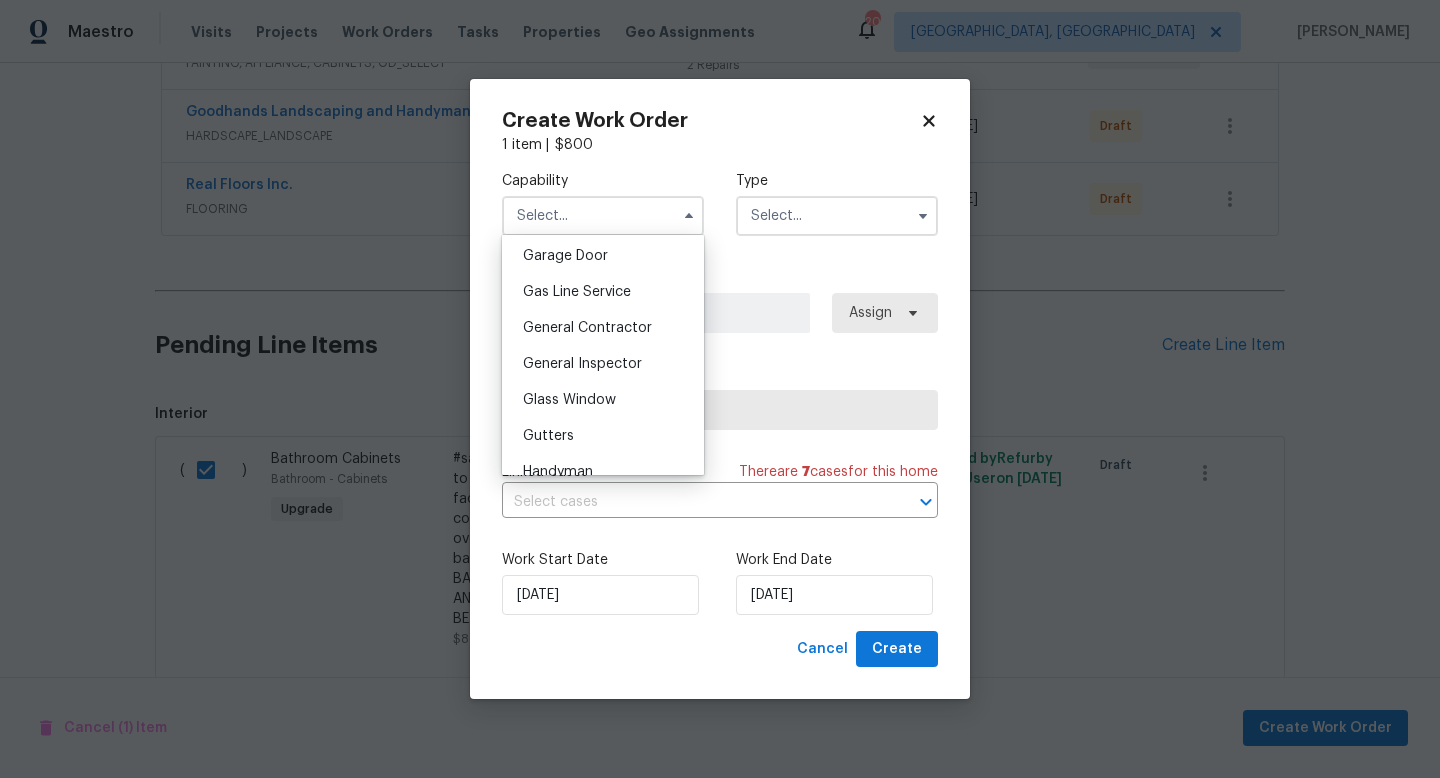 scroll, scrollTop: 894, scrollLeft: 0, axis: vertical 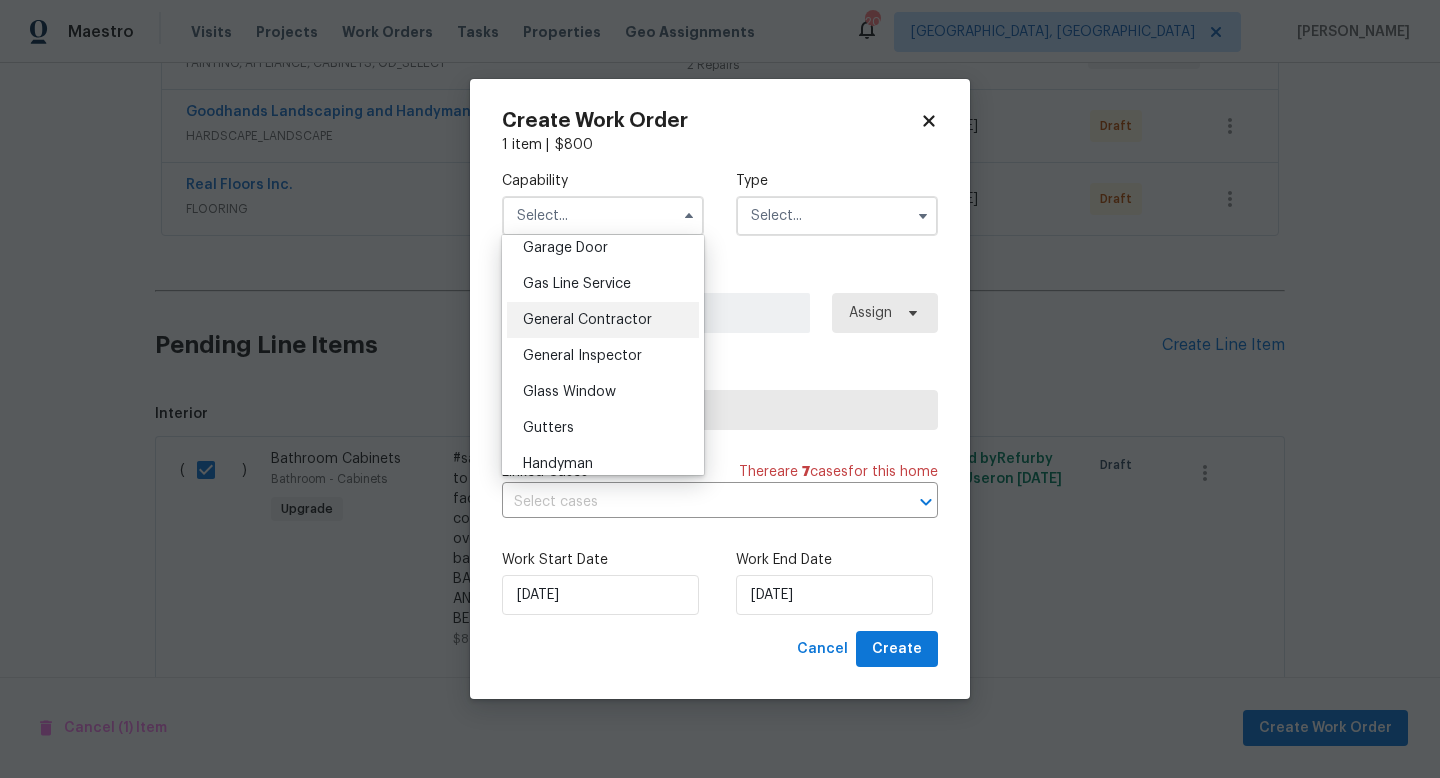 click on "General Contractor" at bounding box center (587, 320) 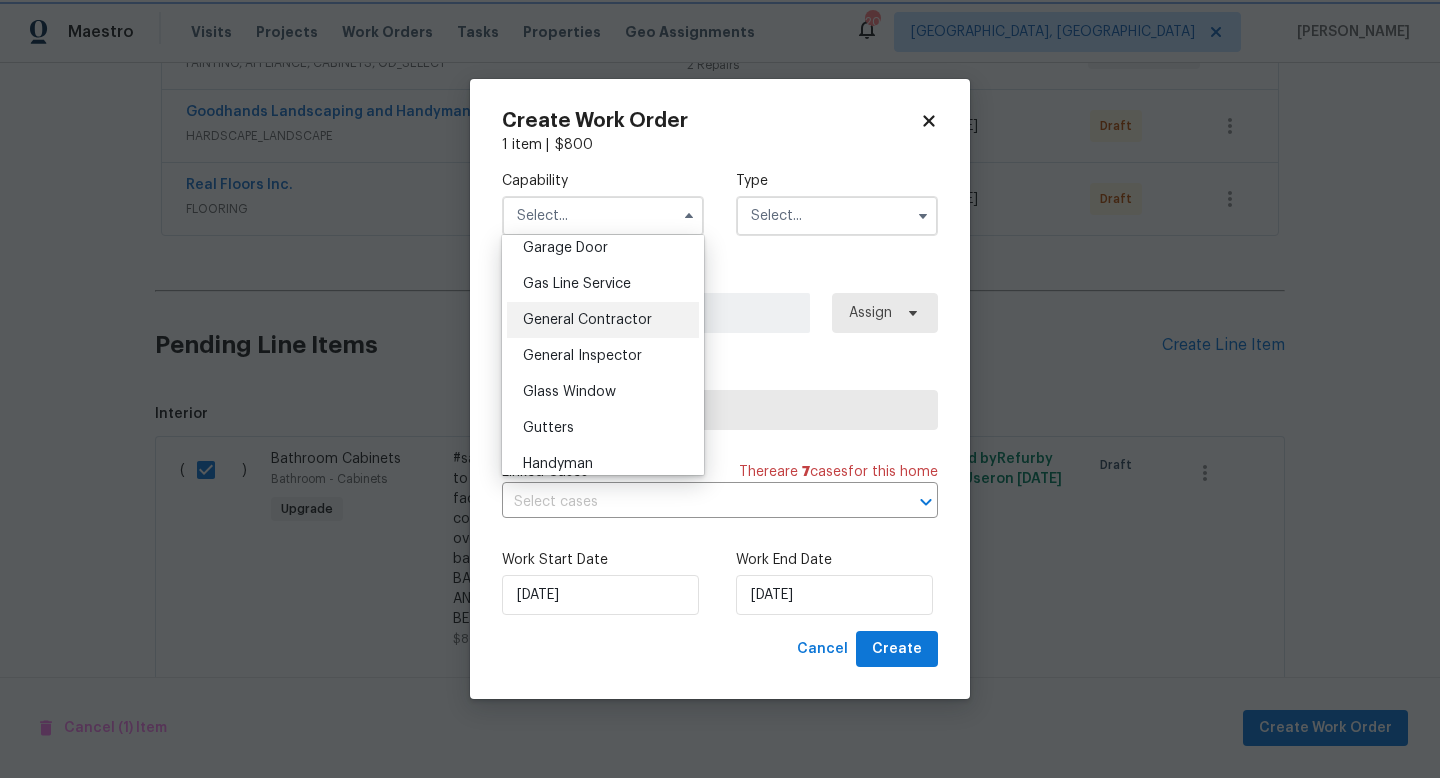 type on "General Contractor" 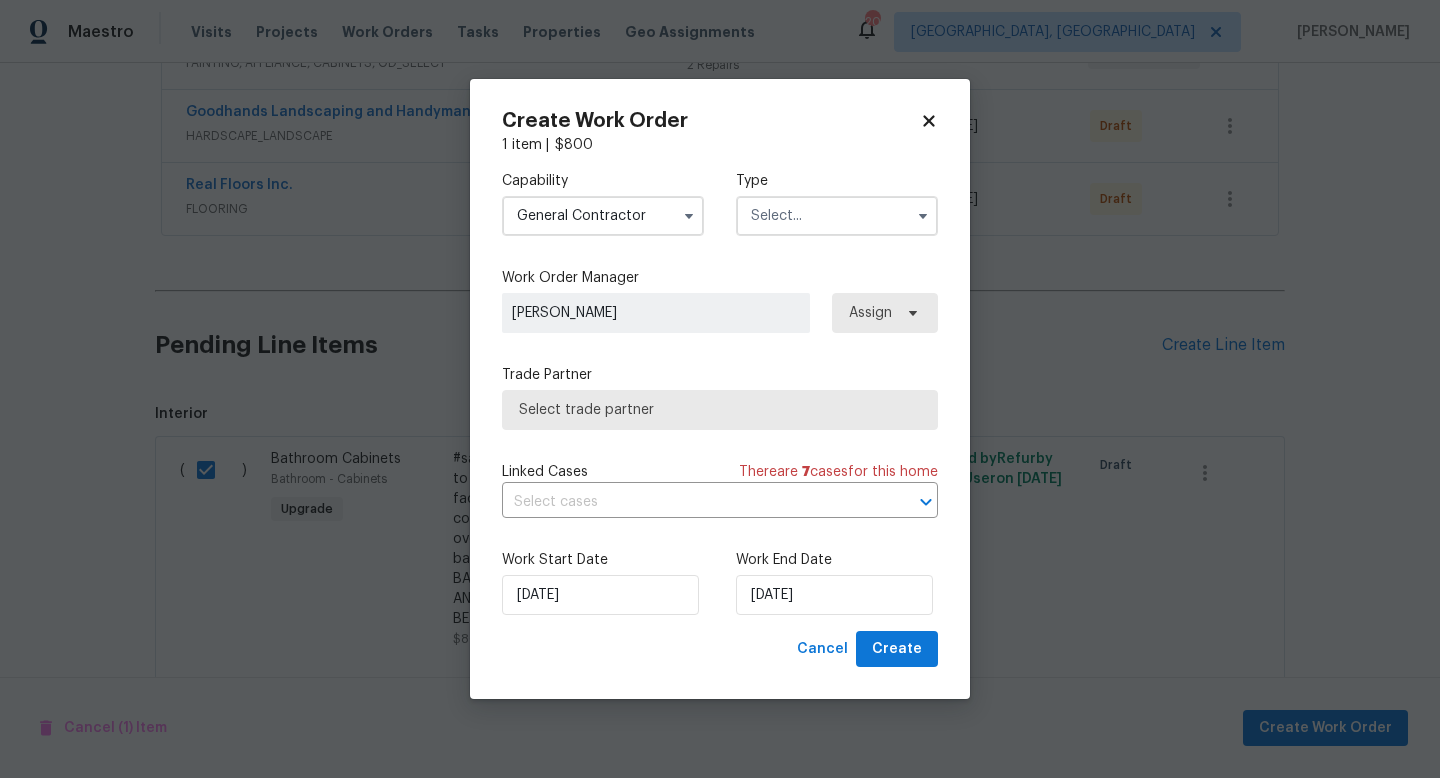 click at bounding box center (837, 216) 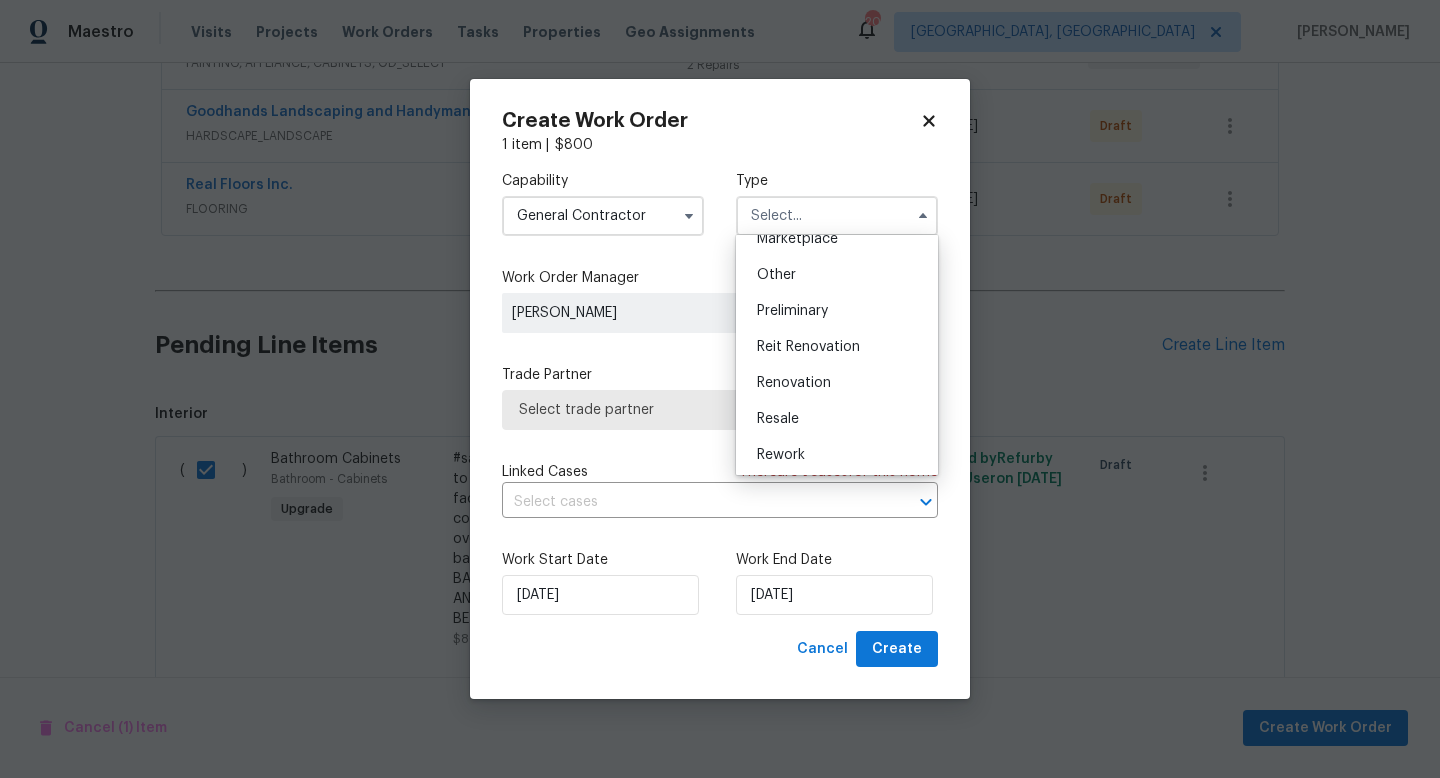 scroll, scrollTop: 389, scrollLeft: 0, axis: vertical 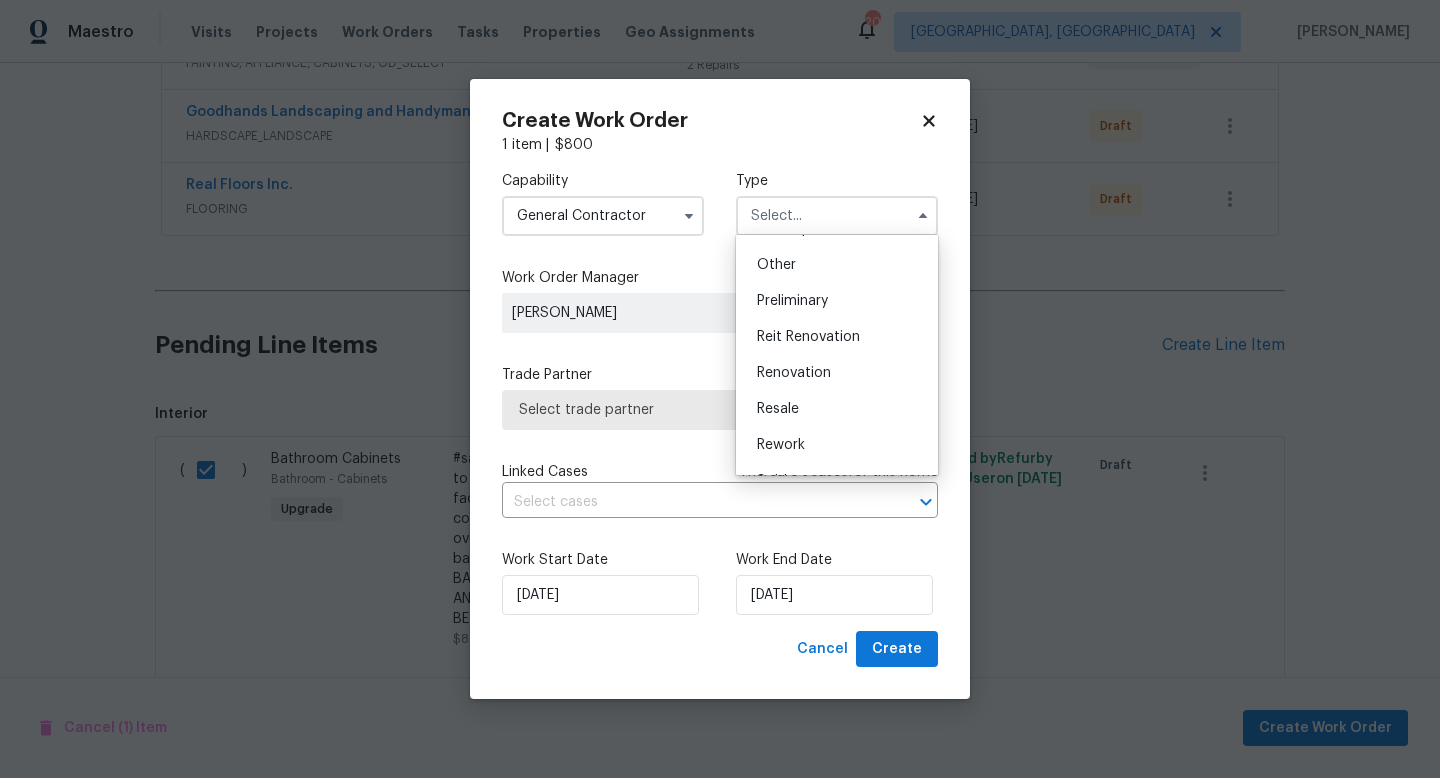 click on "Renovation" at bounding box center [837, 373] 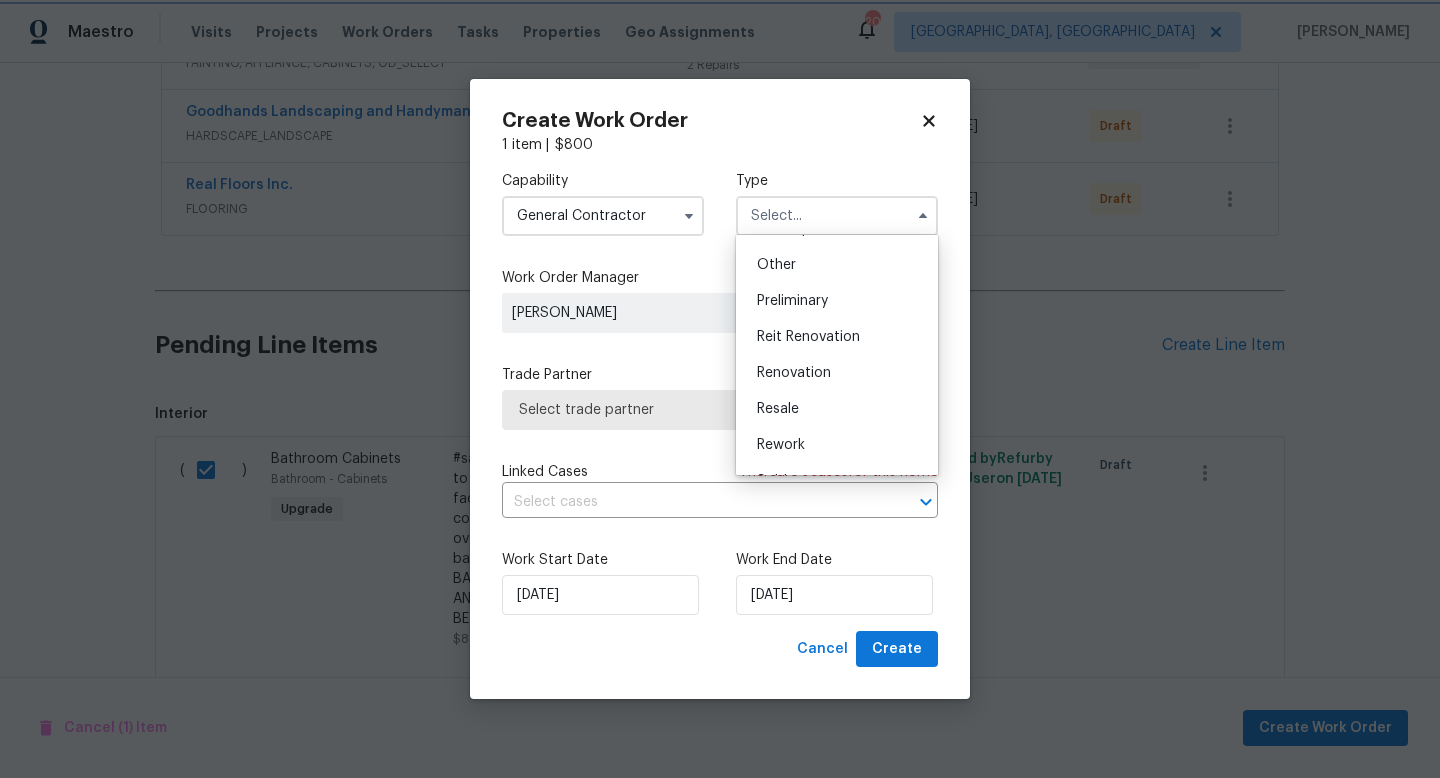 type on "Renovation" 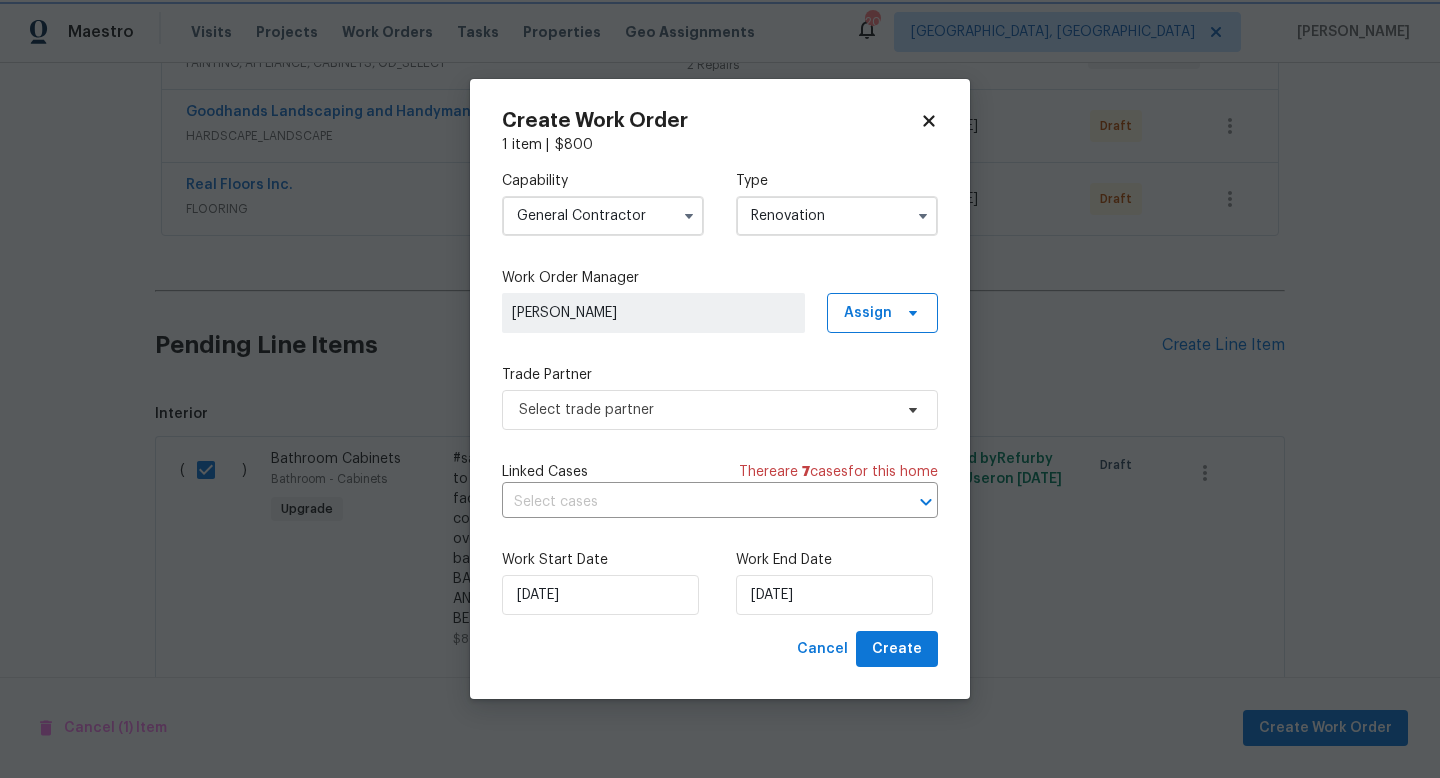 scroll, scrollTop: 0, scrollLeft: 0, axis: both 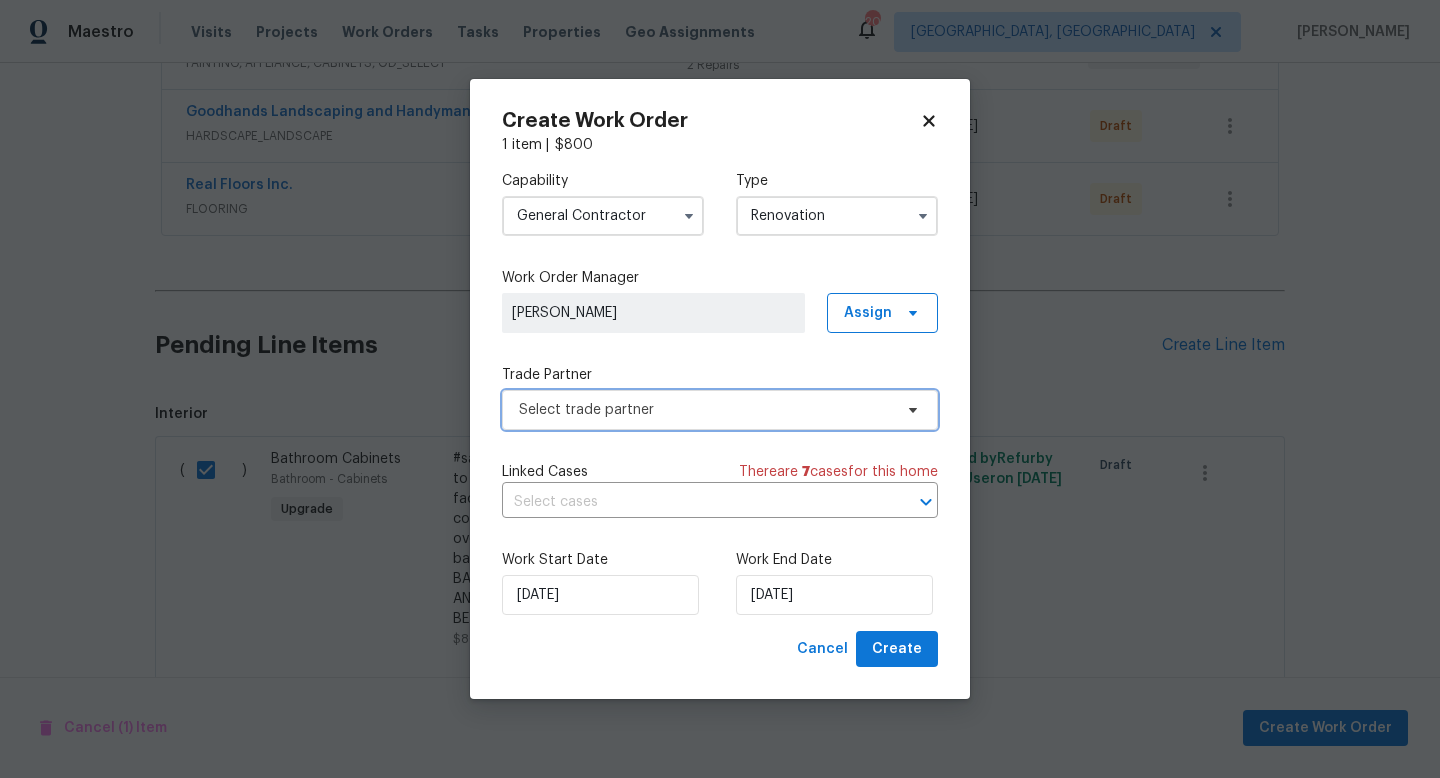 click on "Select trade partner" at bounding box center [720, 410] 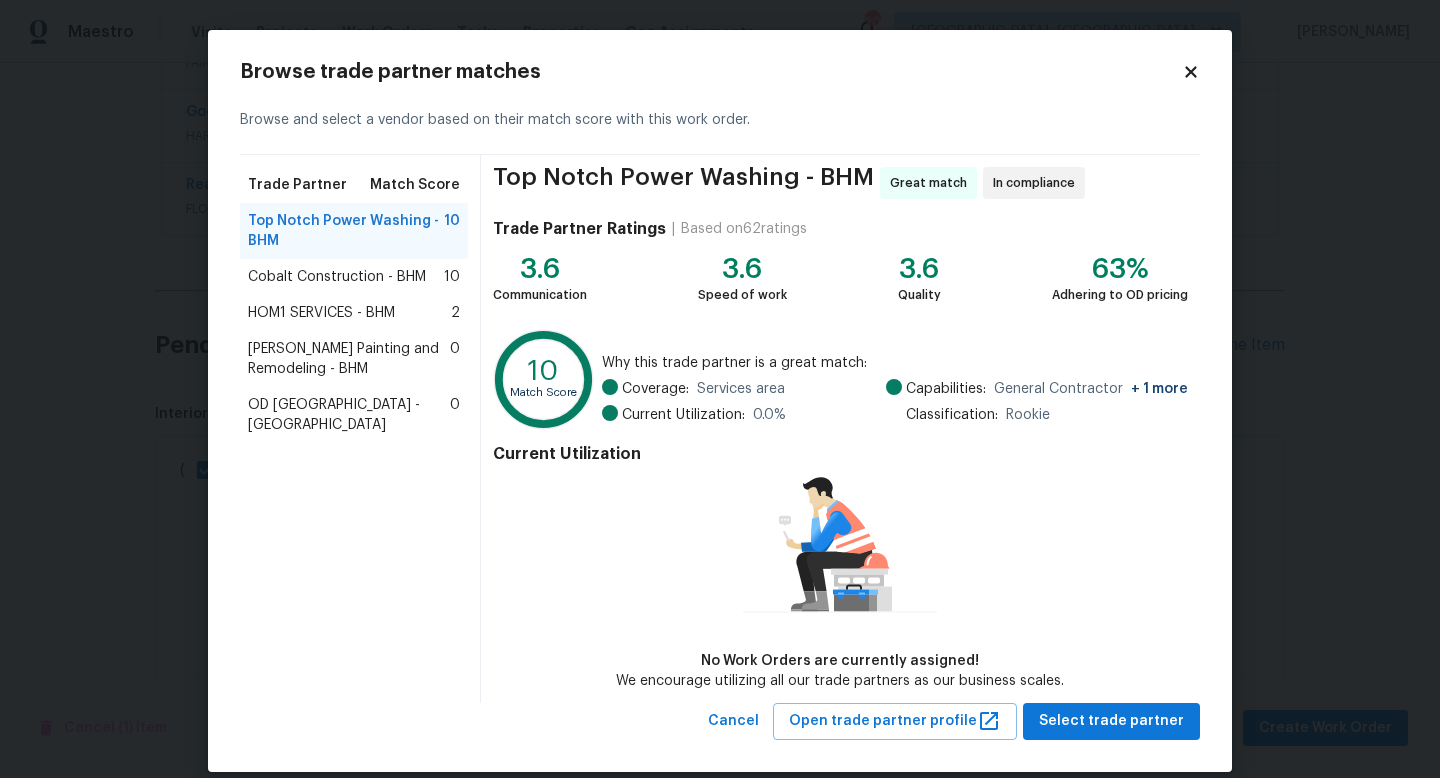 click 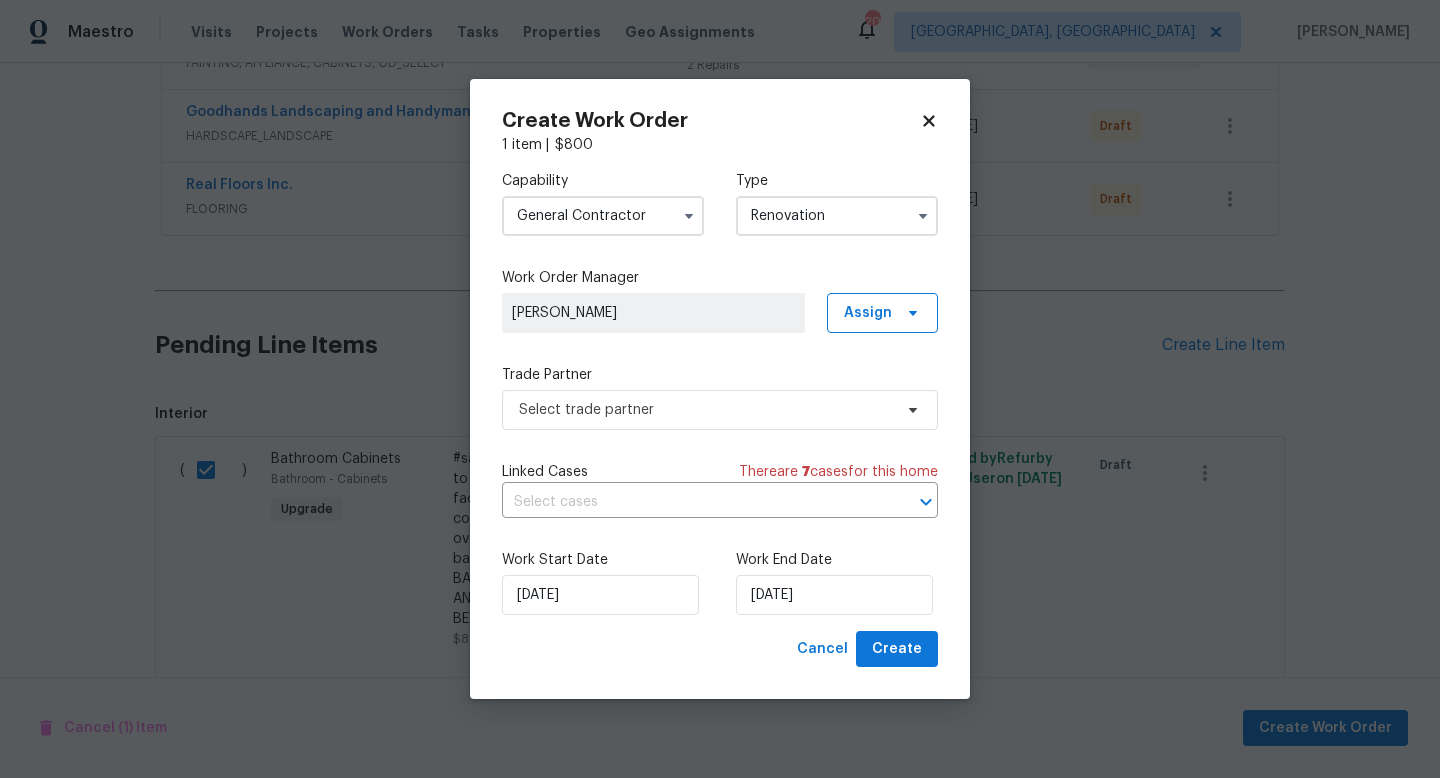 click on "Create Work Order 1 item | $ 800 Capability   General Contractor Type   Renovation Work Order Manager   Brian Holloway Assign Trade Partner   Select trade partner Linked Cases There  are   7  case s  for this home   ​ Work Start Date   7/10/2025 Work End Date   7/10/2025 Cancel Create" at bounding box center [720, 389] 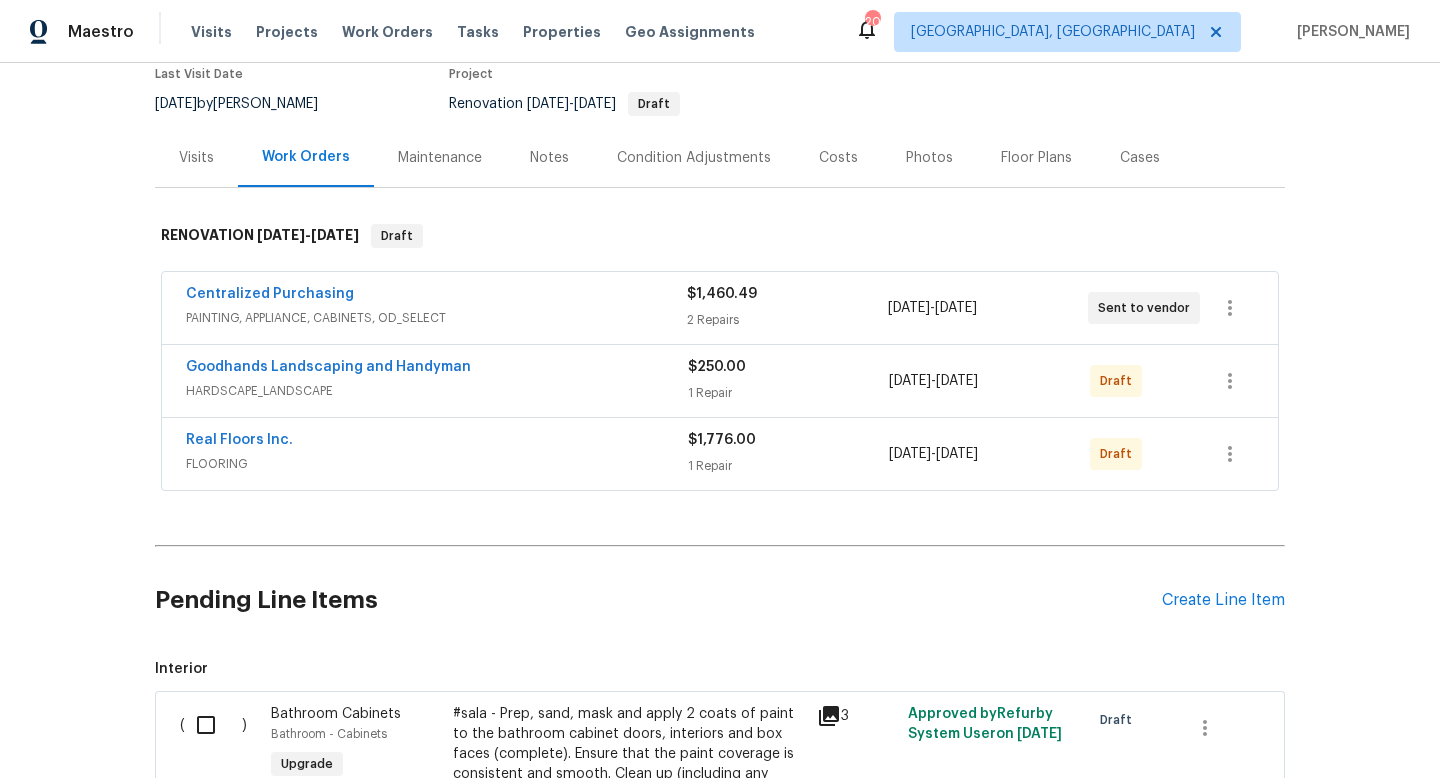 scroll, scrollTop: 141, scrollLeft: 0, axis: vertical 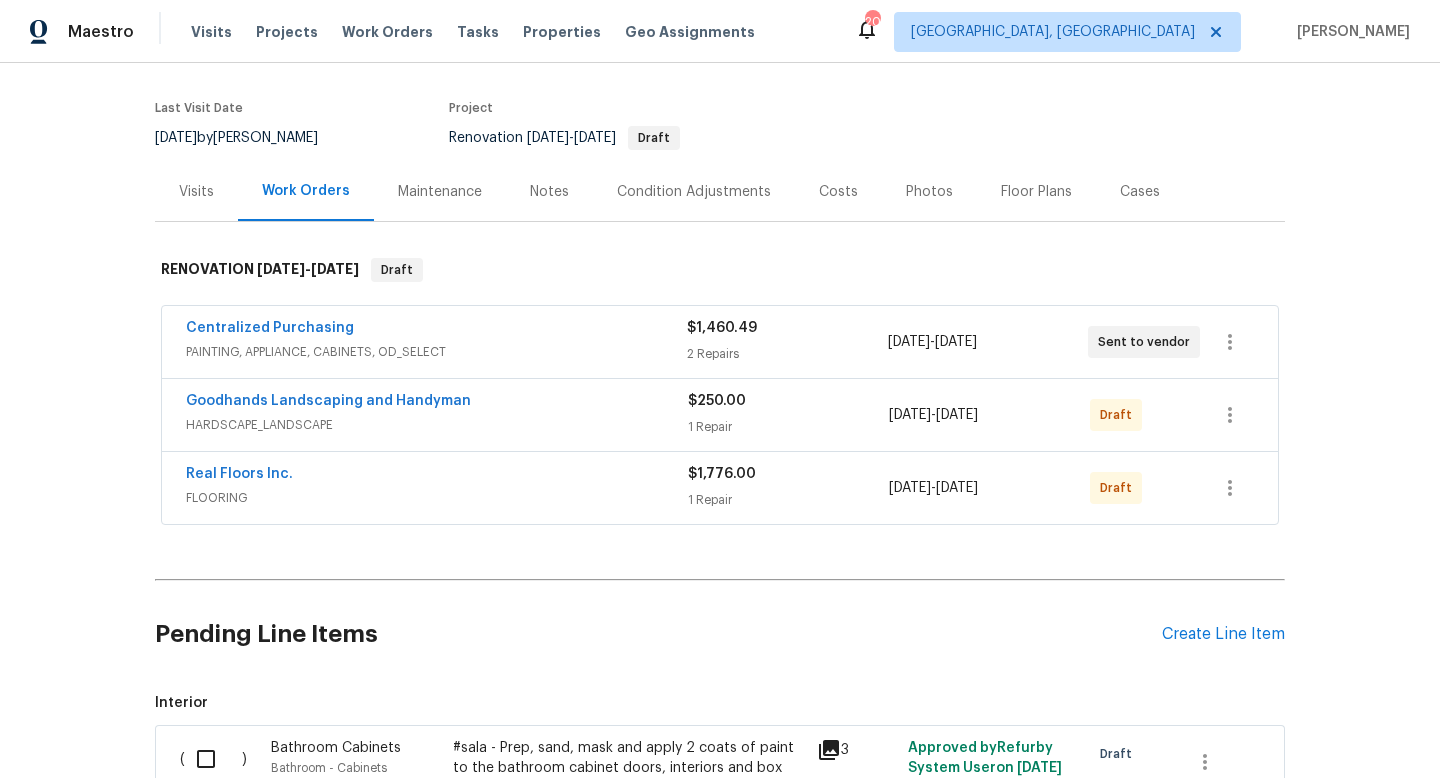 click on "Notes" at bounding box center [549, 192] 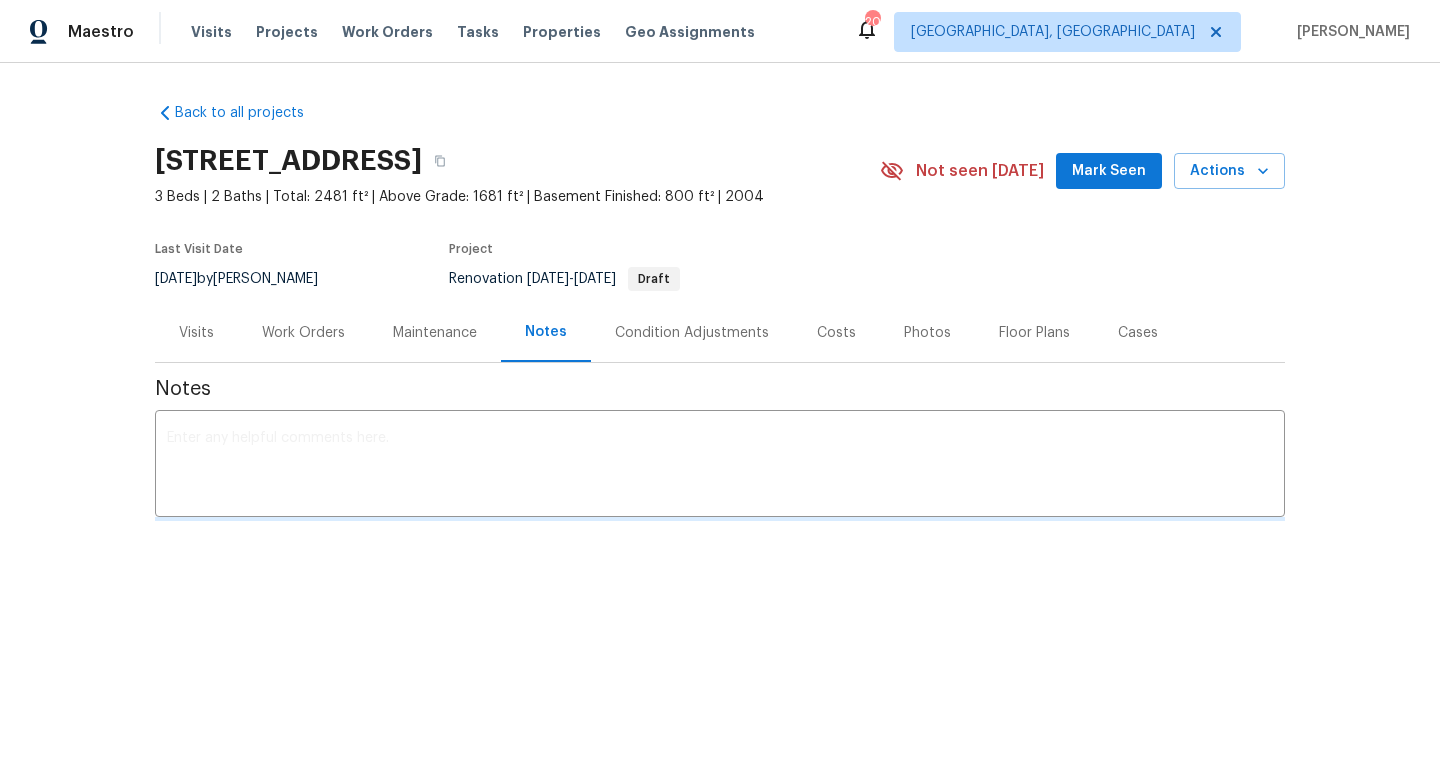 scroll, scrollTop: 0, scrollLeft: 0, axis: both 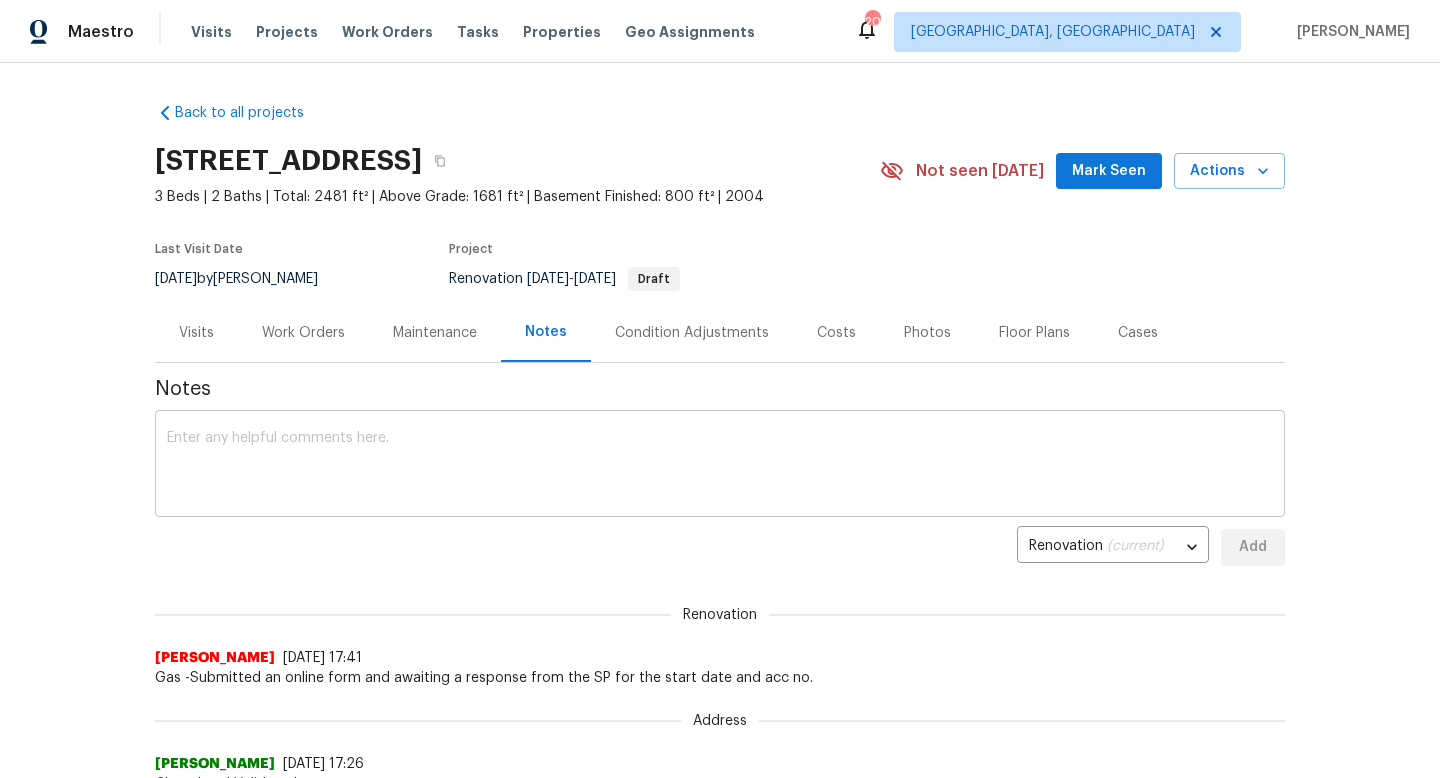 click at bounding box center [720, 466] 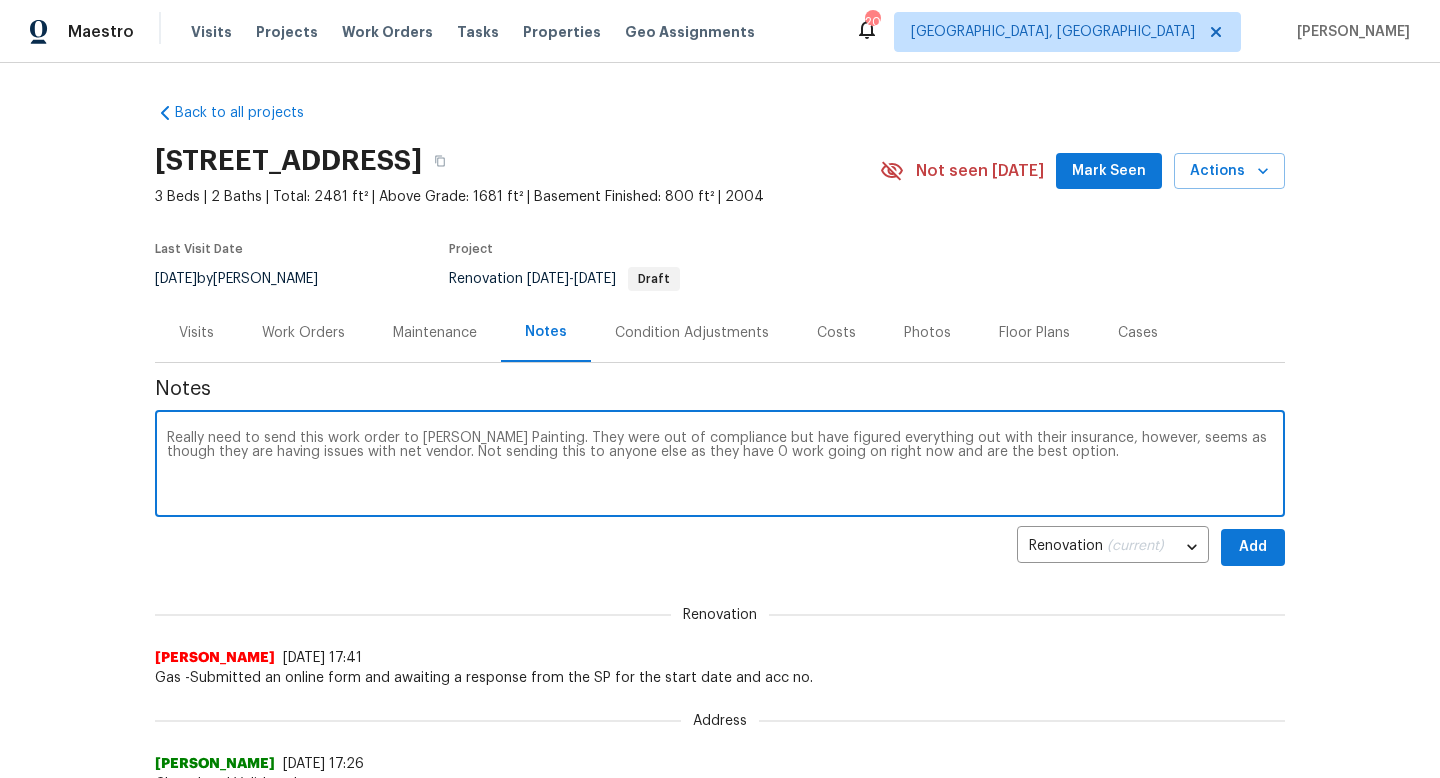 type on "Really need to send this work order to Perez Painting. They were out of compliance but have figured everything out with their insurance, however, seems as though they are having issues with net vendor. Not sending this to anyone else as they have 0 work going on right now and are the best option." 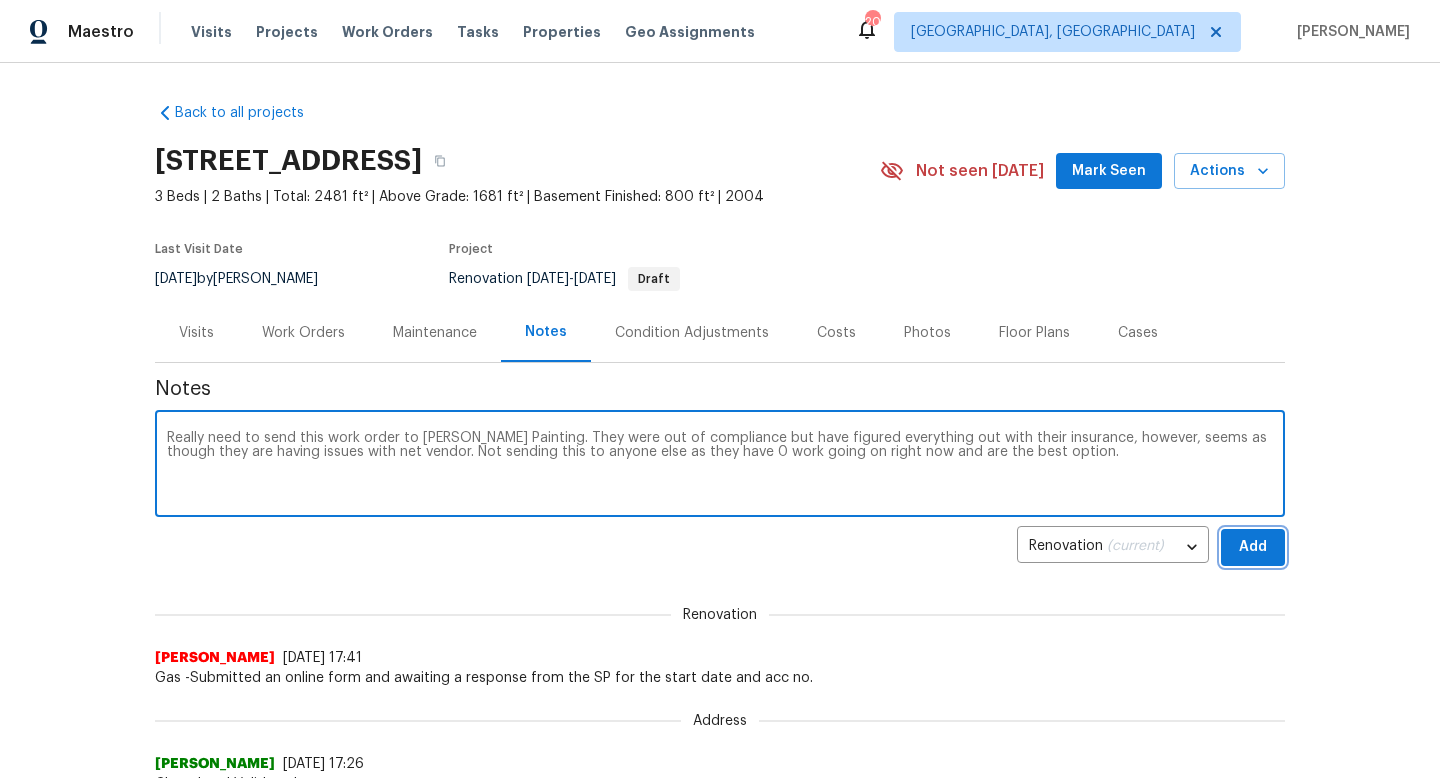 click on "Add" at bounding box center (1253, 547) 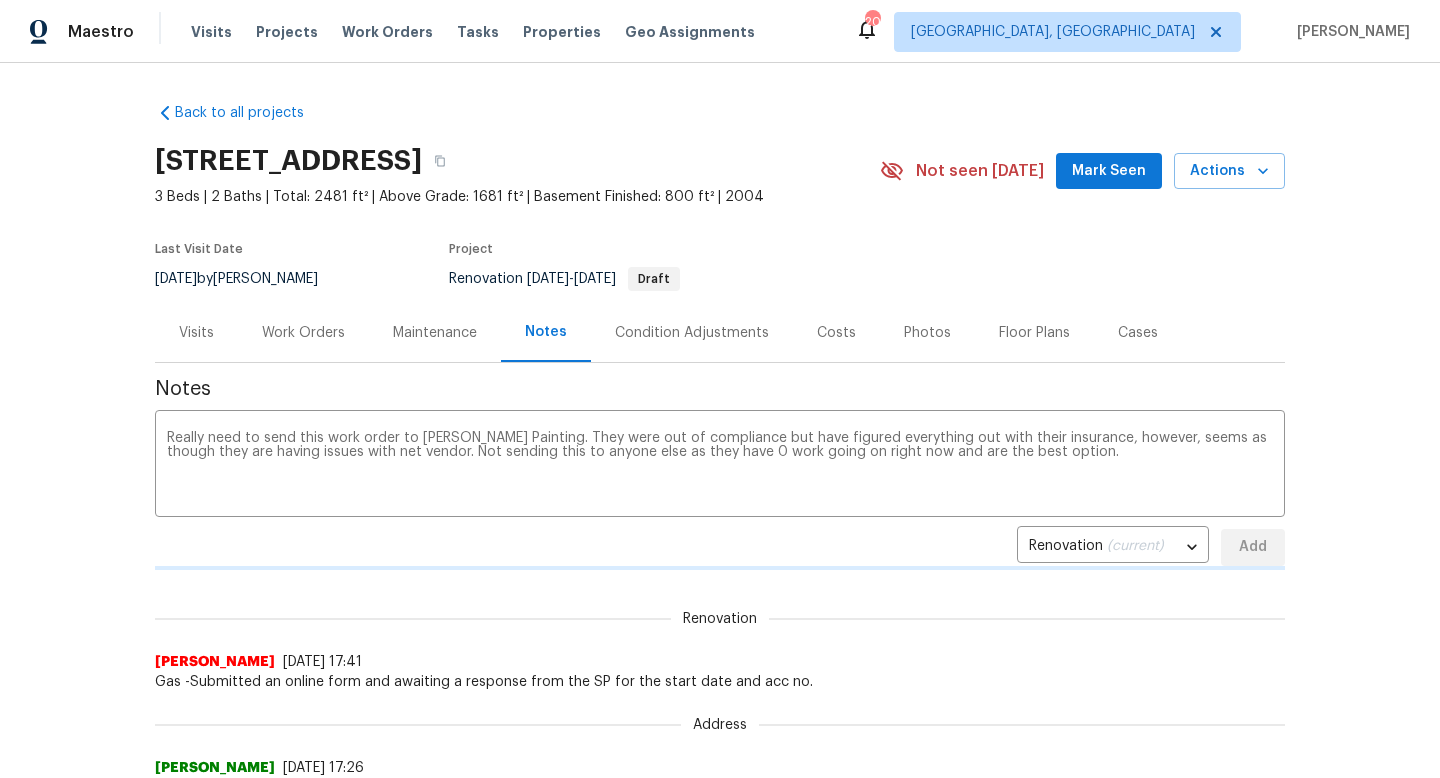 type 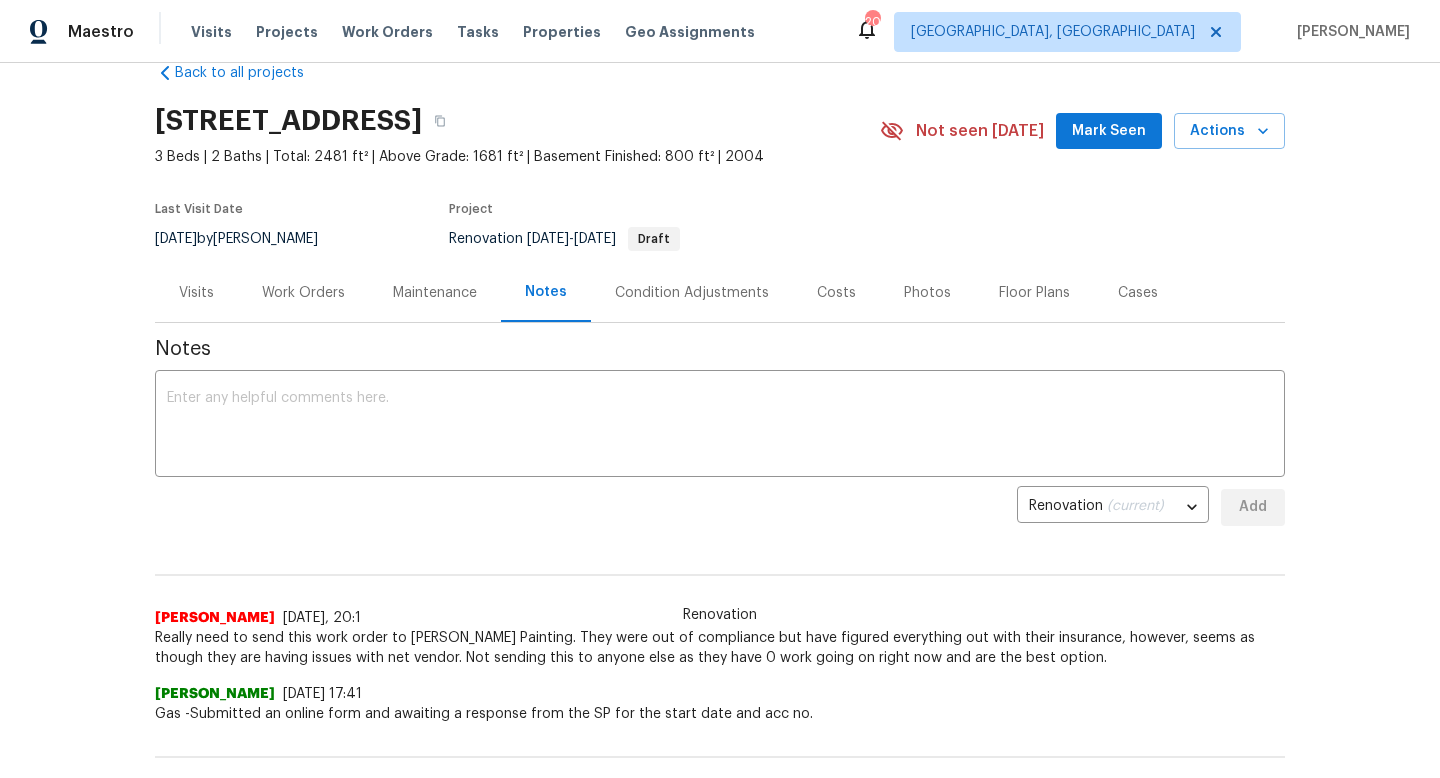 scroll, scrollTop: 50, scrollLeft: 0, axis: vertical 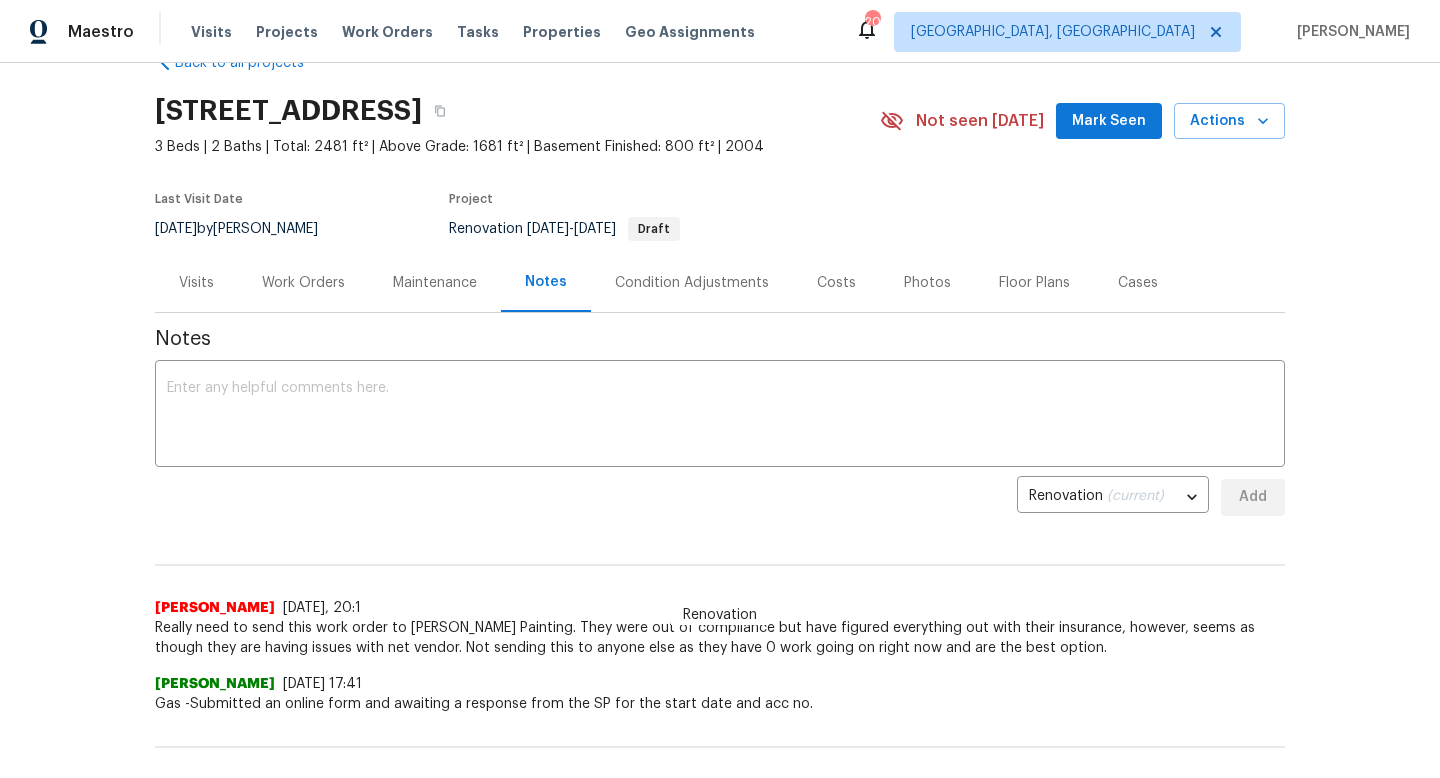 click on "Work Orders" at bounding box center [303, 283] 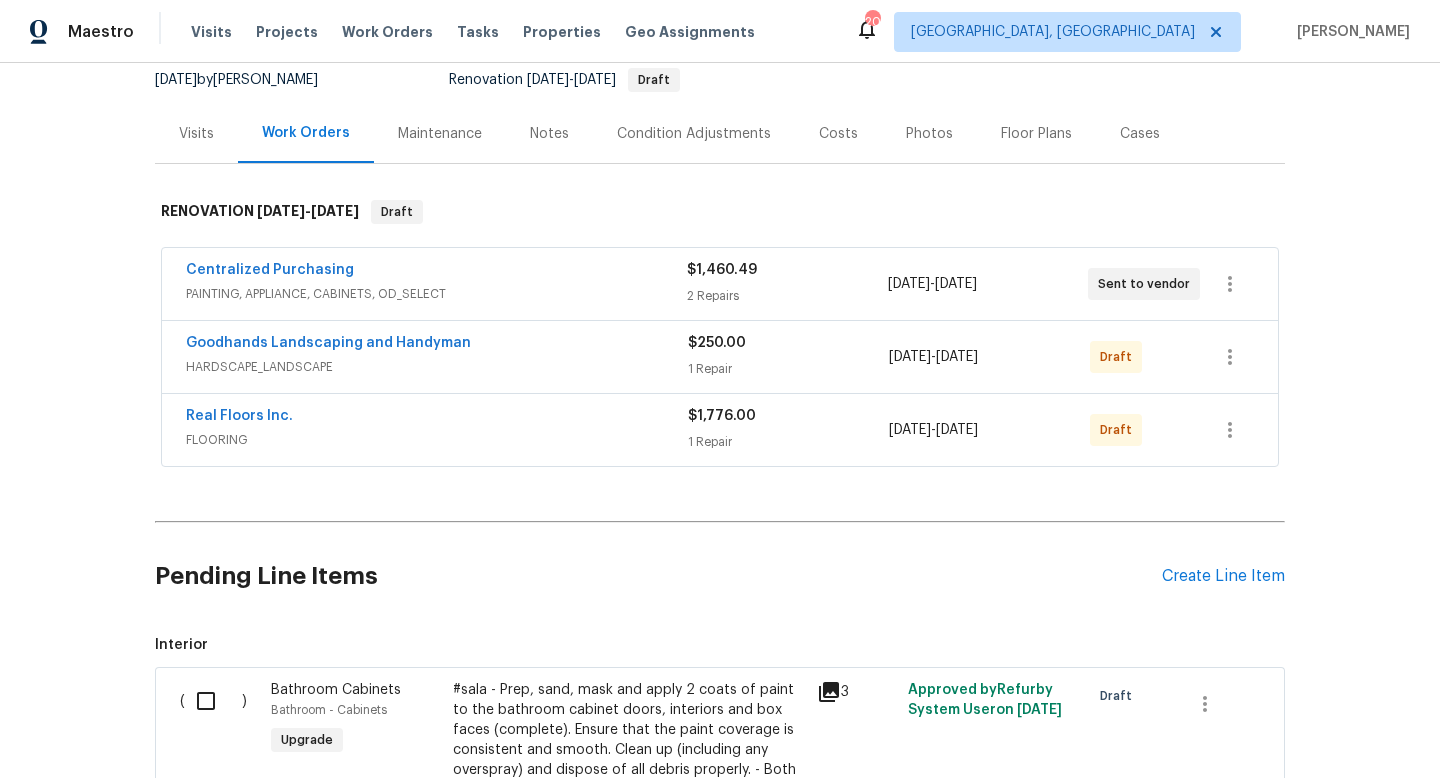 scroll, scrollTop: 0, scrollLeft: 0, axis: both 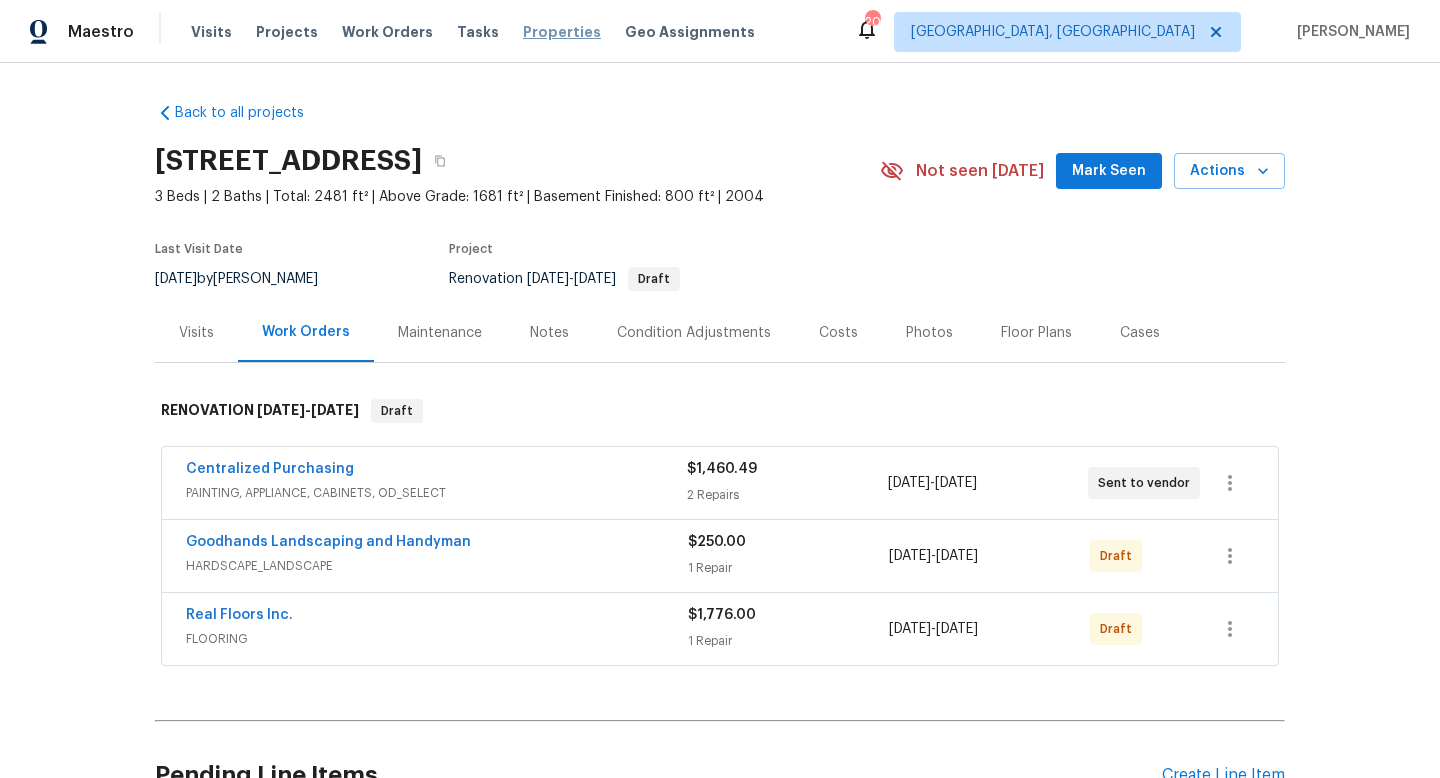 click on "Properties" at bounding box center (562, 32) 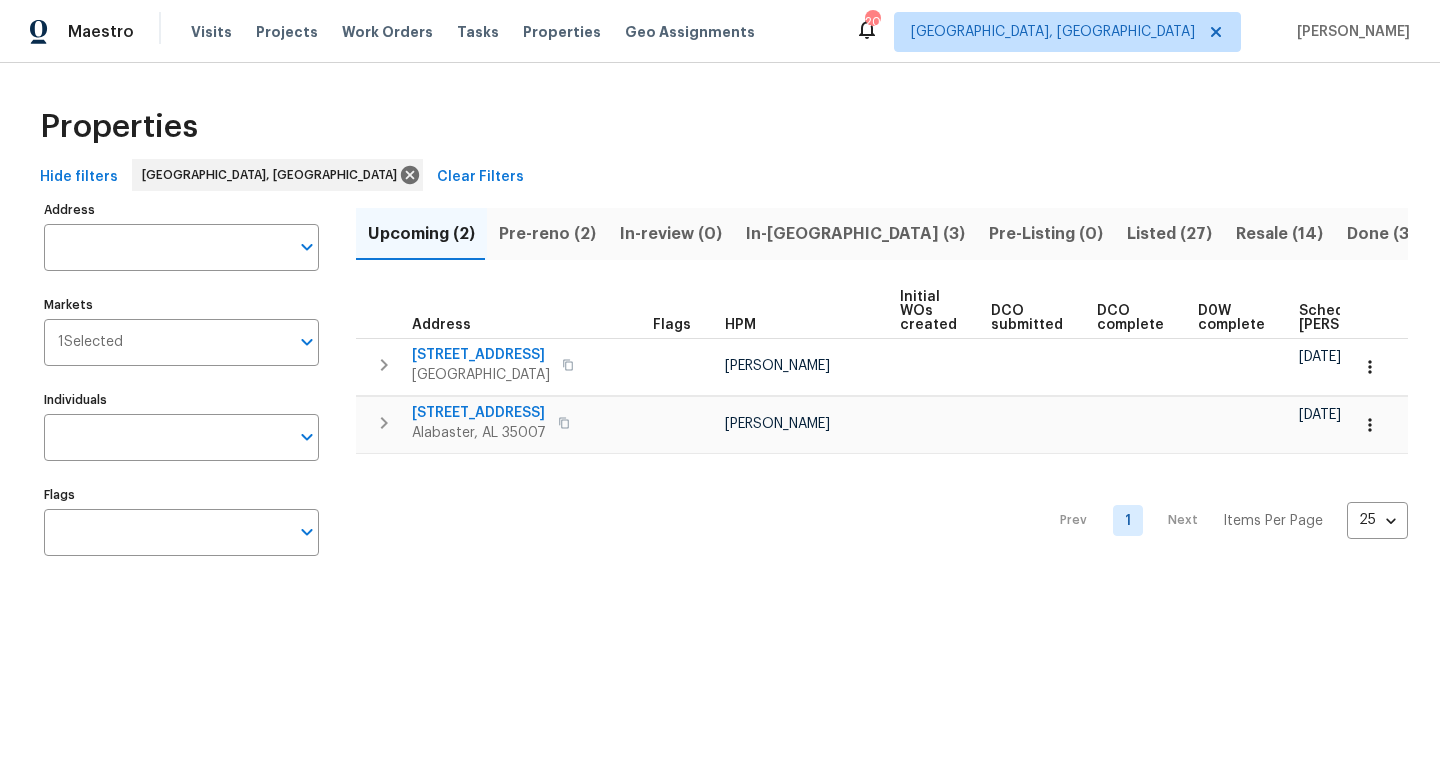 click on "Listed (27)" at bounding box center [1169, 234] 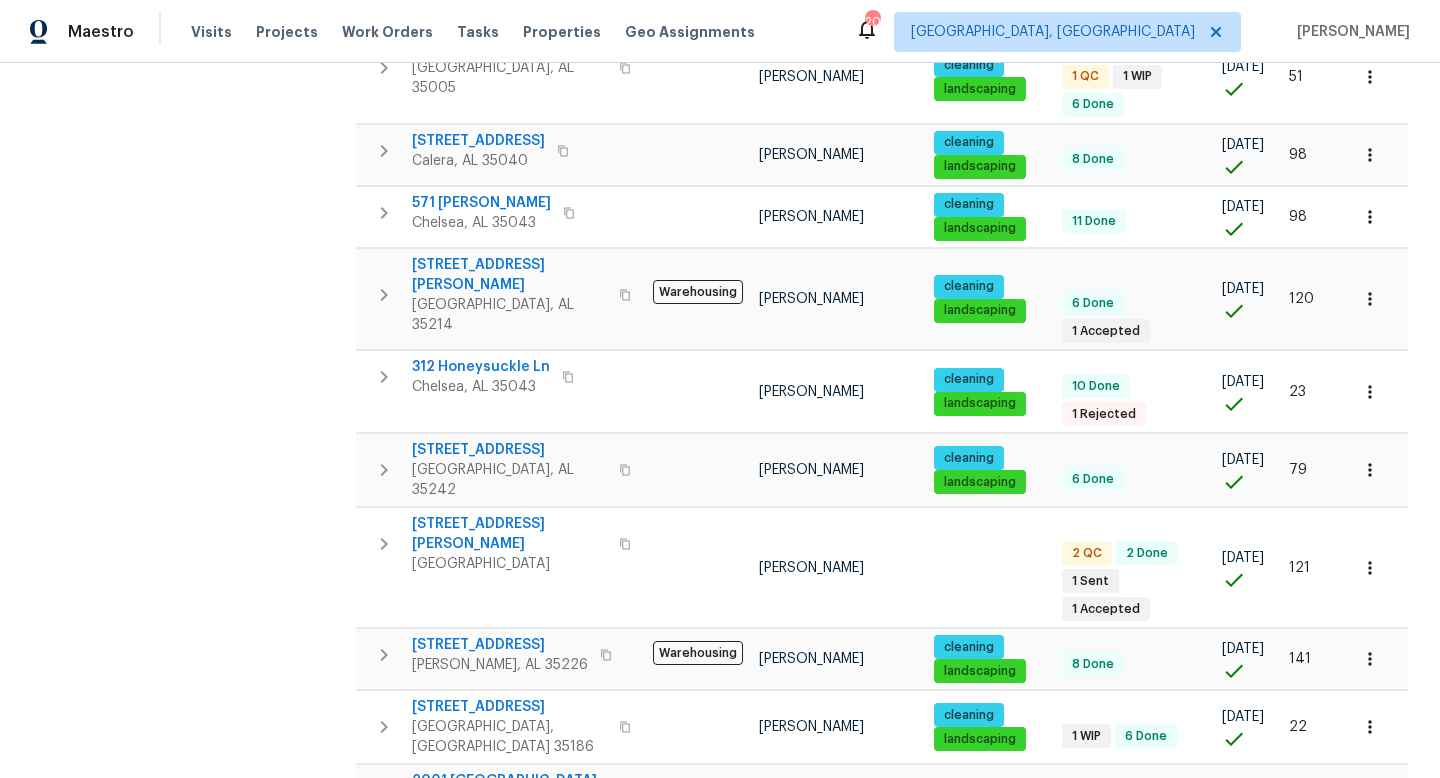 scroll, scrollTop: 888, scrollLeft: 0, axis: vertical 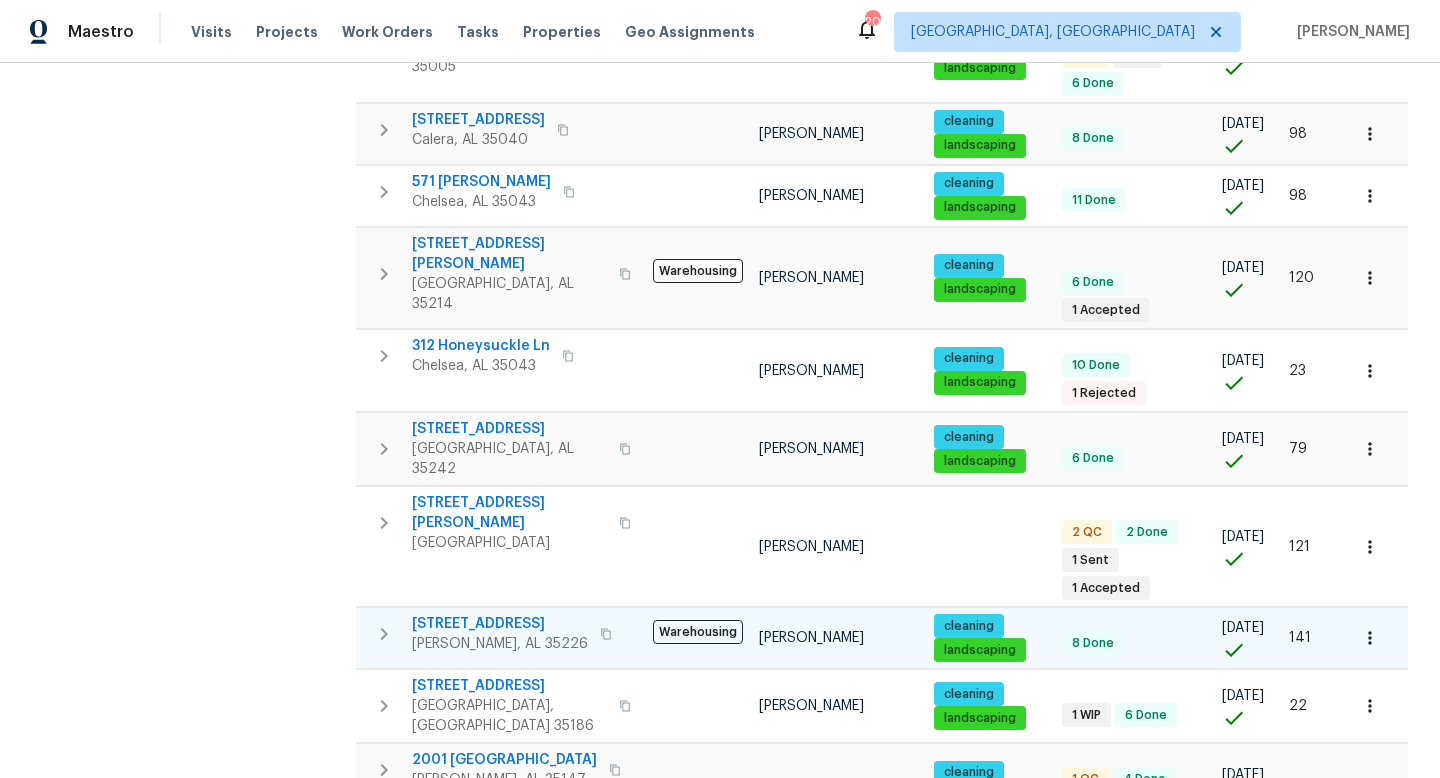 click on "1909 Wisterwood Dr" at bounding box center (500, 624) 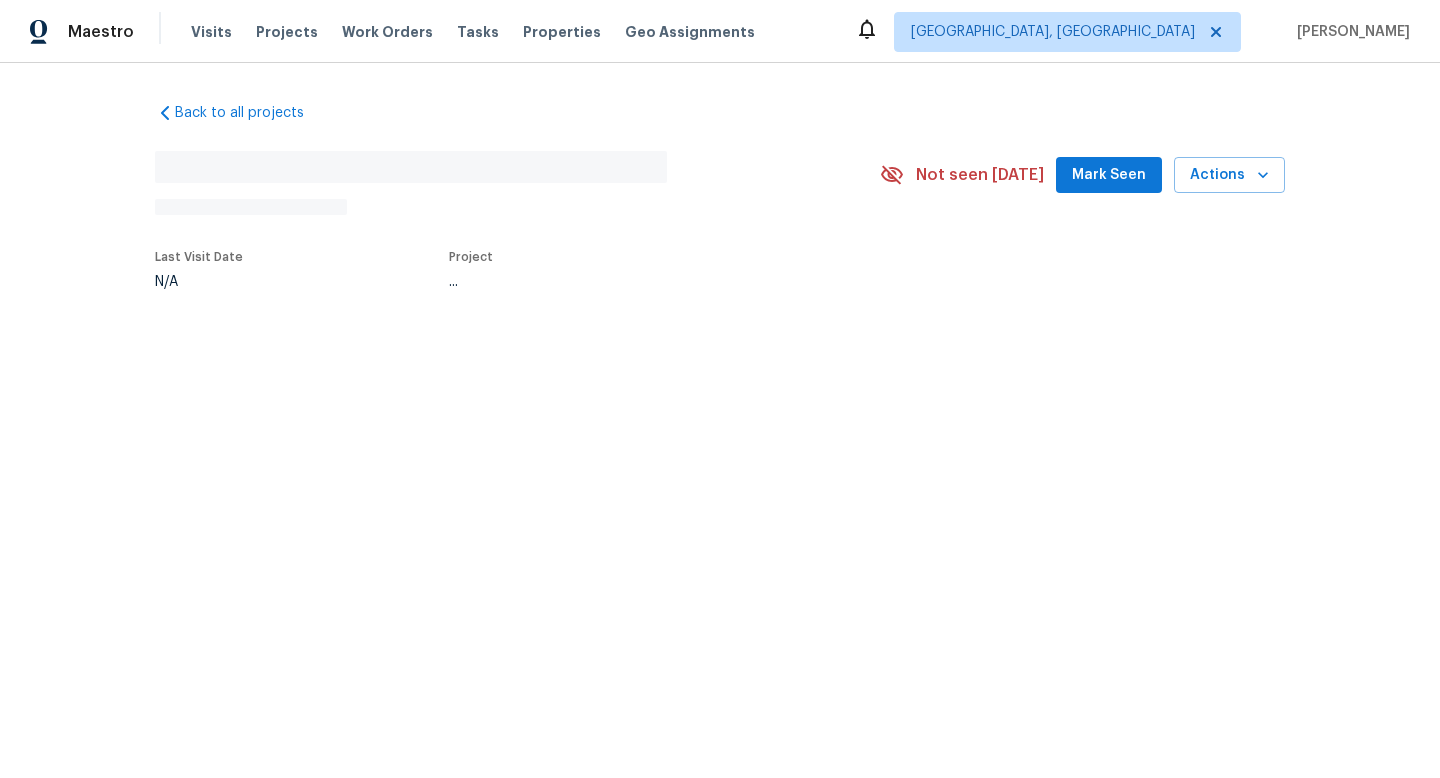 scroll, scrollTop: 0, scrollLeft: 0, axis: both 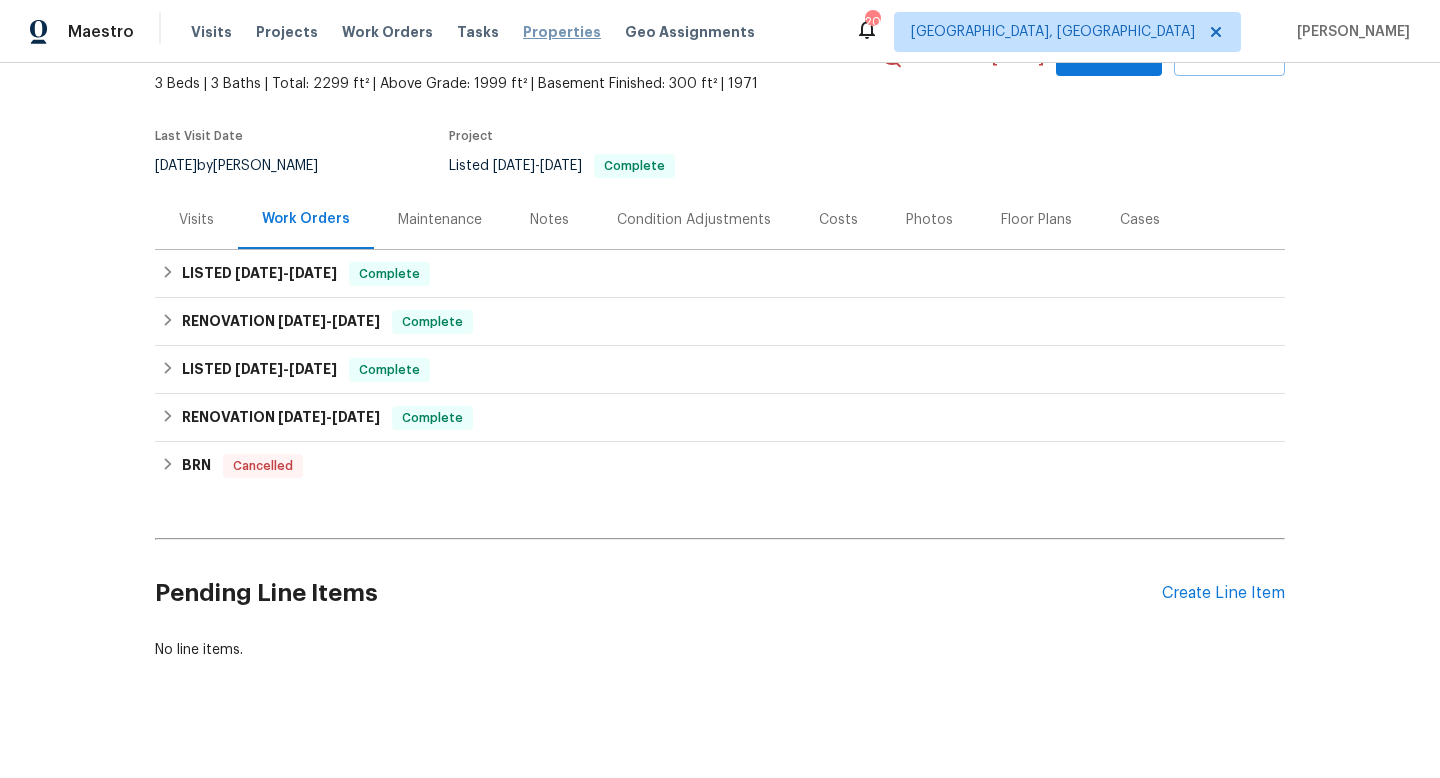click on "Properties" at bounding box center [562, 32] 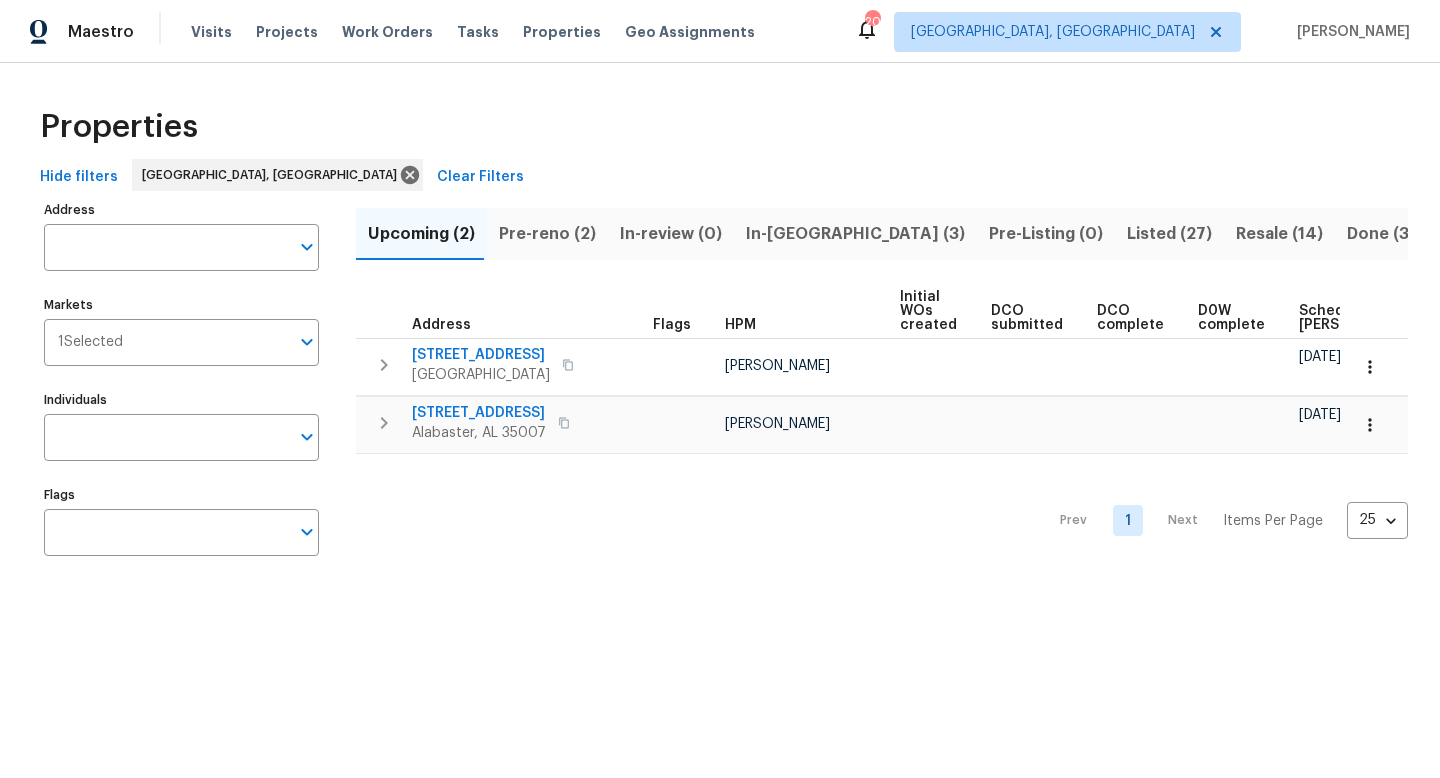 click on "Listed (27)" at bounding box center [1169, 234] 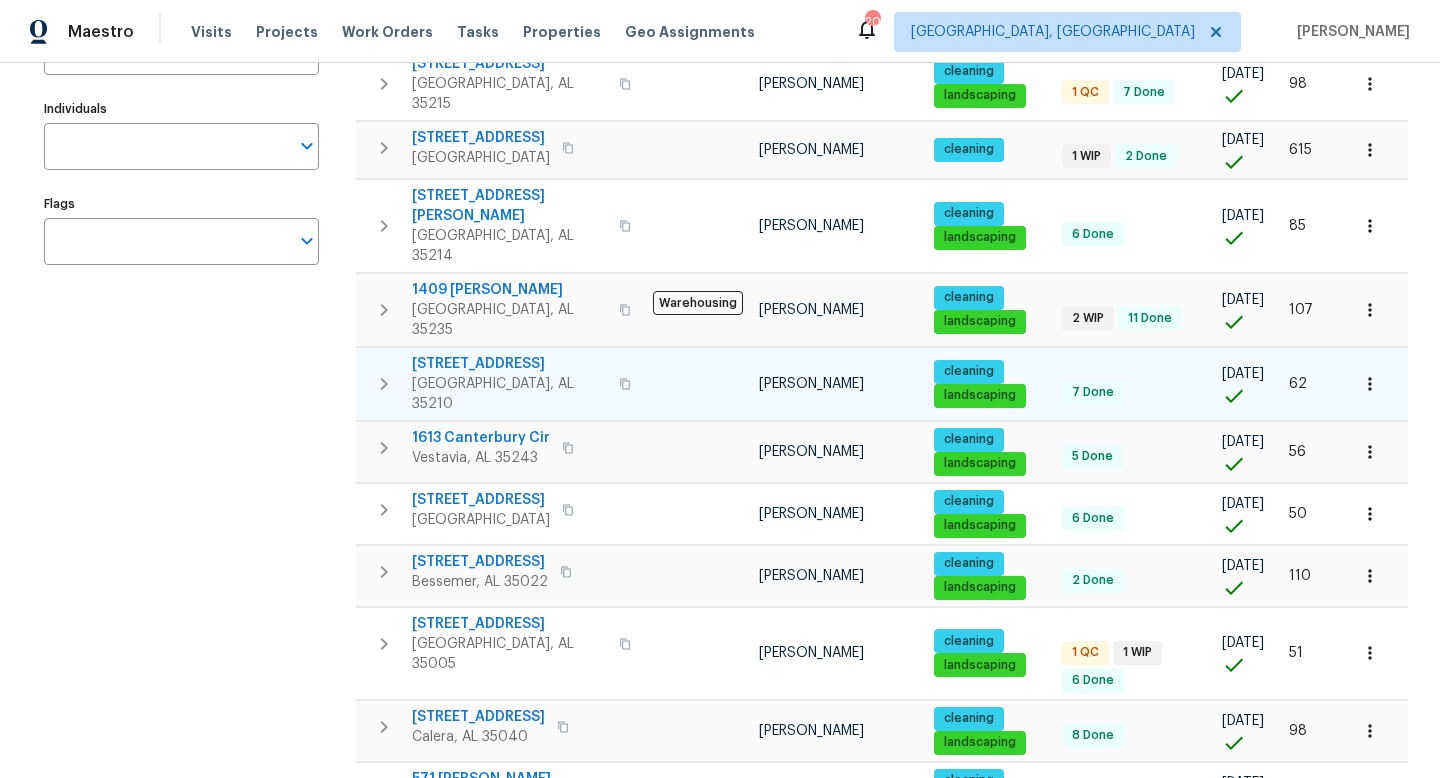 scroll, scrollTop: 335, scrollLeft: 0, axis: vertical 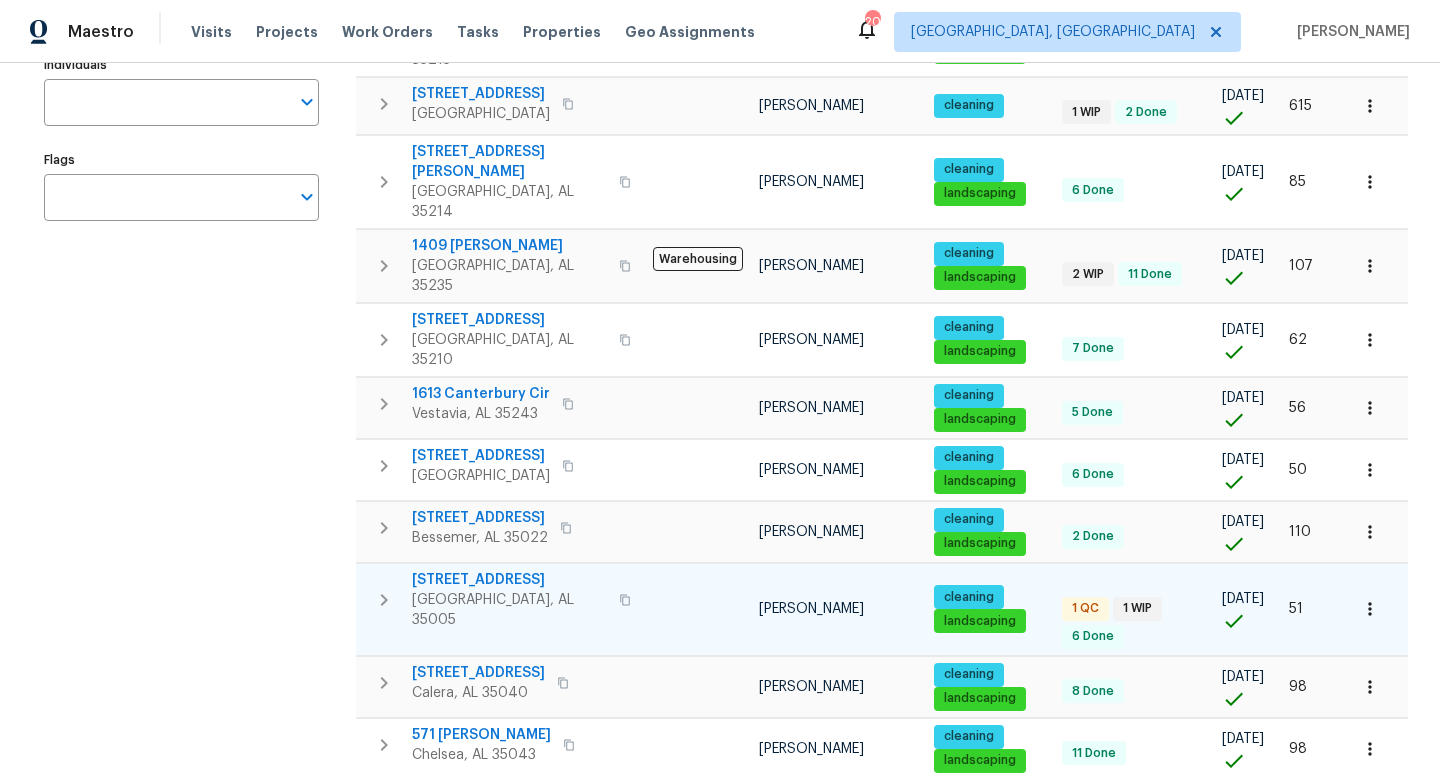 click on "[STREET_ADDRESS]" at bounding box center [509, 580] 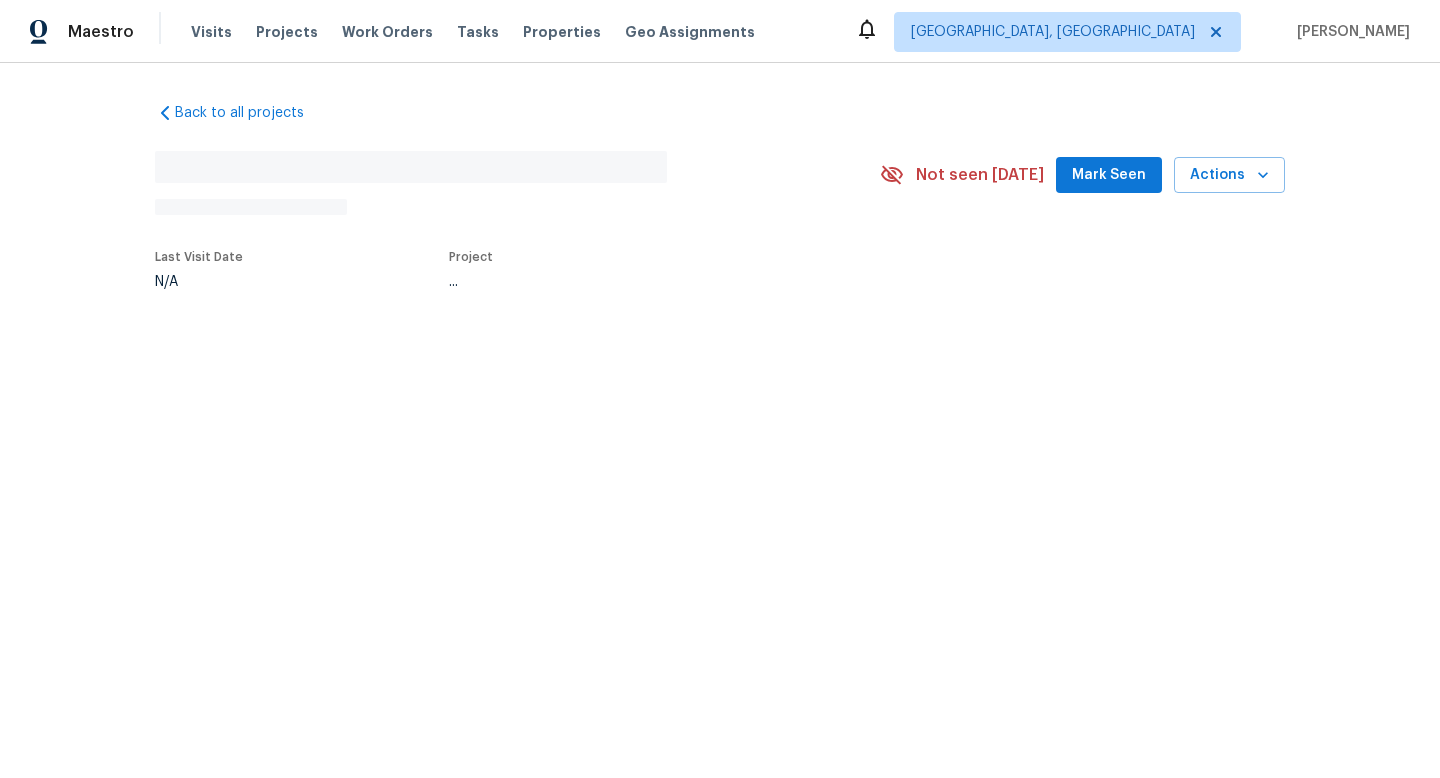 scroll, scrollTop: 0, scrollLeft: 0, axis: both 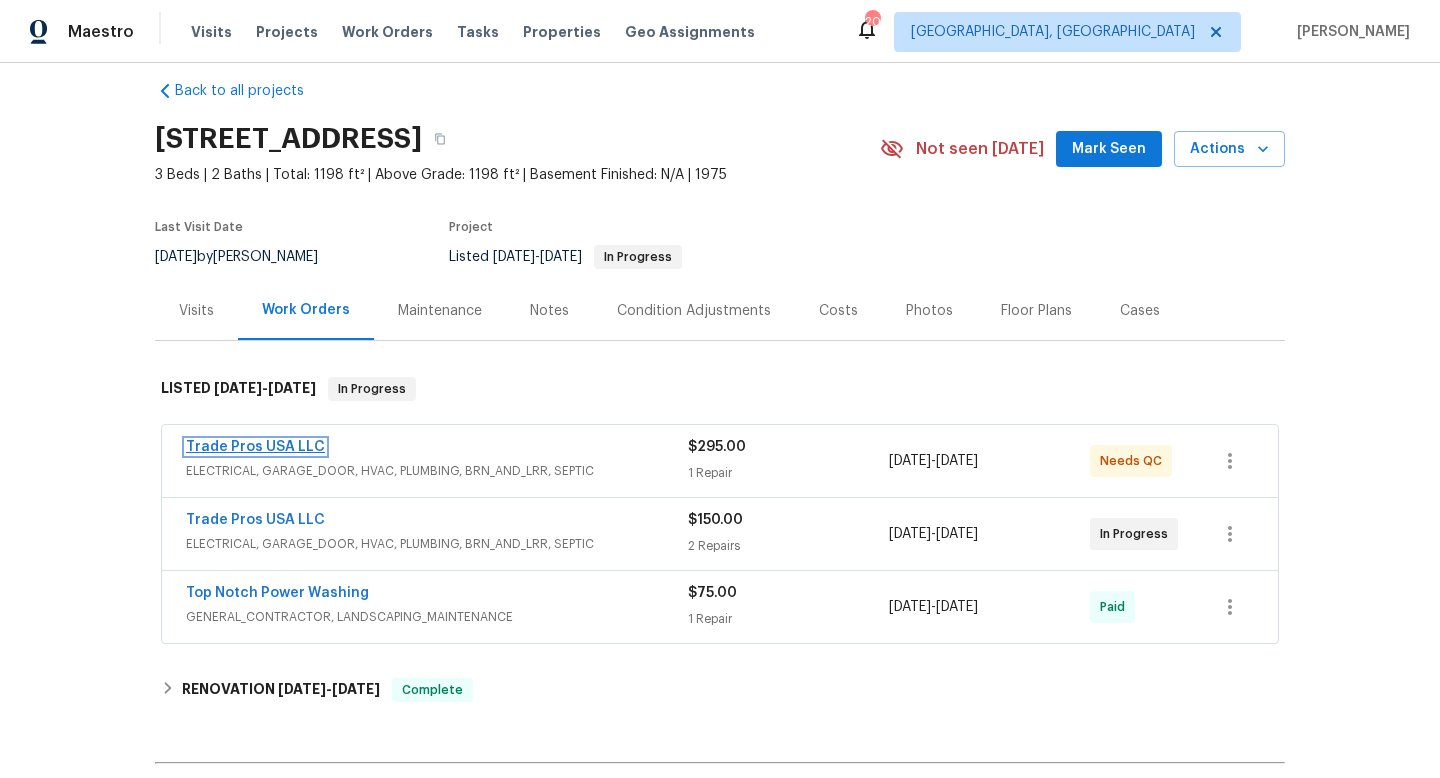 click on "Trade Pros USA LLC" at bounding box center [255, 447] 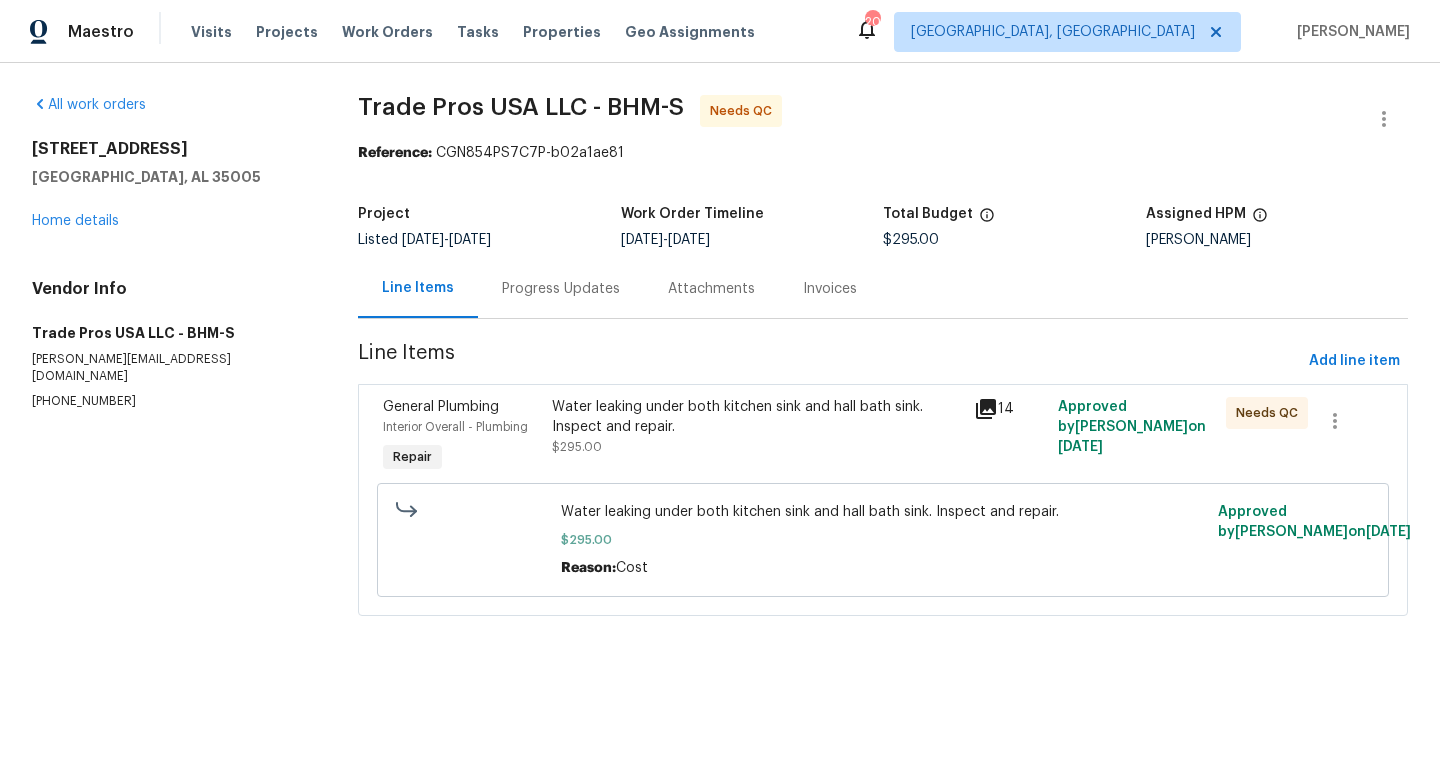 click on "Progress Updates" at bounding box center (561, 289) 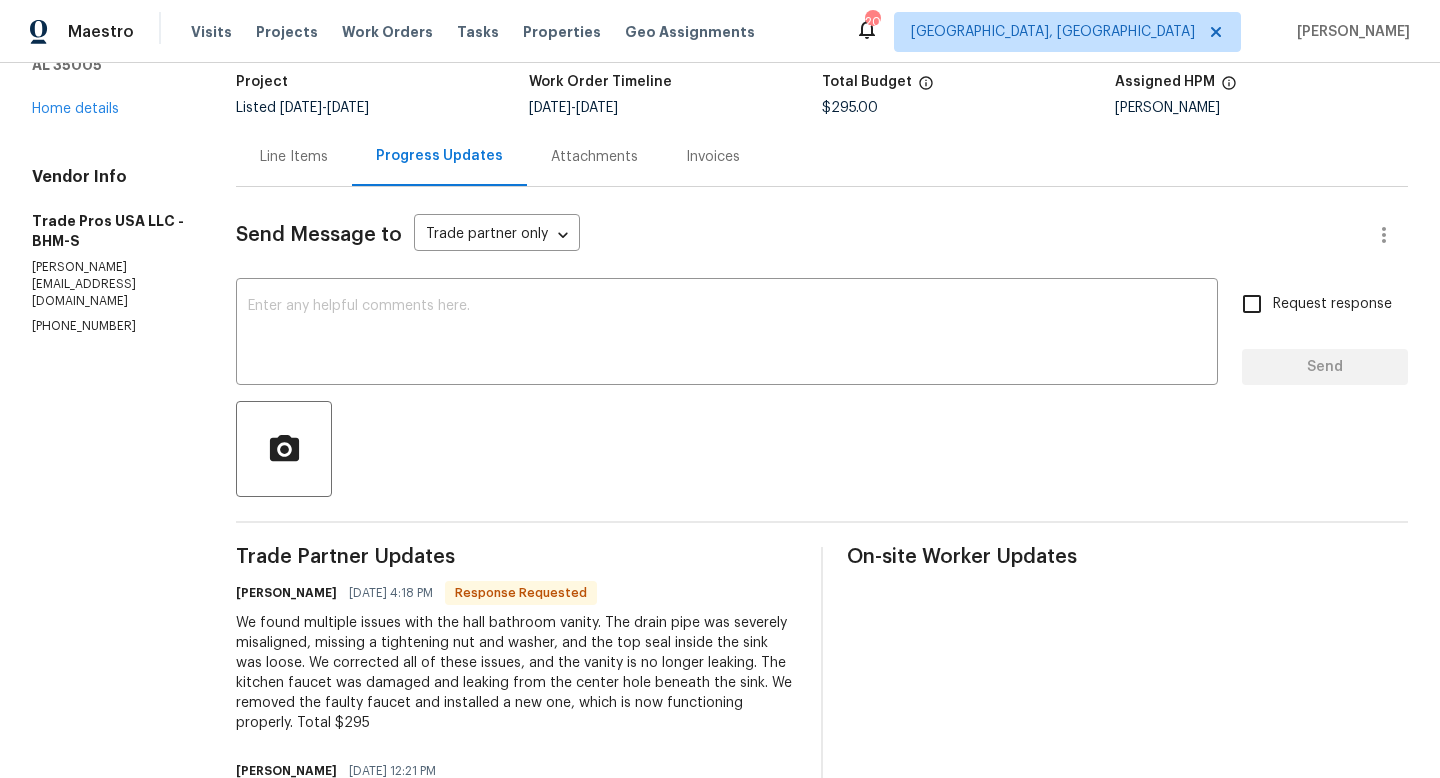 scroll, scrollTop: 116, scrollLeft: 0, axis: vertical 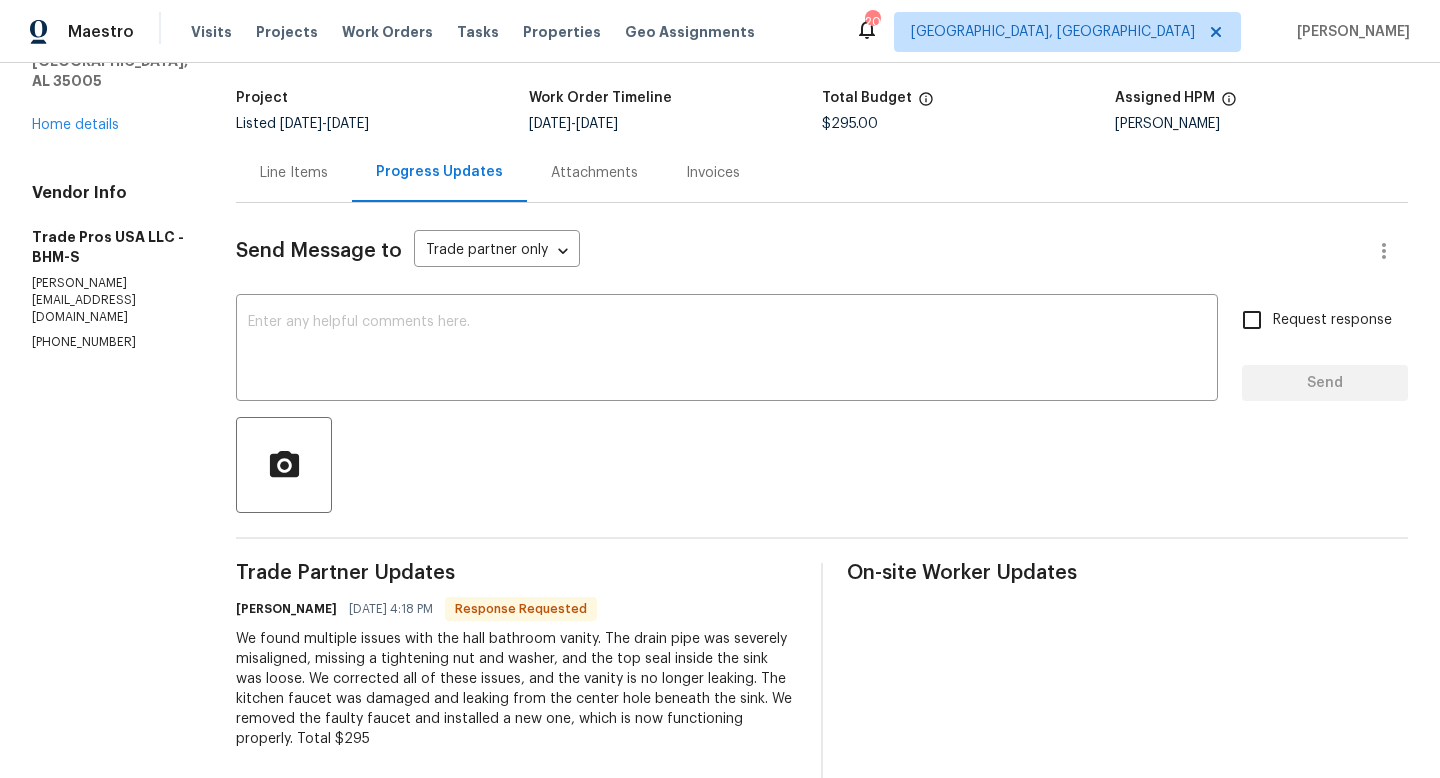 click on "Line Items" at bounding box center [294, 173] 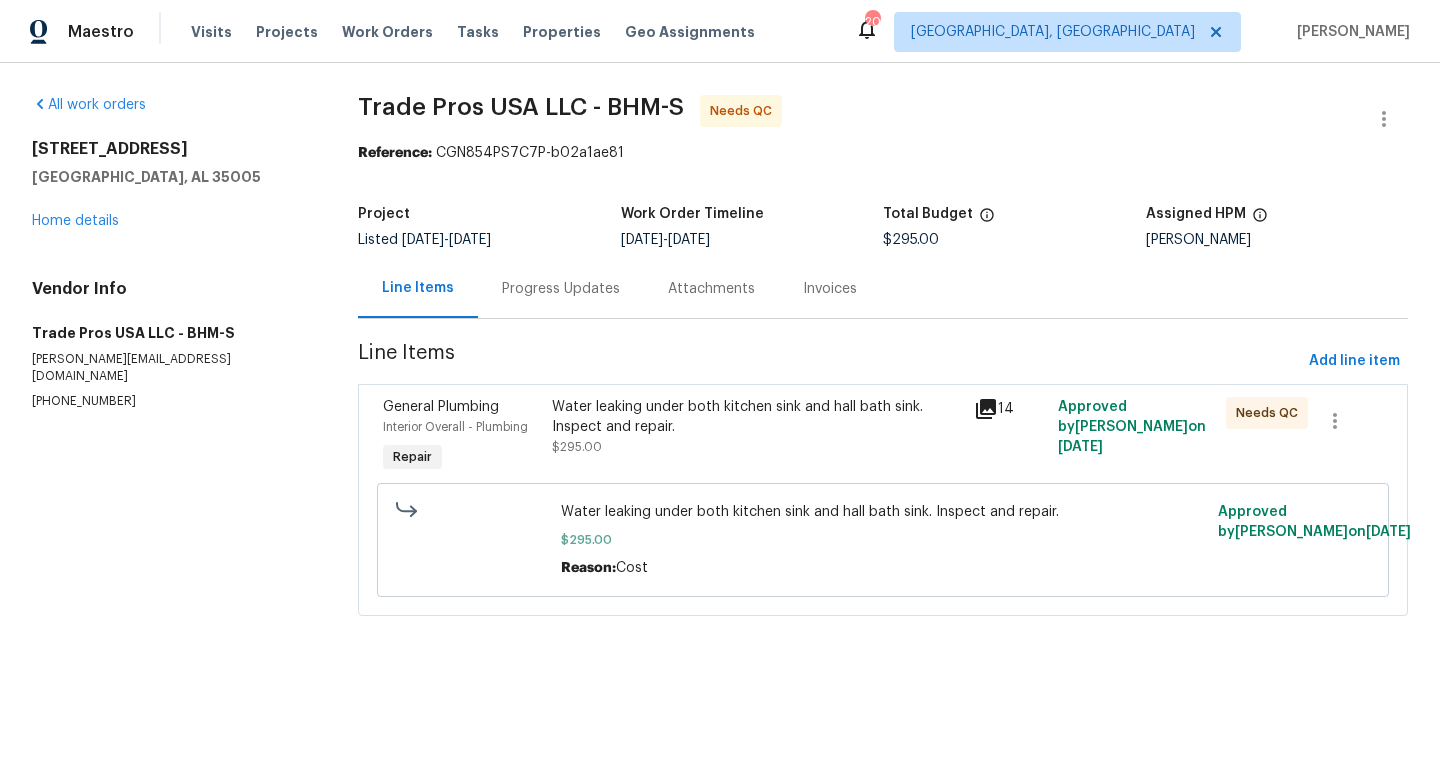 scroll, scrollTop: 0, scrollLeft: 0, axis: both 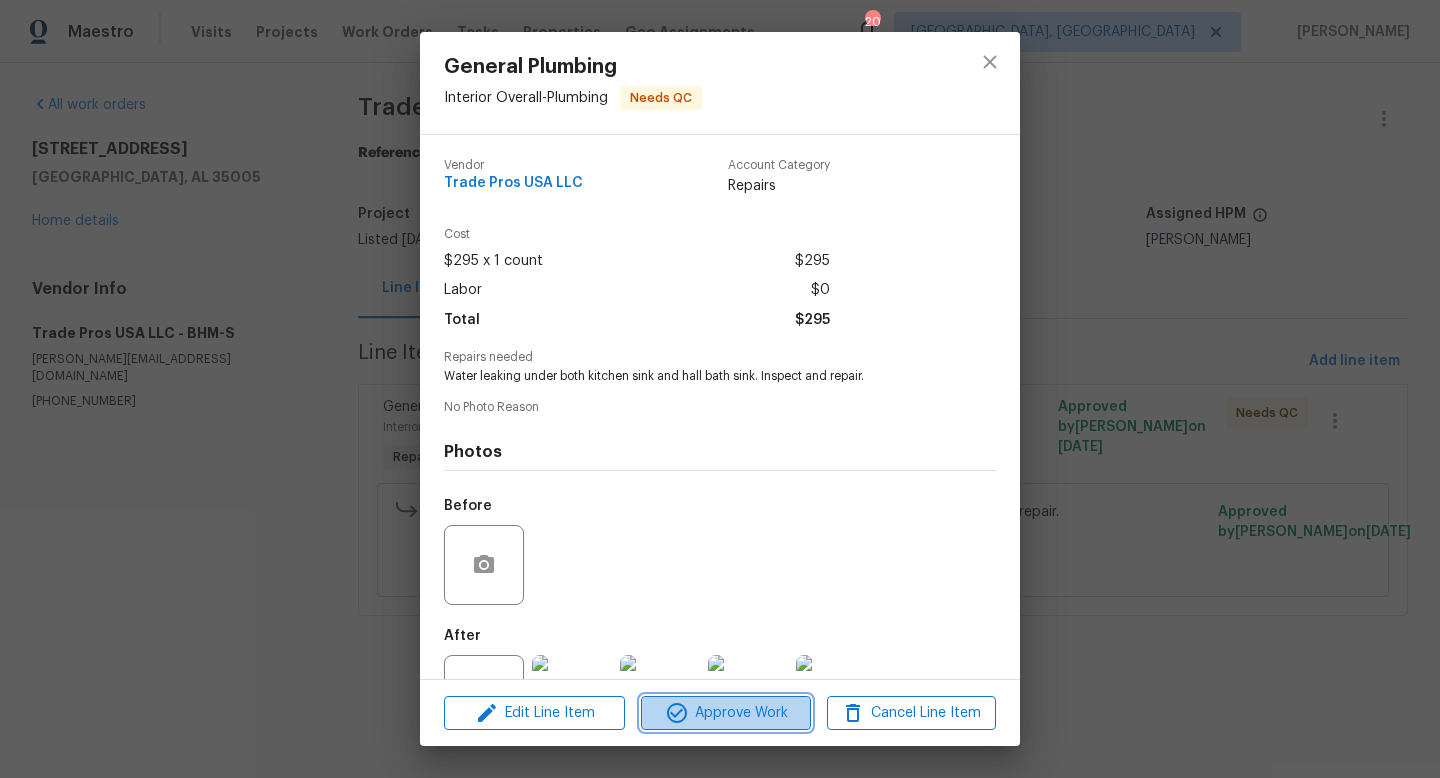 click on "Approve Work" at bounding box center [725, 713] 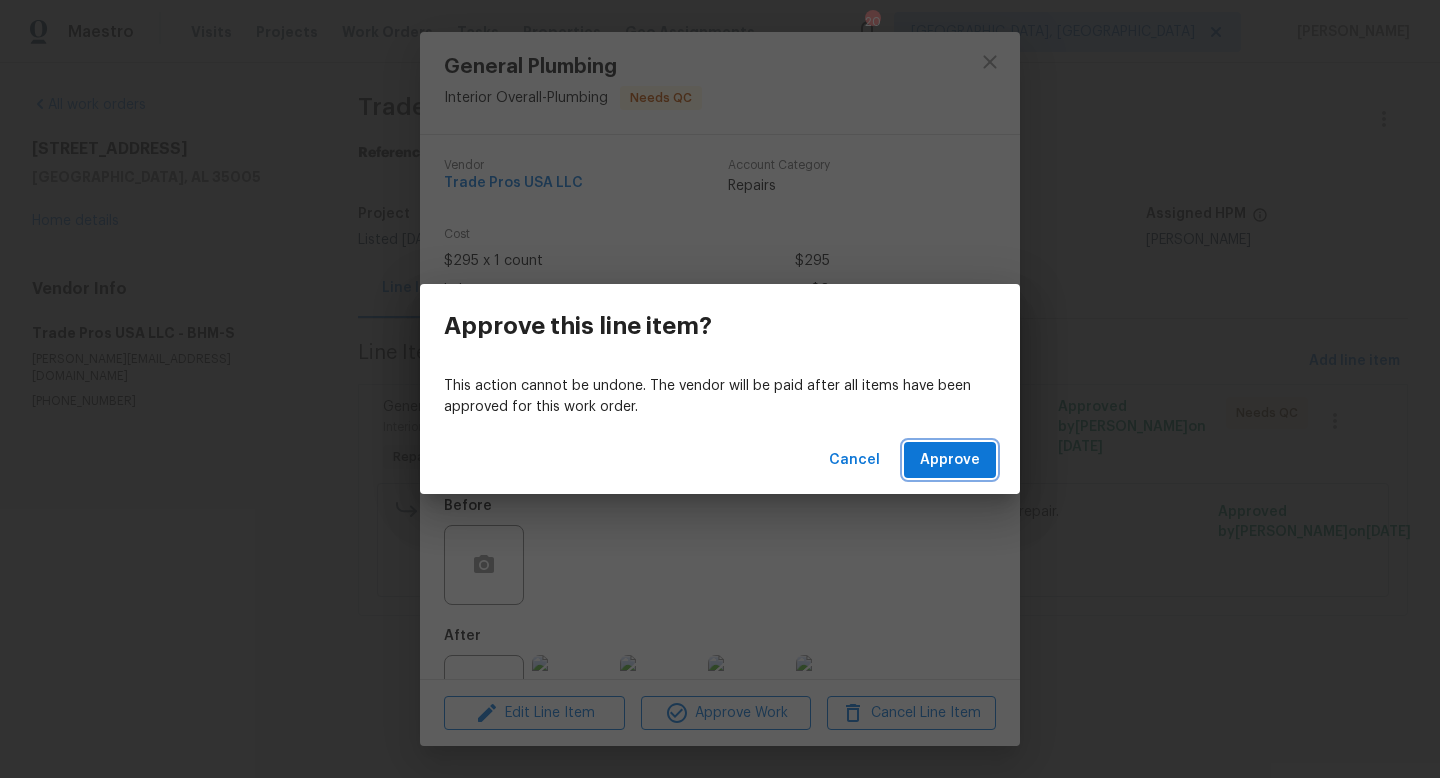 click on "Approve" at bounding box center [950, 460] 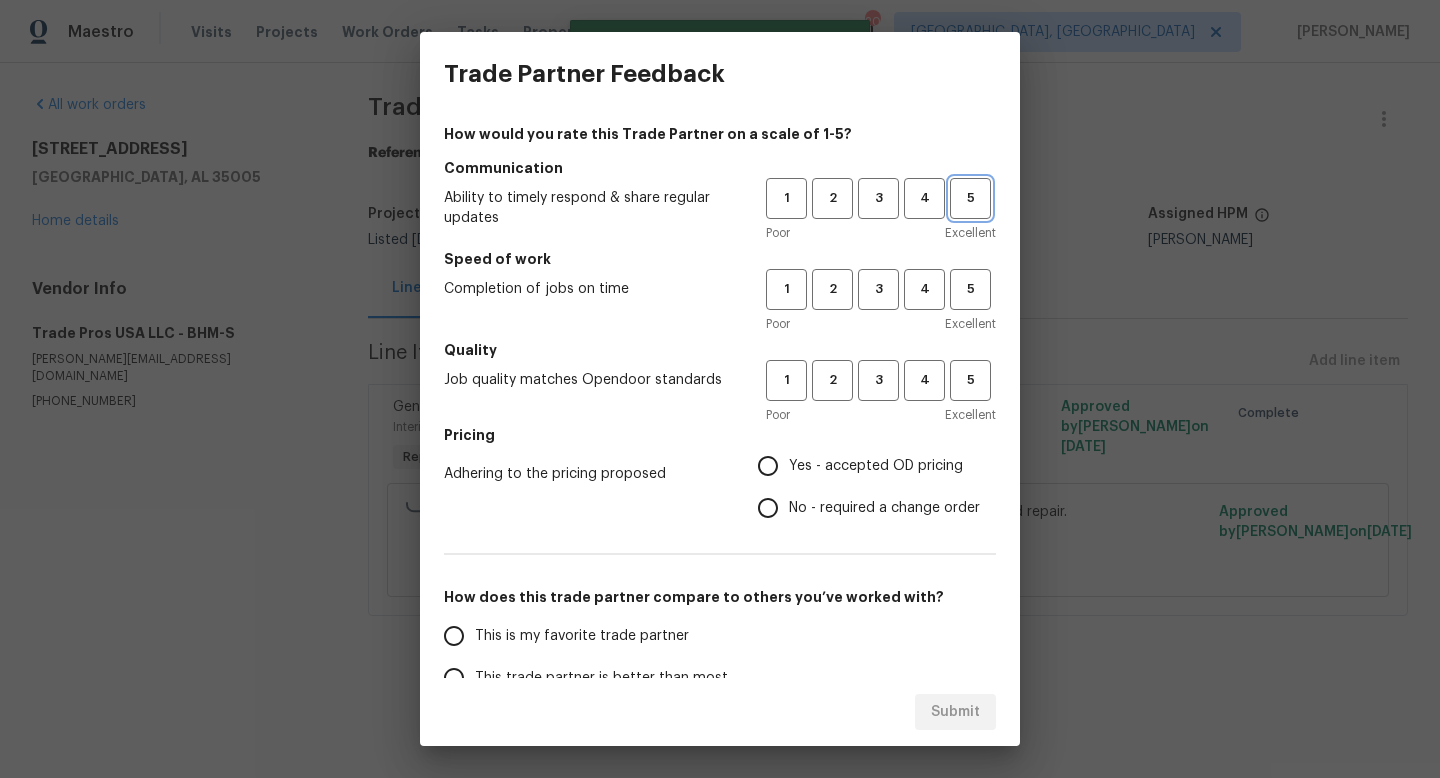 click on "5" at bounding box center (970, 198) 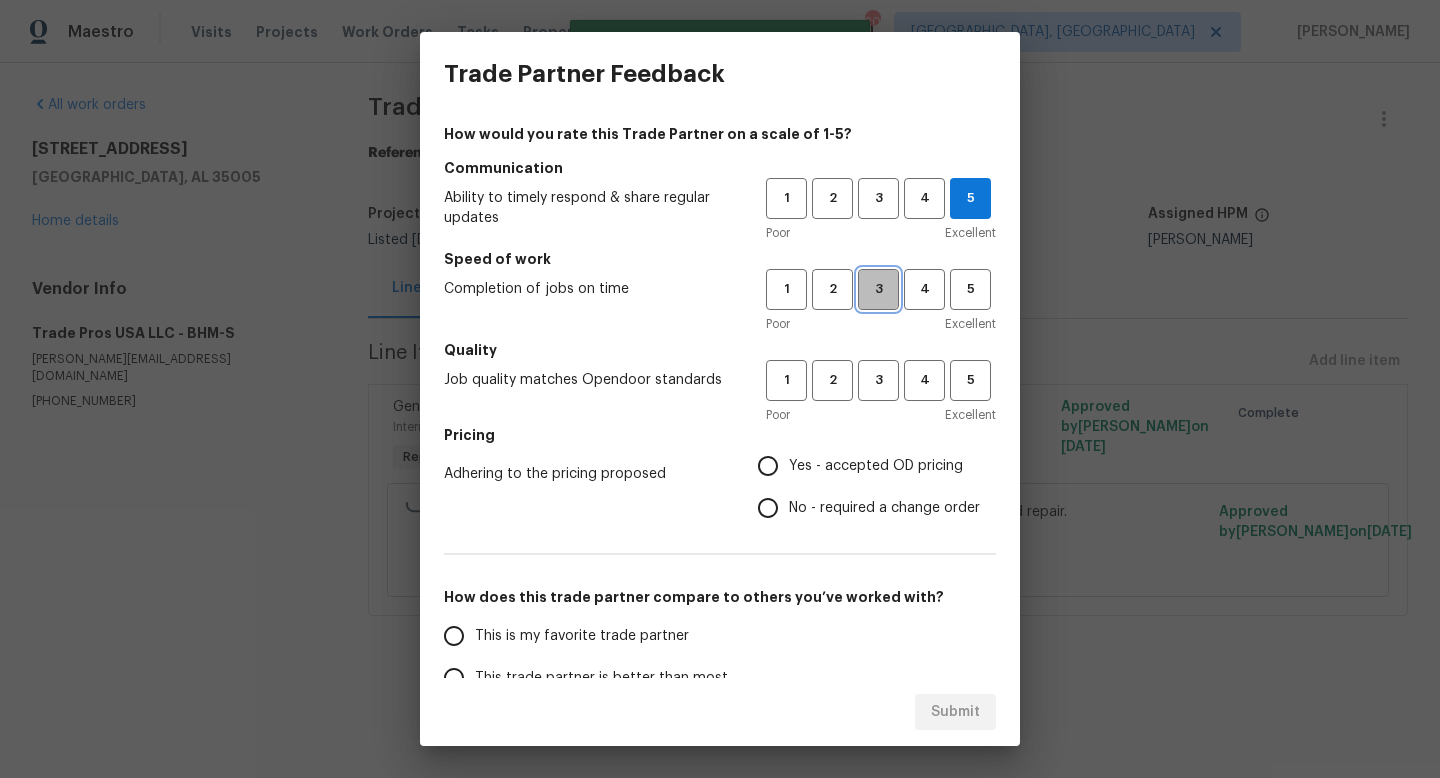 click on "3" at bounding box center [878, 289] 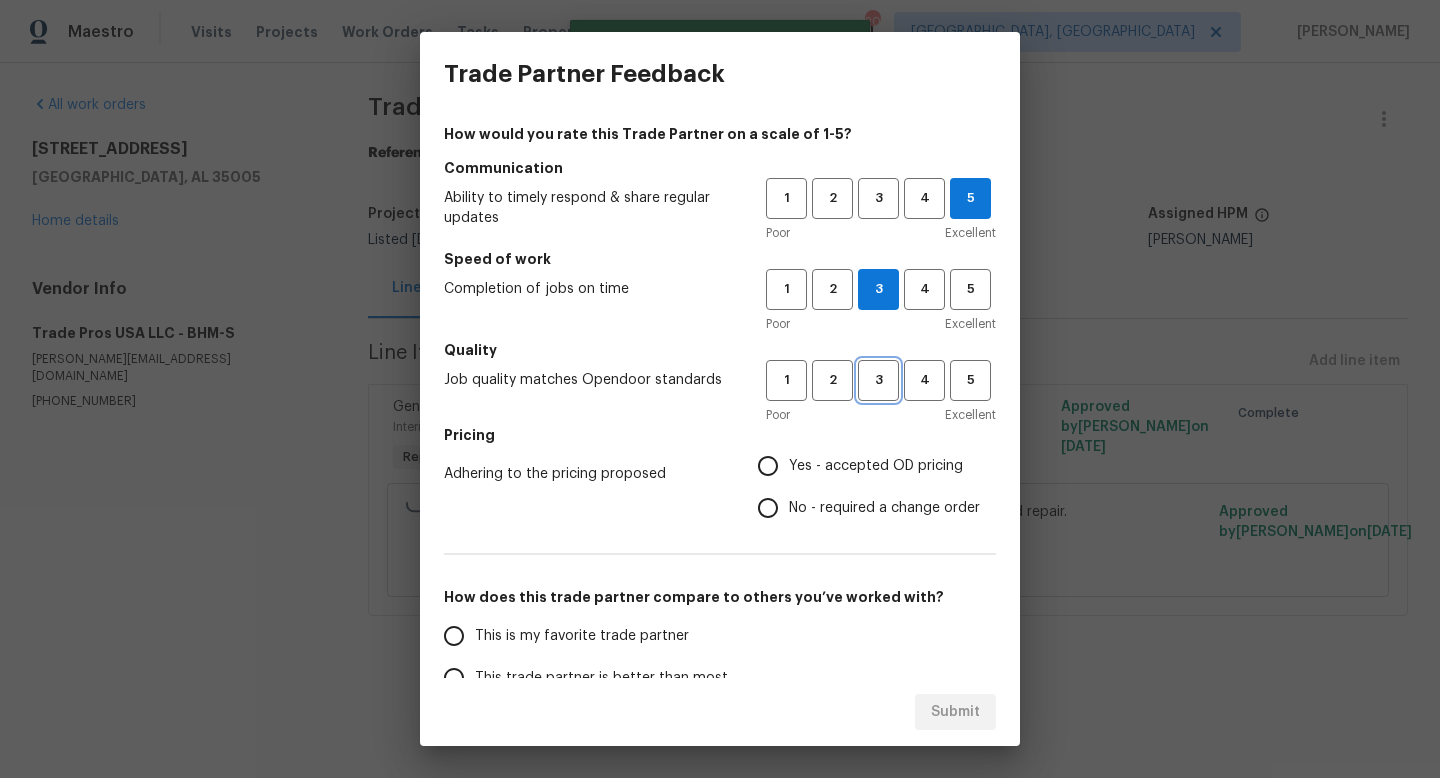 click on "3" at bounding box center (878, 380) 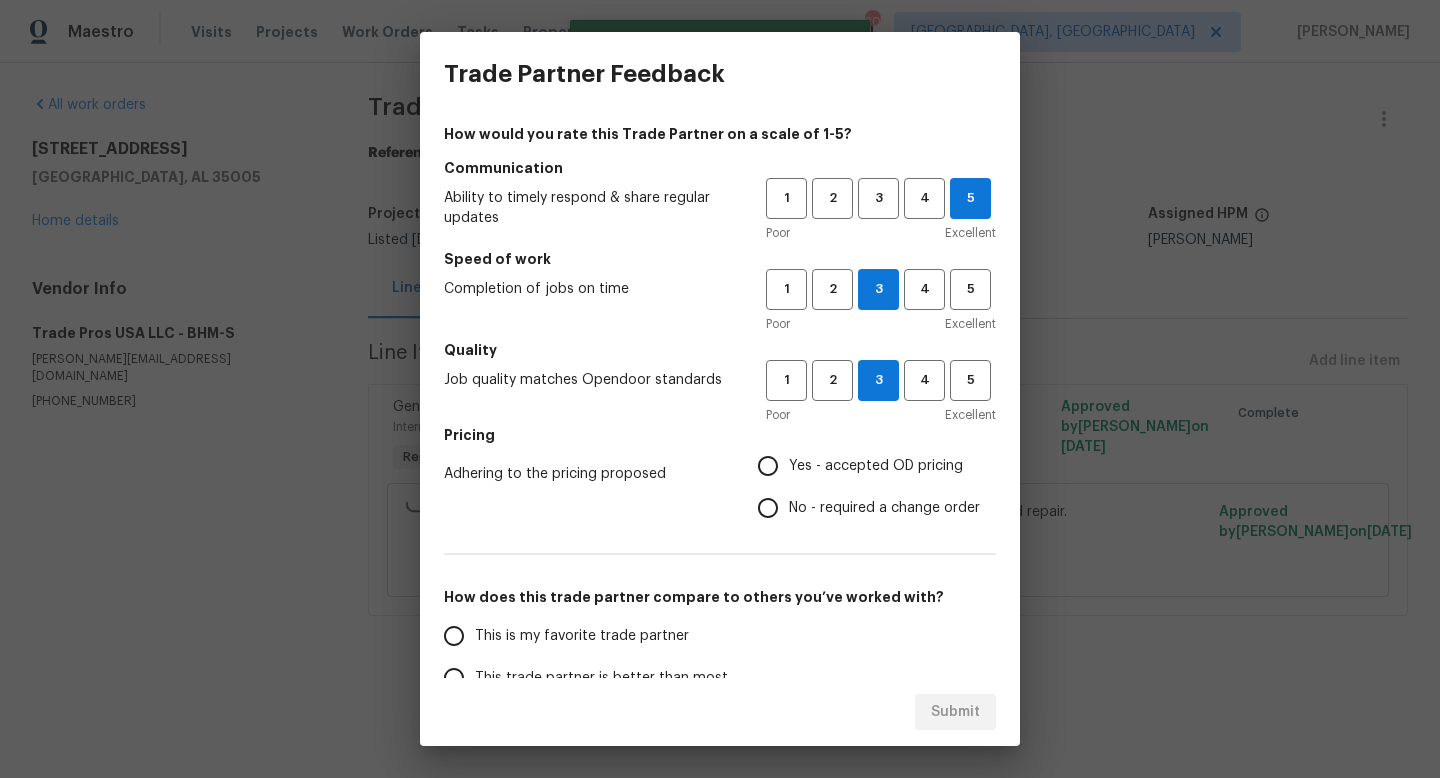 click on "No - required a change order" at bounding box center (863, 508) 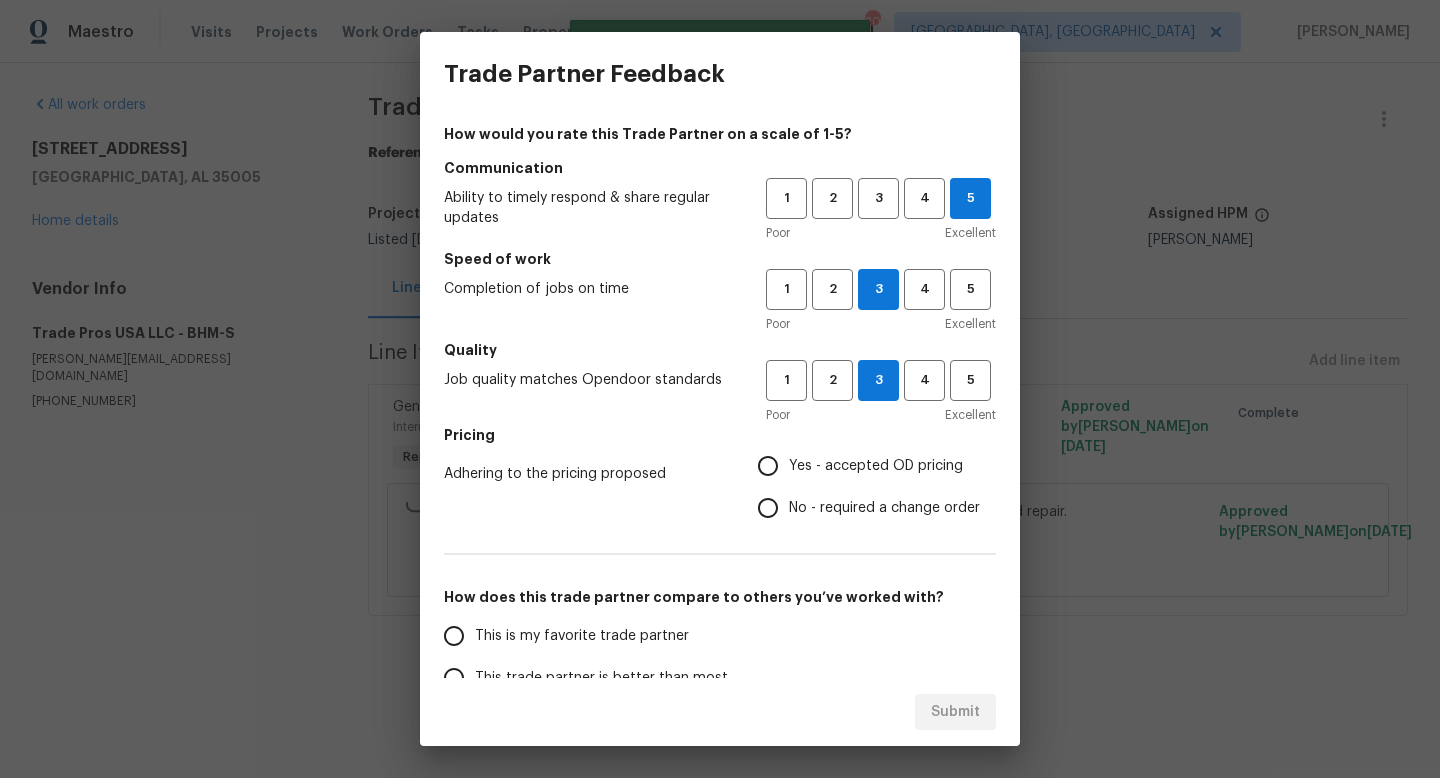 click on "No - required a change order" at bounding box center (768, 508) 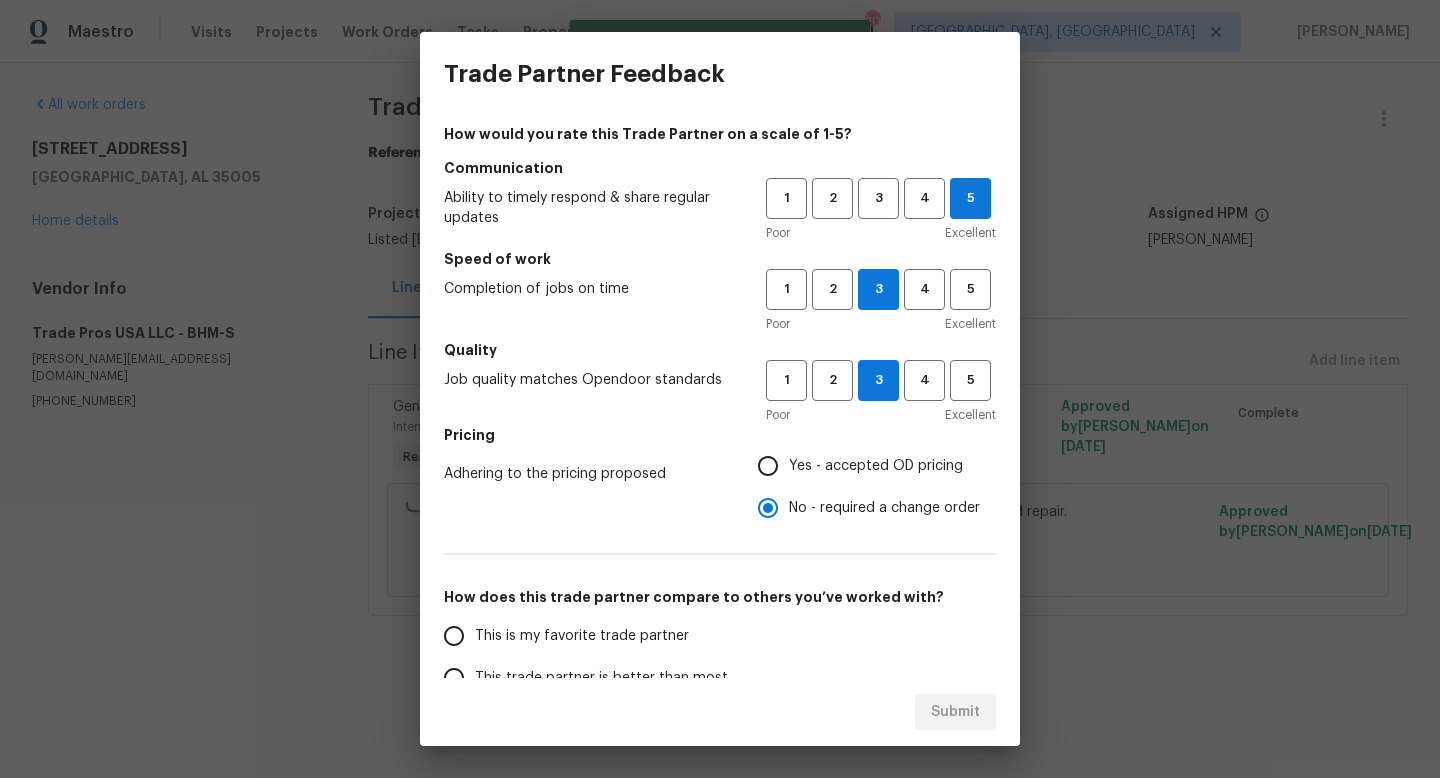 scroll, scrollTop: 61, scrollLeft: 0, axis: vertical 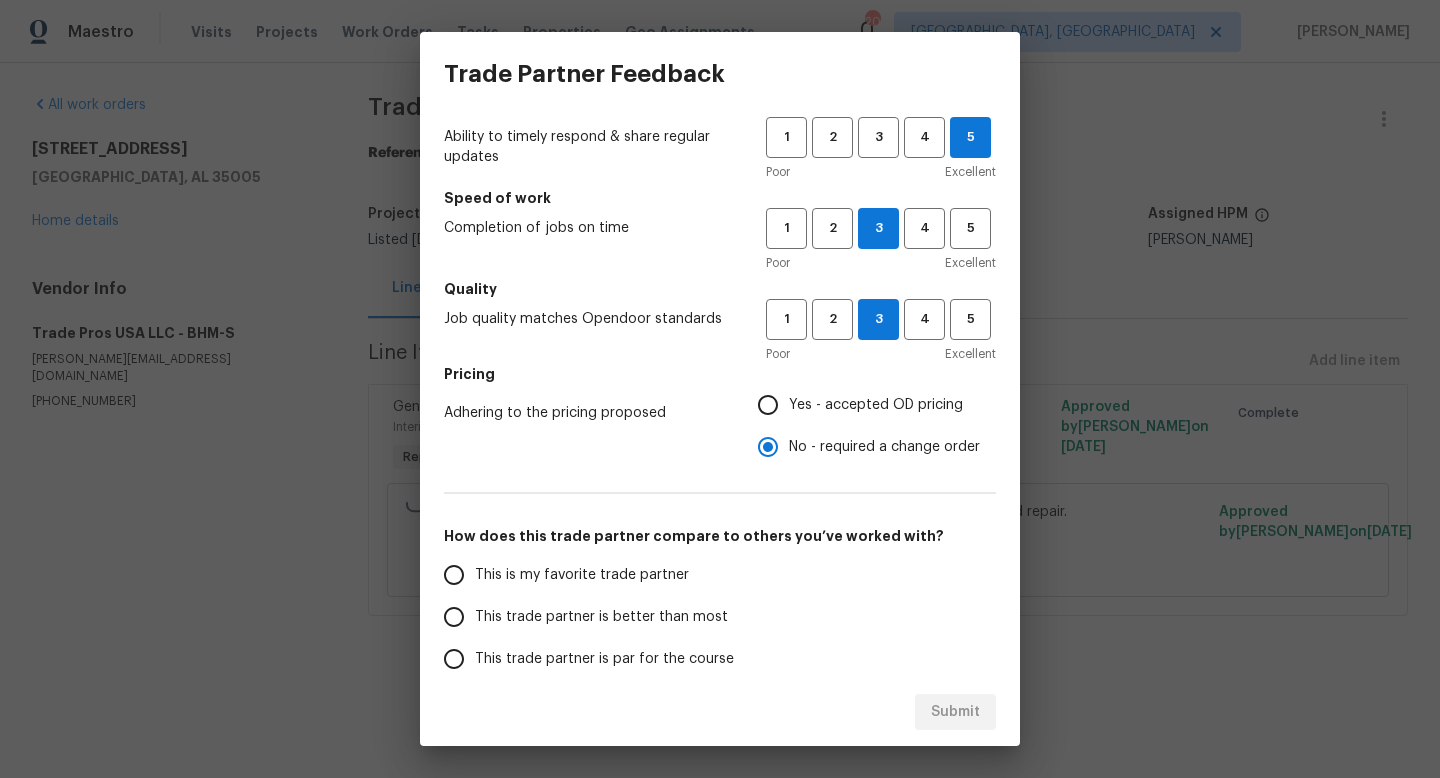 click on "This trade partner is par for the course" at bounding box center [604, 659] 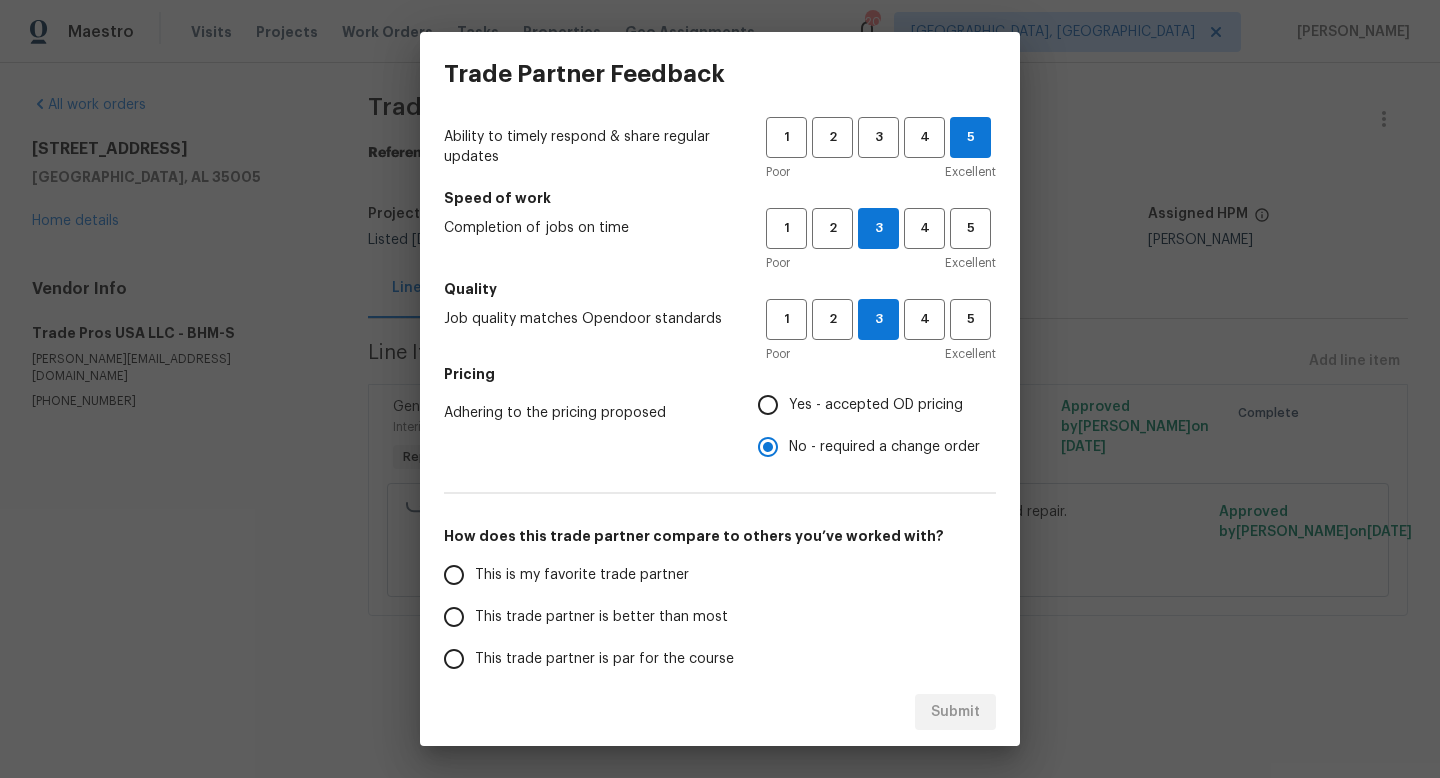 click on "This trade partner is par for the course" at bounding box center [454, 659] 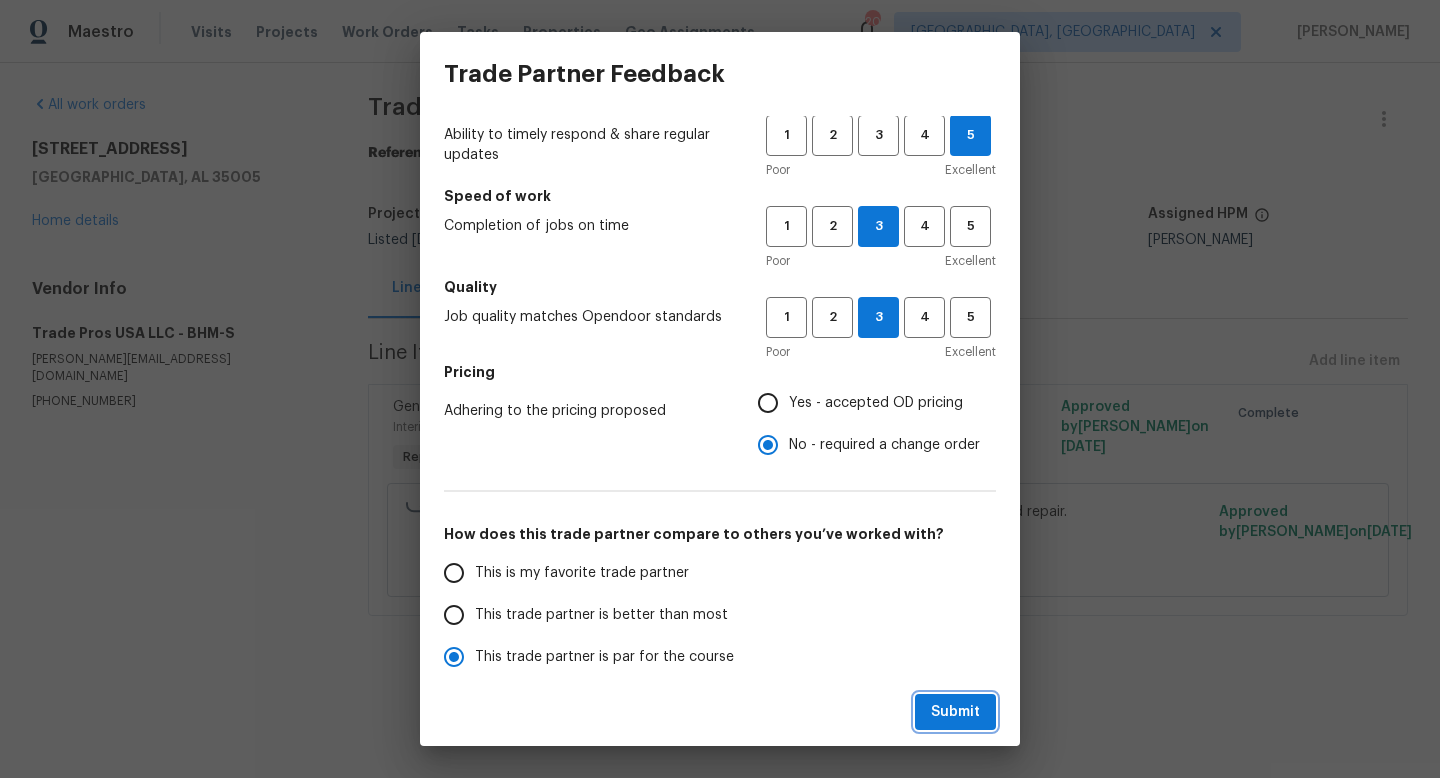 click on "Submit" at bounding box center (955, 712) 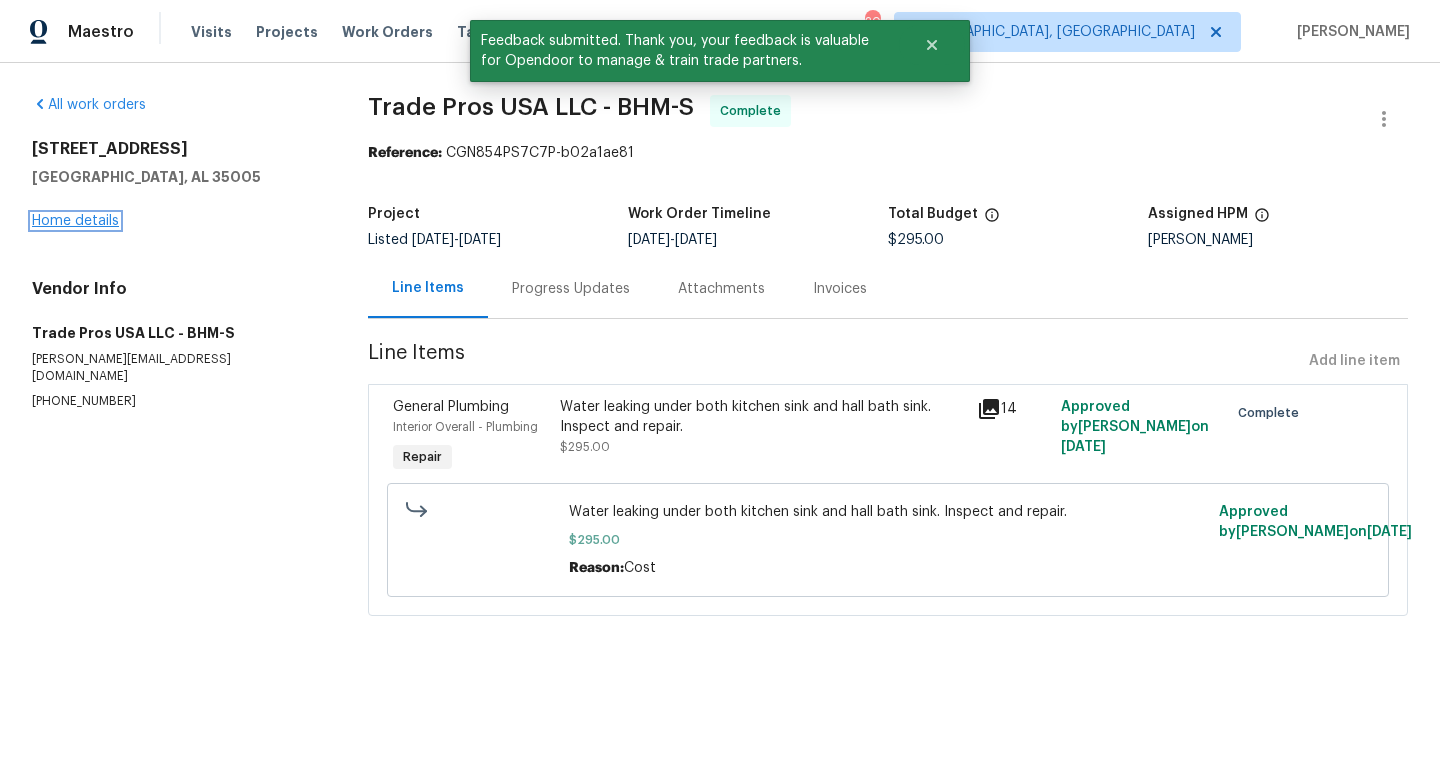 click on "Home details" at bounding box center [75, 221] 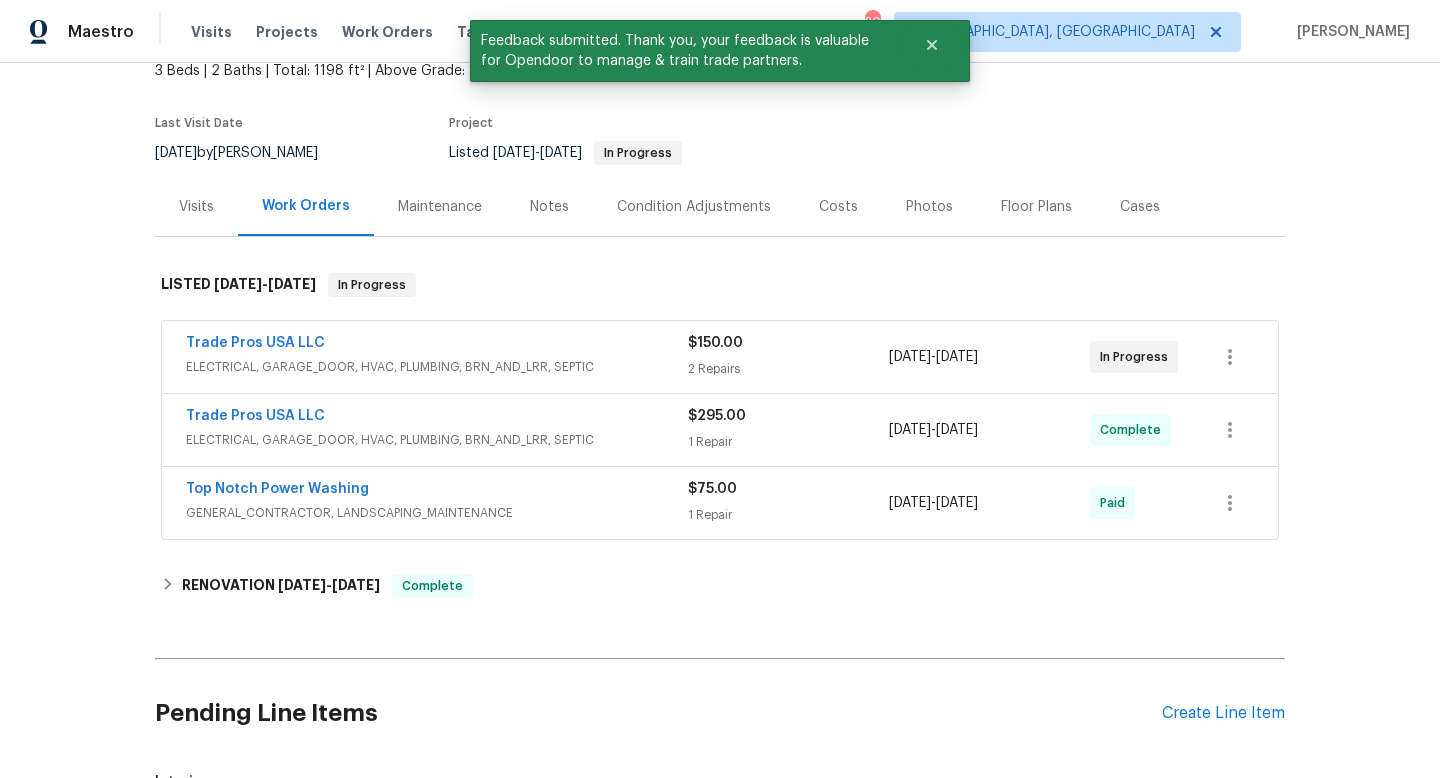 scroll, scrollTop: 127, scrollLeft: 0, axis: vertical 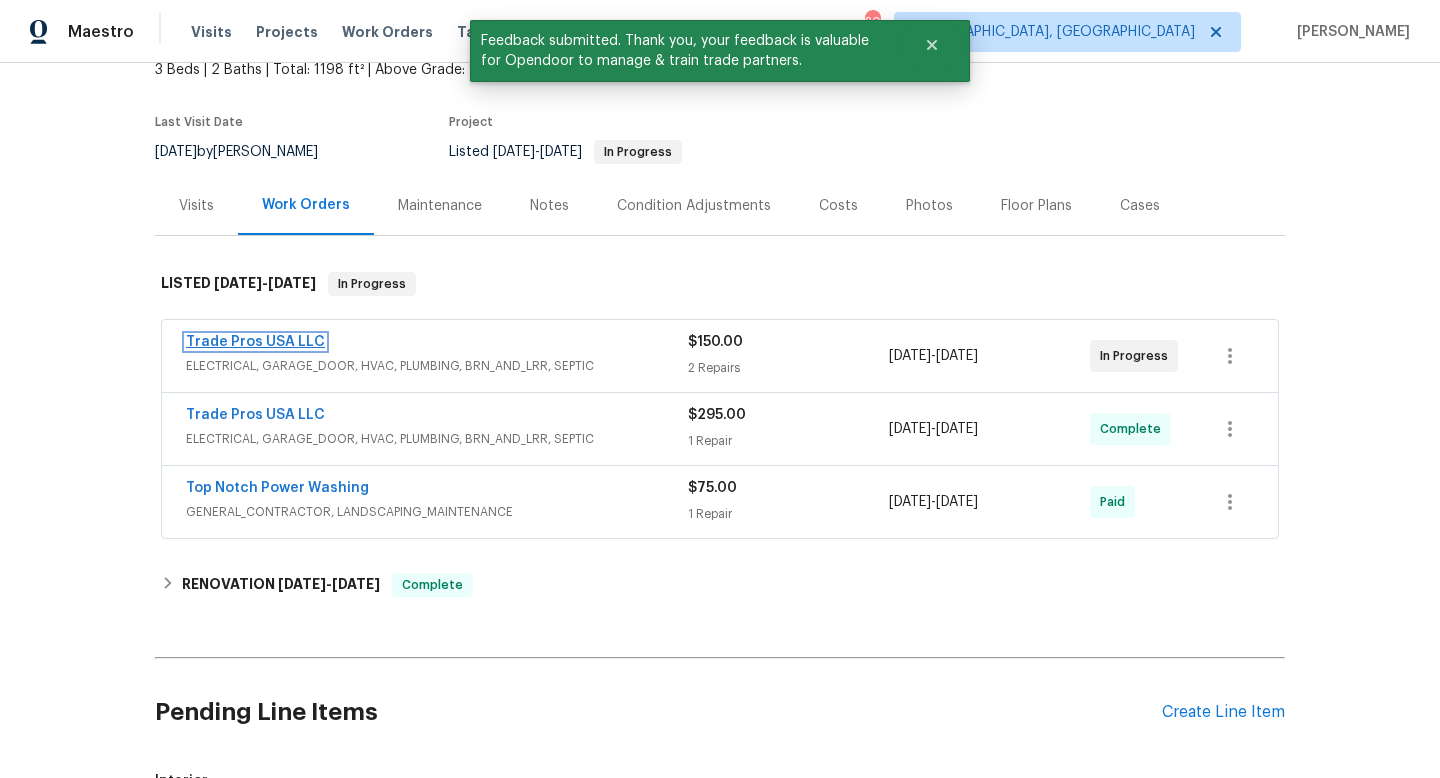 click on "Trade Pros USA LLC" at bounding box center [255, 342] 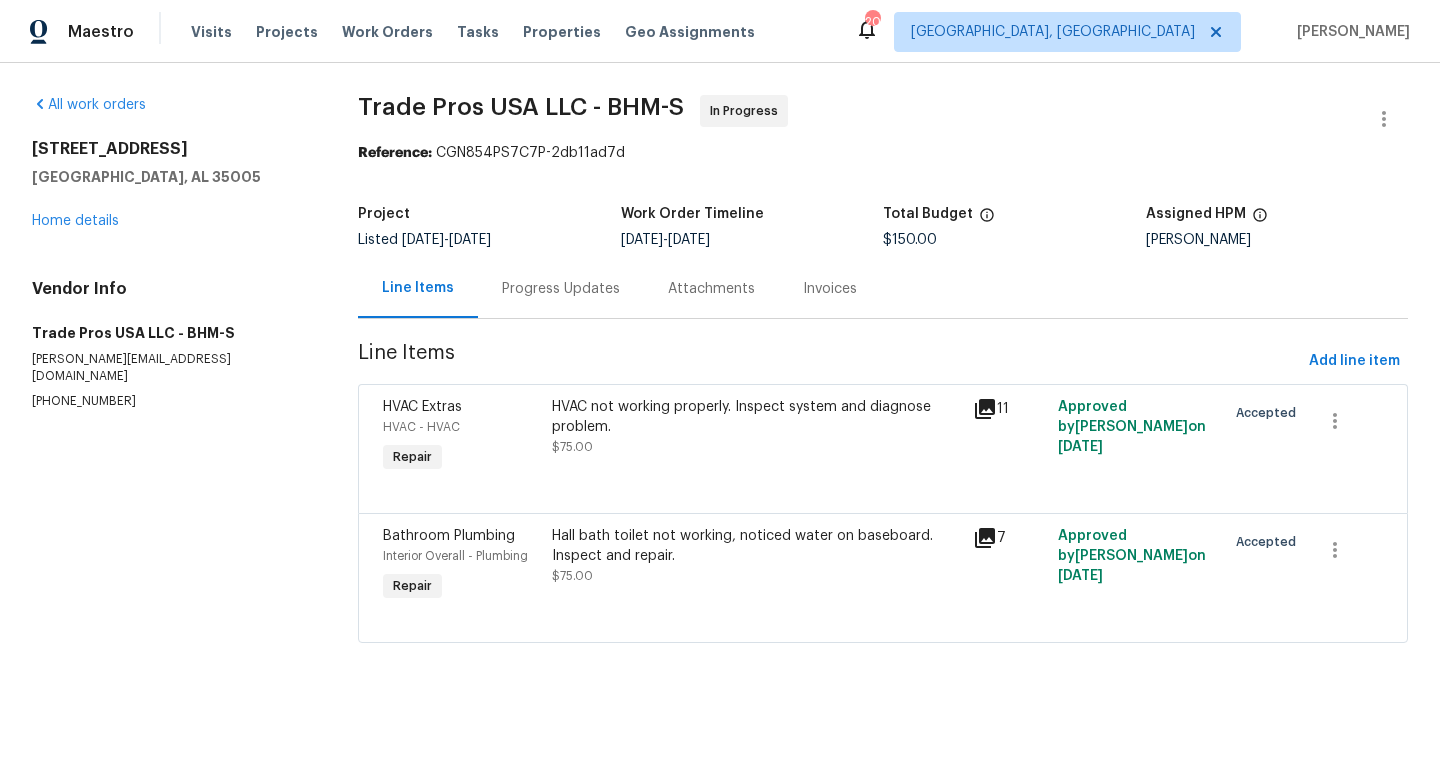 click on "Progress Updates" at bounding box center [561, 289] 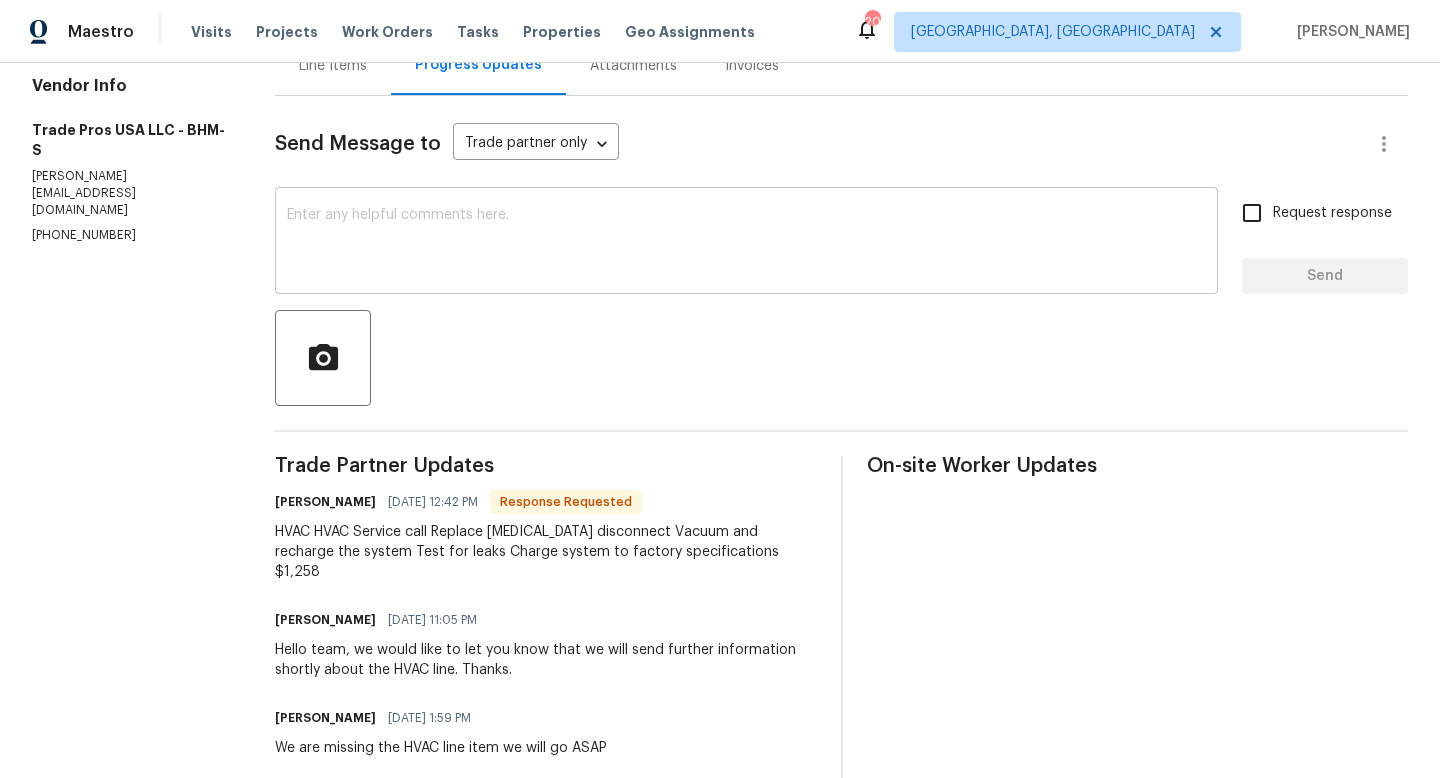 scroll, scrollTop: 221, scrollLeft: 0, axis: vertical 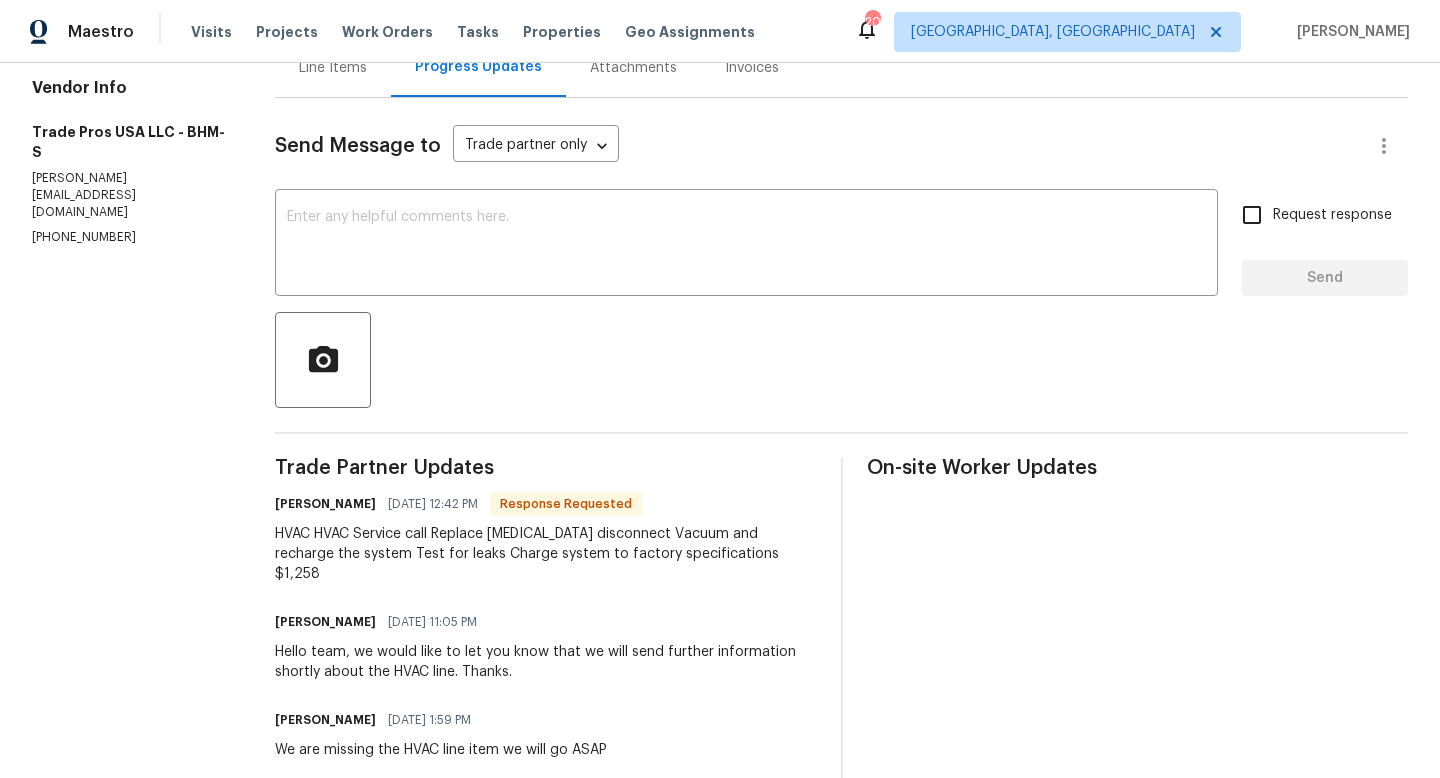 click on "Line Items" at bounding box center [333, 68] 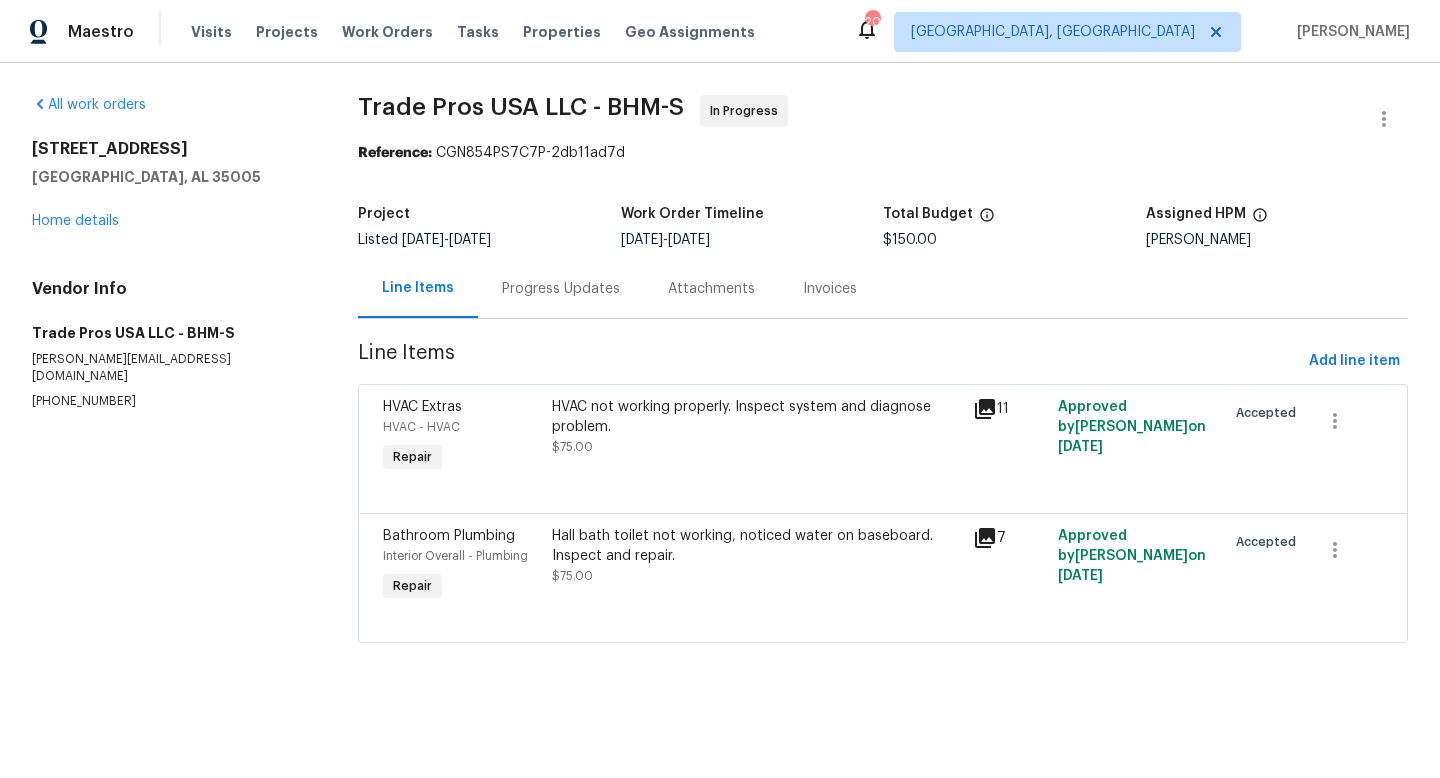 click on "HVAC not working properly. Inspect system and diagnose problem." at bounding box center [757, 417] 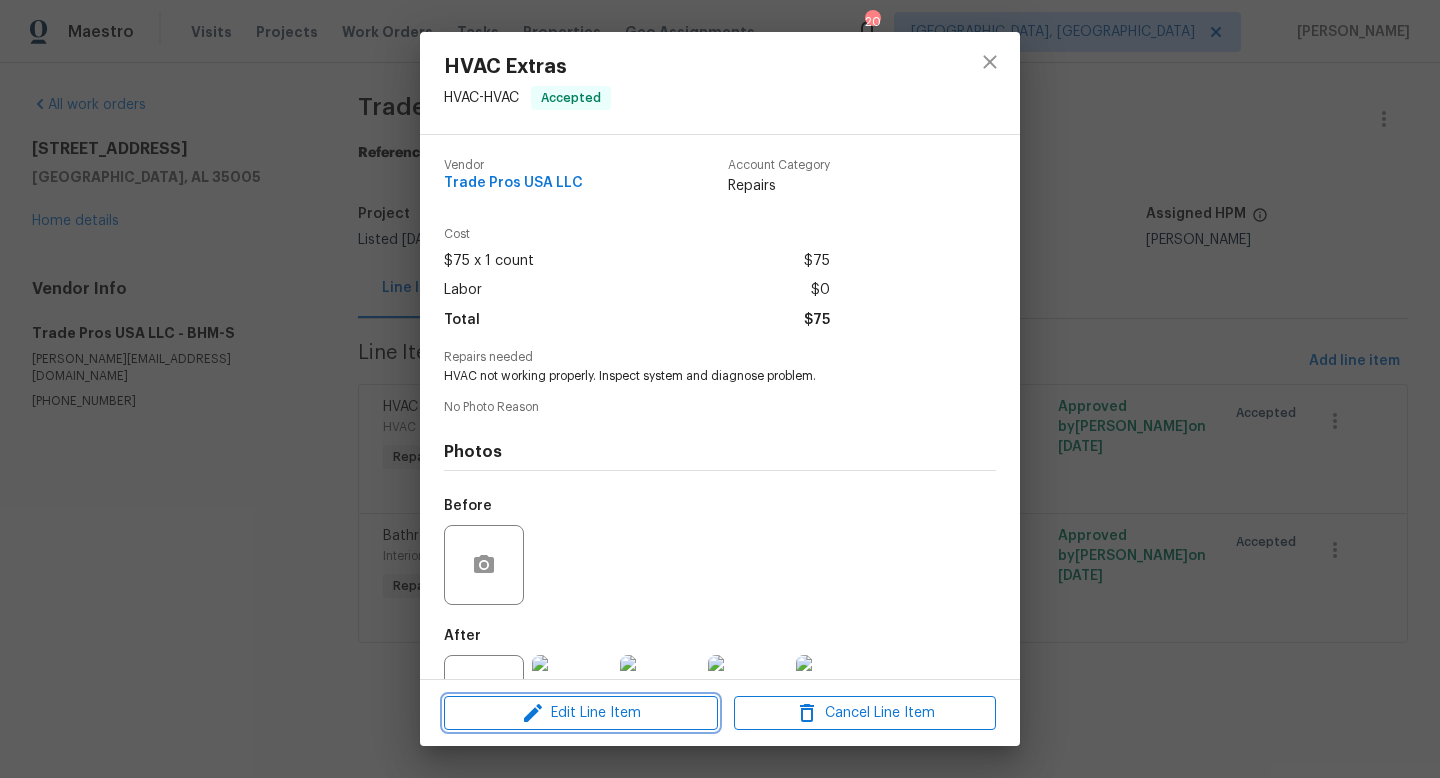 click on "Edit Line Item" at bounding box center (581, 713) 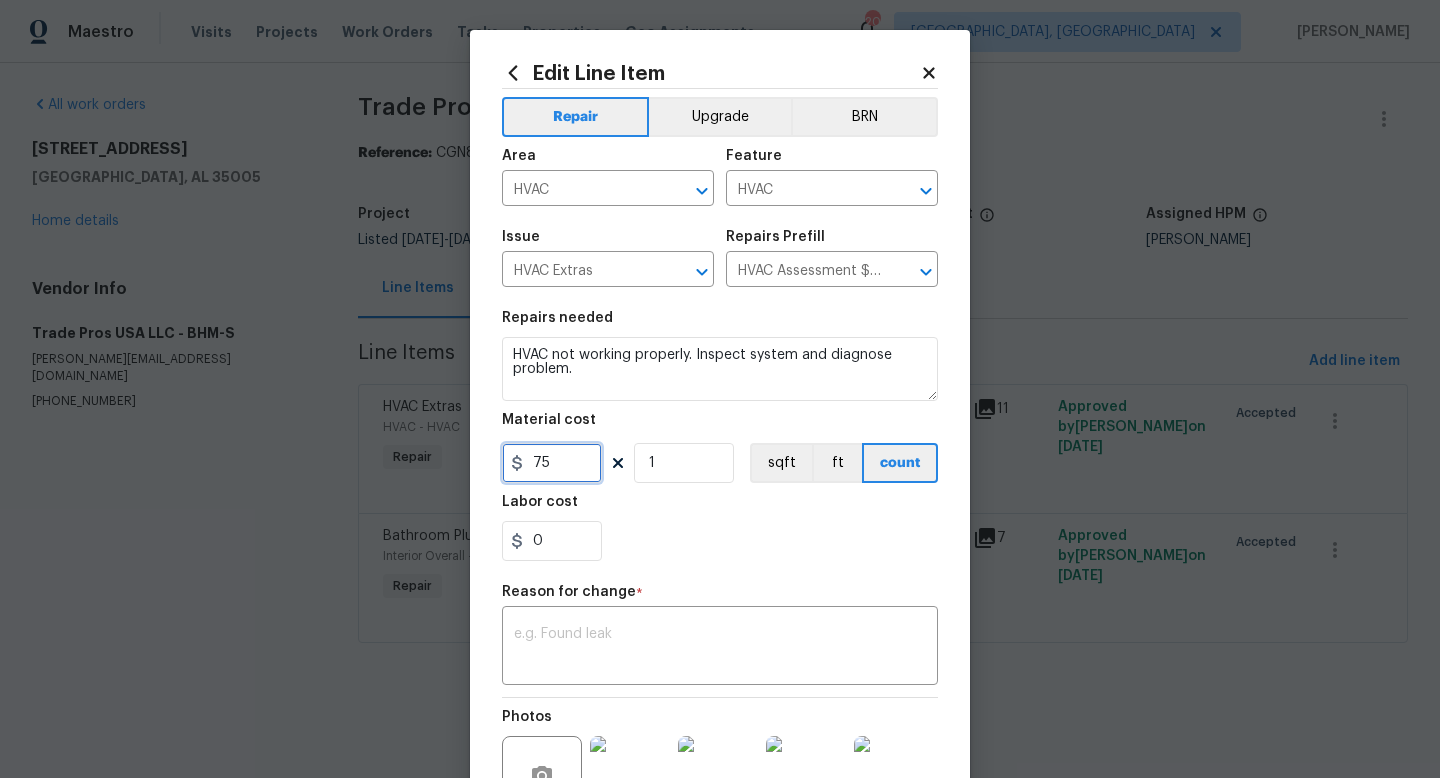 drag, startPoint x: 586, startPoint y: 475, endPoint x: 417, endPoint y: 430, distance: 174.88853 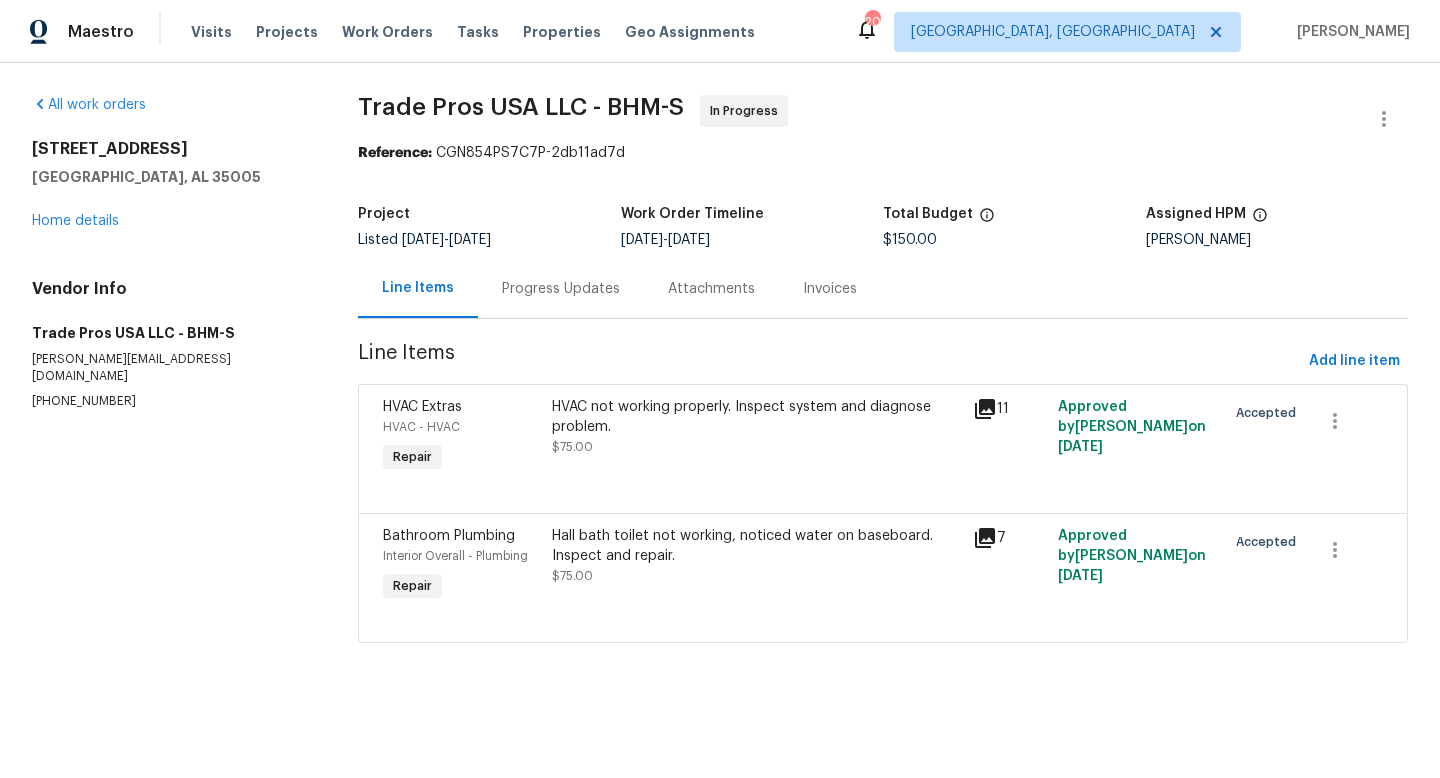 click on "Maestro Visits Projects Work Orders Tasks Properties Geo Assignments 20 Birmingham, AL Brian Holloway All work orders 5024 Oak Leaf Cir Adamsville, AL 35005 Home details Vendor Info Trade Pros USA LLC - BHM-S trevor@tradeprosusa.com (256) 910-1247 Trade Pros USA LLC - BHM-S In Progress Reference:   CGN854PS7C7P-2db11ad7d Project Listed   5/15/2025  -  6/27/2025 Work Order Timeline 6/24/2025  -  6/27/2025 Total Budget $150.00 Assigned HPM Brian Holloway Line Items Progress Updates Attachments Invoices Line Items Add line item HVAC Extras HVAC - HVAC Repair HVAC not working properly. Inspect system and diagnose problem. $75.00   11 Approved by  Brian Holloway  on   6/24/2025 Accepted Bathroom Plumbing Interior Overall - Plumbing Repair Hall bath toilet not working, noticed water on baseboard. Inspect and repair. $75.00   7 Approved by  Brian Holloway  on   6/24/2025 Accepted
Edit Line Item Repair Upgrade BRN Area HVAC ​ Feature HVAC ​ Issue HVAC Extras ​ Repairs Prefill HVAC Assessment $75.00 ​ 75" at bounding box center [720, 349] 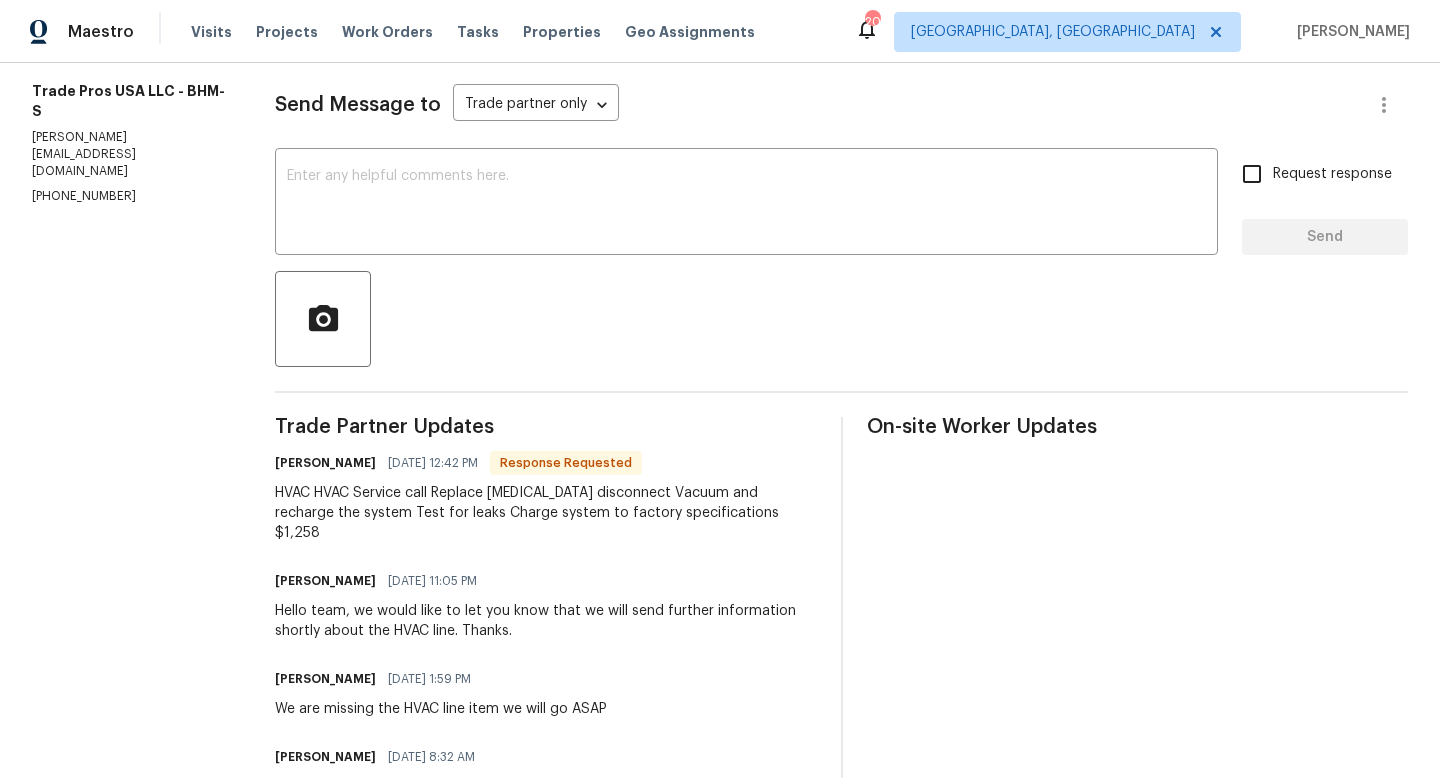 scroll, scrollTop: 267, scrollLeft: 0, axis: vertical 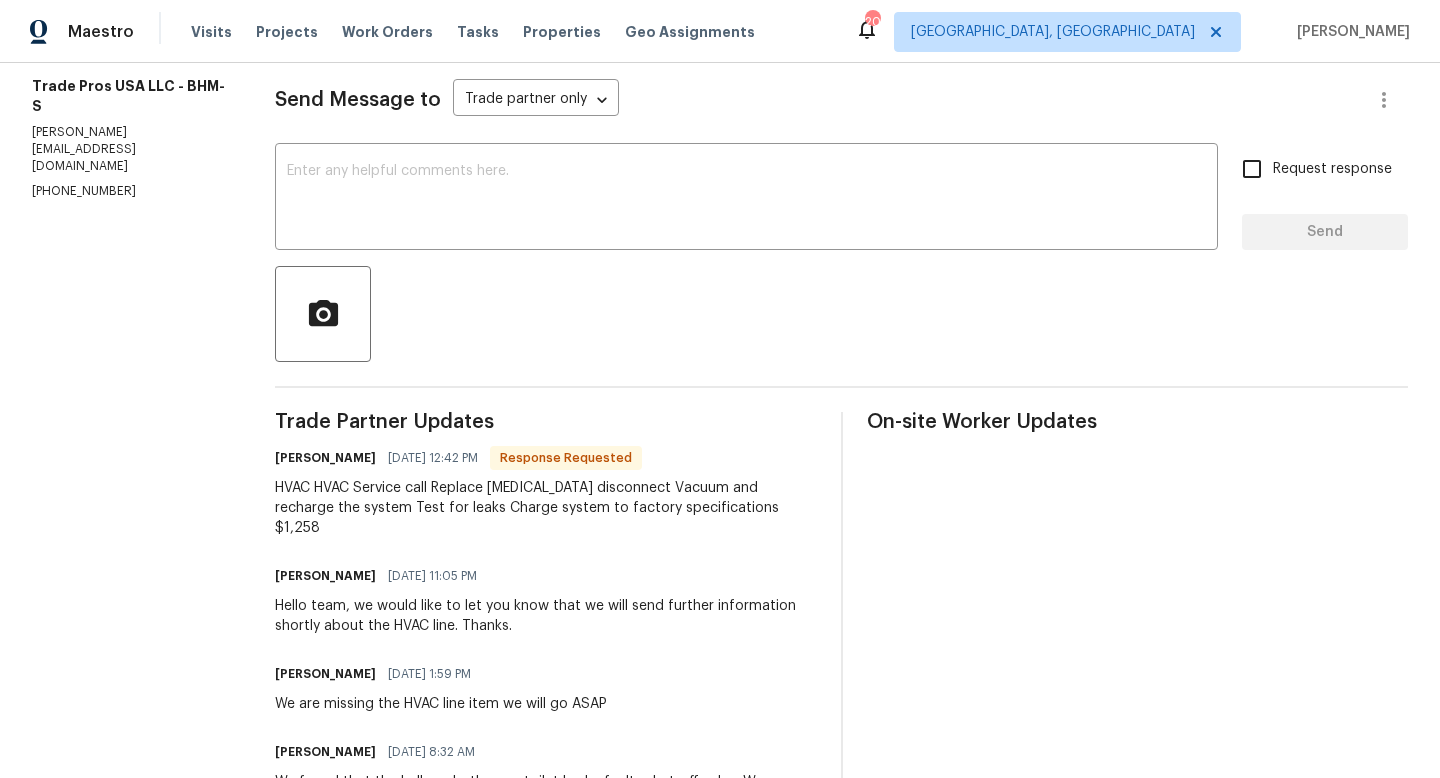 click at bounding box center (841, 314) 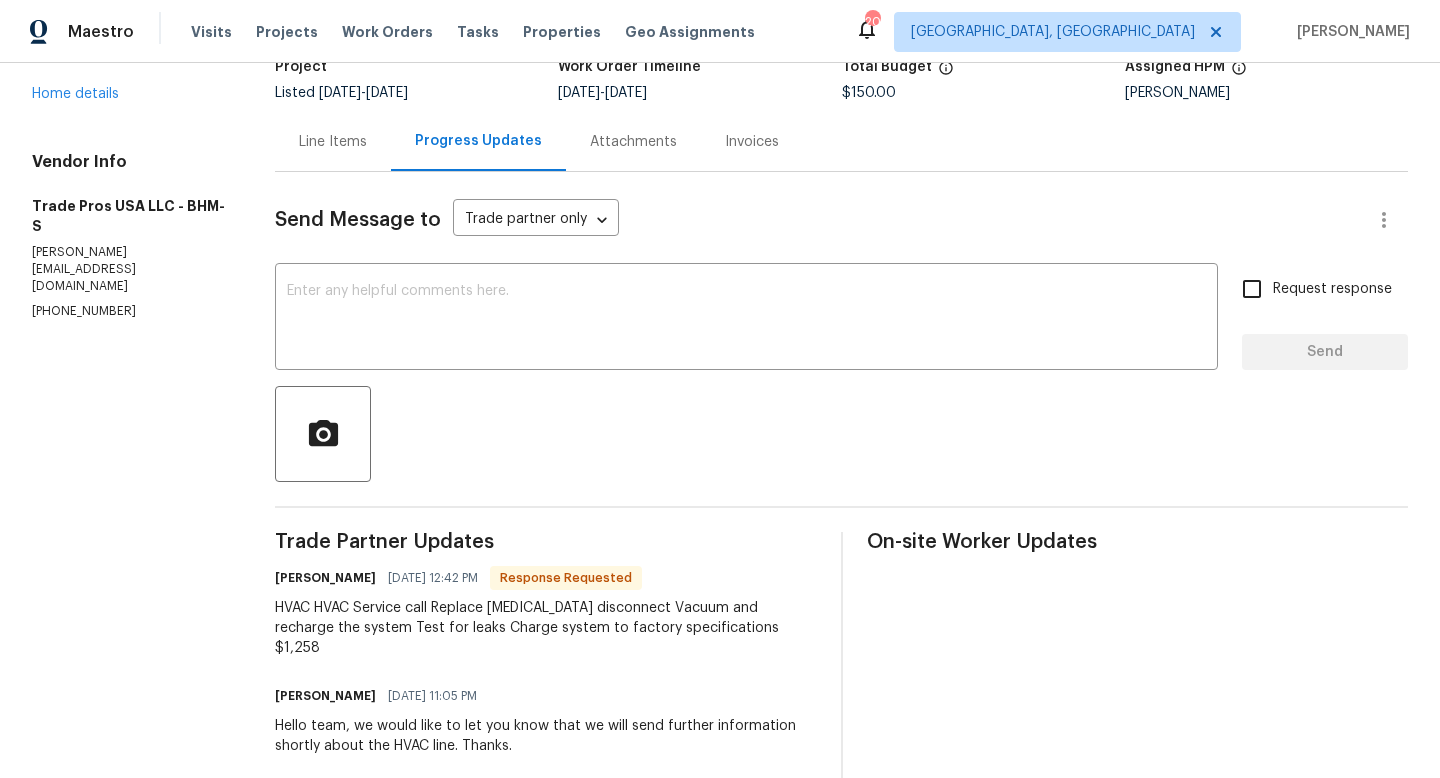 scroll, scrollTop: 53, scrollLeft: 0, axis: vertical 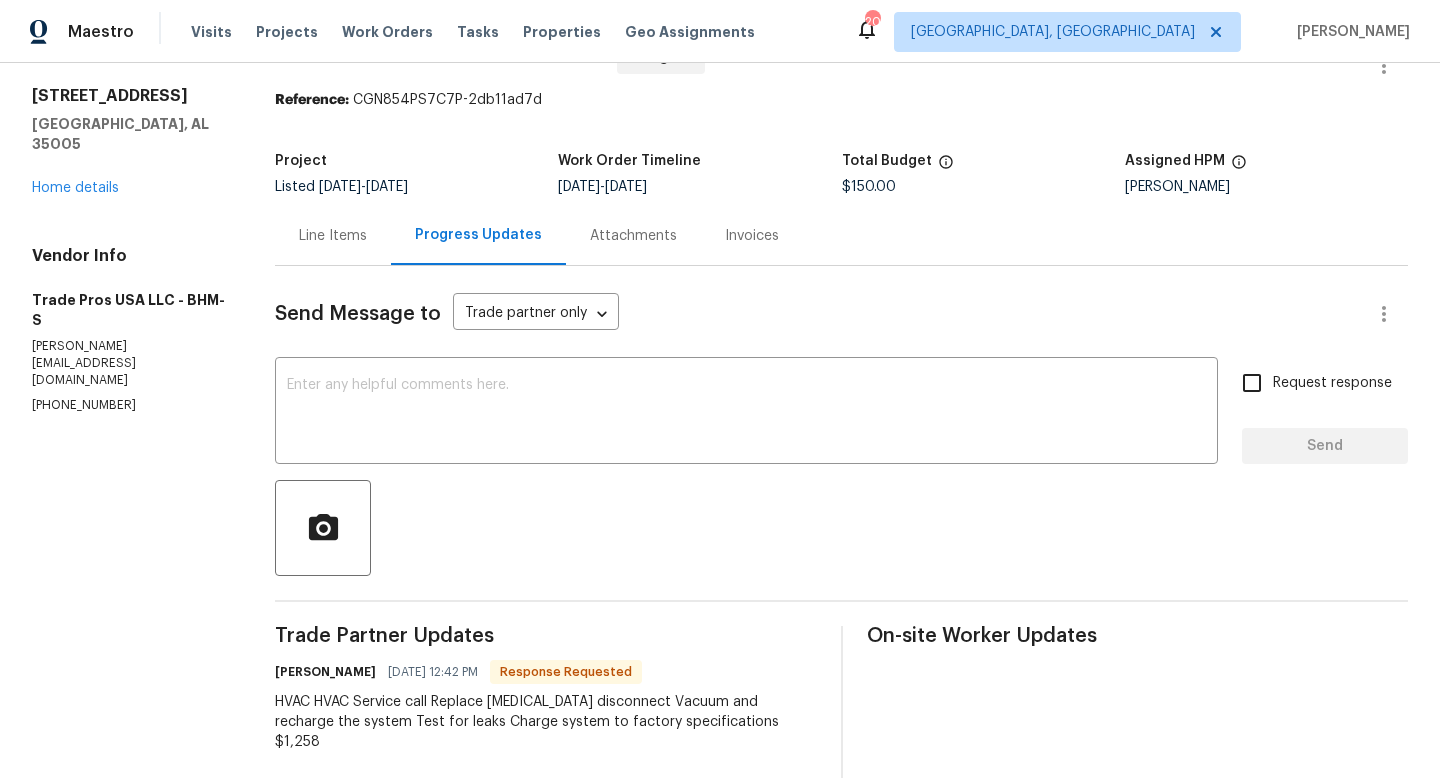 click on "Line Items" at bounding box center [333, 236] 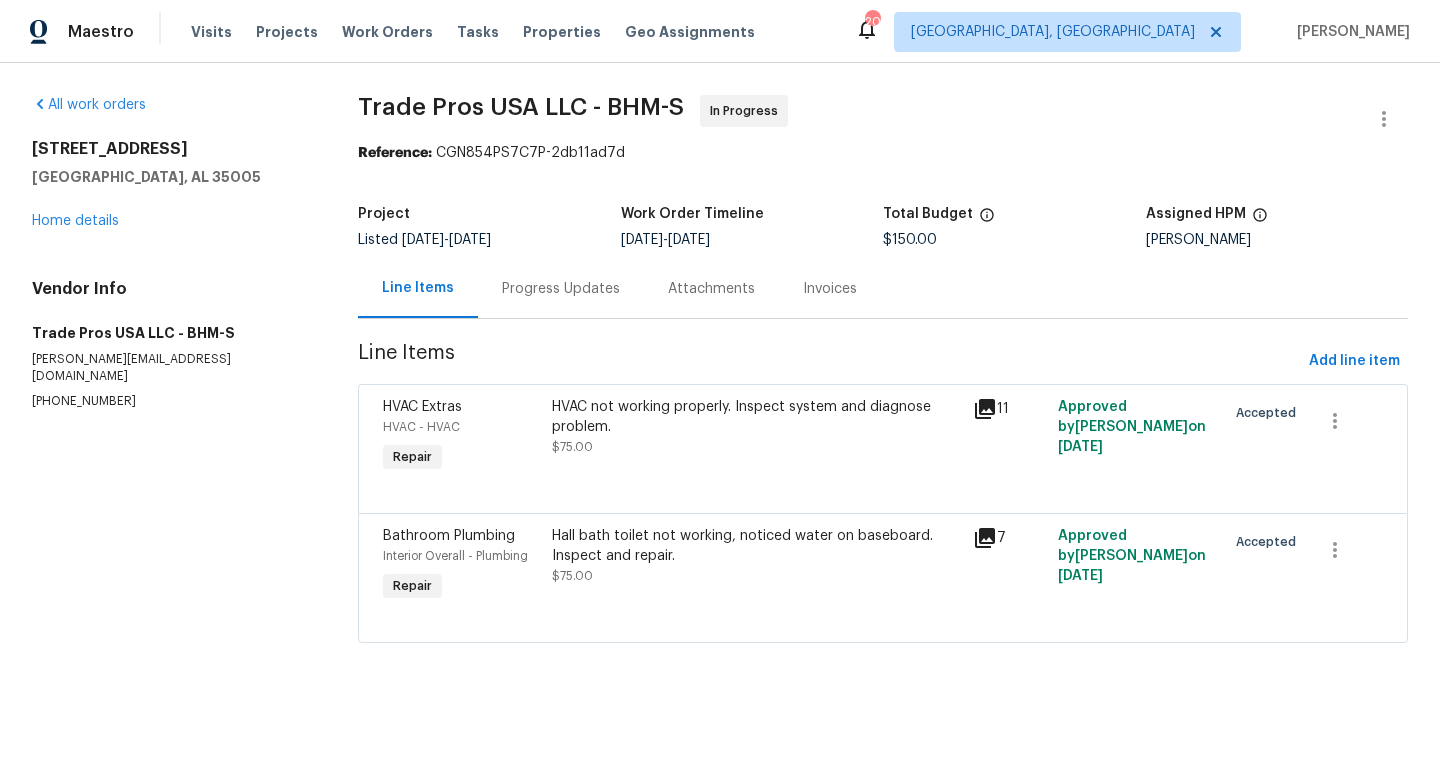scroll, scrollTop: 0, scrollLeft: 0, axis: both 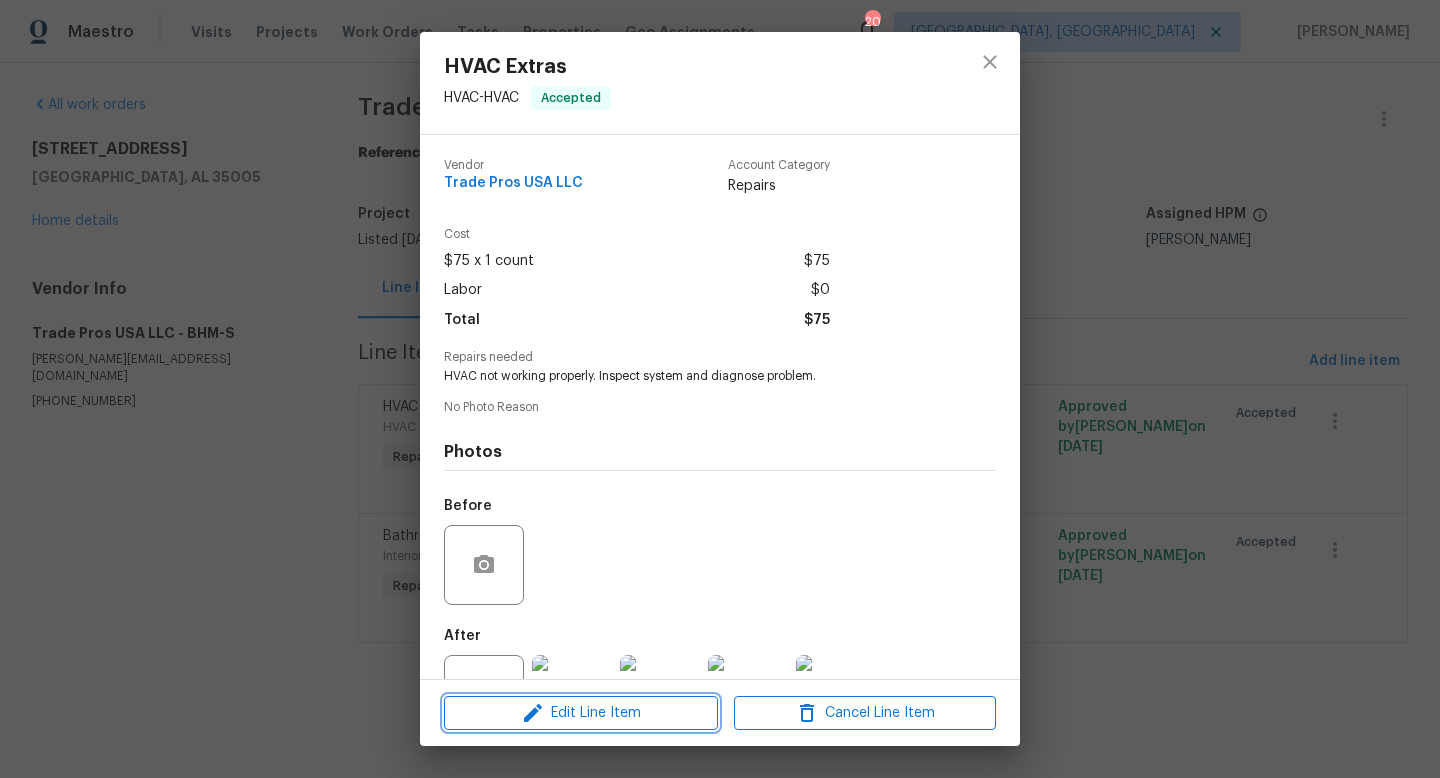 click on "Edit Line Item" at bounding box center [581, 713] 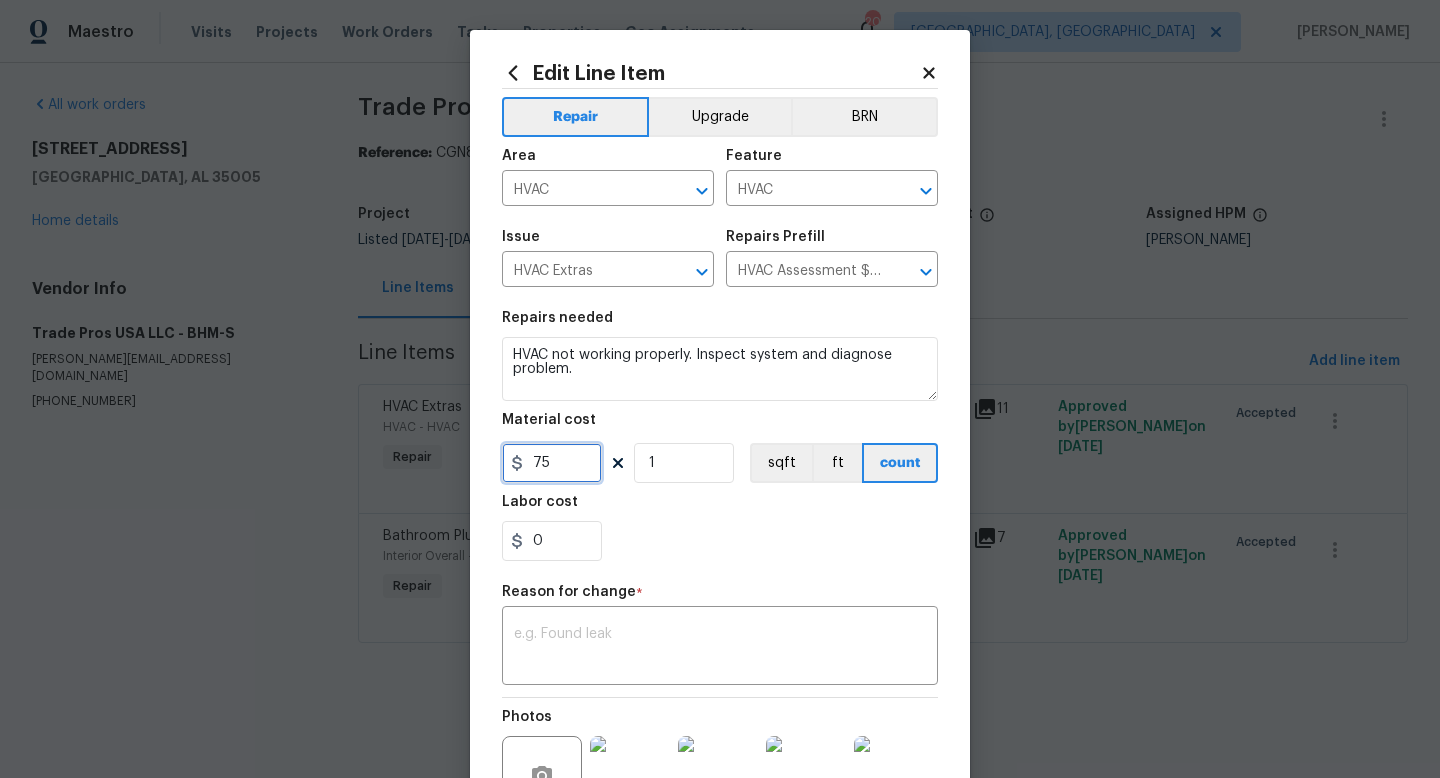 drag, startPoint x: 562, startPoint y: 474, endPoint x: 422, endPoint y: 414, distance: 152.31546 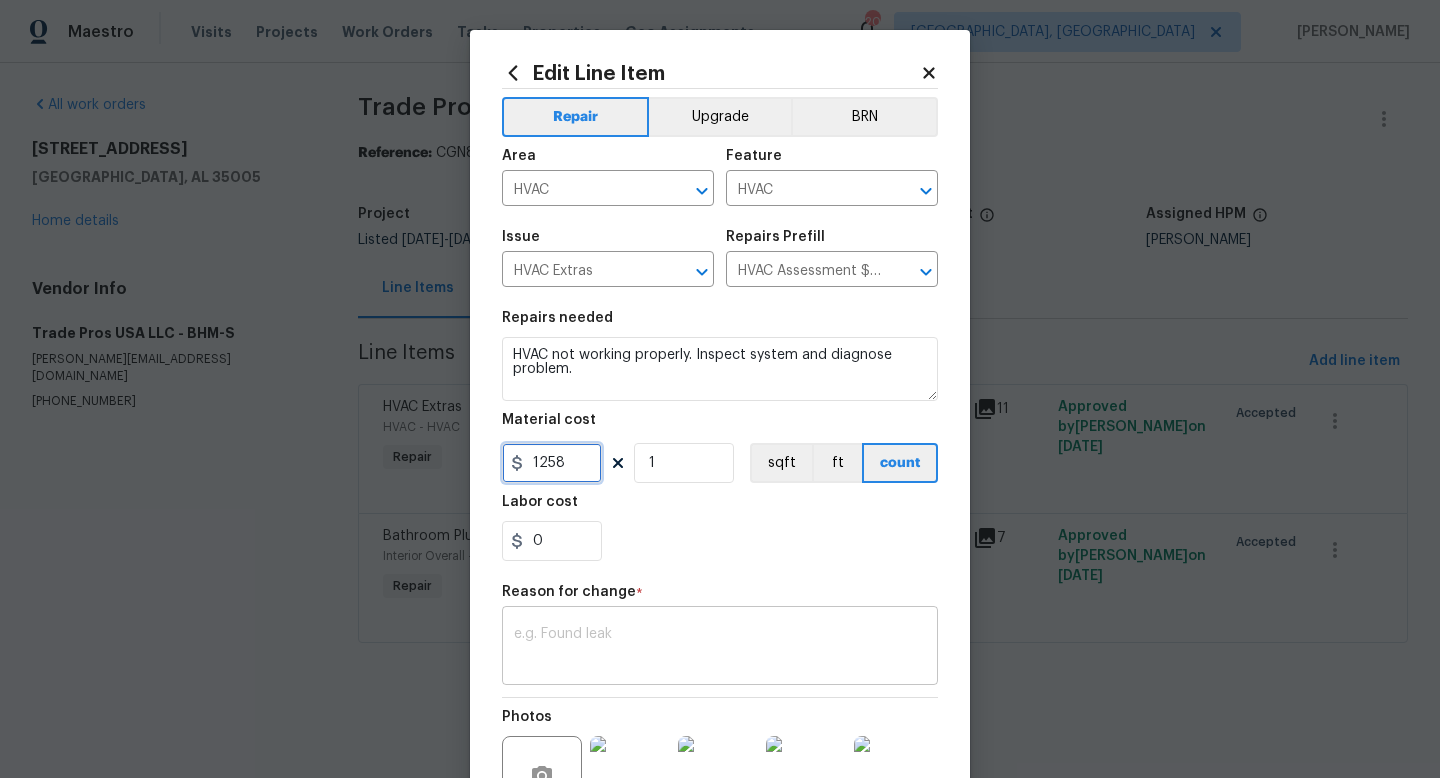 type on "1258" 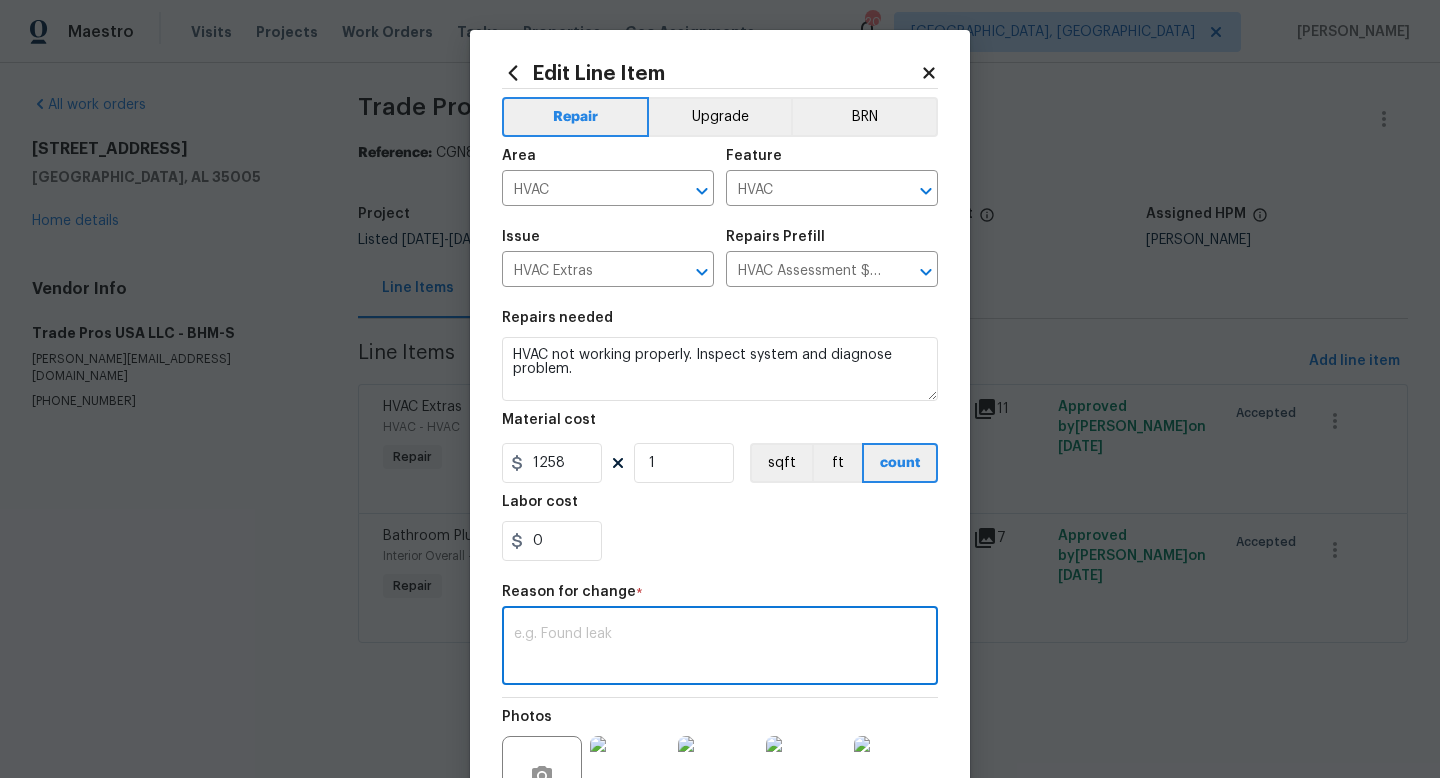 drag, startPoint x: 572, startPoint y: 666, endPoint x: 572, endPoint y: 639, distance: 27 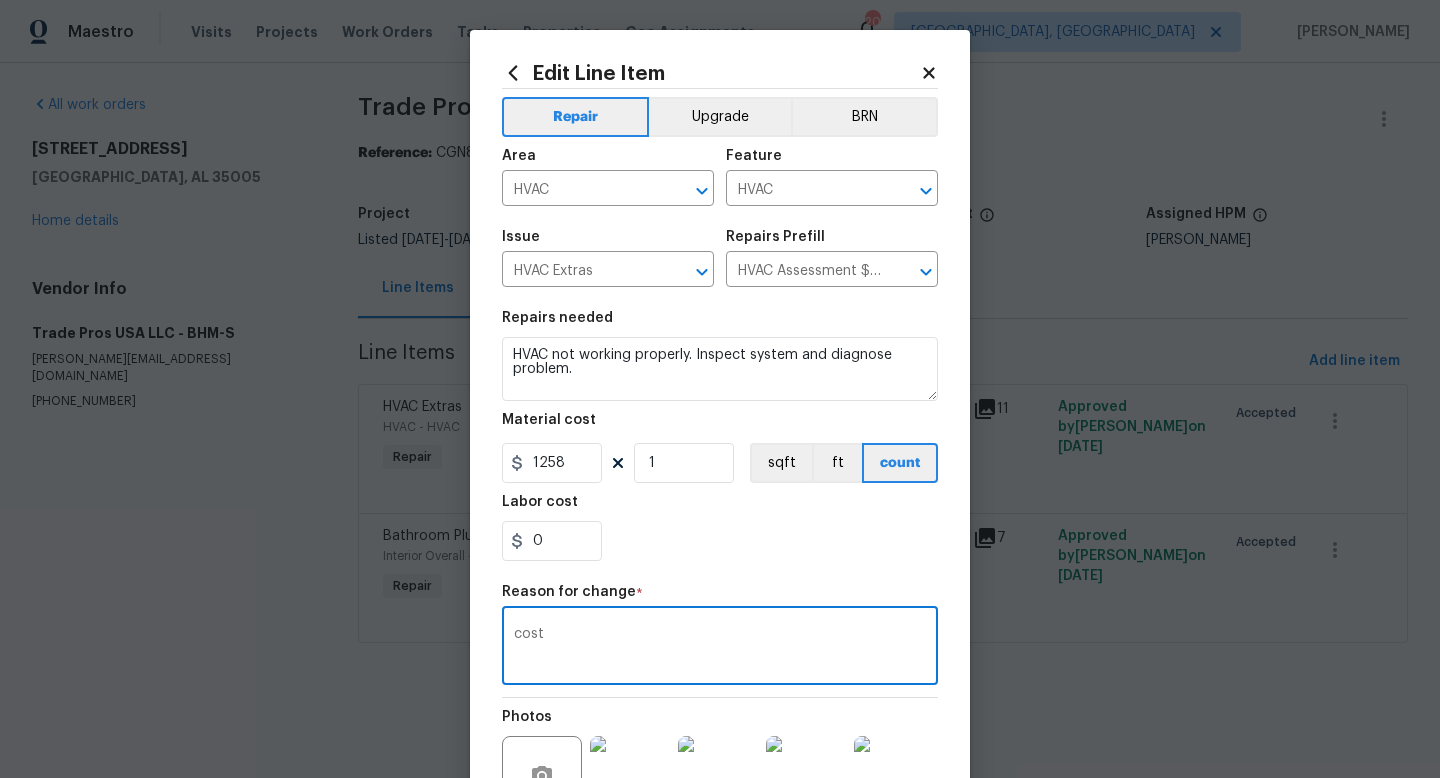 type on "cost" 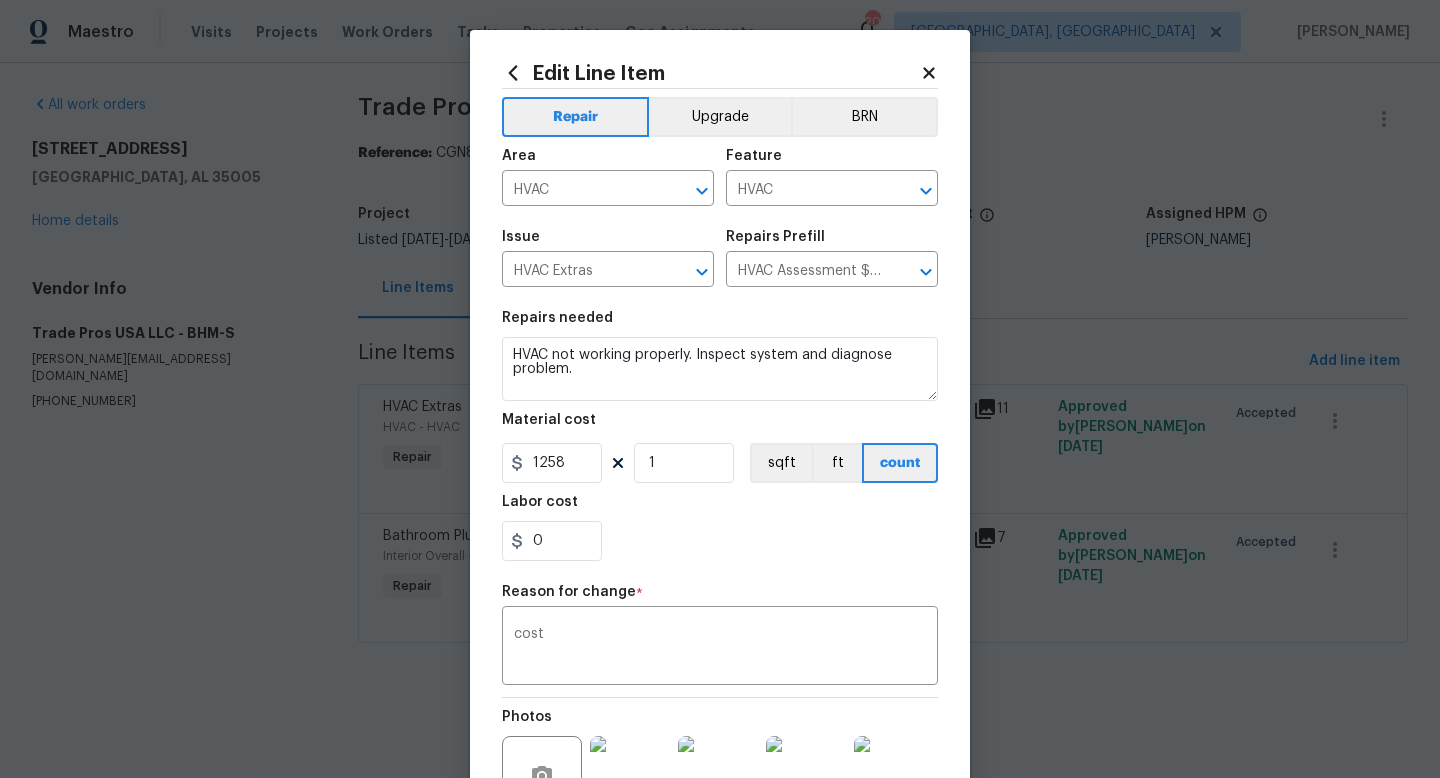 click on "Repairs needed HVAC not working properly. Inspect system and diagnose problem. Material cost 1258 1 sqft ft count Labor cost 0" at bounding box center [720, 436] 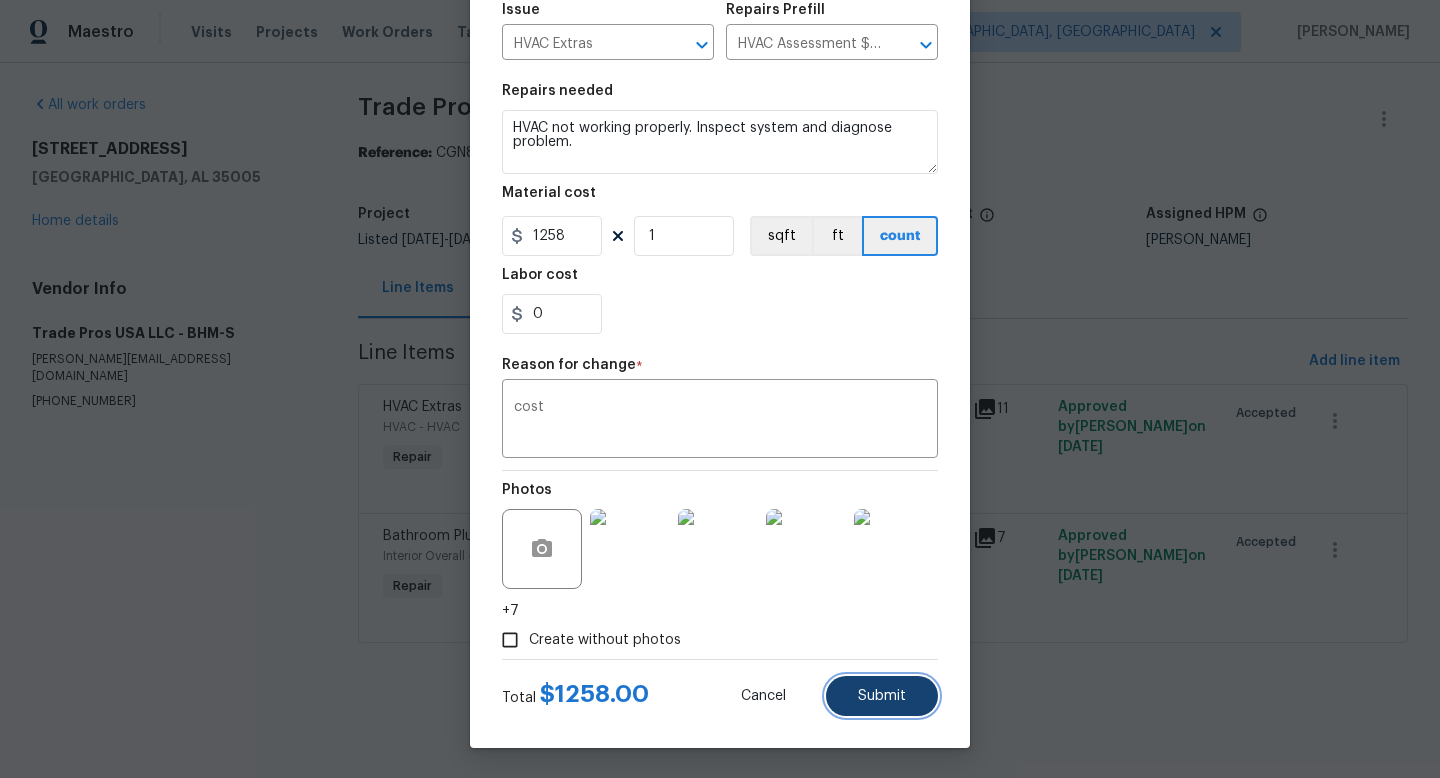 click on "Submit" at bounding box center [882, 696] 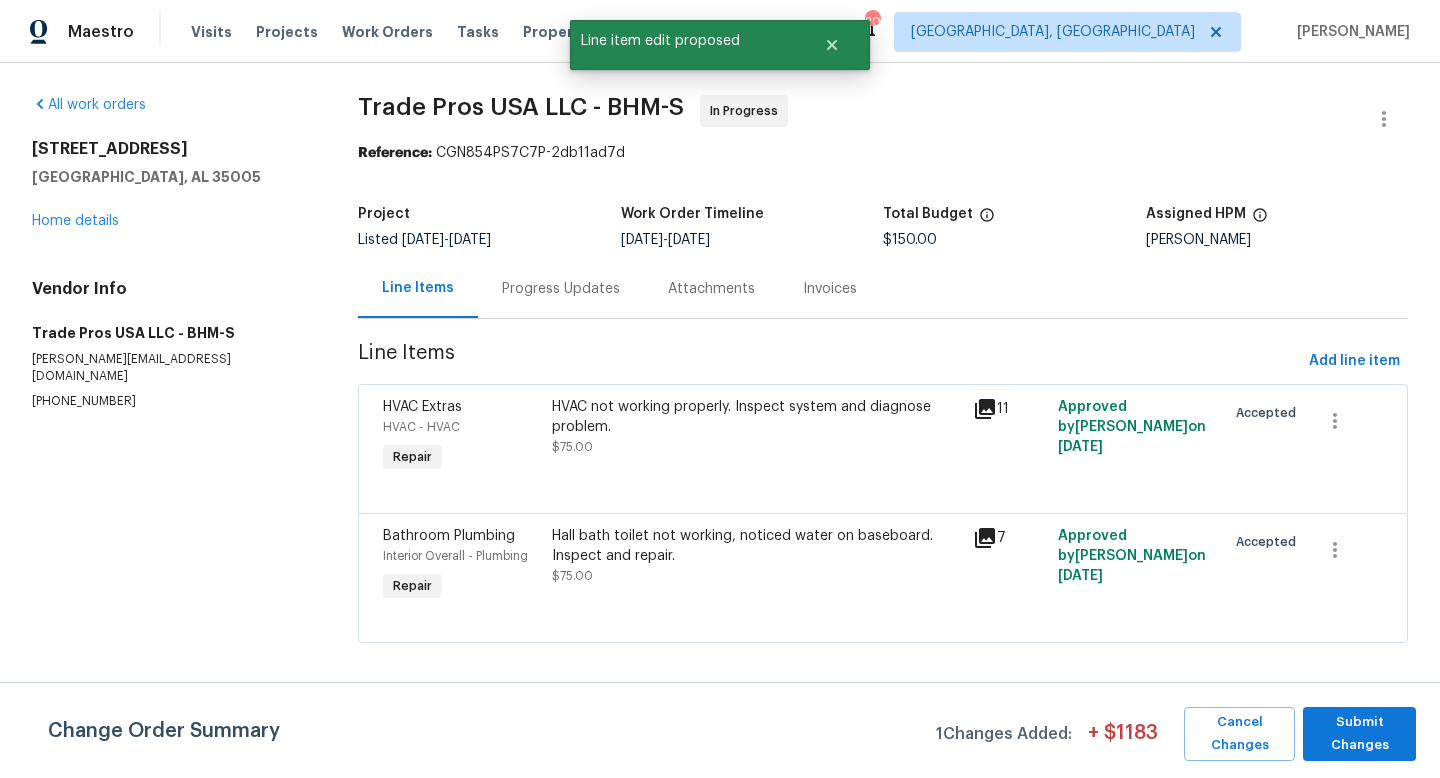 scroll, scrollTop: 0, scrollLeft: 0, axis: both 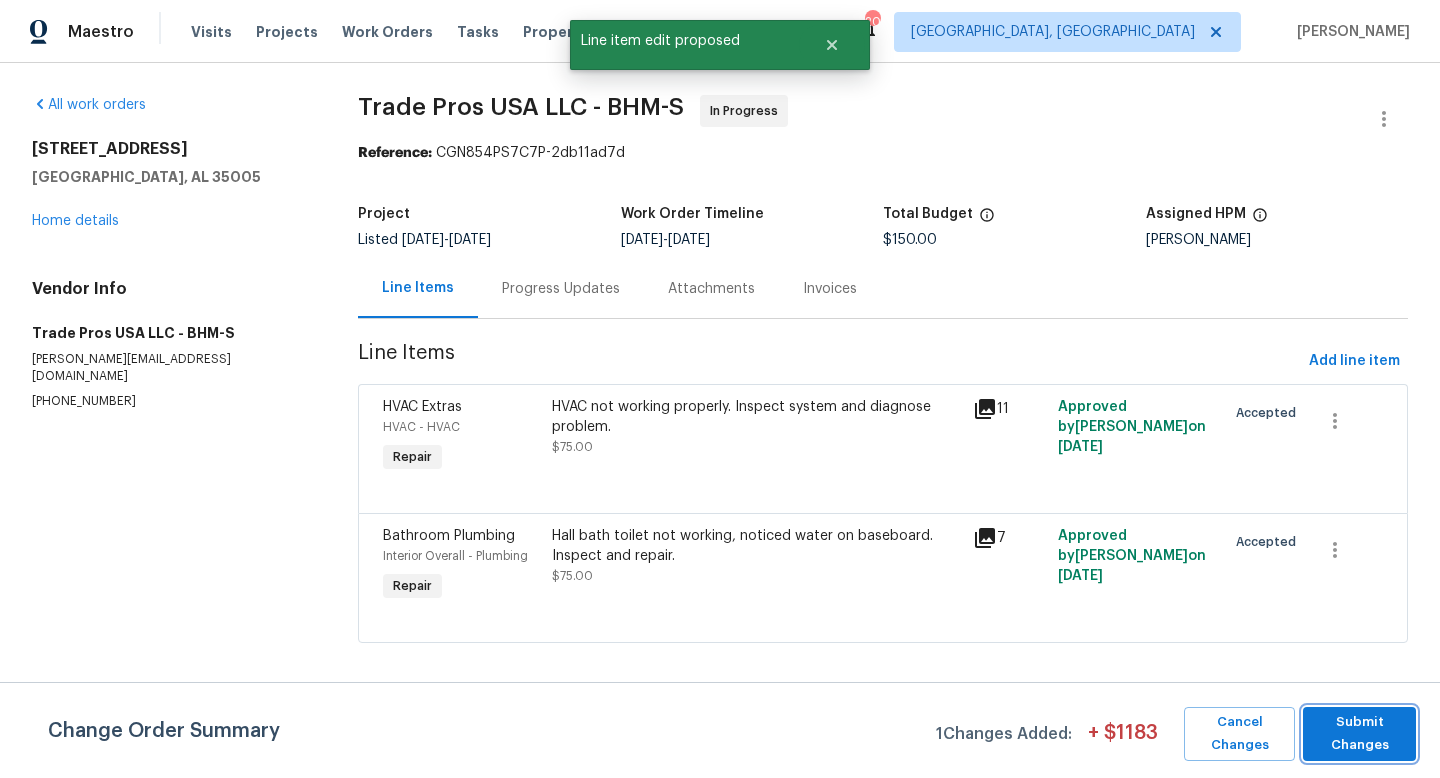 click on "Submit Changes" at bounding box center [1359, 734] 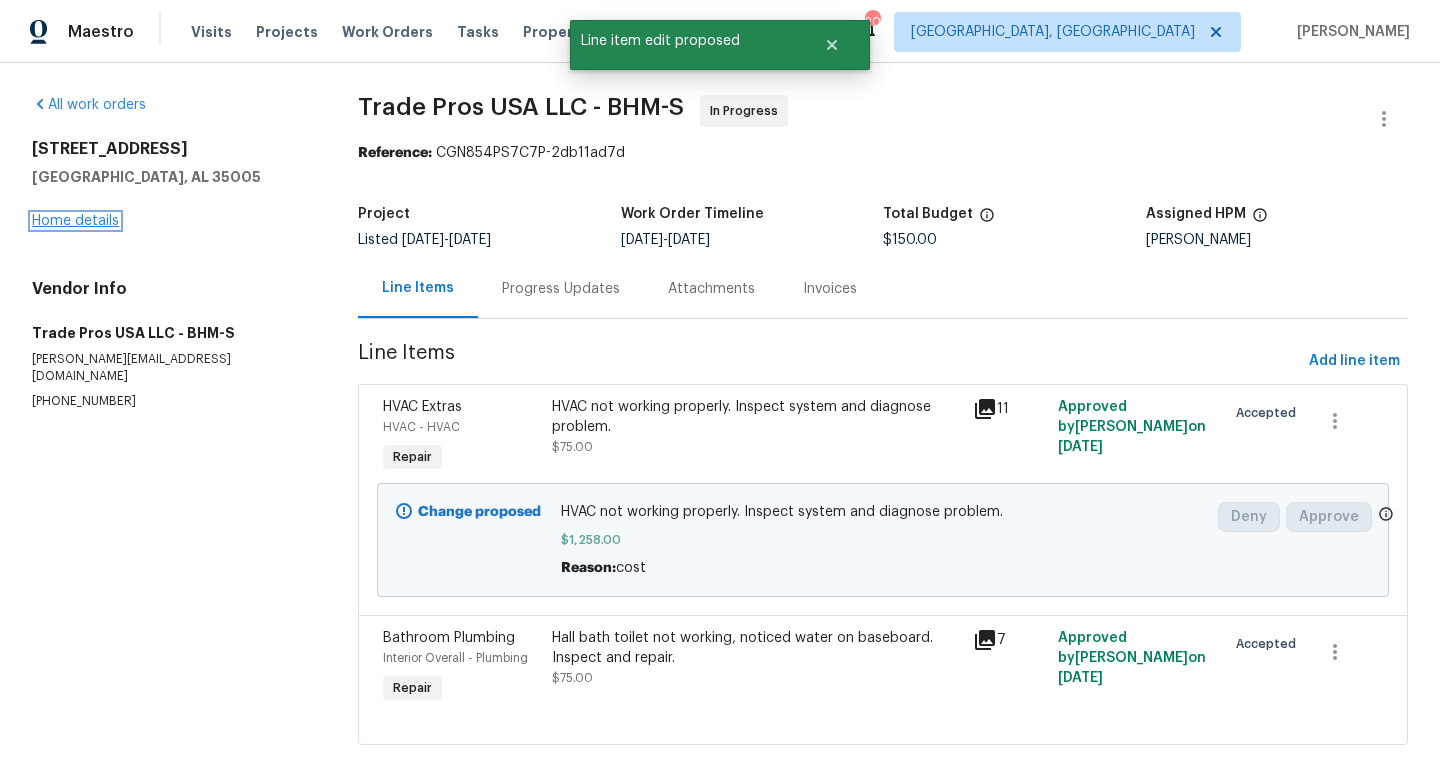 click on "Home details" at bounding box center (75, 221) 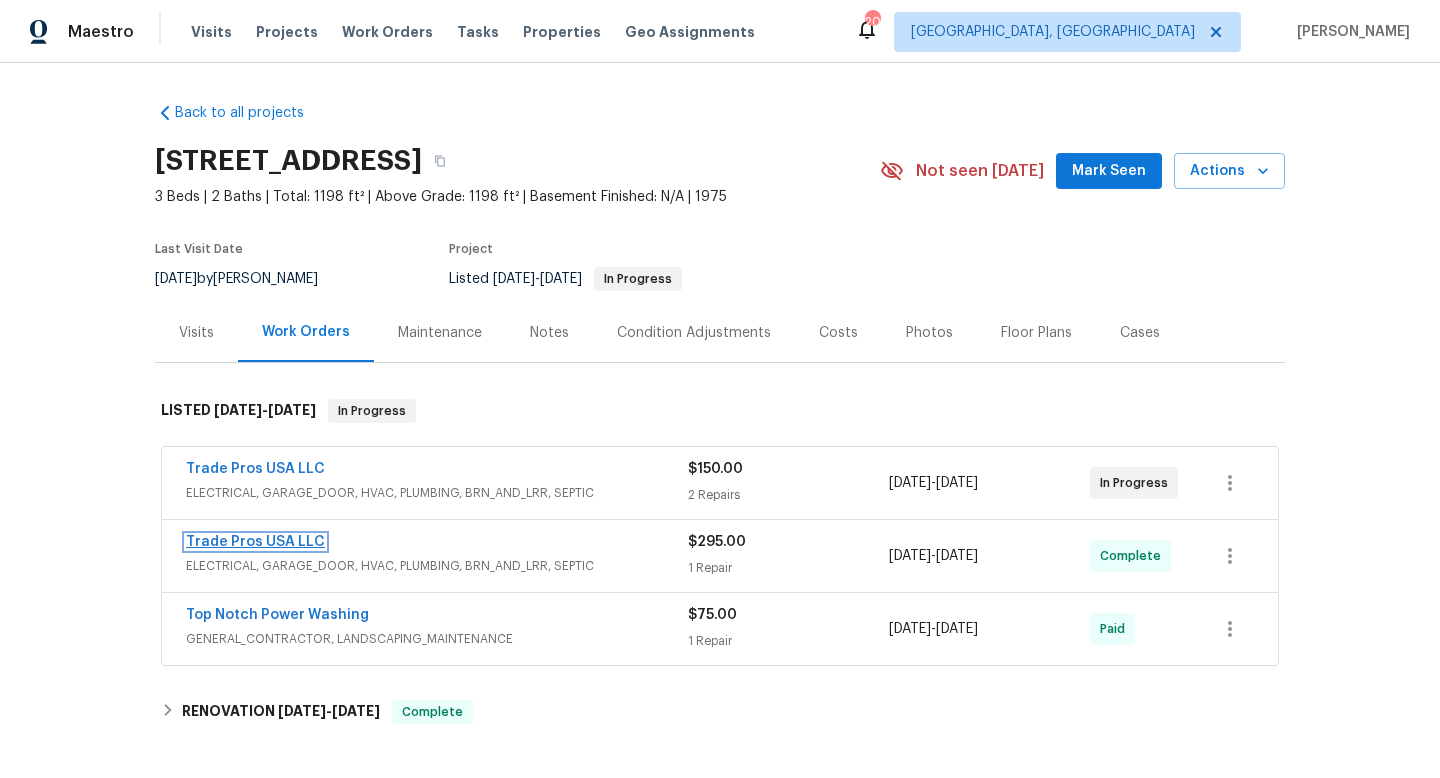 click on "Trade Pros USA LLC" at bounding box center (255, 542) 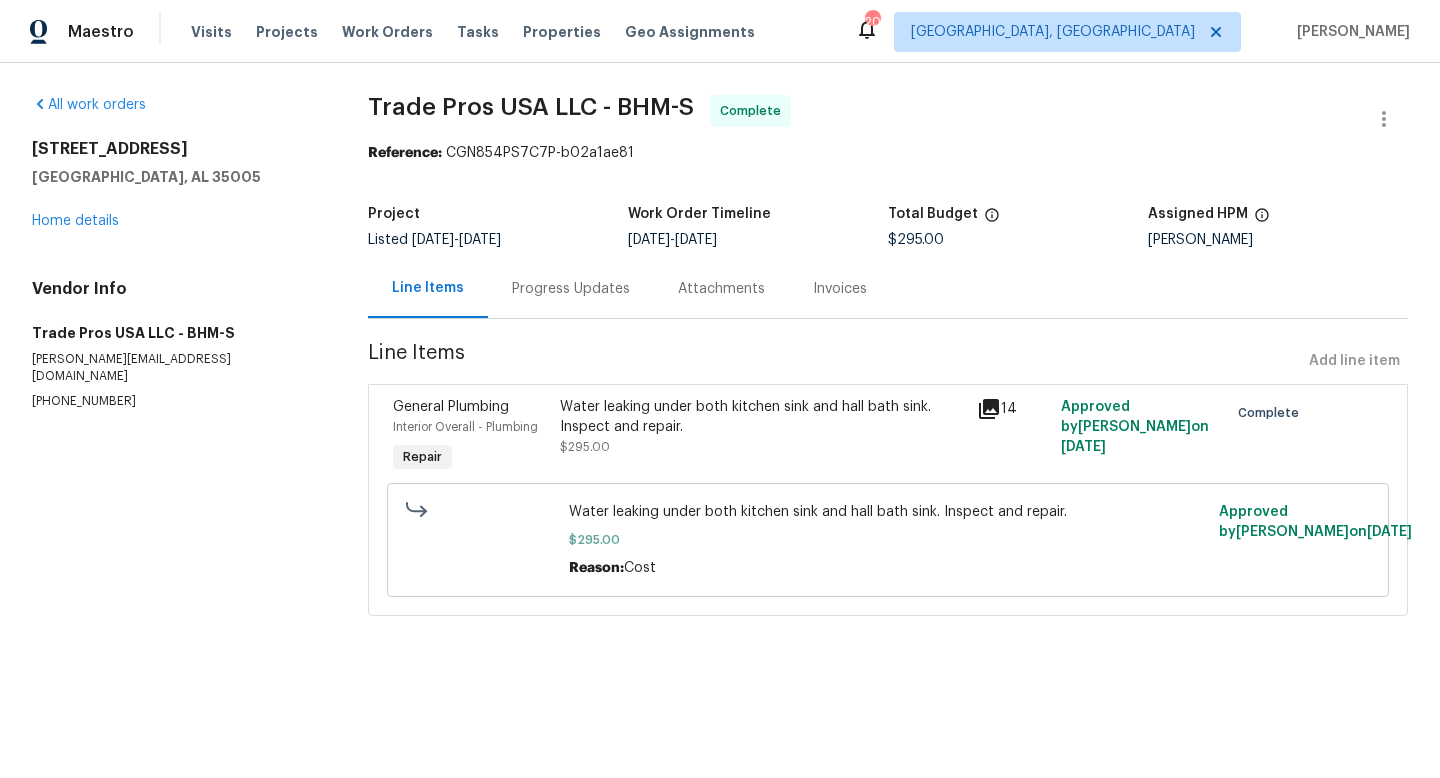 click on "Progress Updates" at bounding box center (571, 289) 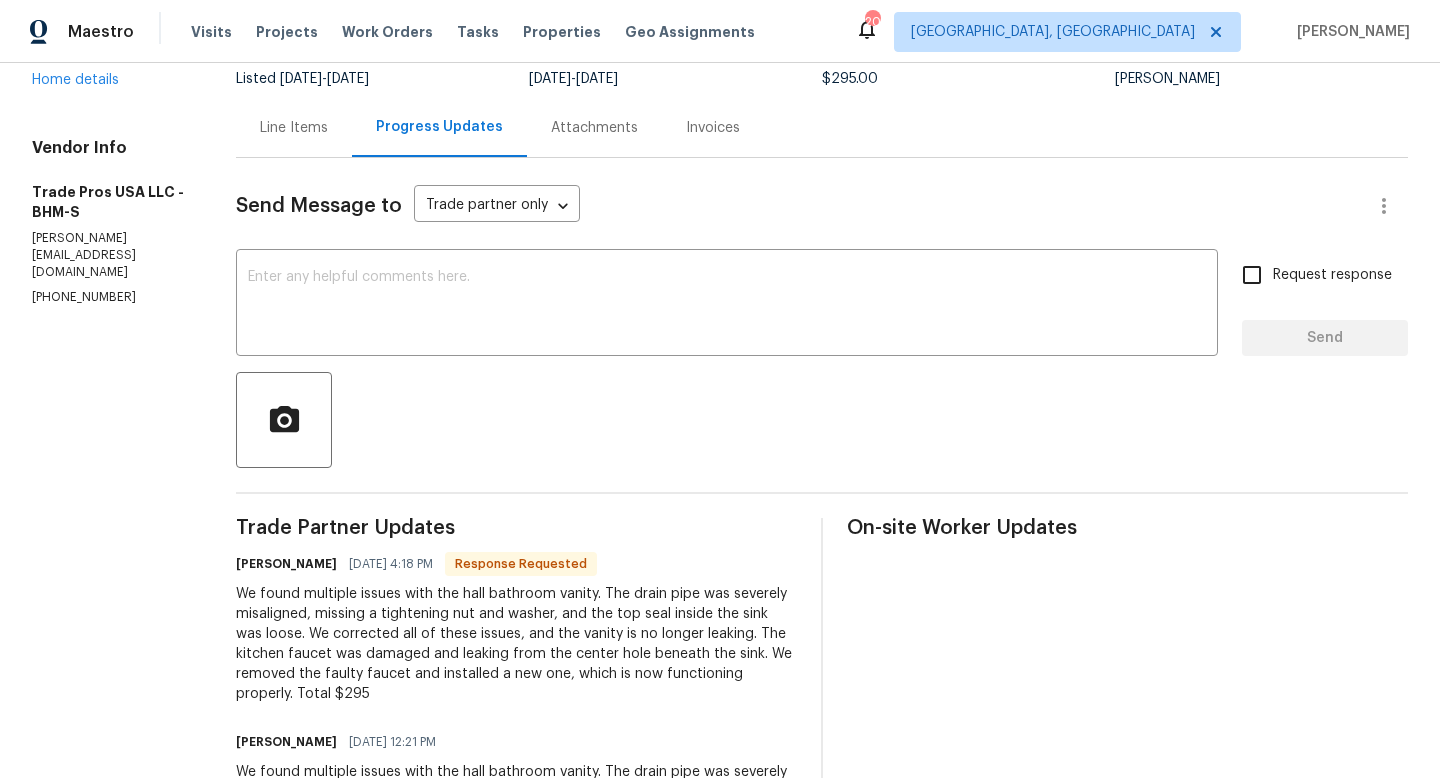 scroll, scrollTop: 165, scrollLeft: 0, axis: vertical 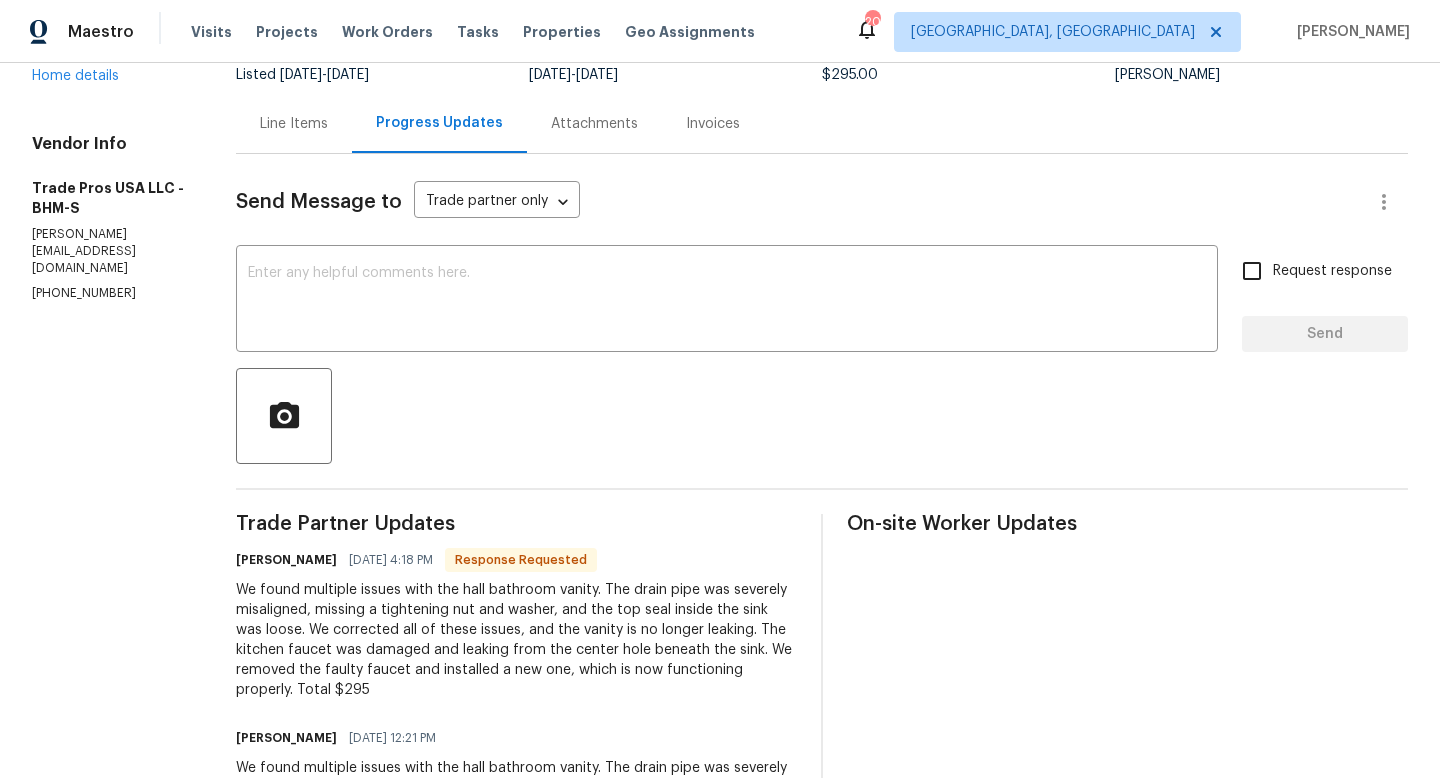 click on "Line Items" at bounding box center (294, 123) 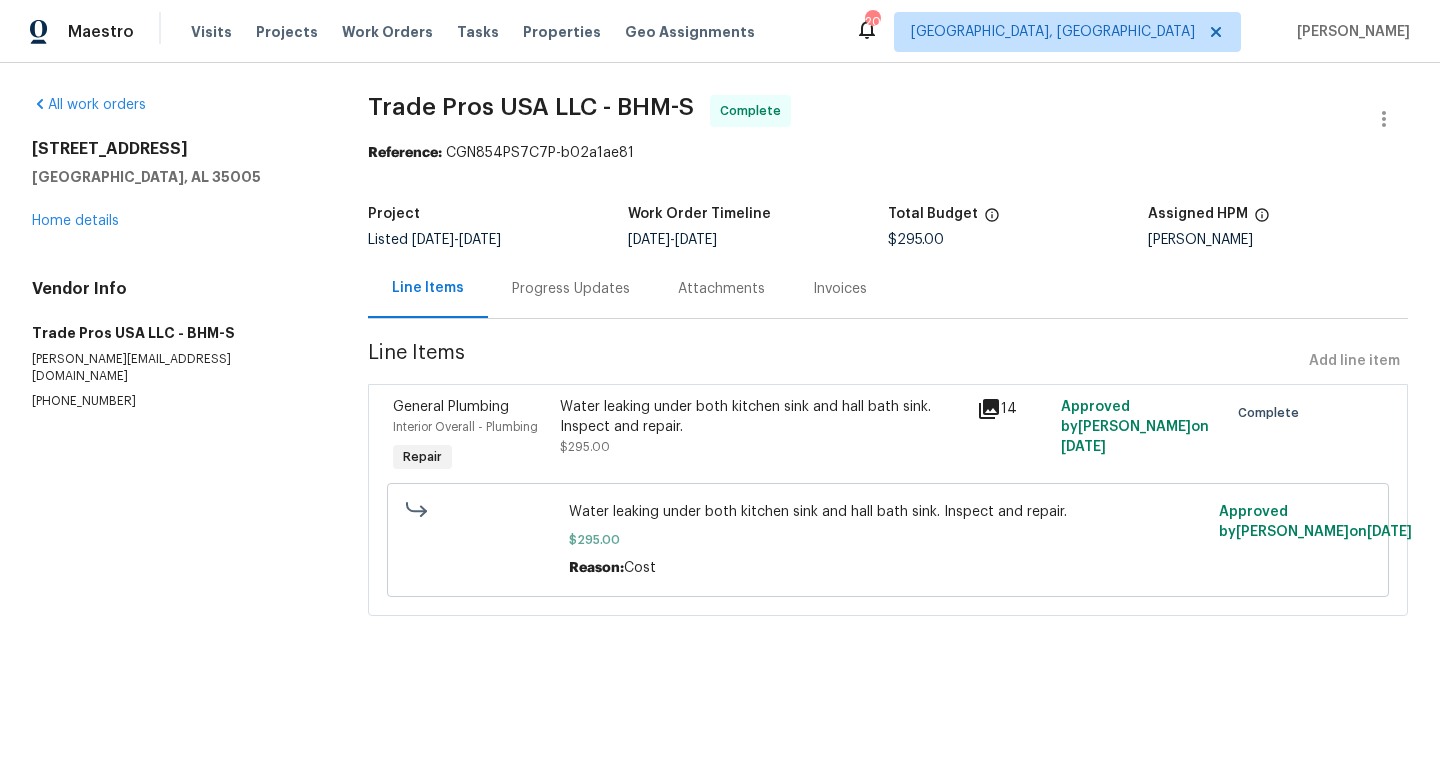 scroll, scrollTop: 0, scrollLeft: 0, axis: both 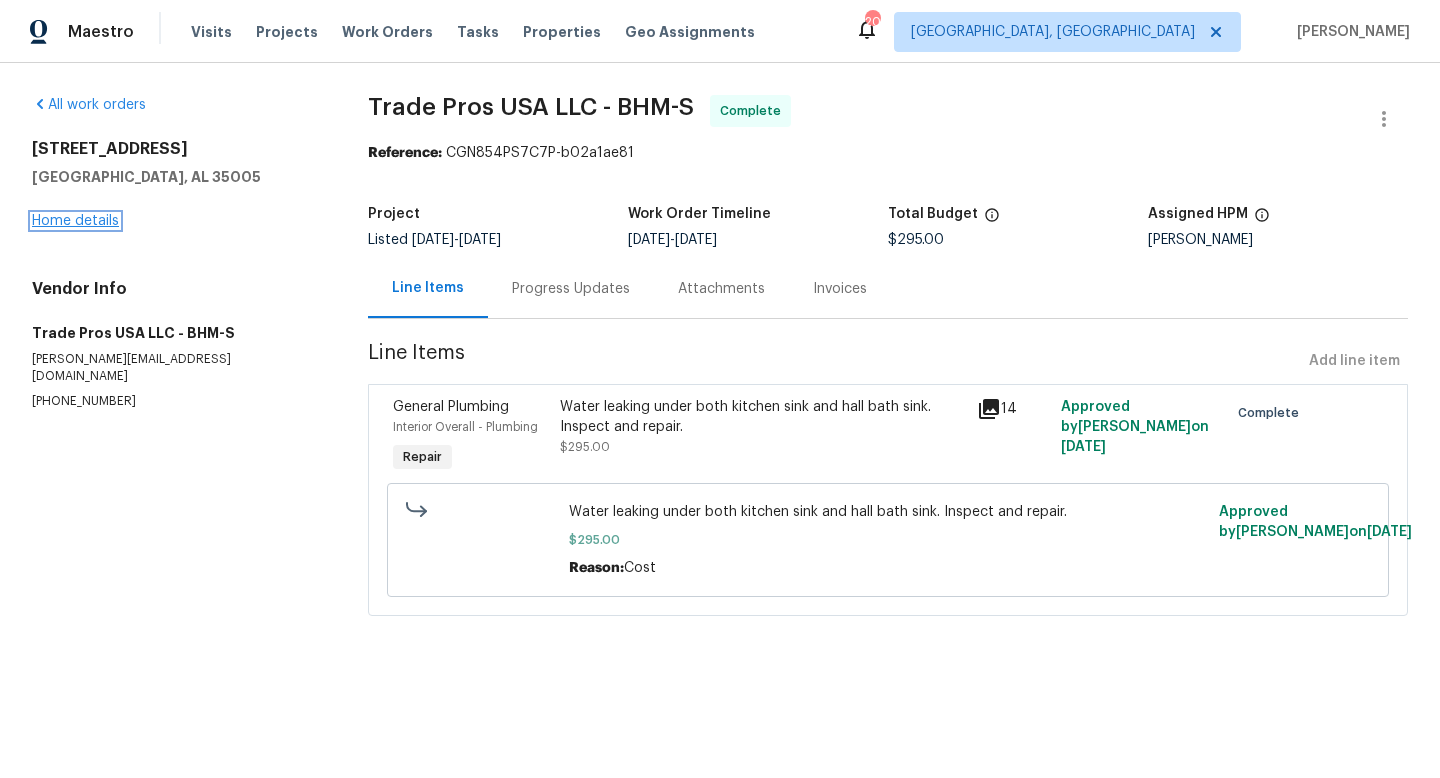 click on "Home details" at bounding box center [75, 221] 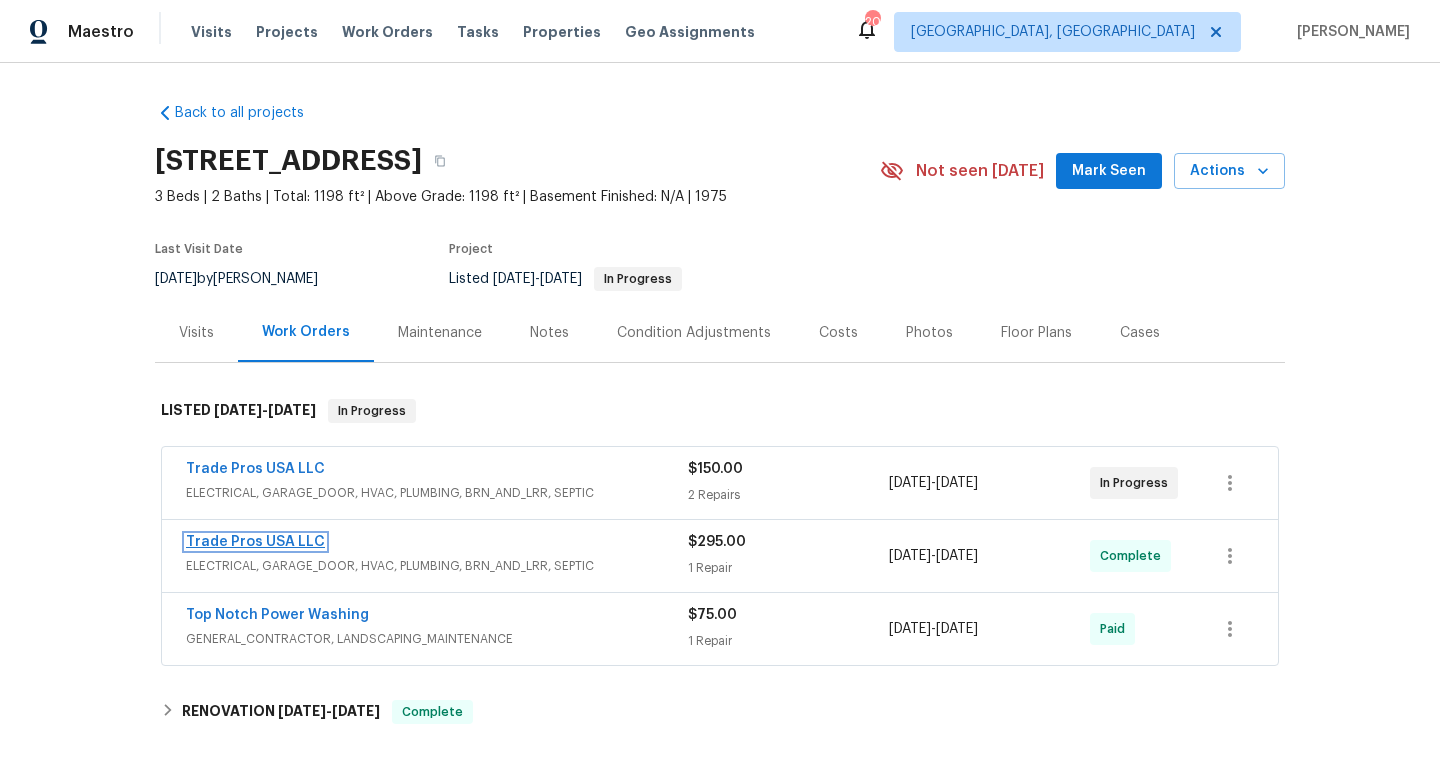 click on "Trade Pros USA LLC" at bounding box center [255, 542] 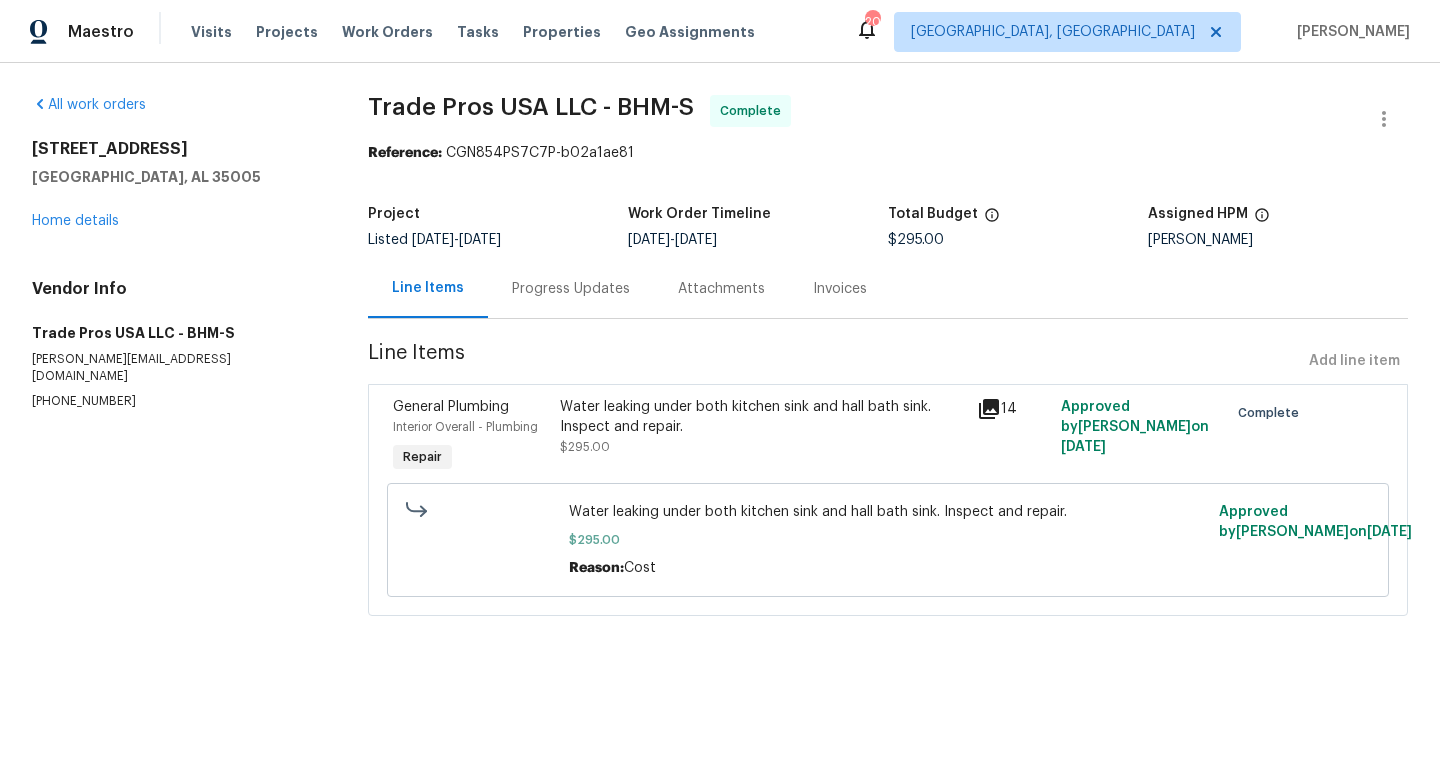 click on "5024 Oak Leaf Cir Adamsville, AL 35005 Home details" at bounding box center (176, 185) 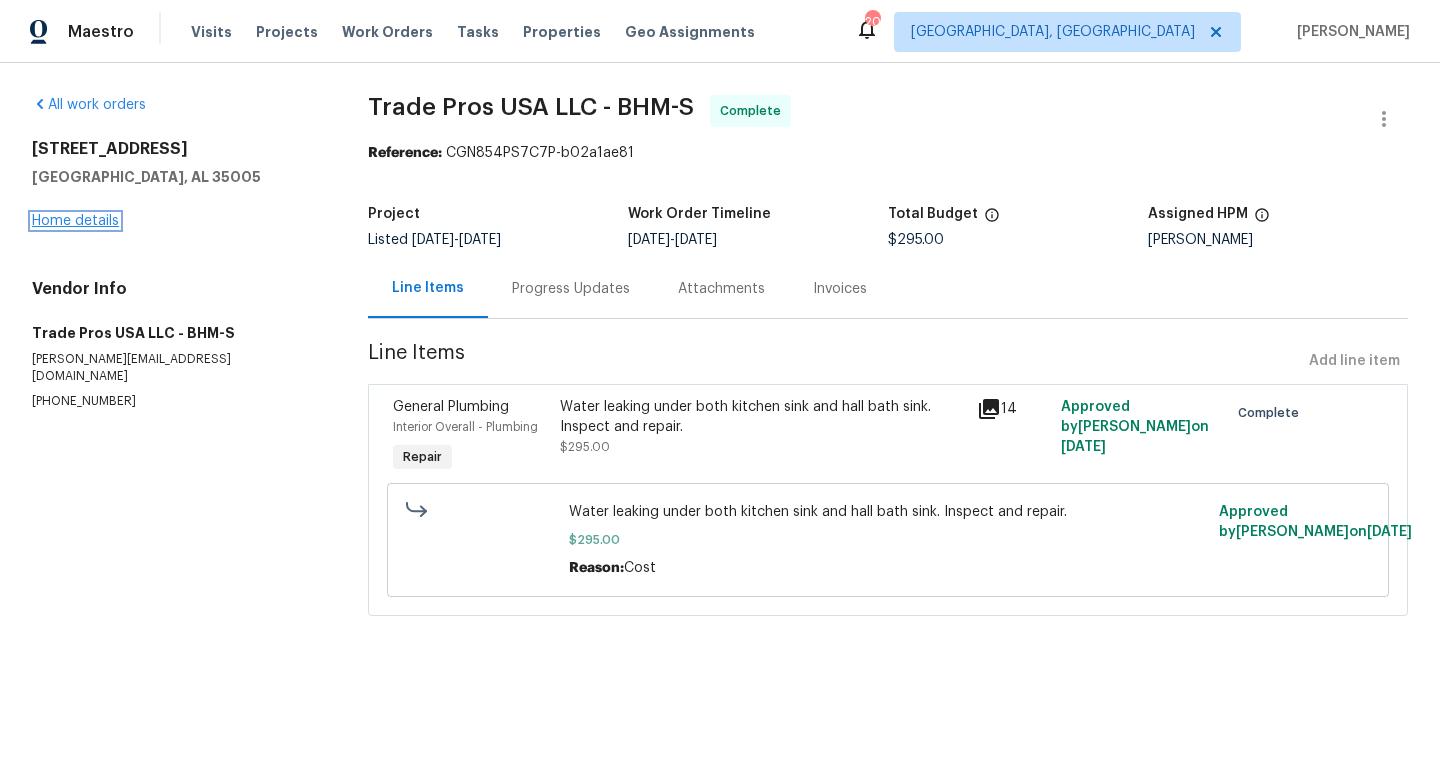 click on "Home details" at bounding box center (75, 221) 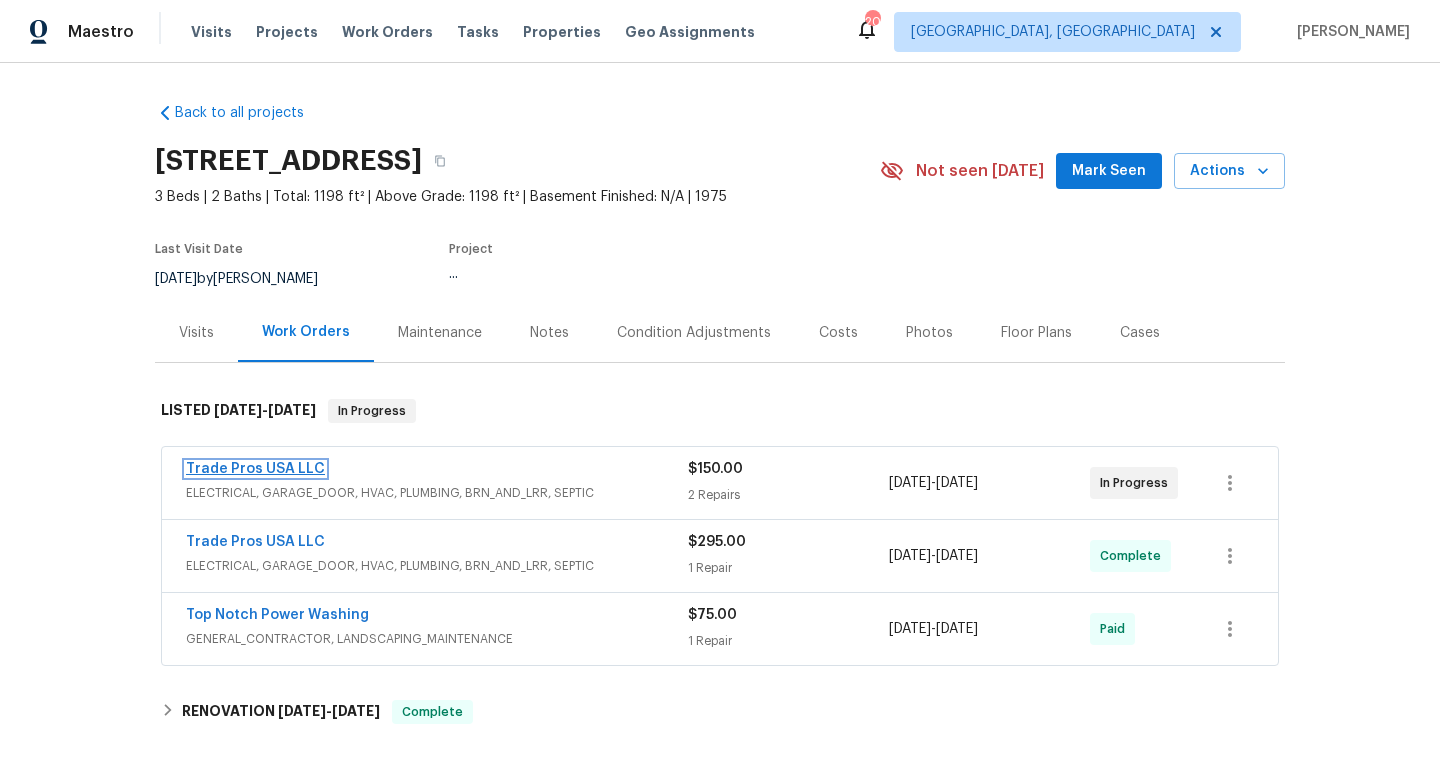 click on "Trade Pros USA LLC" at bounding box center [255, 469] 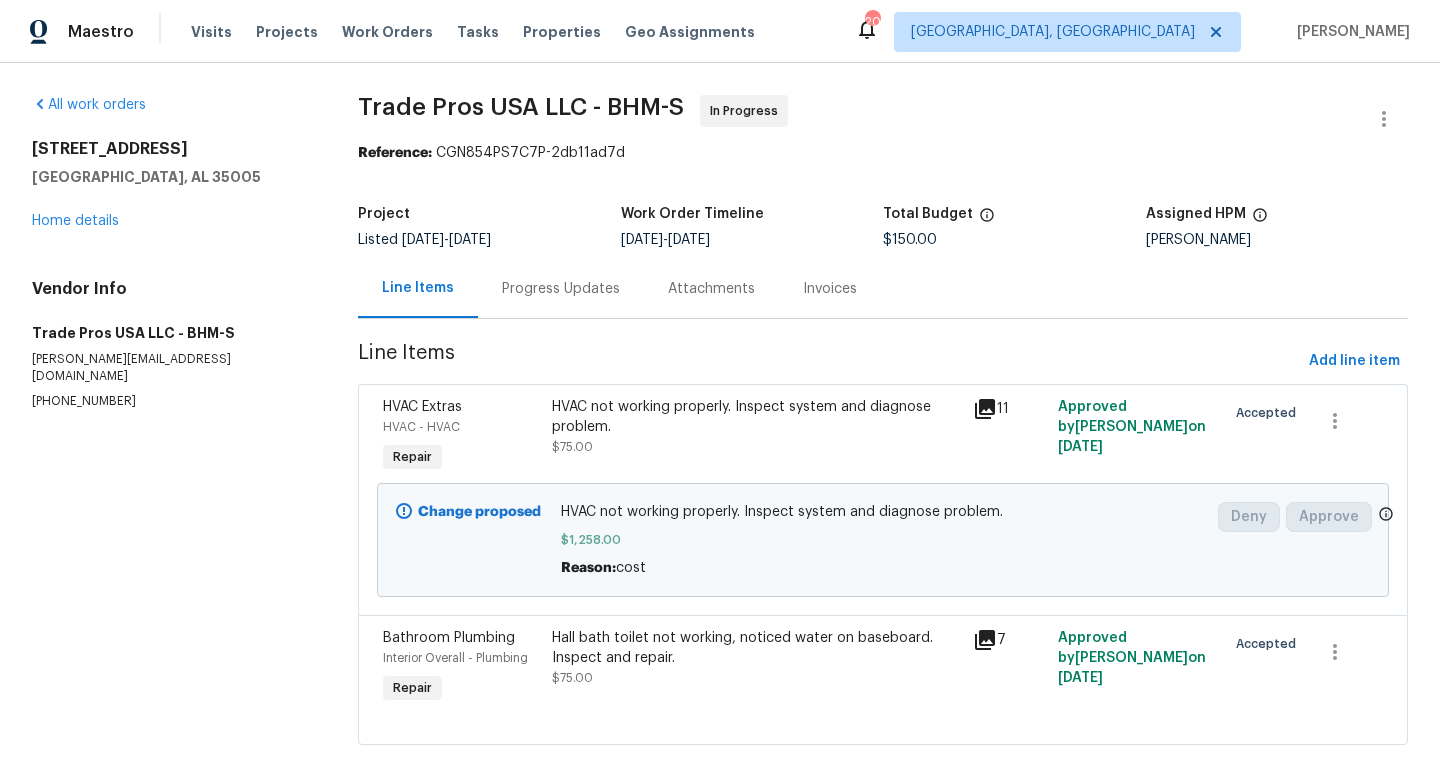 click on "Progress Updates" at bounding box center (561, 289) 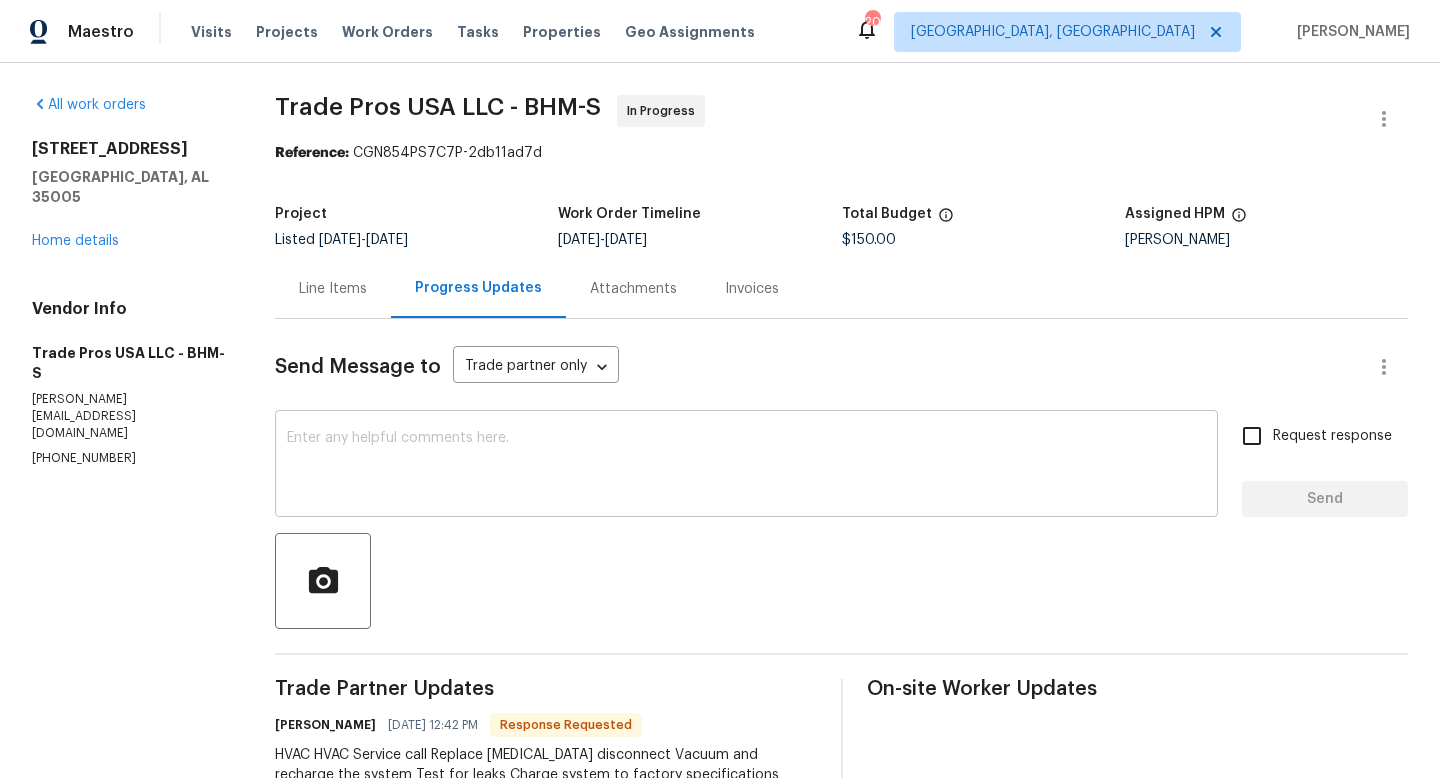 click at bounding box center (746, 466) 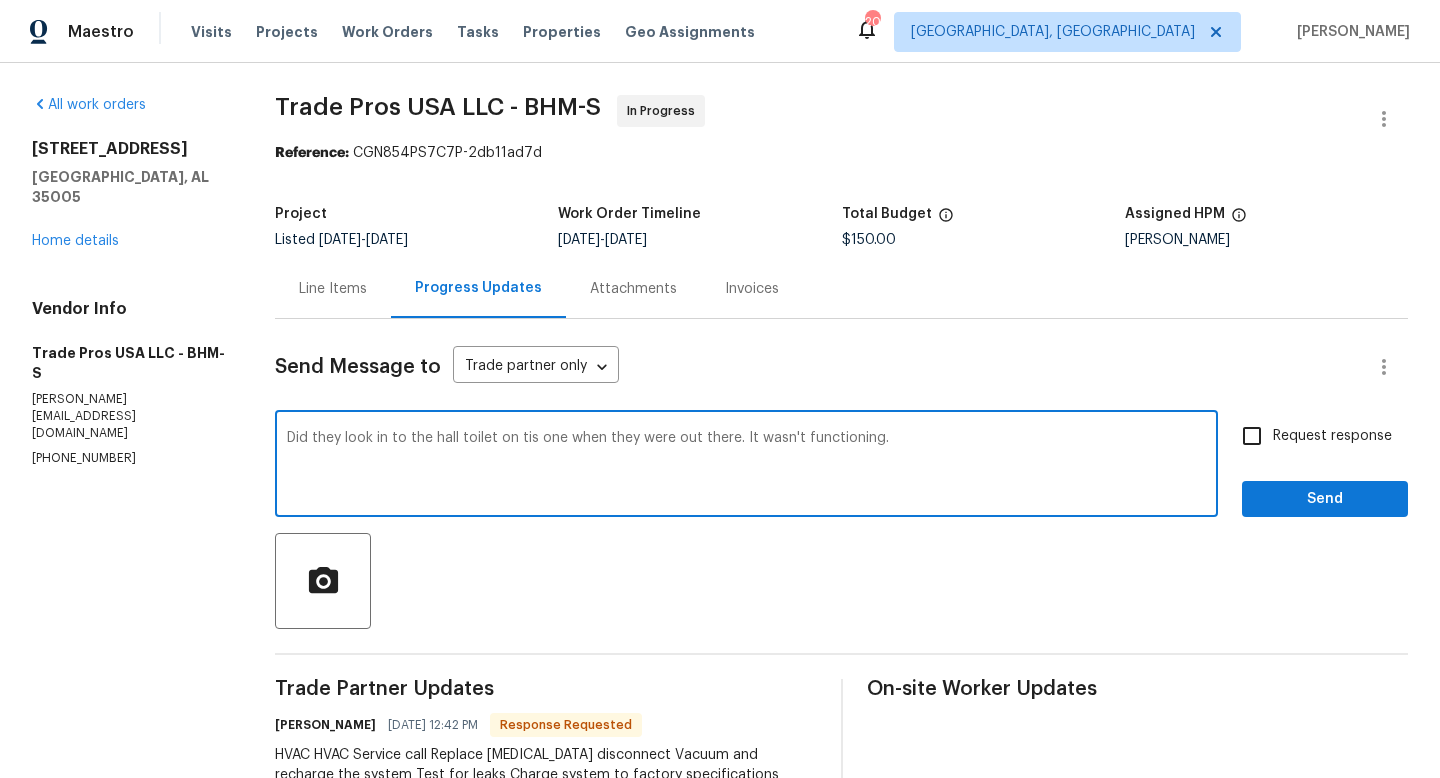 type on "Did they look in to the hall toilet on tis one when they were out there. It wasn't functioning." 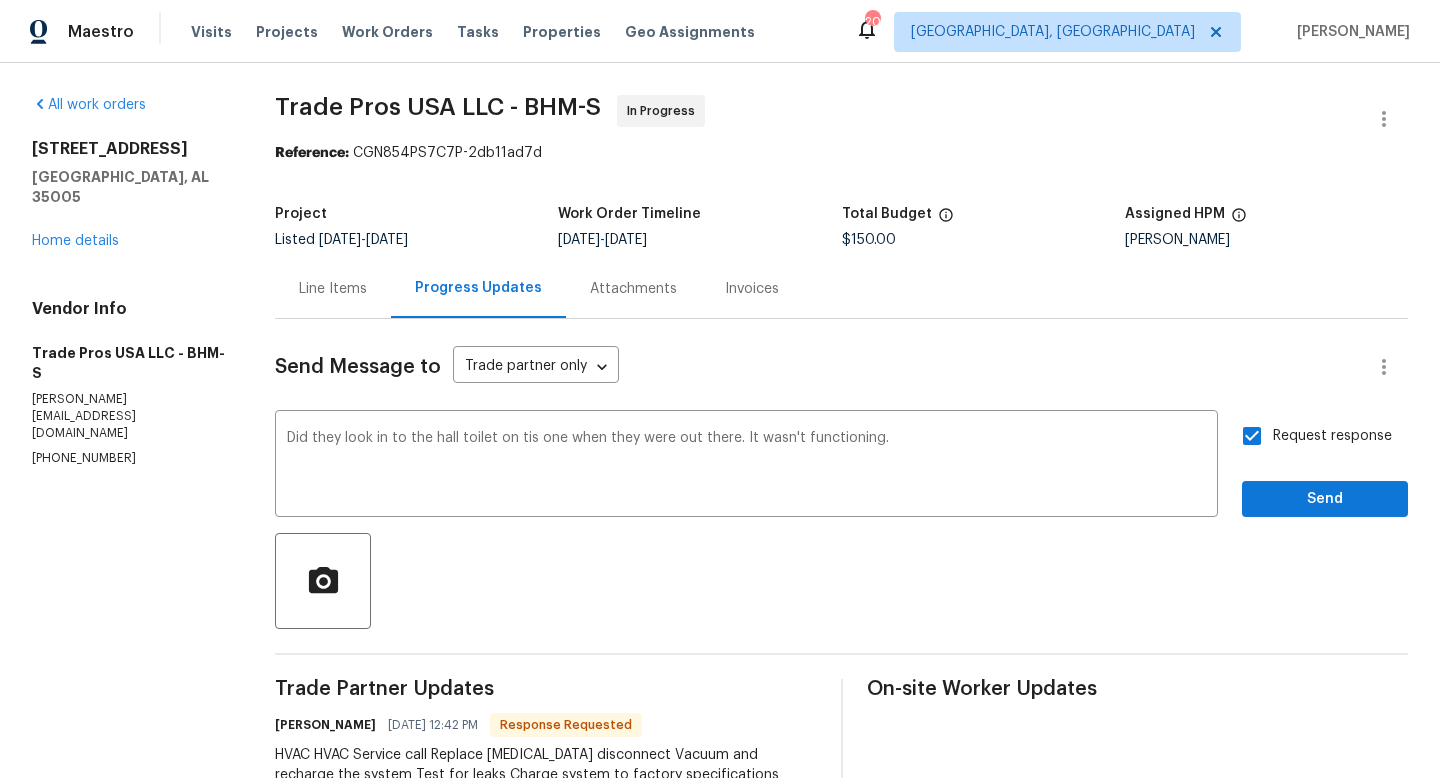click on "Request response Send" at bounding box center [1325, 466] 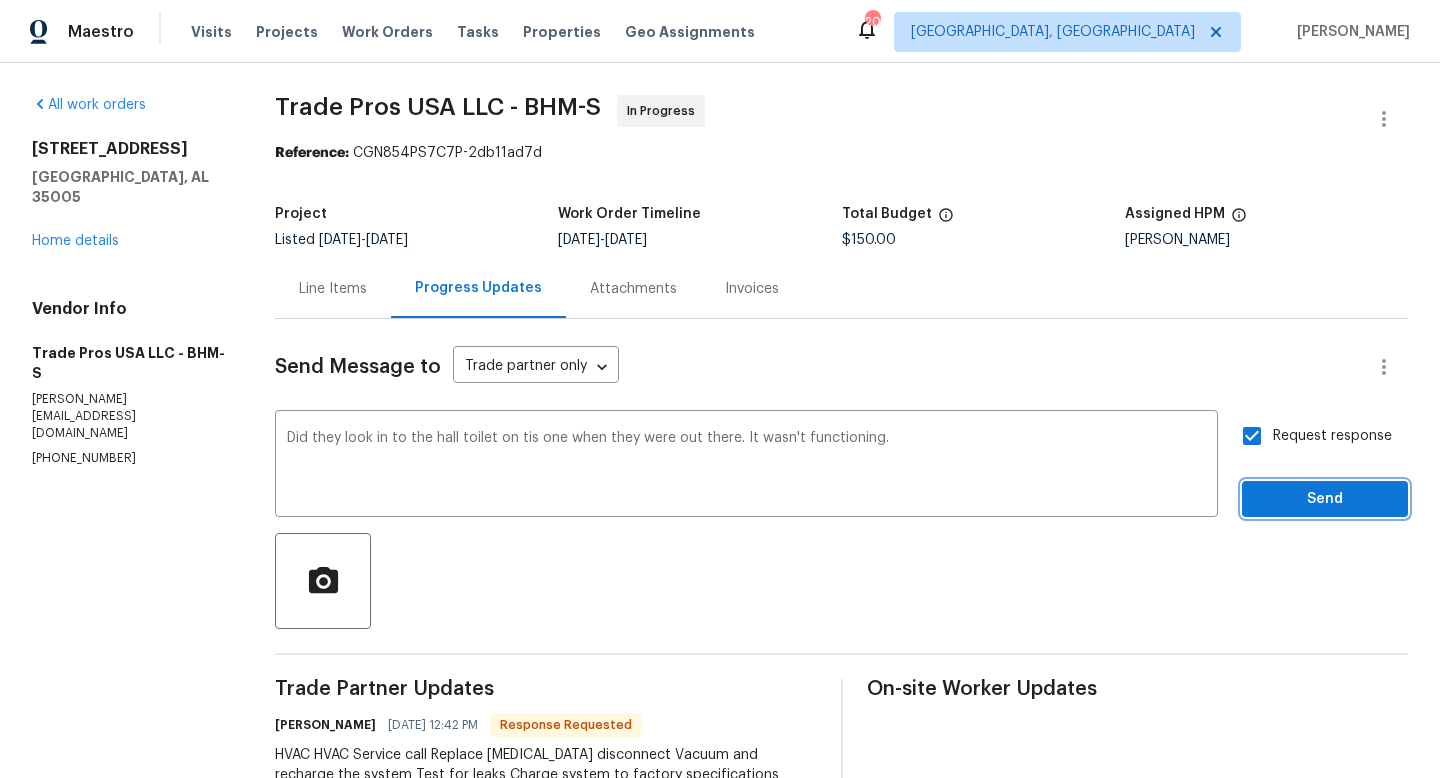click on "Send" at bounding box center (1325, 499) 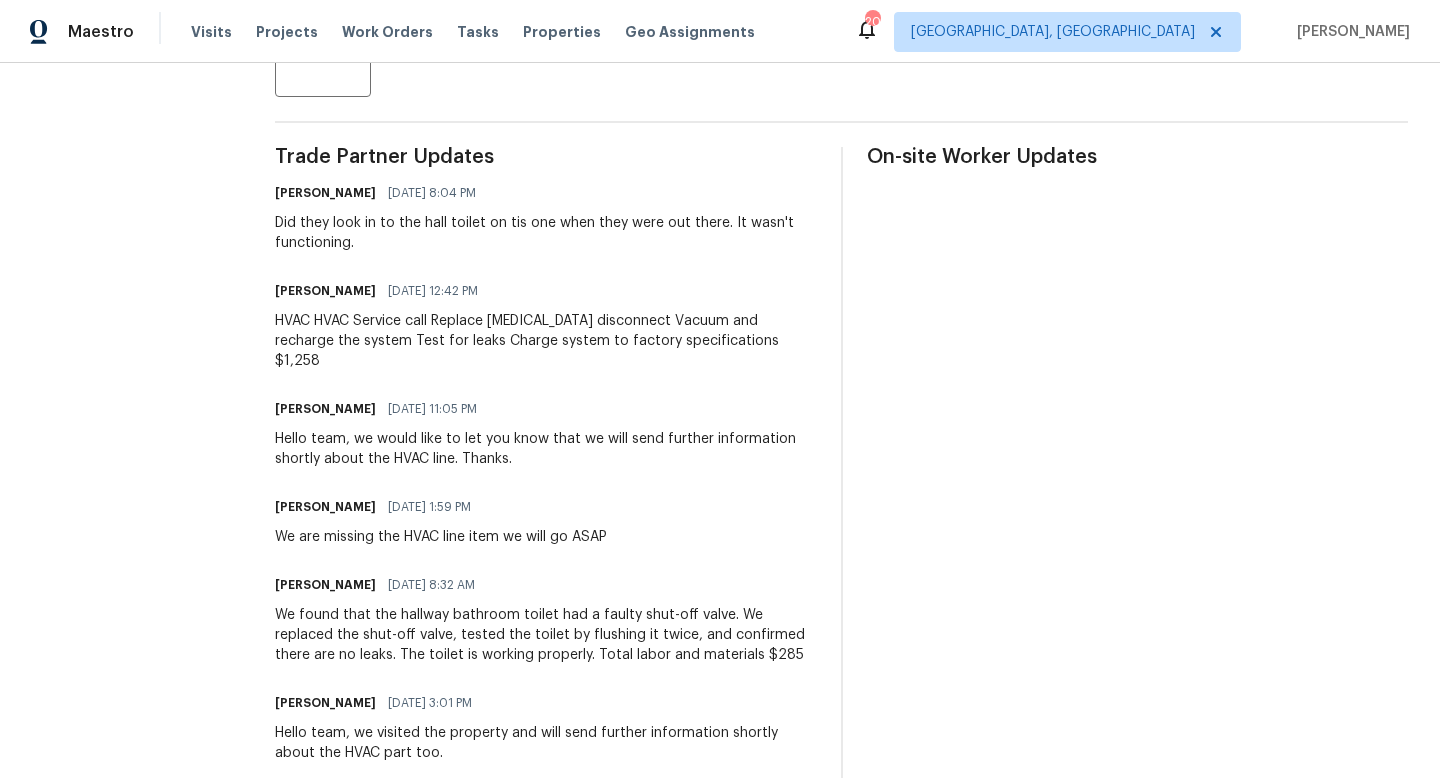 scroll, scrollTop: 0, scrollLeft: 0, axis: both 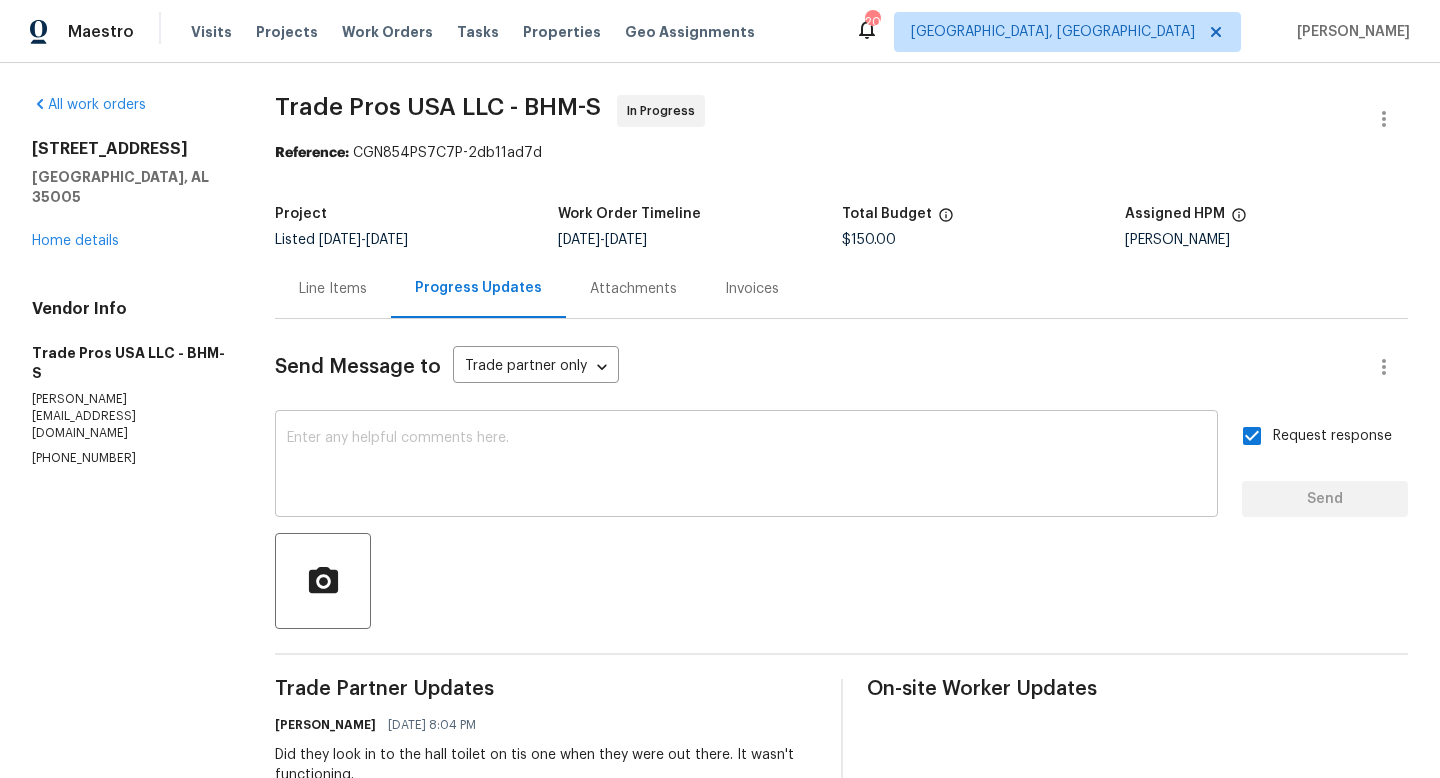 click at bounding box center (746, 466) 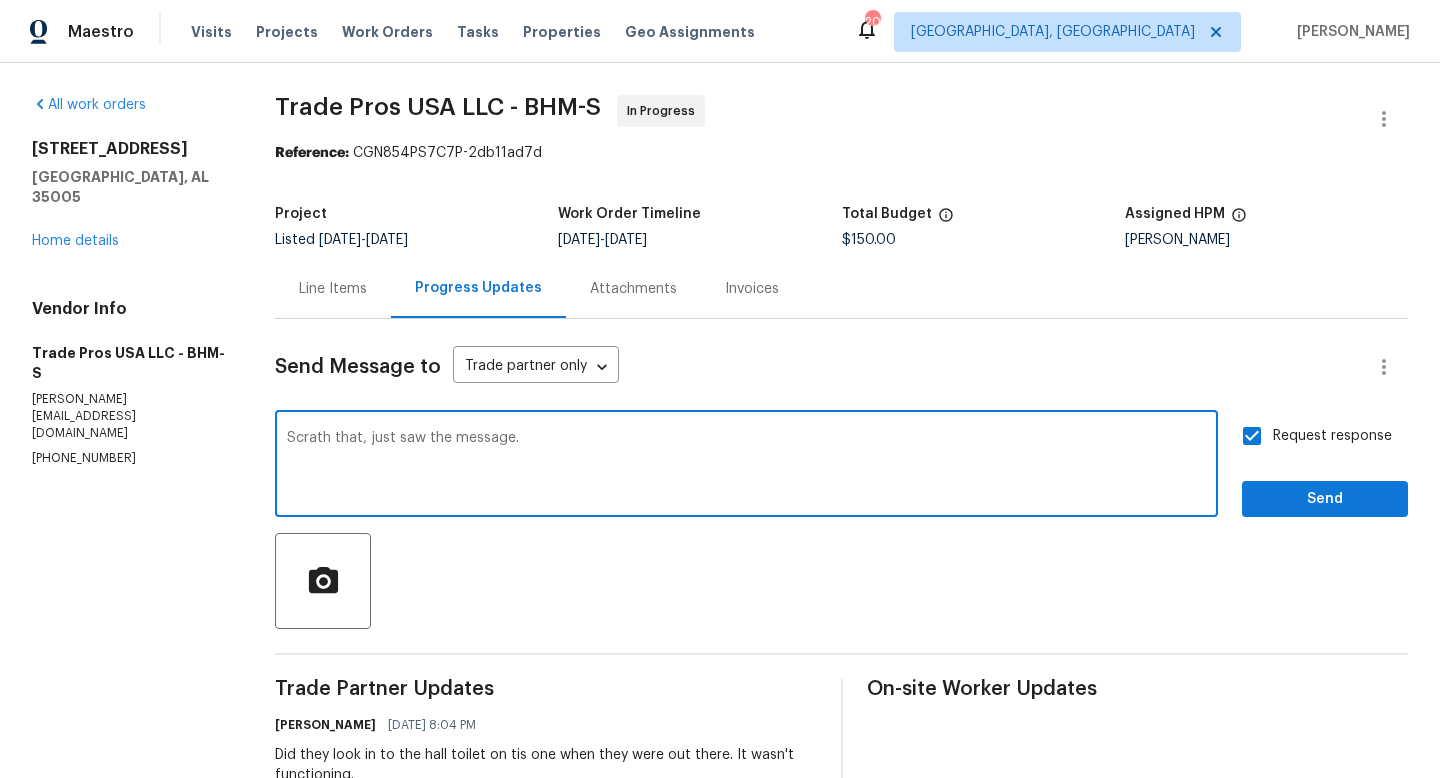type on "Scrath that, just saw the message." 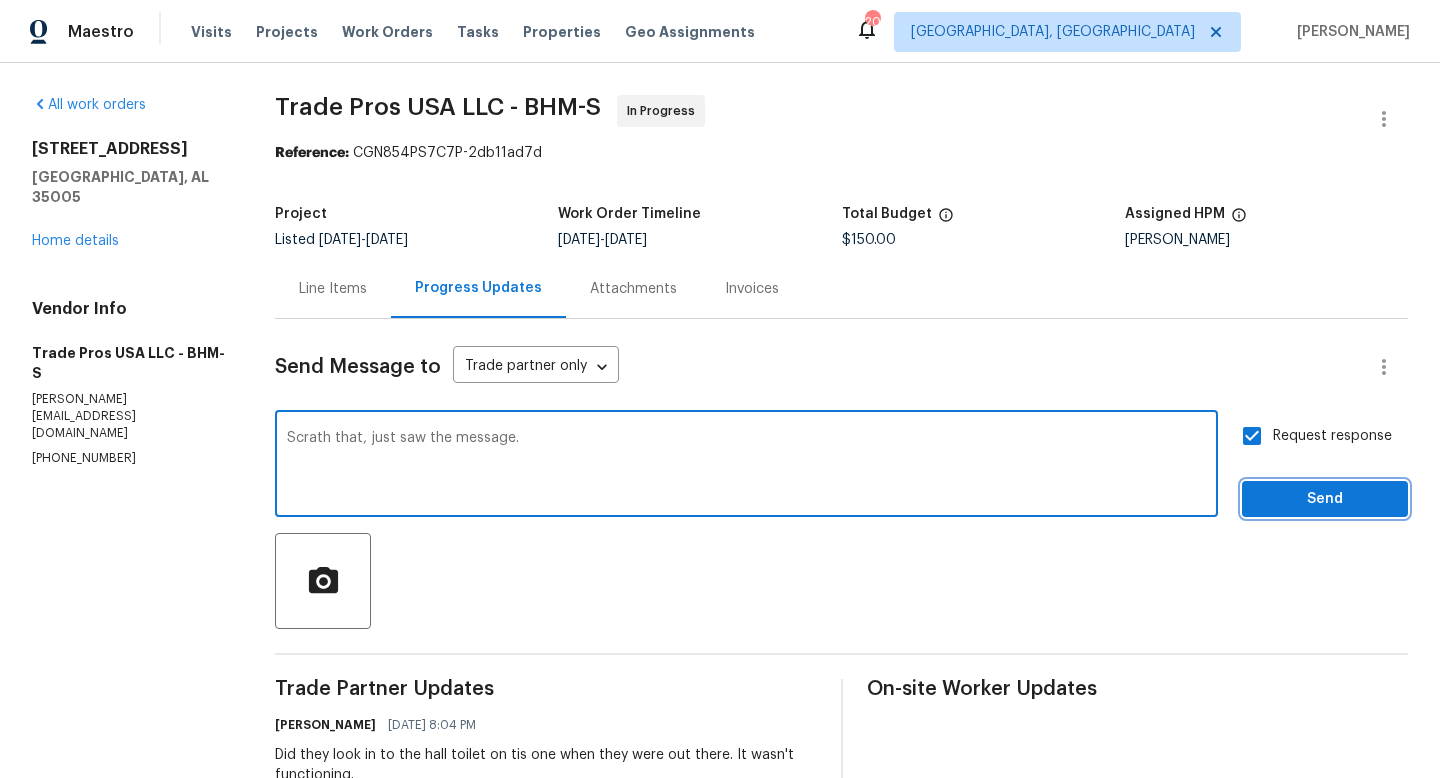 click on "Send" at bounding box center (1325, 499) 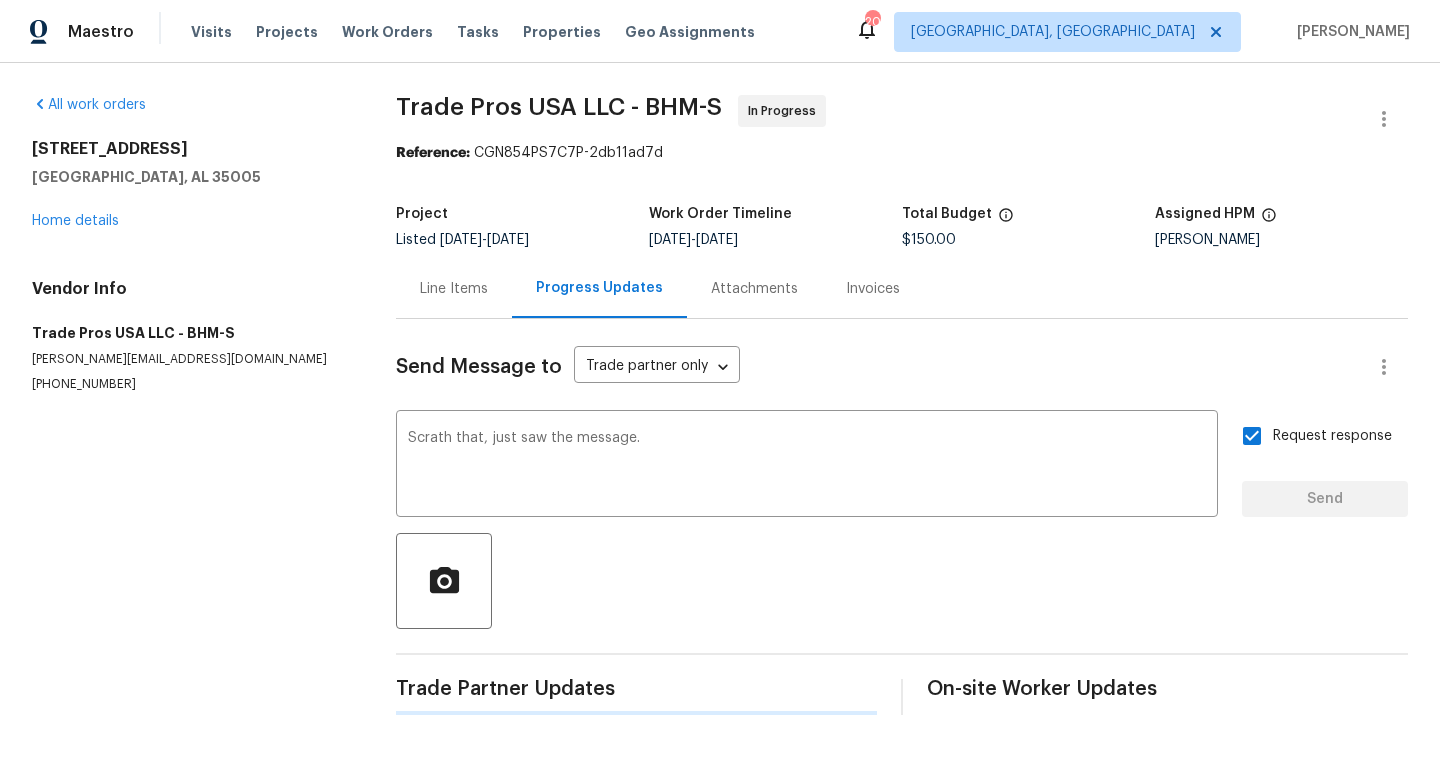 type 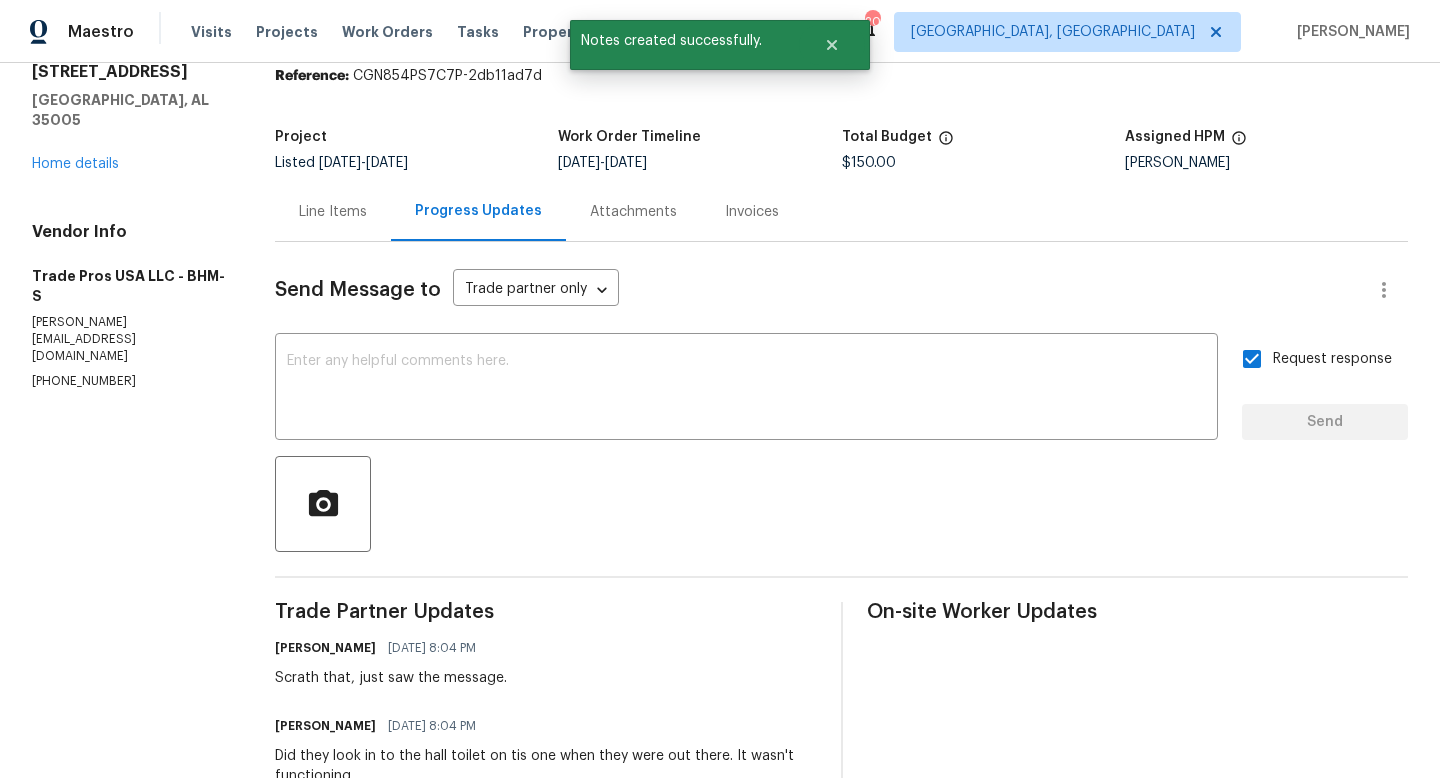scroll, scrollTop: 0, scrollLeft: 0, axis: both 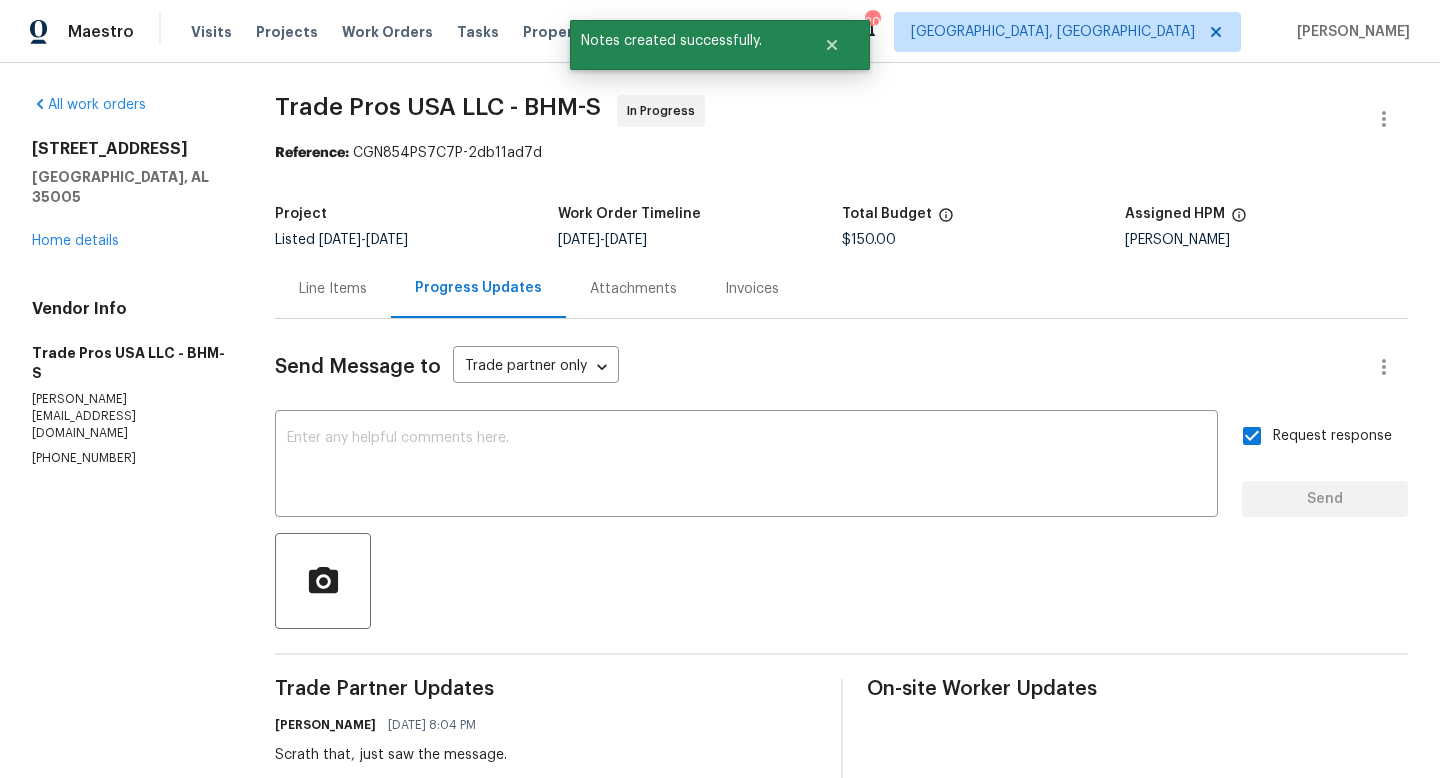 click on "Line Items" at bounding box center [333, 289] 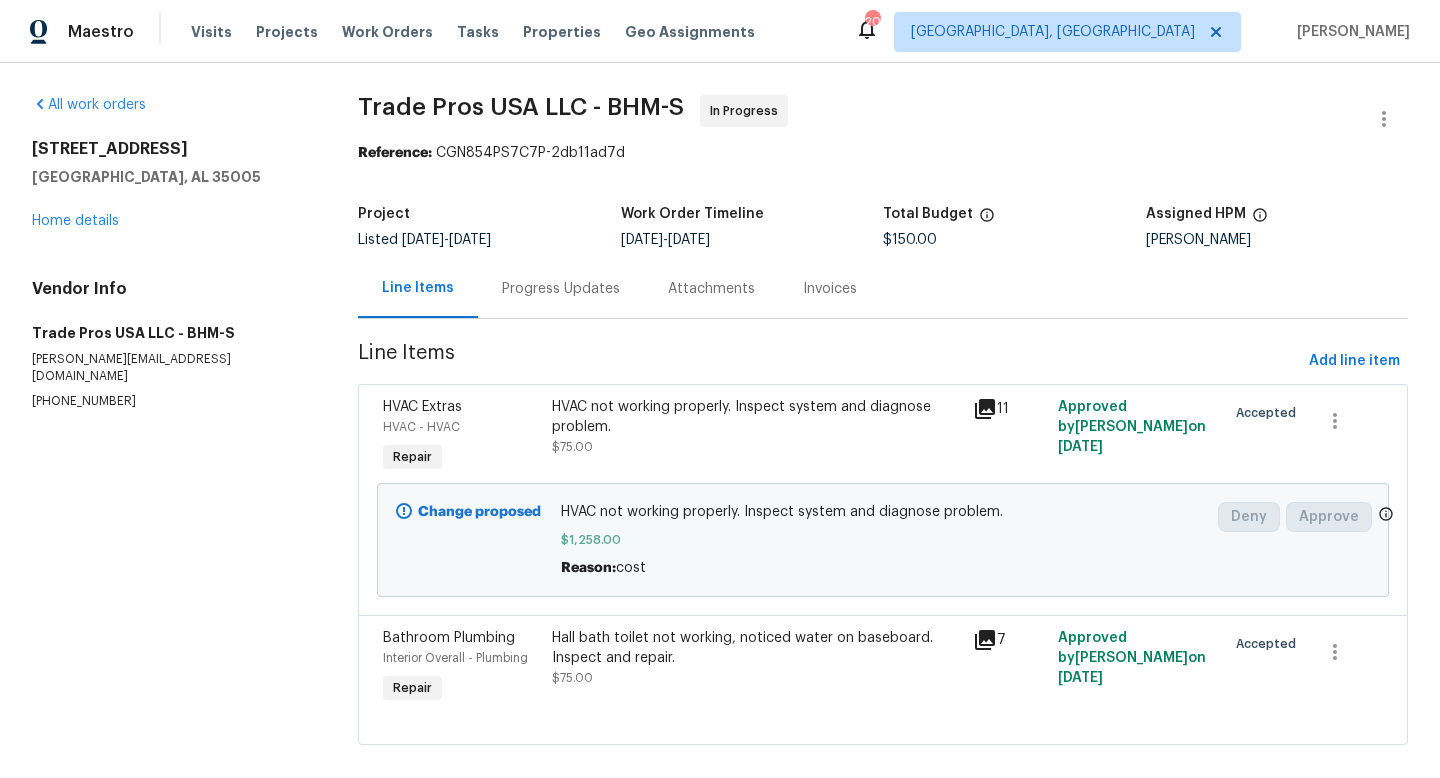 click on "Hall bath toilet not working, noticed water on baseboard. Inspect and repair." at bounding box center (757, 648) 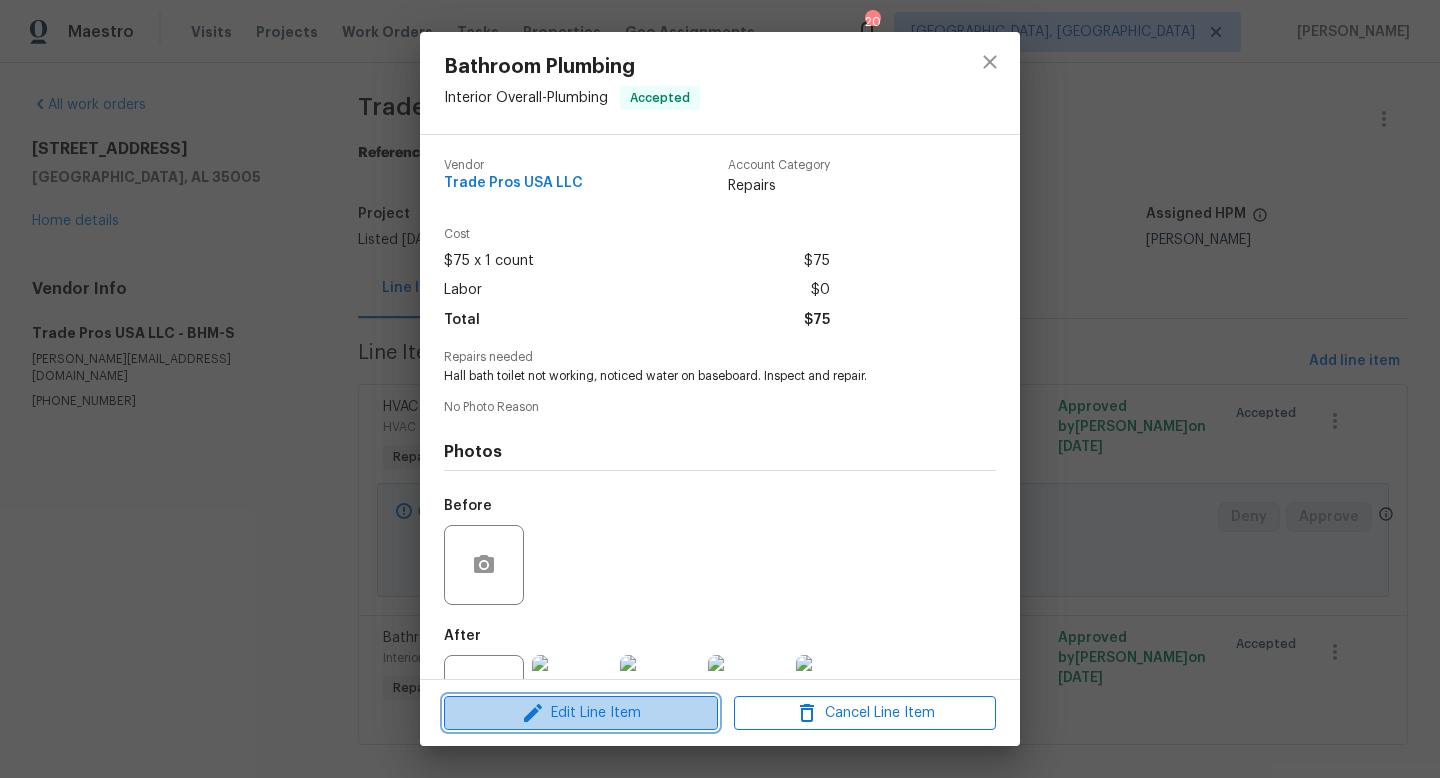 click 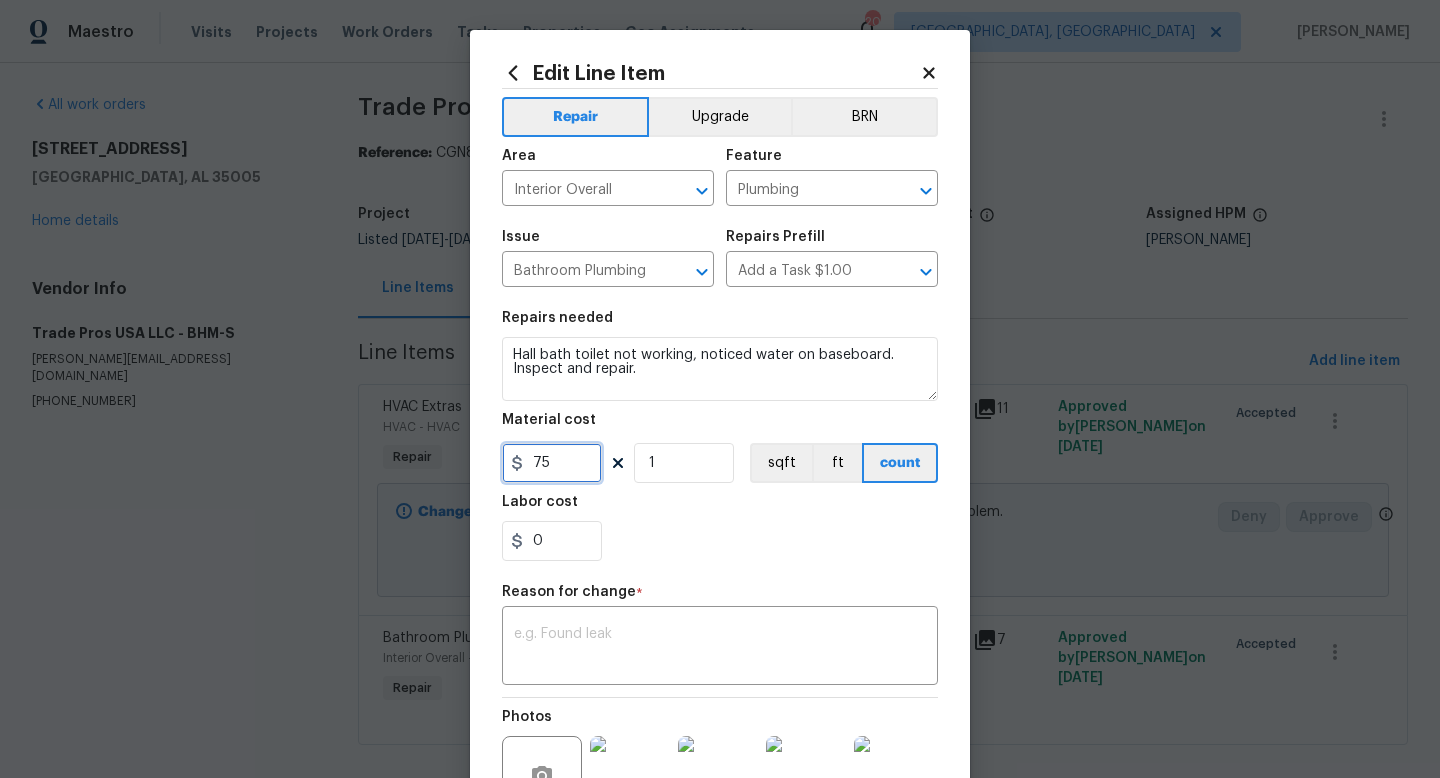 drag, startPoint x: 567, startPoint y: 470, endPoint x: 388, endPoint y: 390, distance: 196.06377 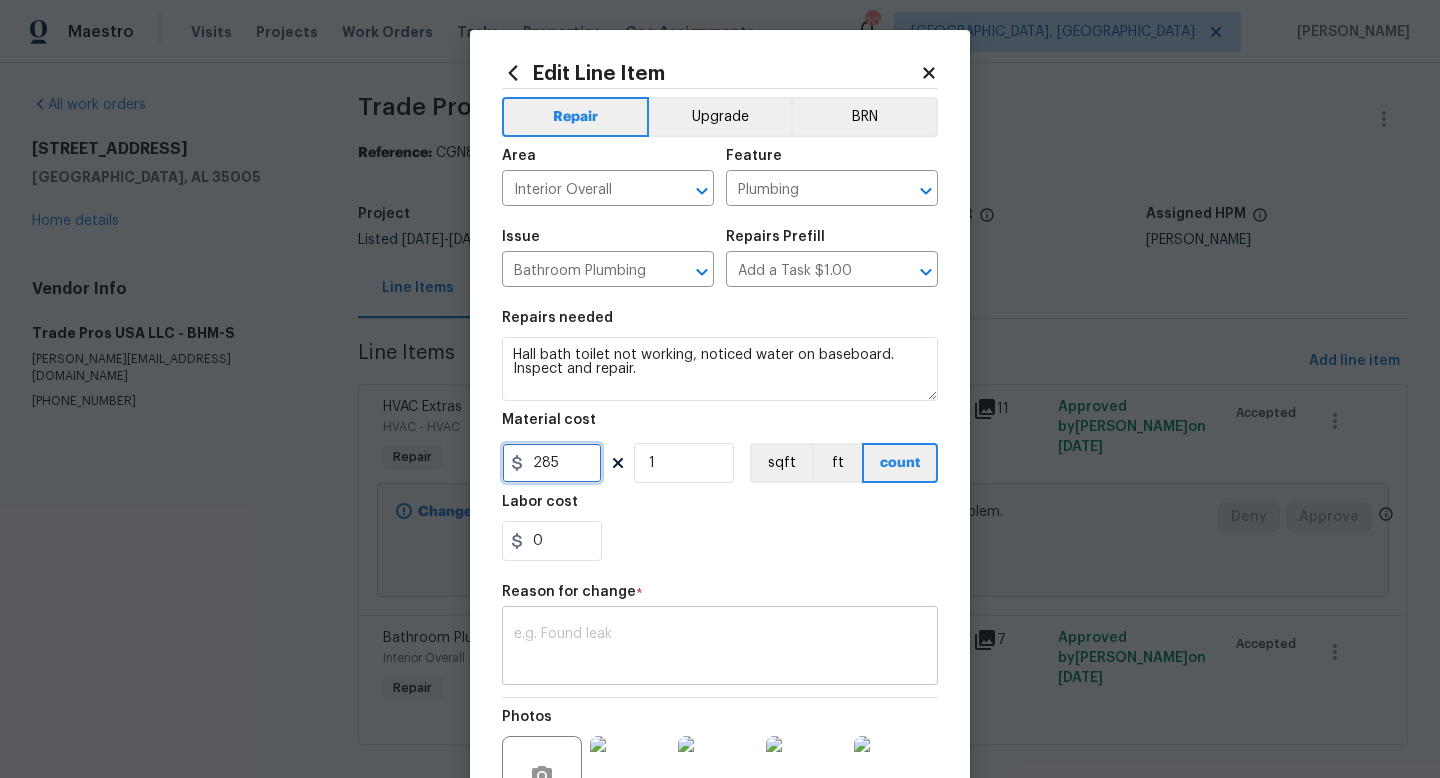 type on "285" 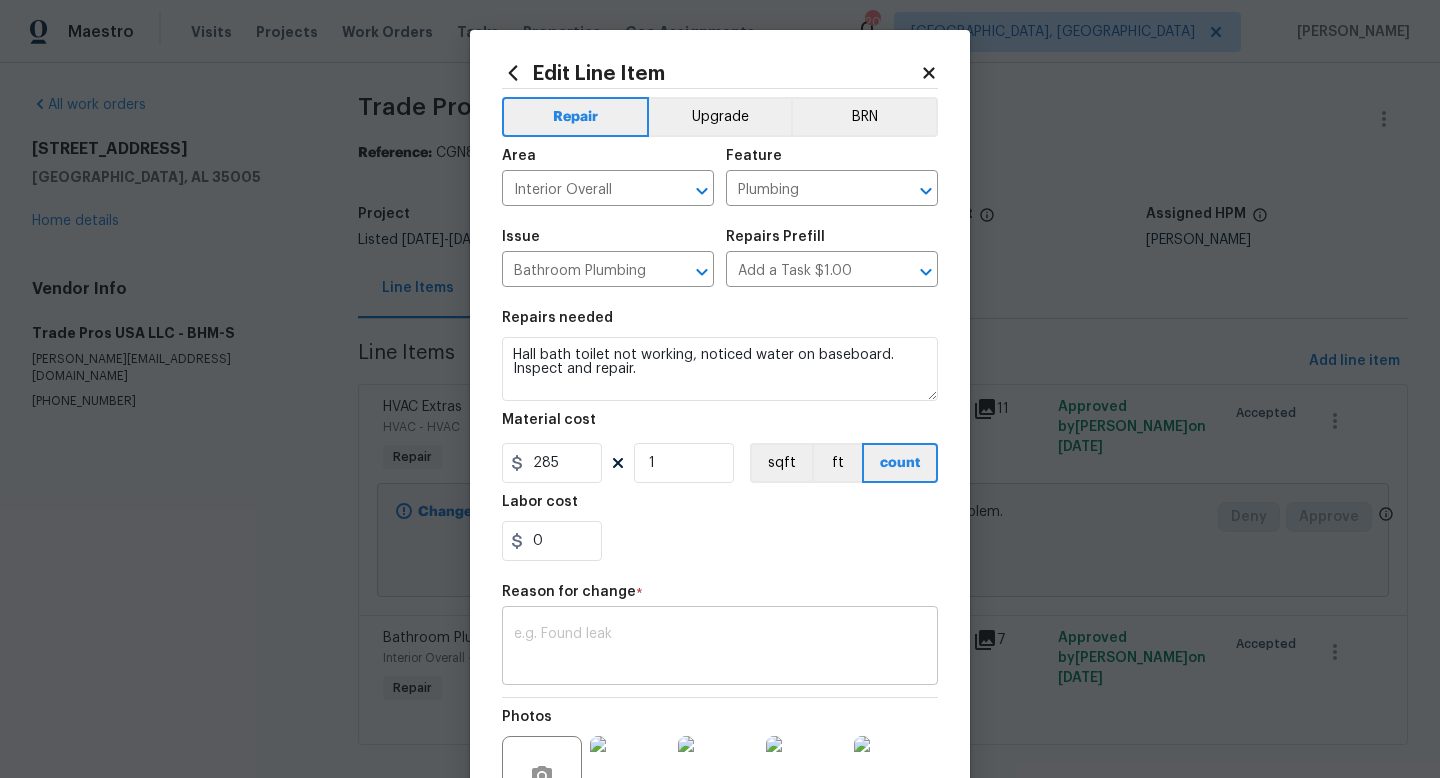 click at bounding box center (720, 648) 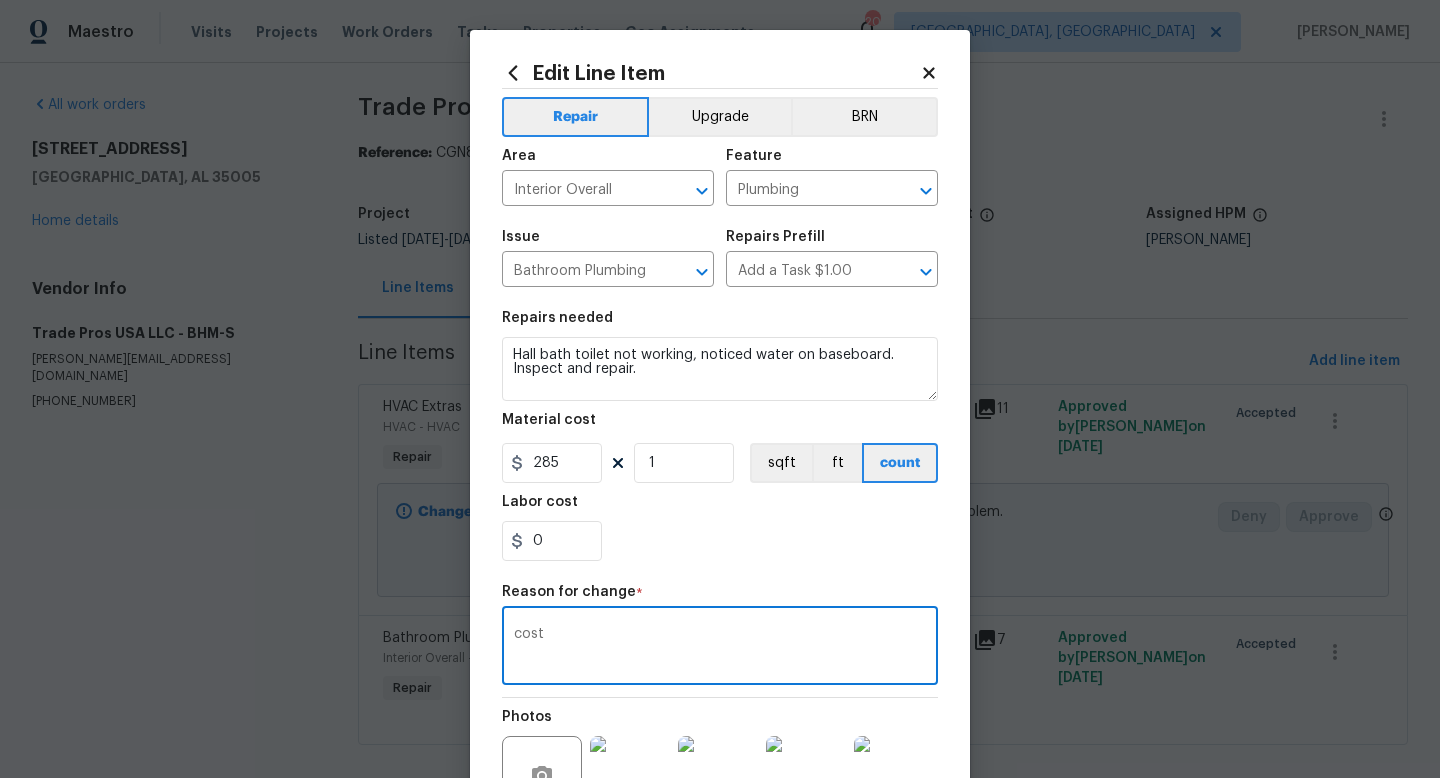 scroll, scrollTop: 228, scrollLeft: 0, axis: vertical 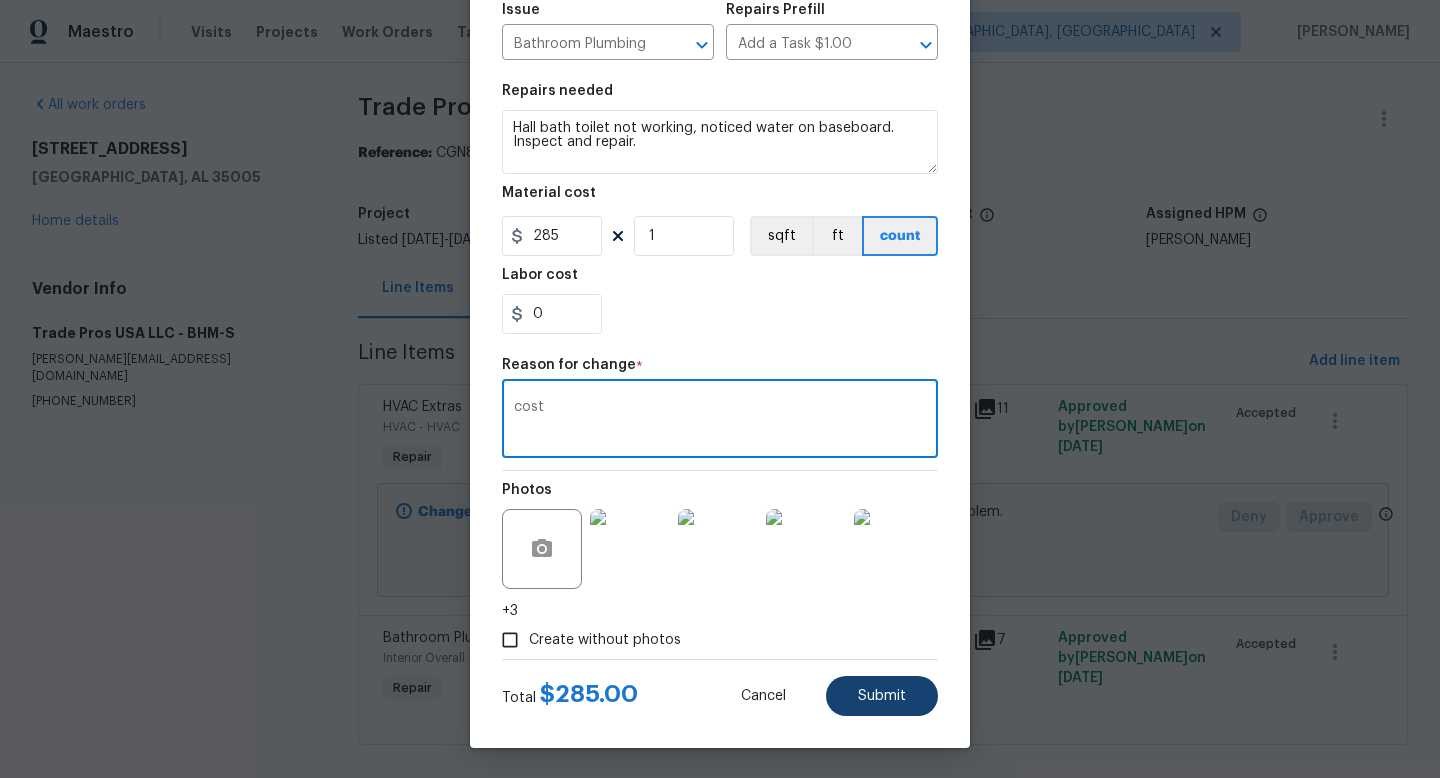 type on "cost" 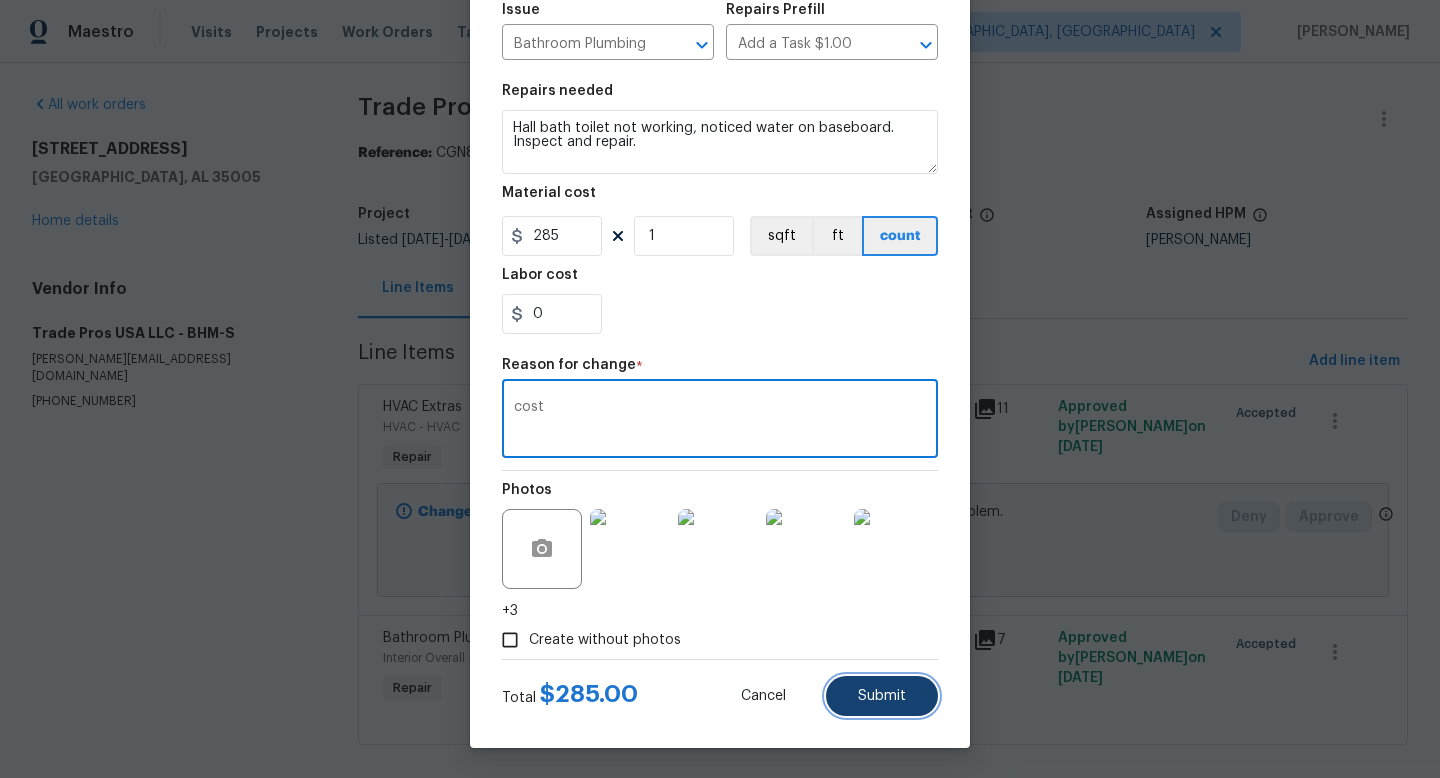 click on "Submit" at bounding box center (882, 696) 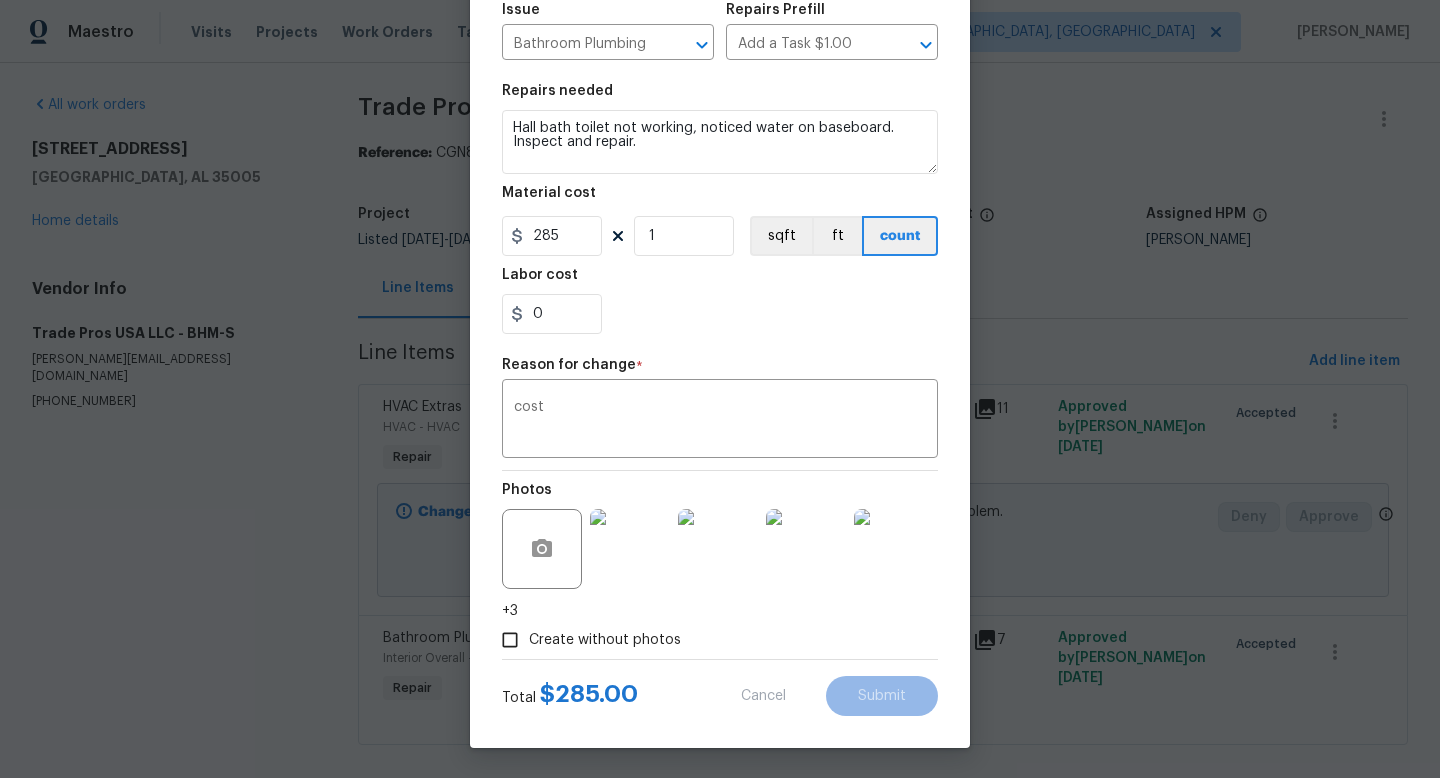 type on "75" 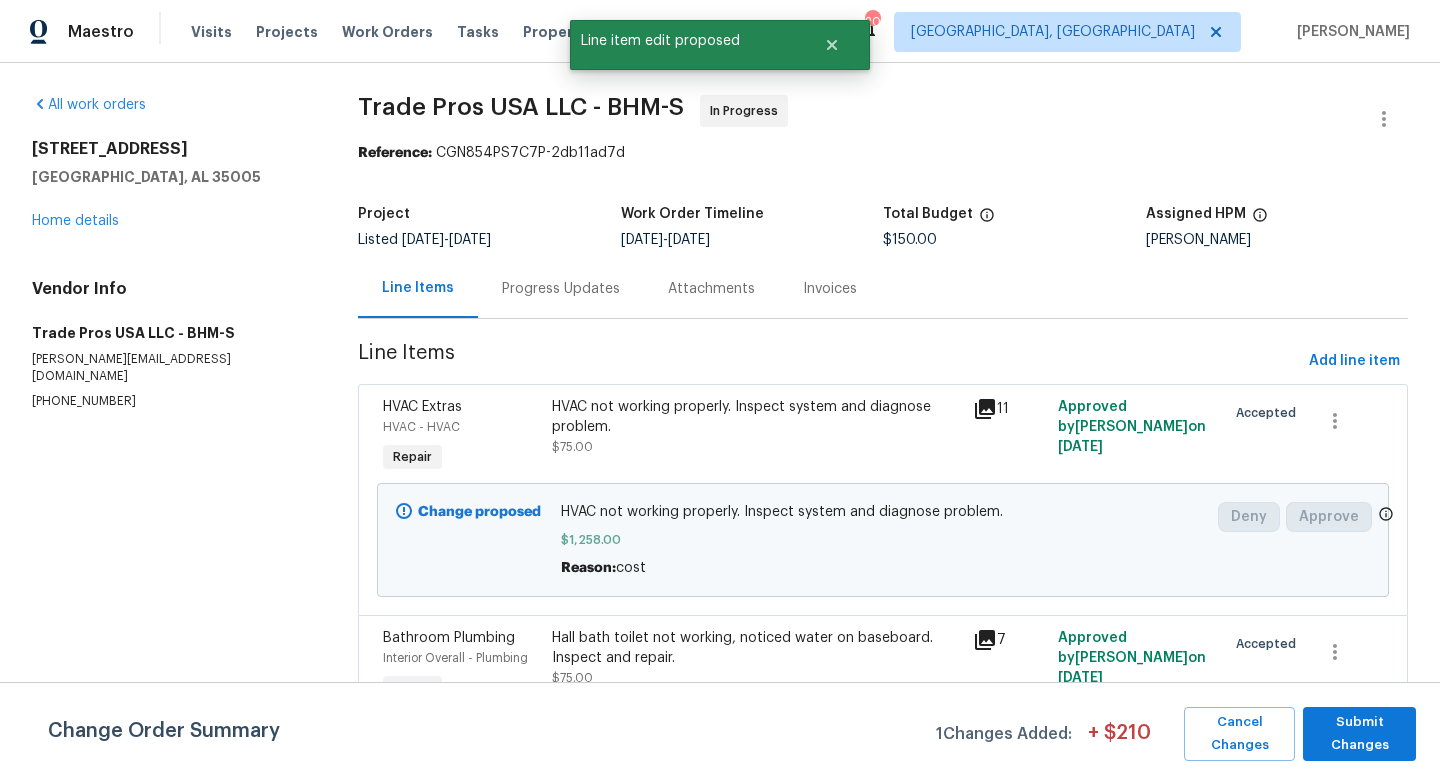 scroll, scrollTop: 0, scrollLeft: 0, axis: both 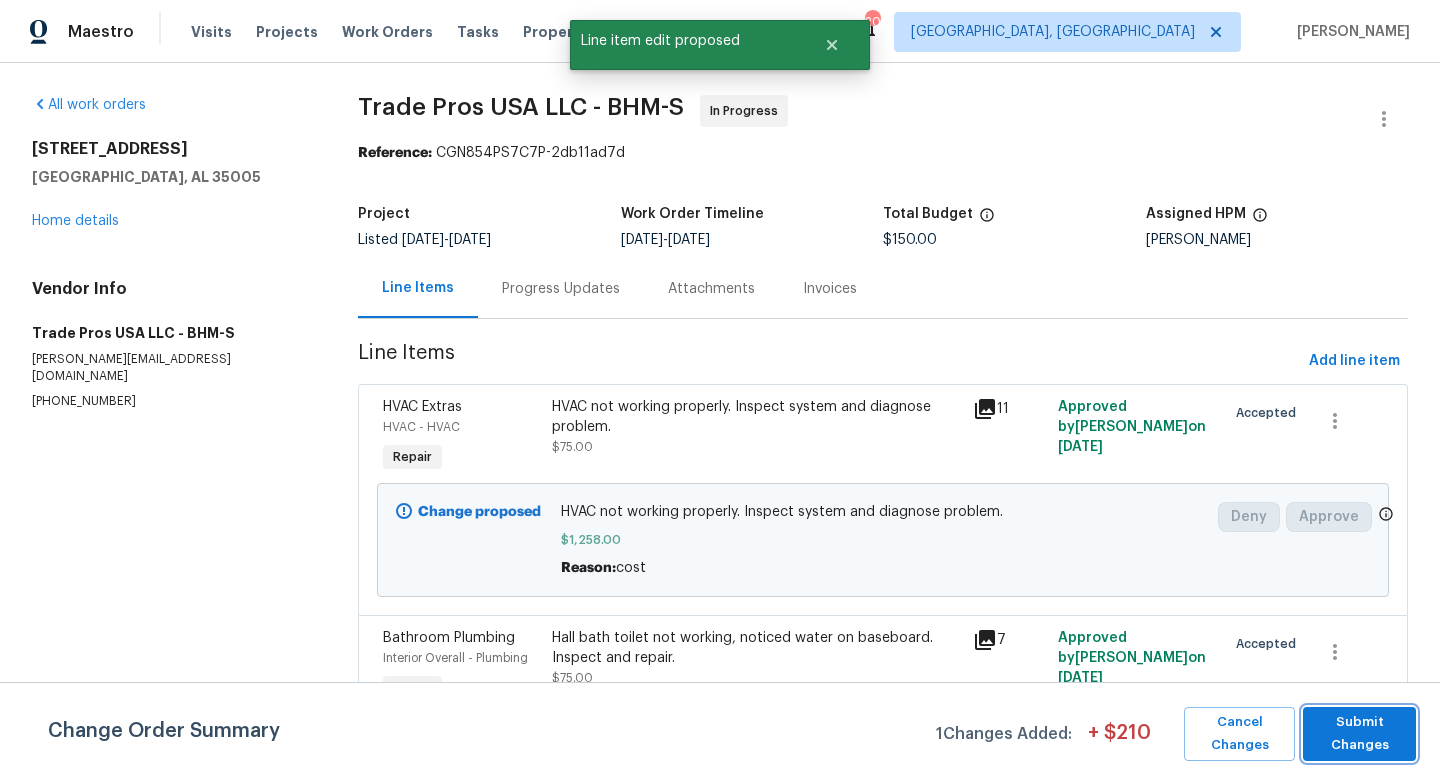 click on "Submit Changes" at bounding box center (1359, 734) 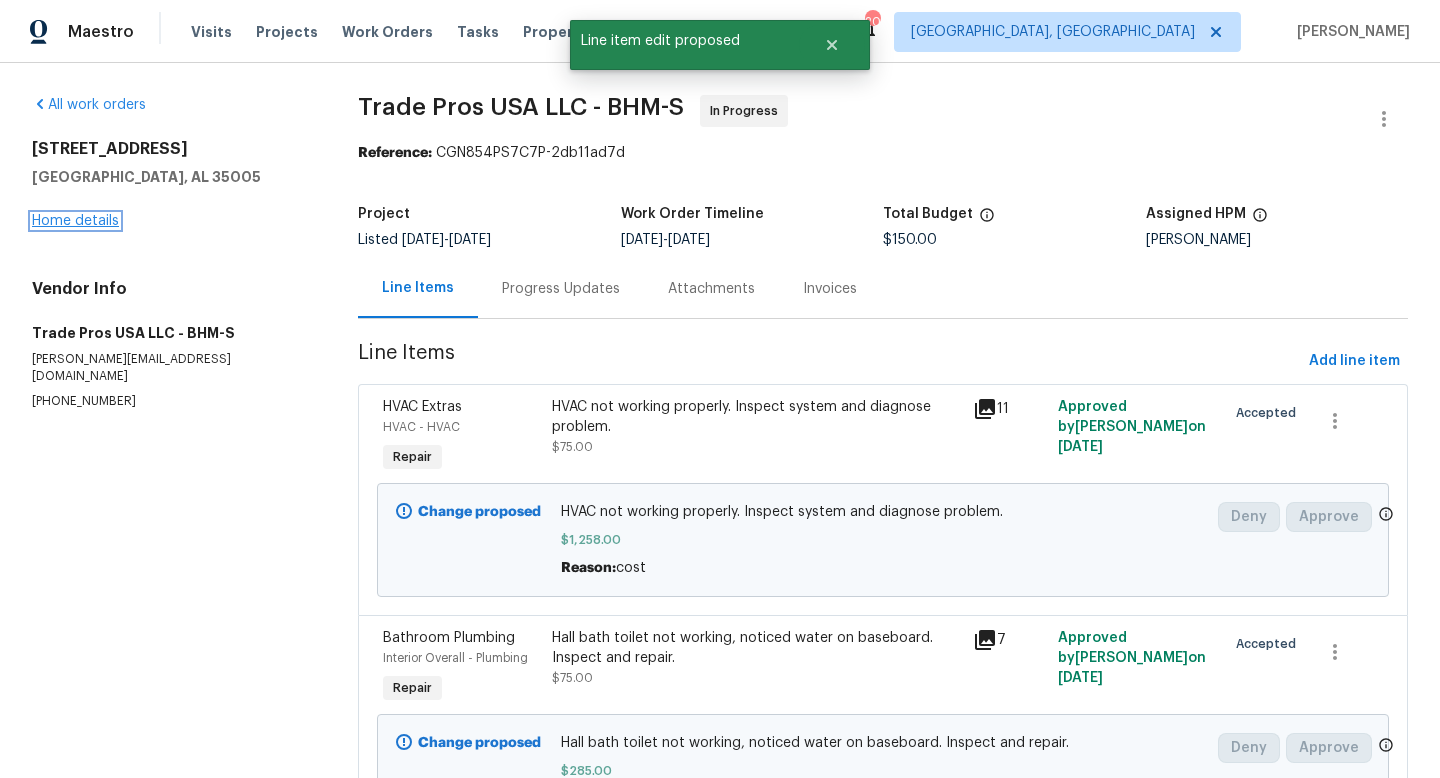 click on "Home details" at bounding box center (75, 221) 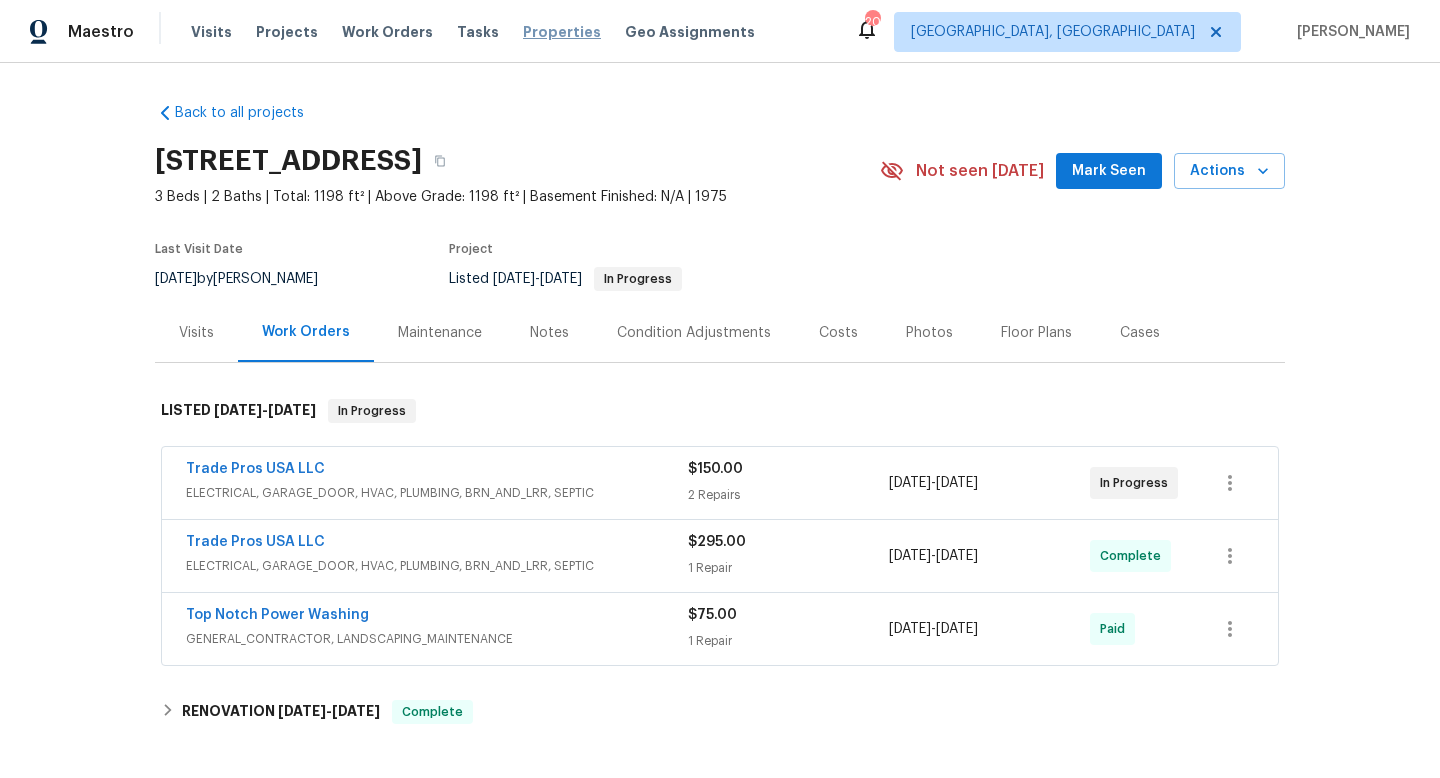 click on "Properties" at bounding box center [562, 32] 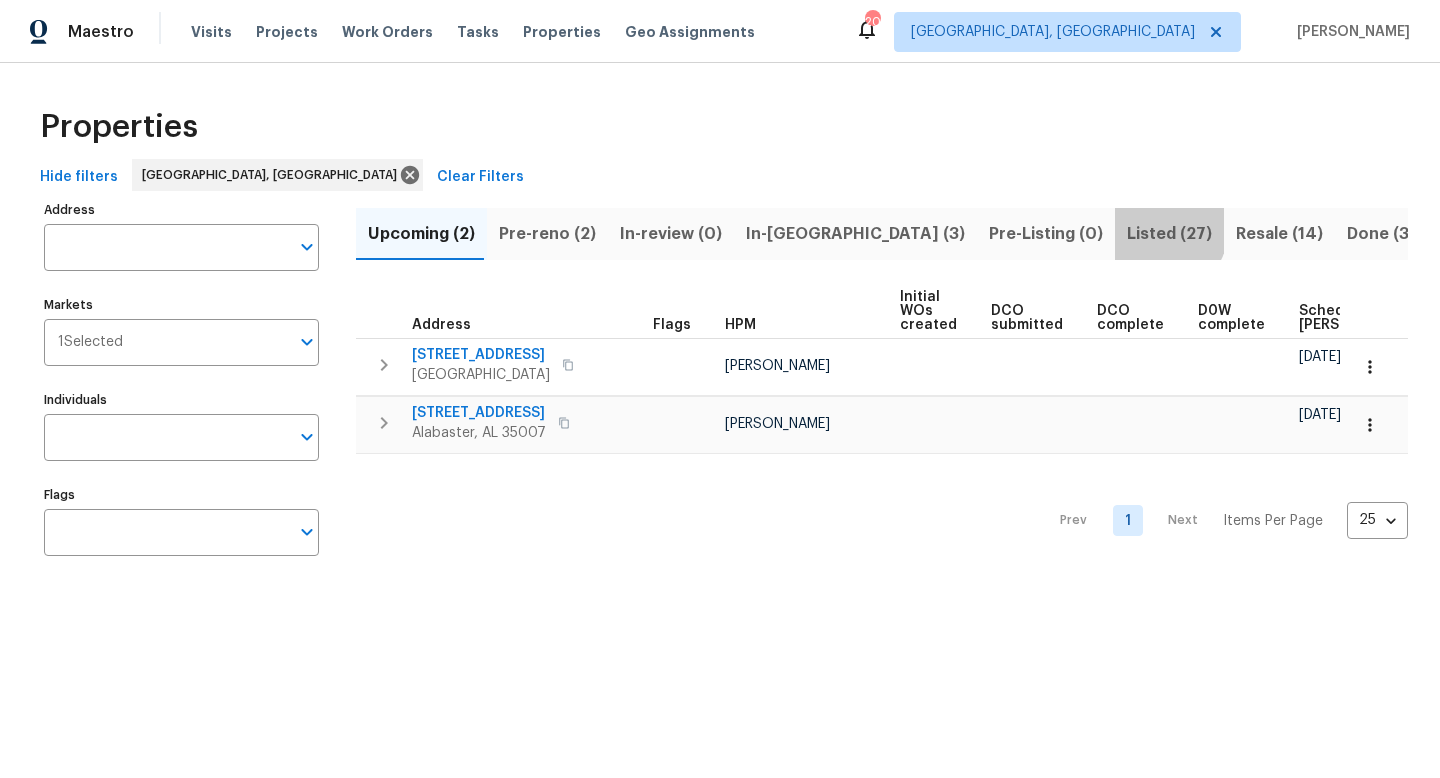 click on "Listed (27)" at bounding box center (1169, 234) 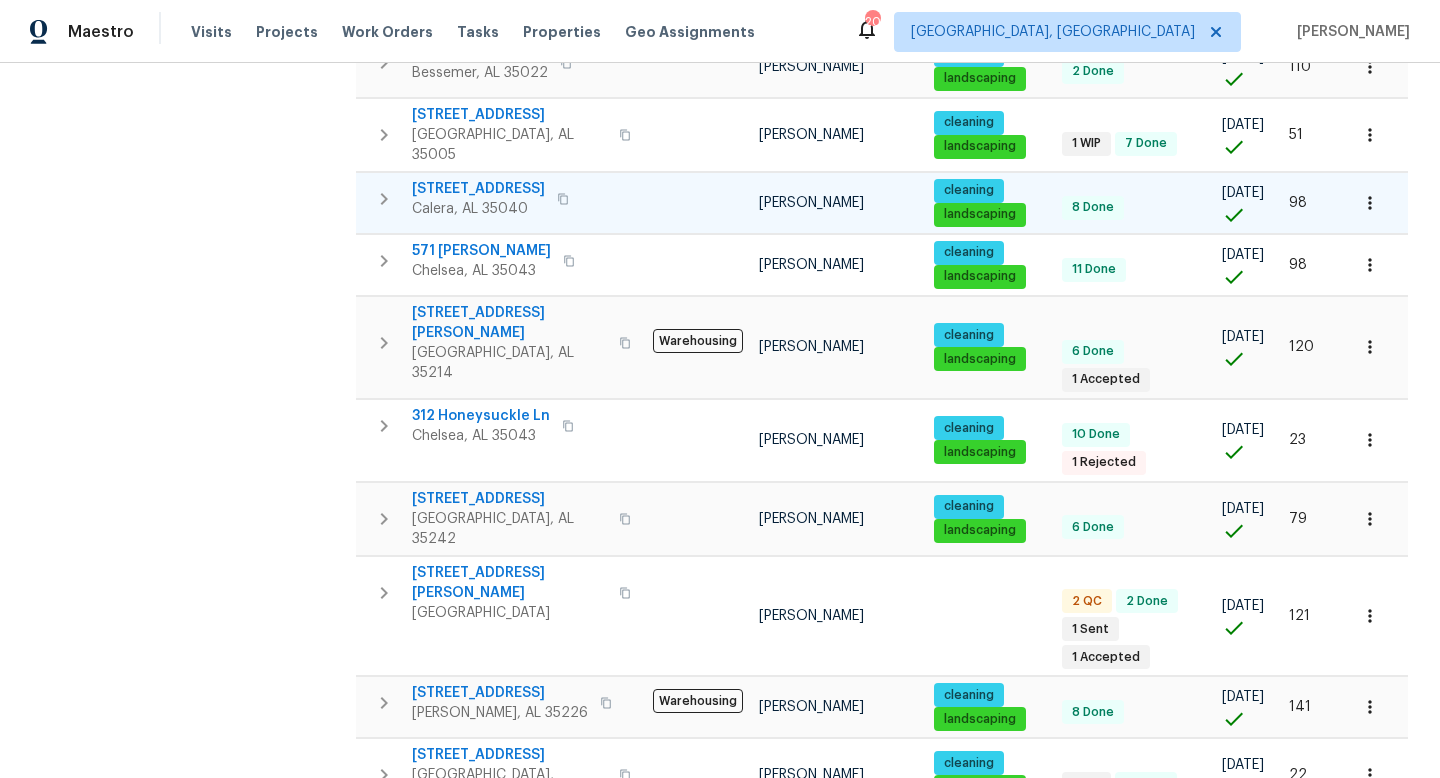 scroll, scrollTop: 815, scrollLeft: 0, axis: vertical 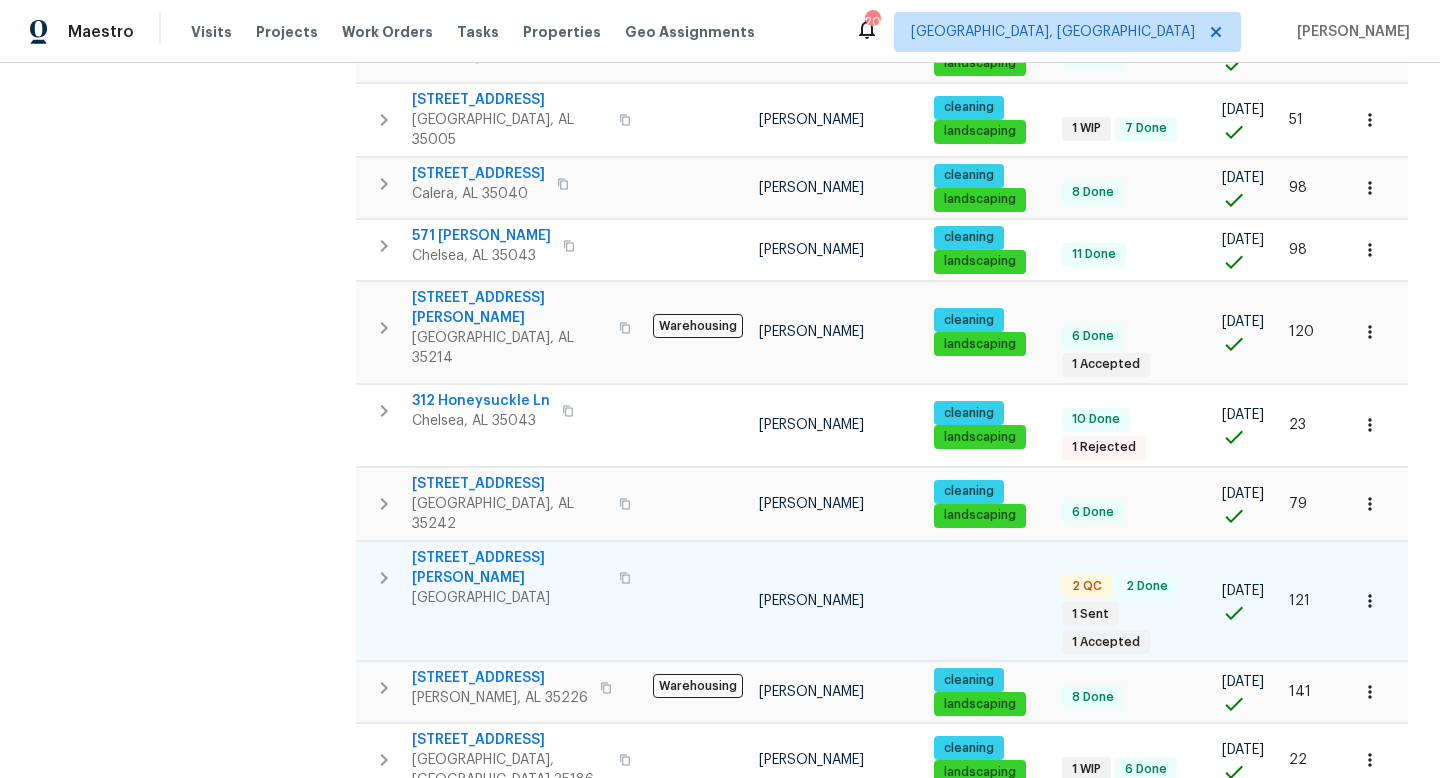 click on "[STREET_ADDRESS][PERSON_NAME]" at bounding box center [509, 568] 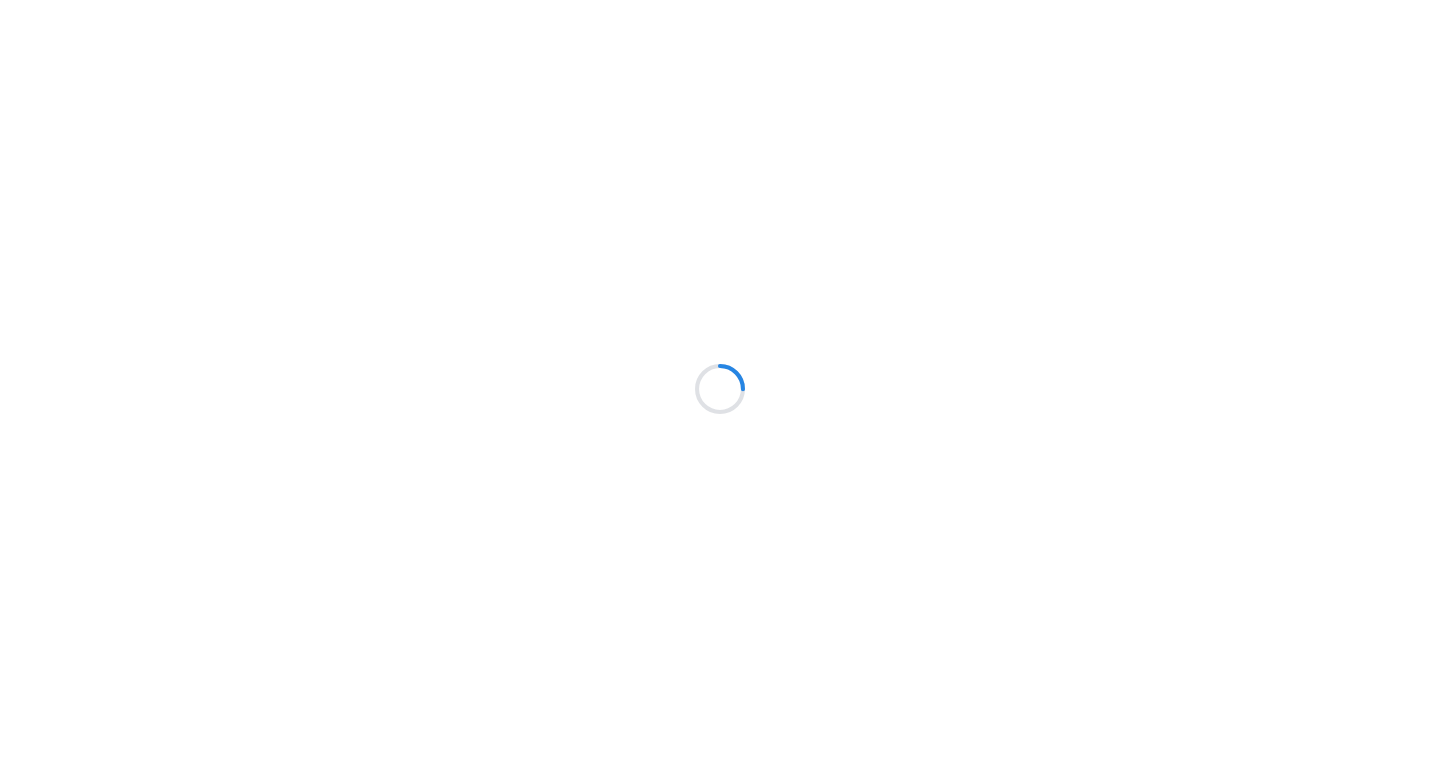 scroll, scrollTop: 0, scrollLeft: 0, axis: both 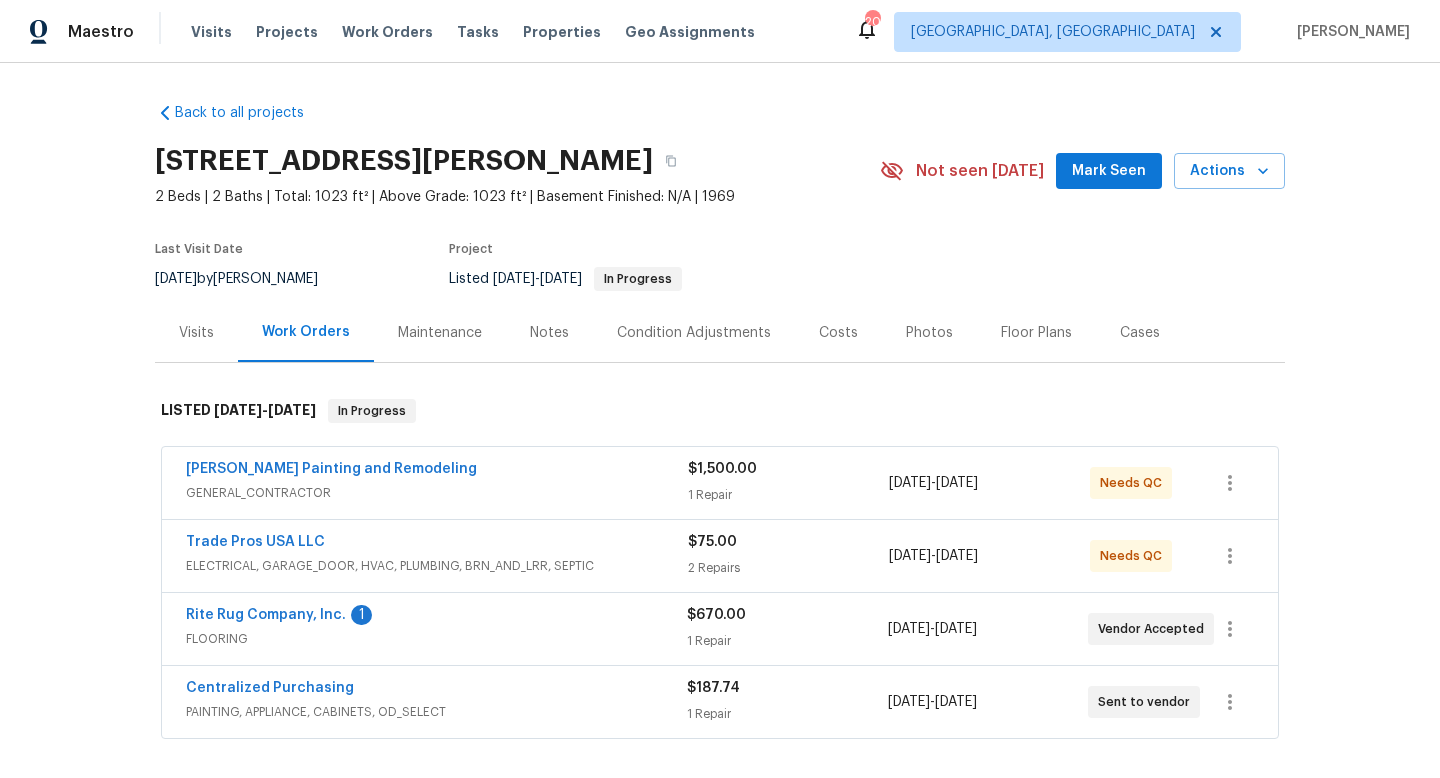 click on "Rite Rug Company, Inc." at bounding box center (266, 615) 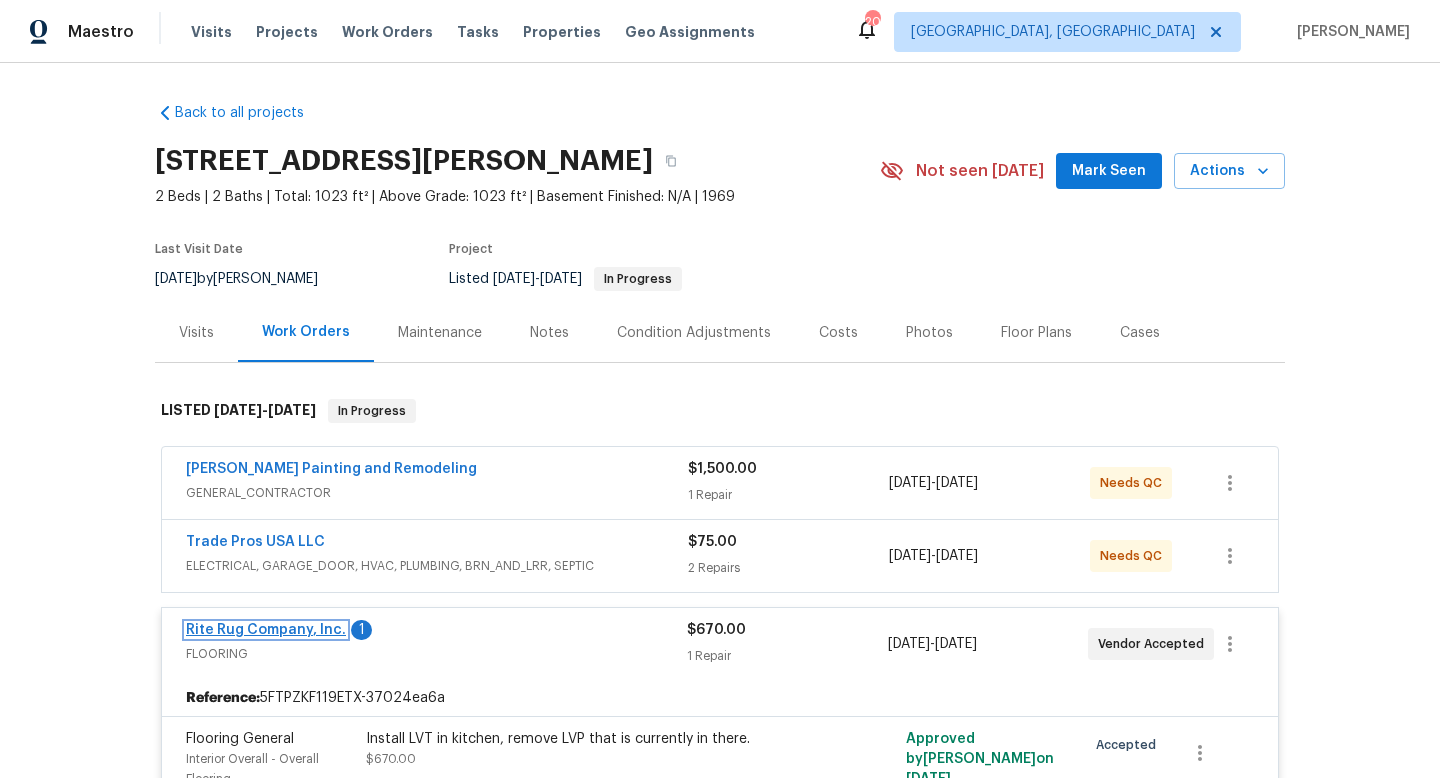 click on "Rite Rug Company, Inc." at bounding box center (266, 630) 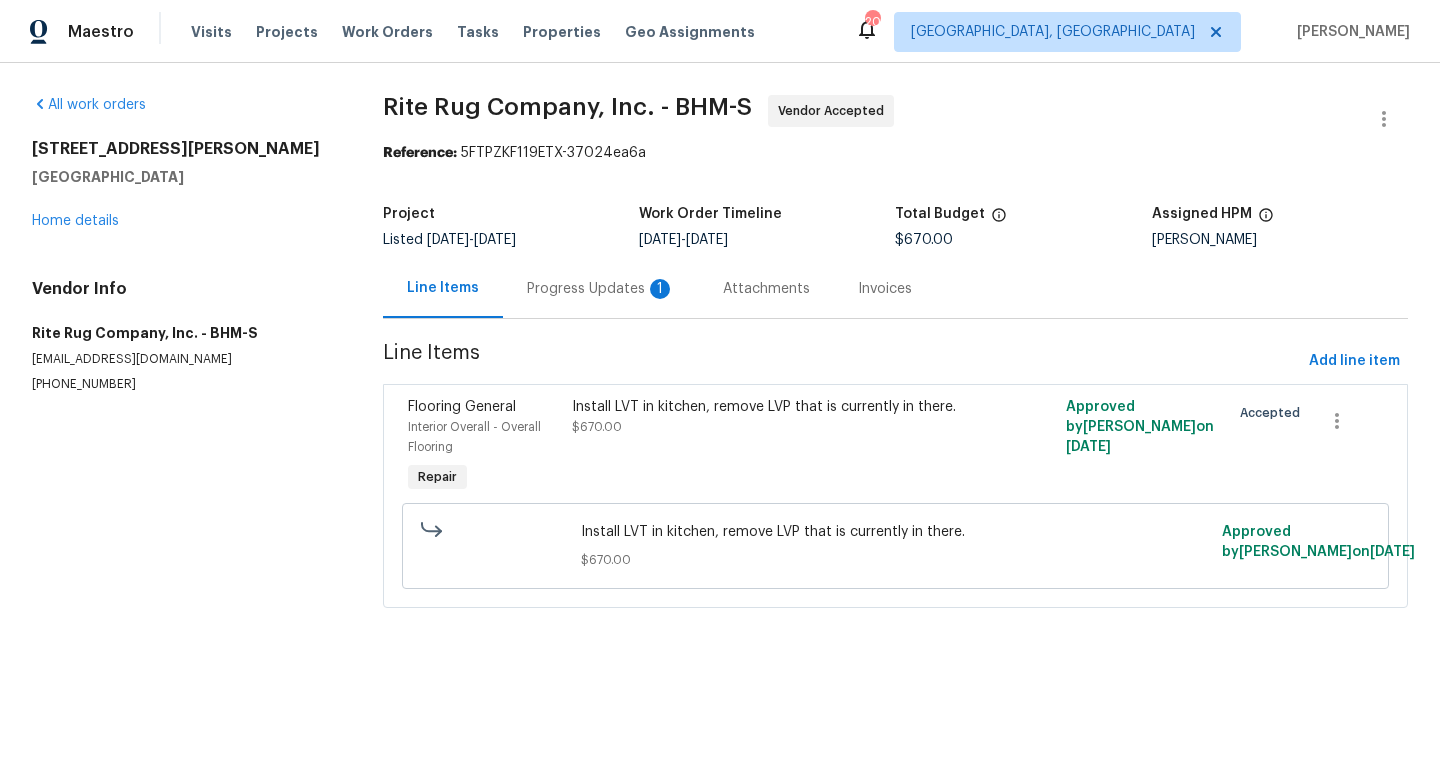 click on "Progress Updates 1" at bounding box center [601, 289] 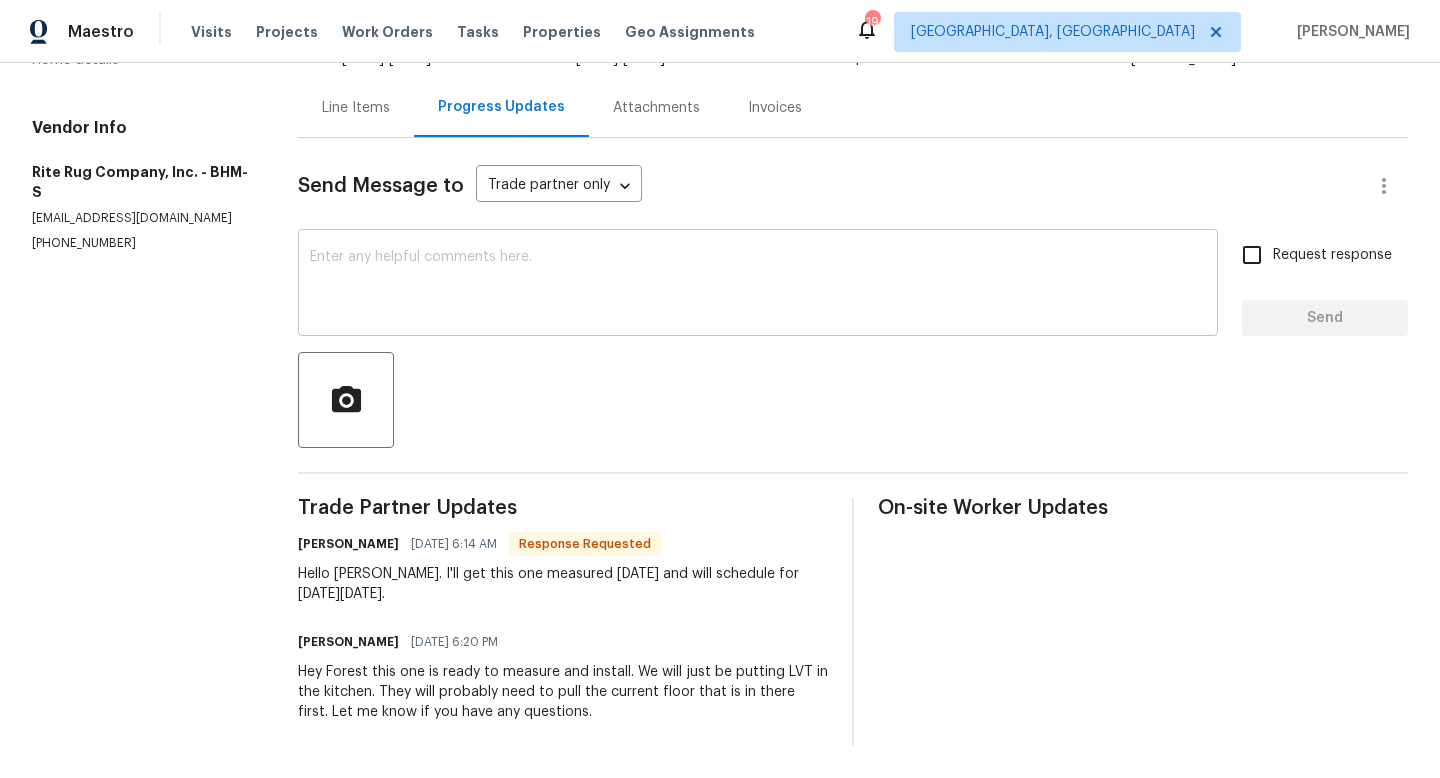 scroll, scrollTop: 0, scrollLeft: 0, axis: both 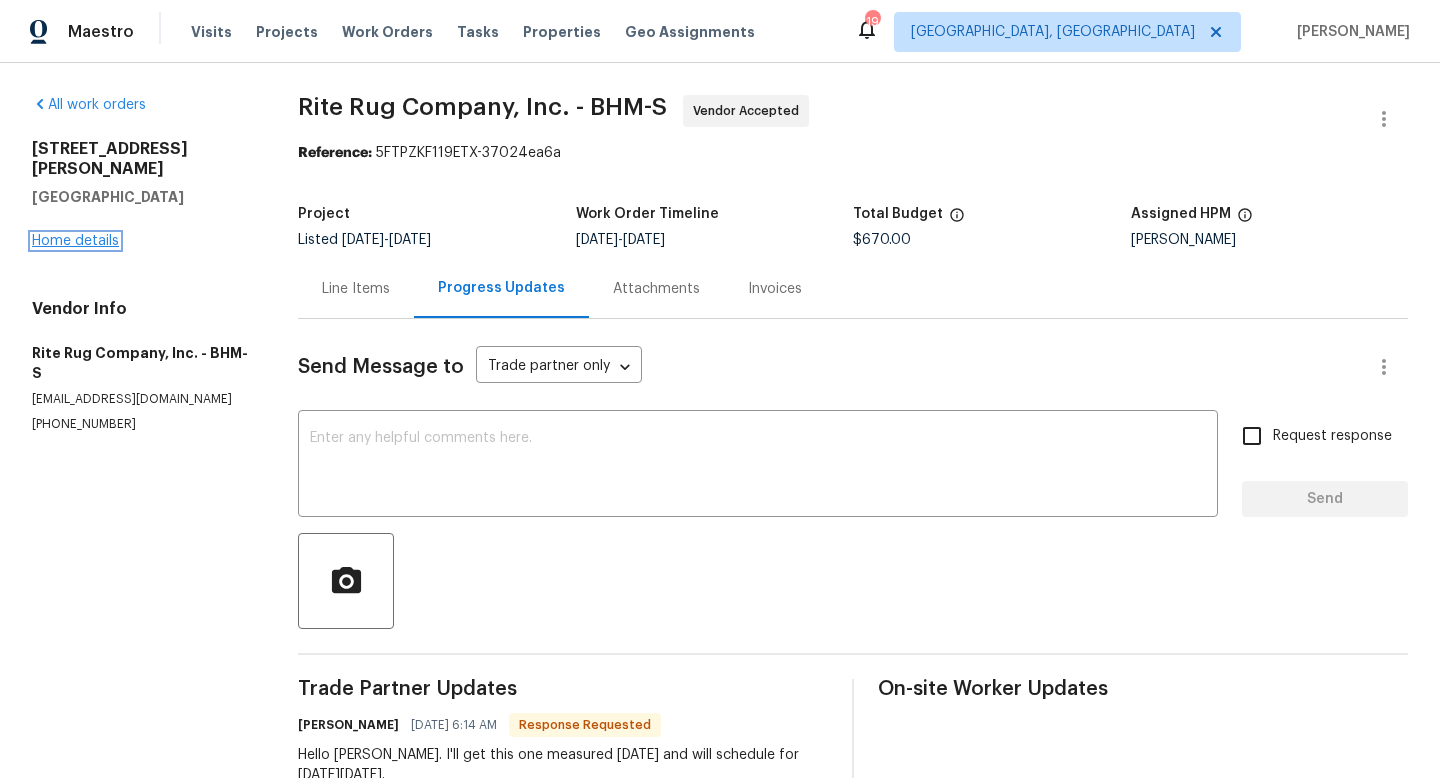 click on "Home details" at bounding box center (75, 241) 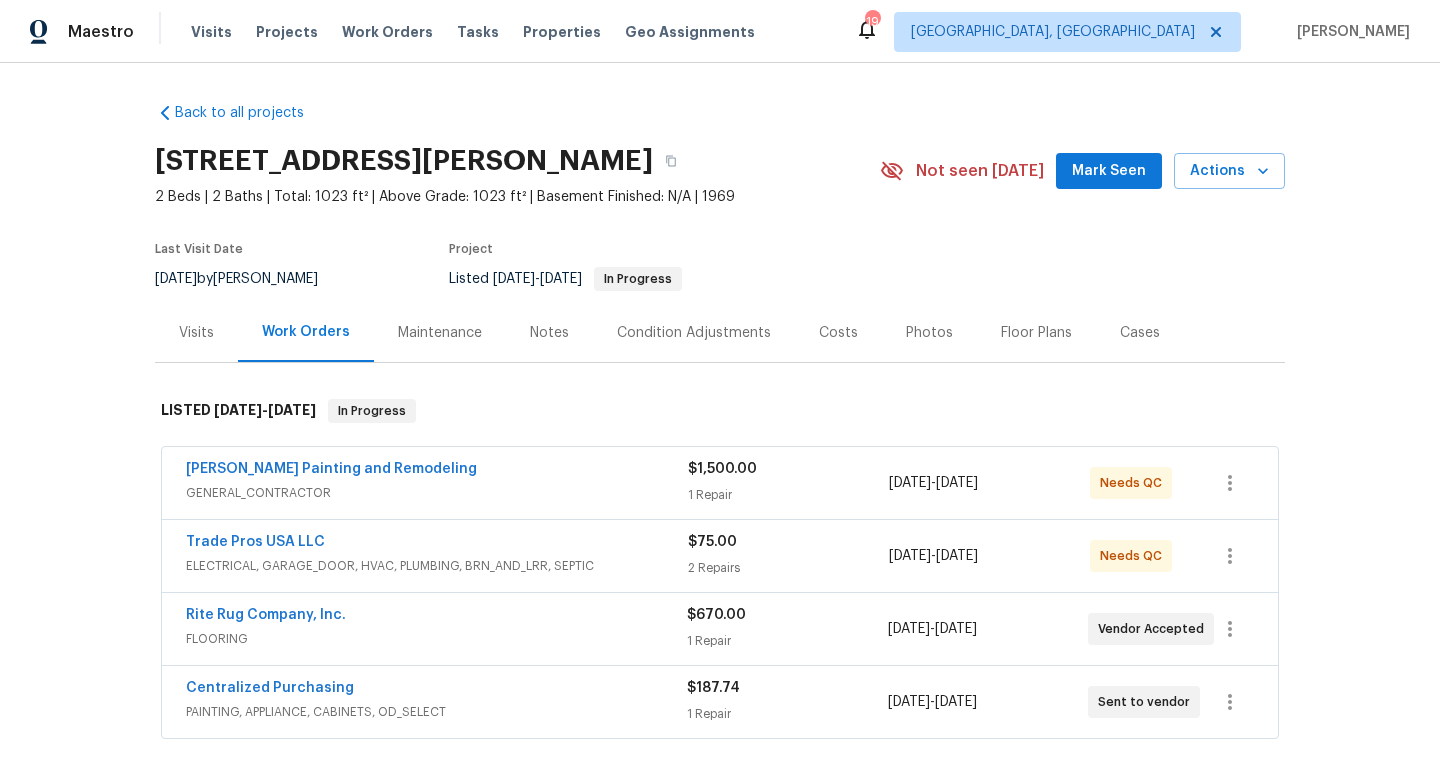 scroll, scrollTop: 227, scrollLeft: 0, axis: vertical 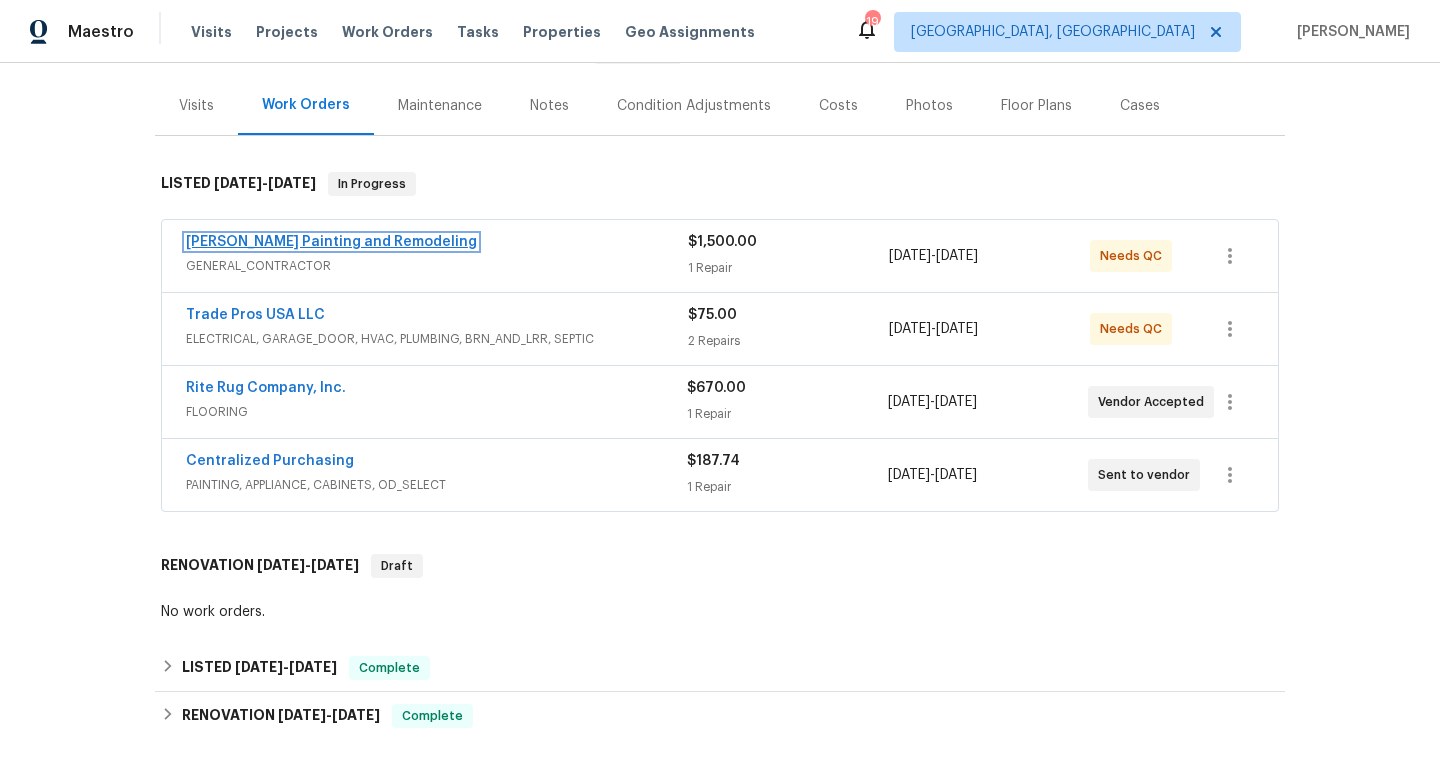 click on "[PERSON_NAME] Painting and Remodeling" at bounding box center [331, 242] 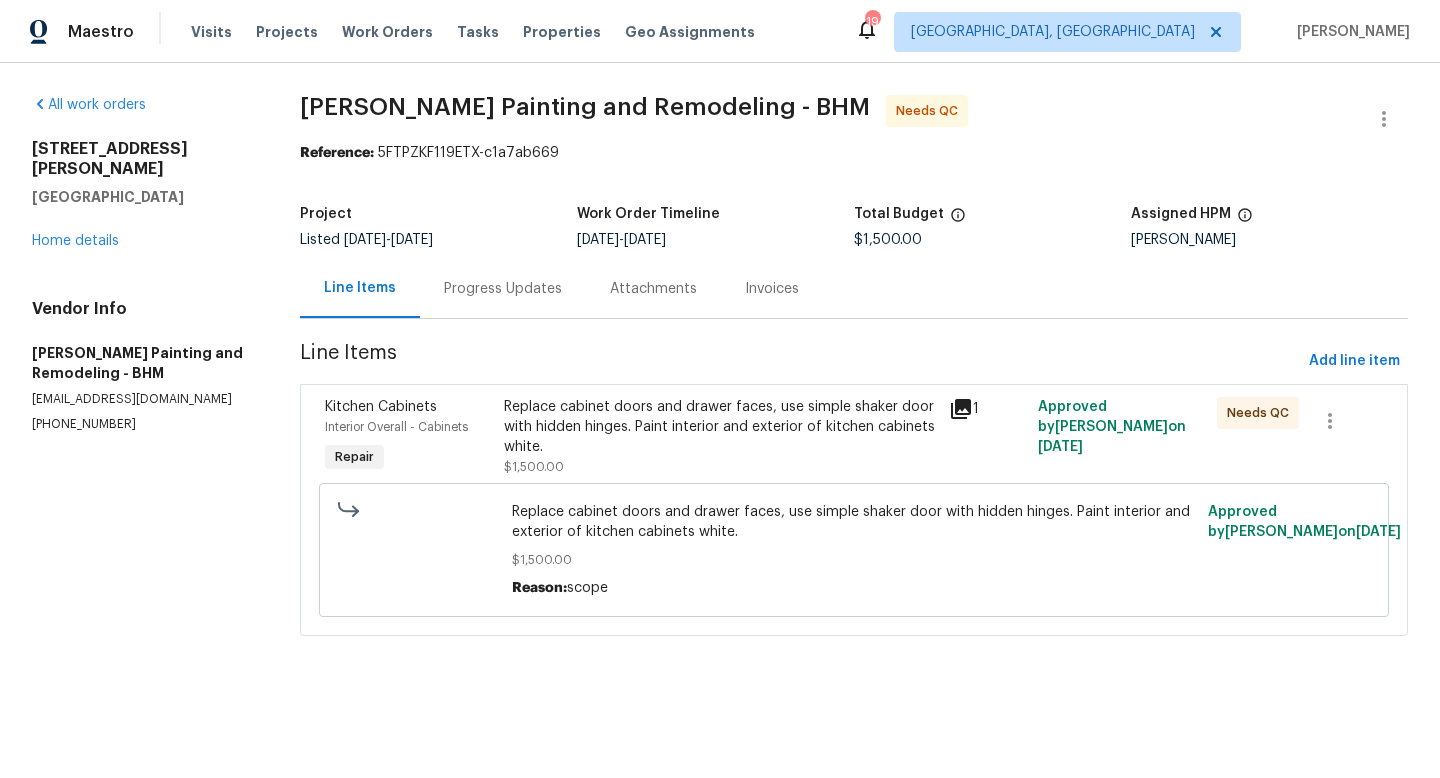 click on "Replace cabinet doors and drawer faces, use simple shaker door with hidden hinges. Paint interior and exterior of kitchen cabinets white." at bounding box center (721, 427) 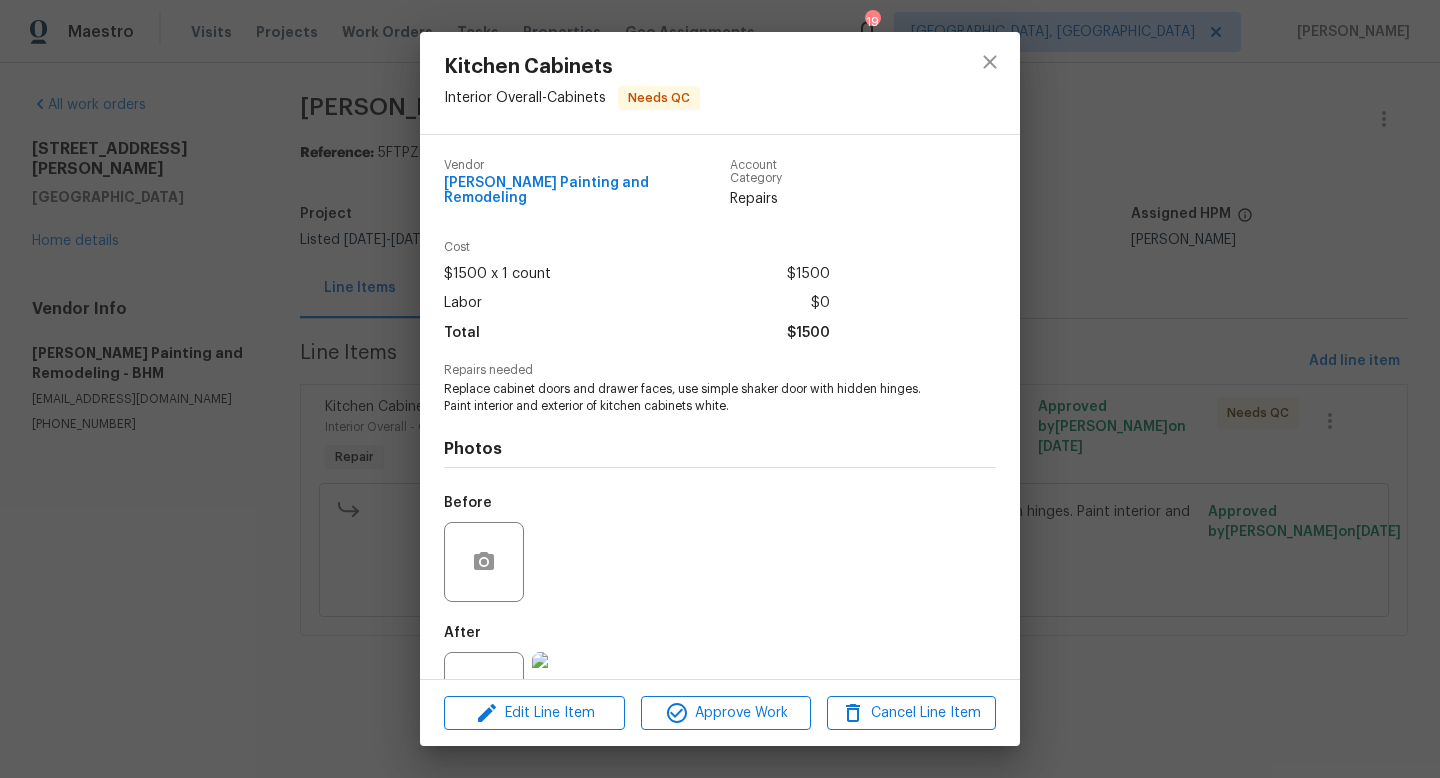 scroll, scrollTop: 60, scrollLeft: 0, axis: vertical 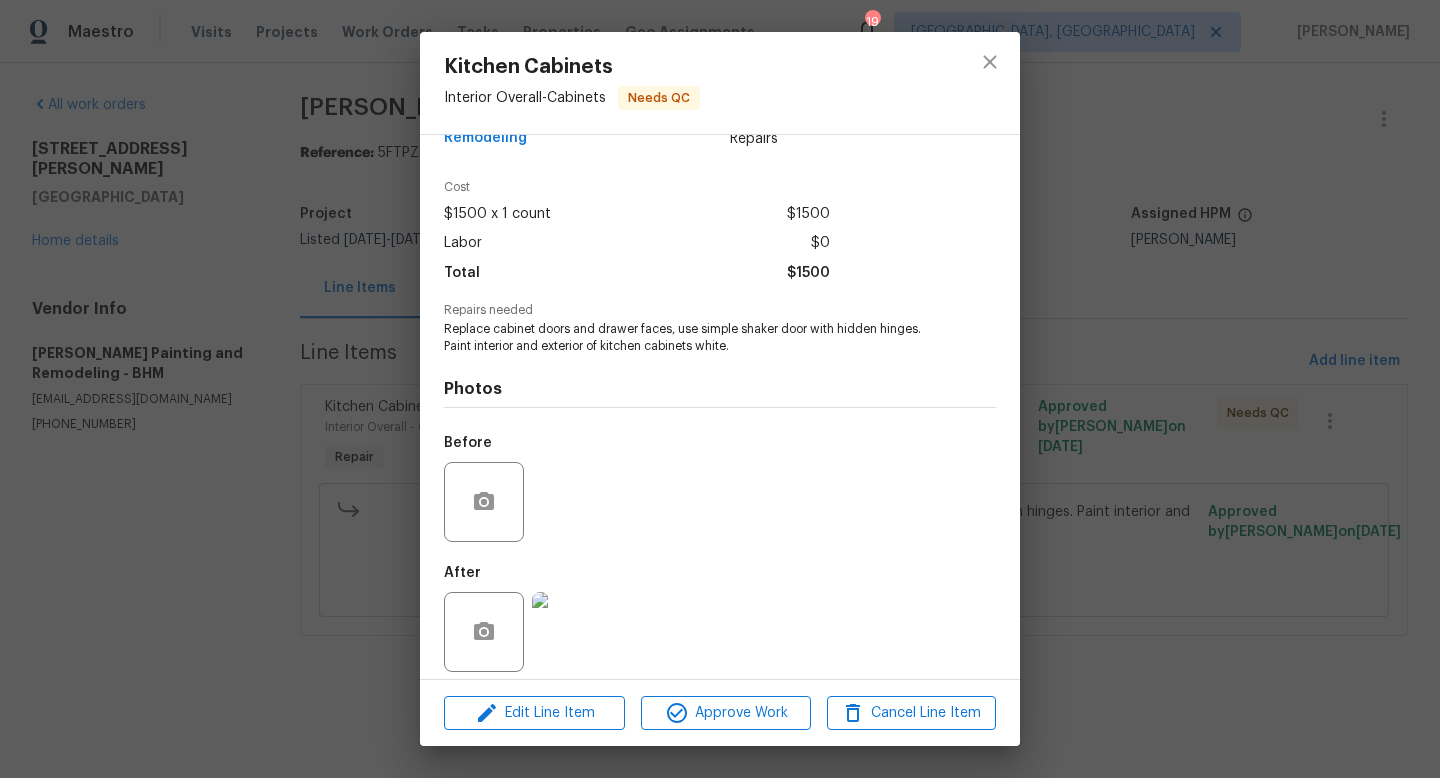 click at bounding box center [572, 632] 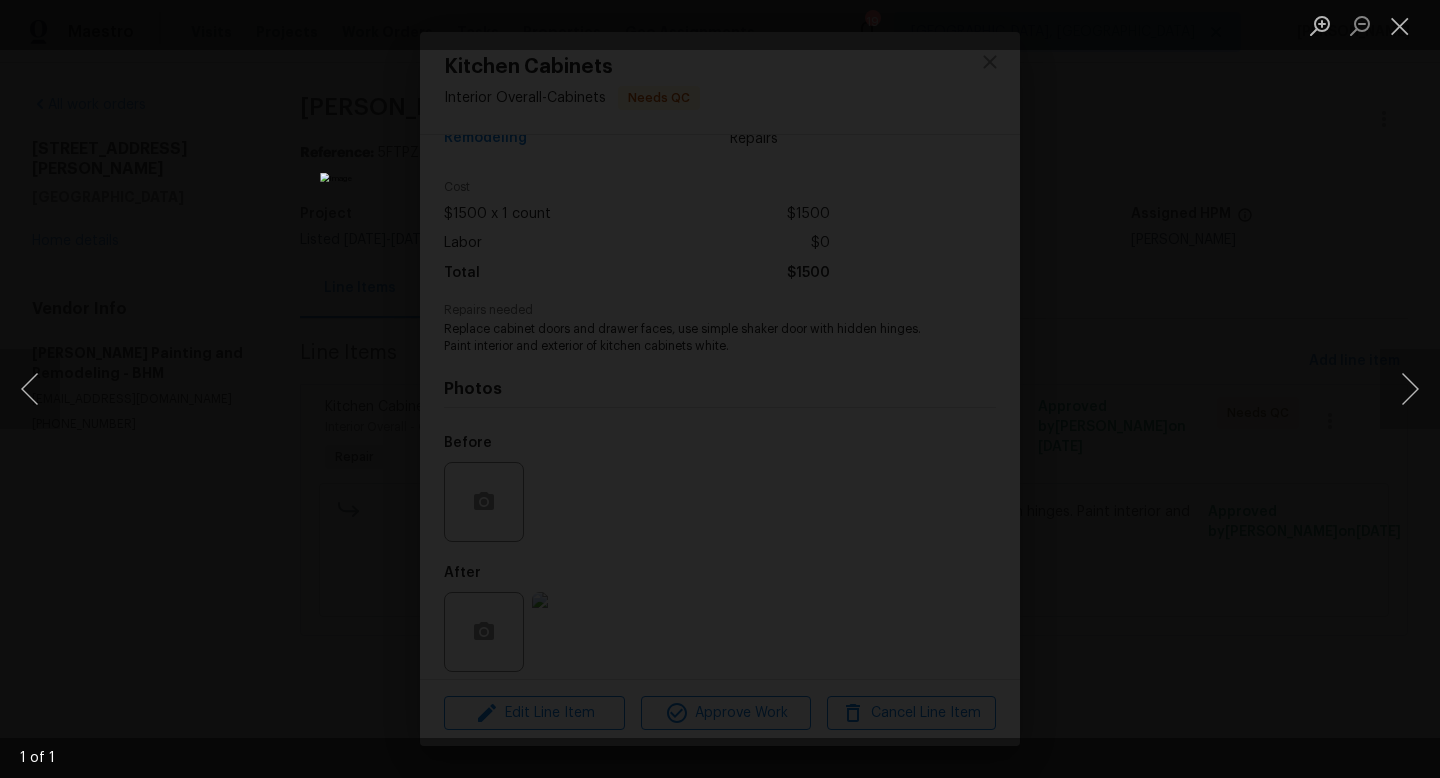 click at bounding box center [720, 389] 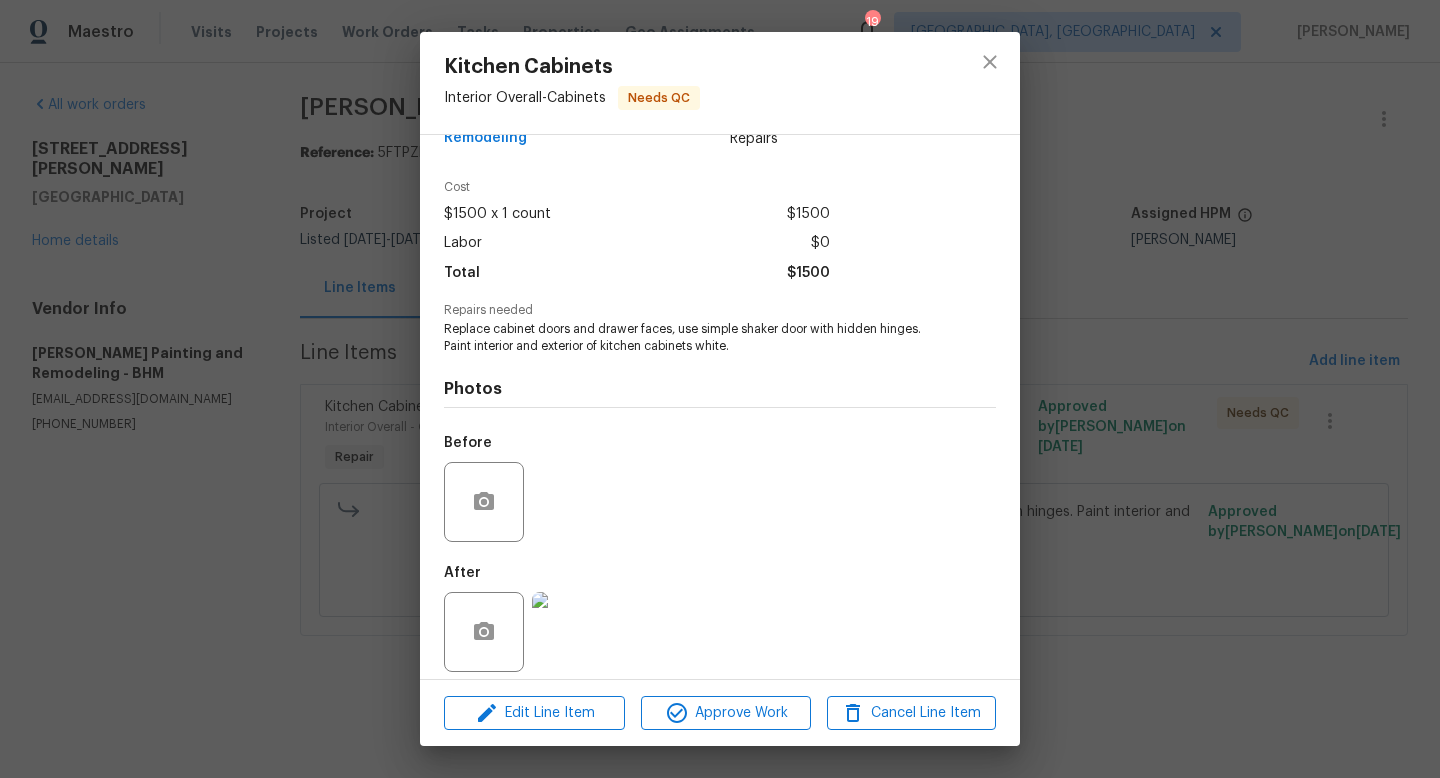 click at bounding box center (572, 632) 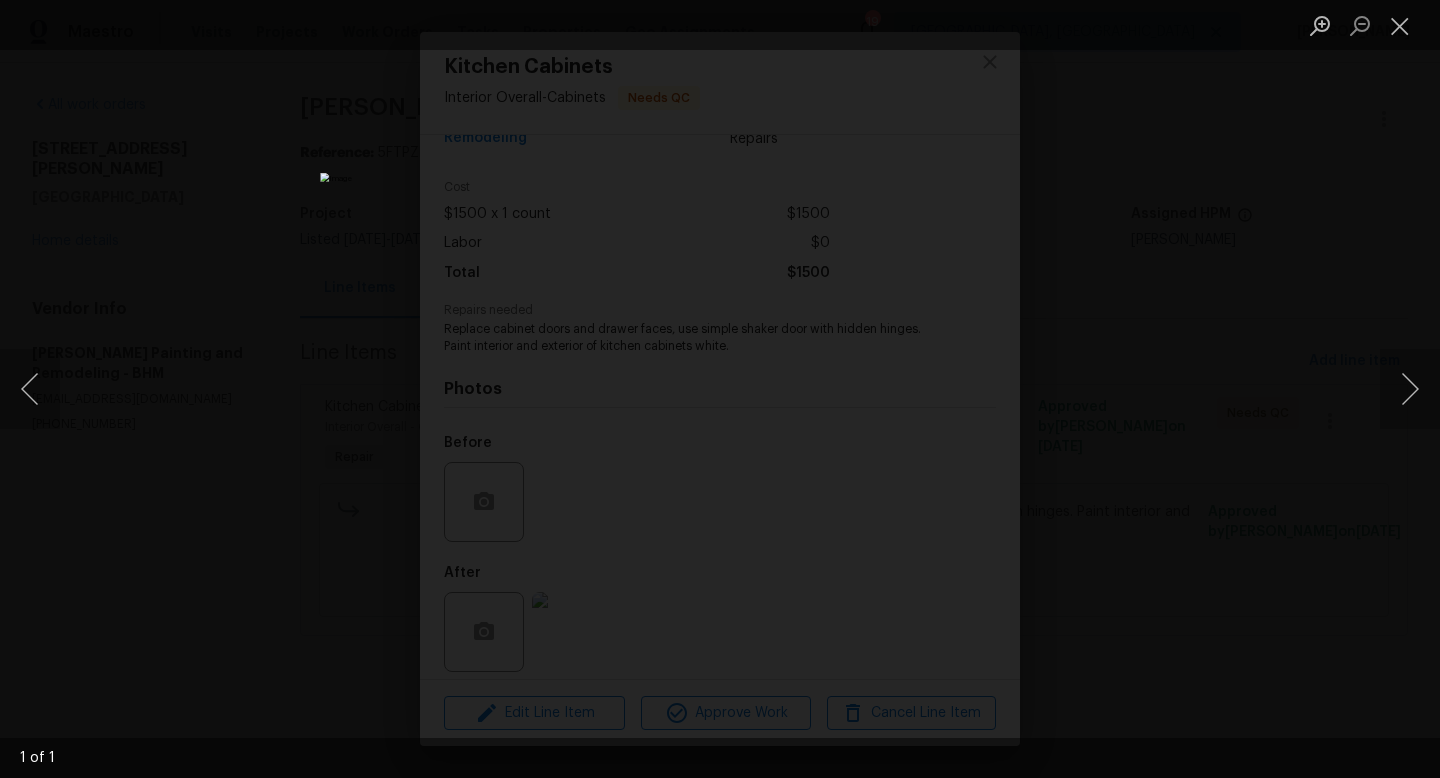 click at bounding box center (720, 389) 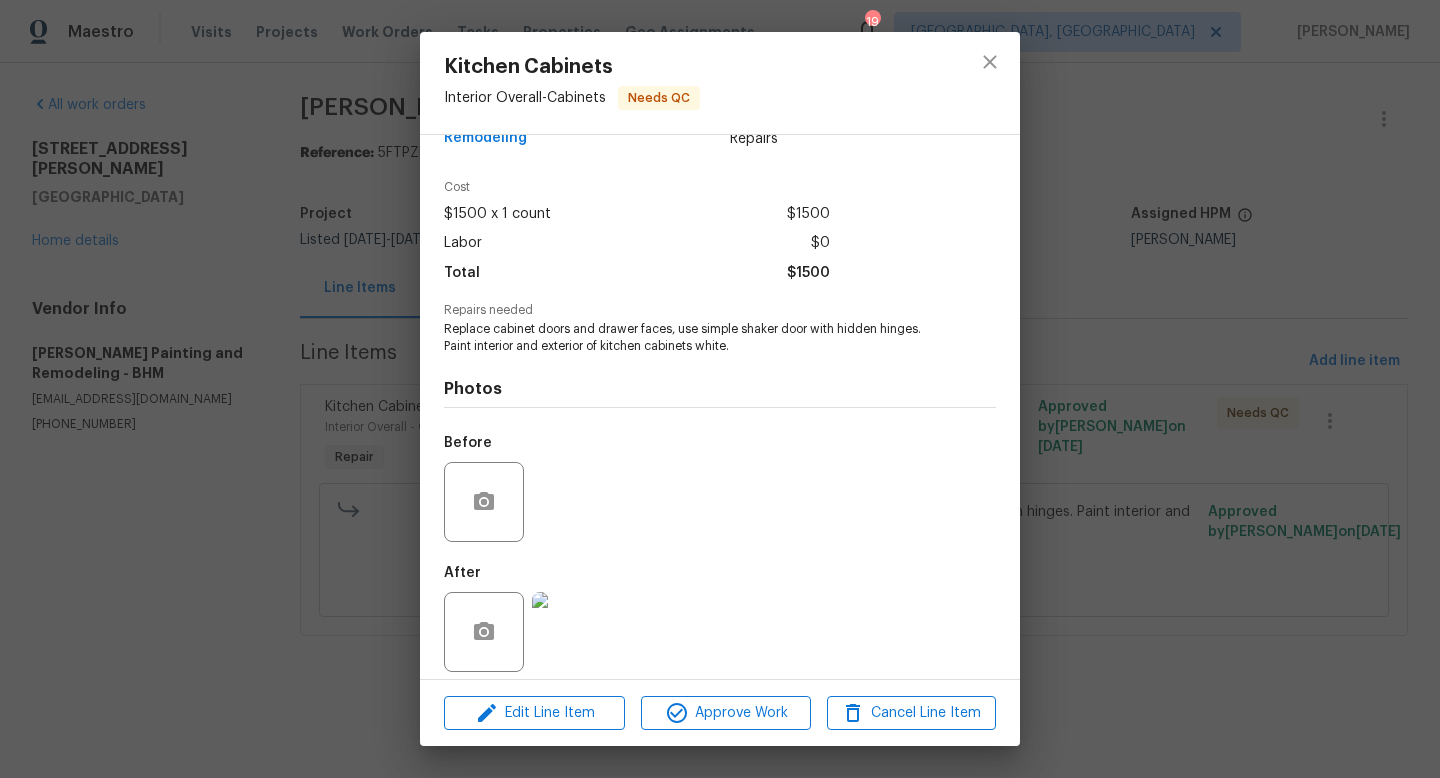 click at bounding box center (572, 632) 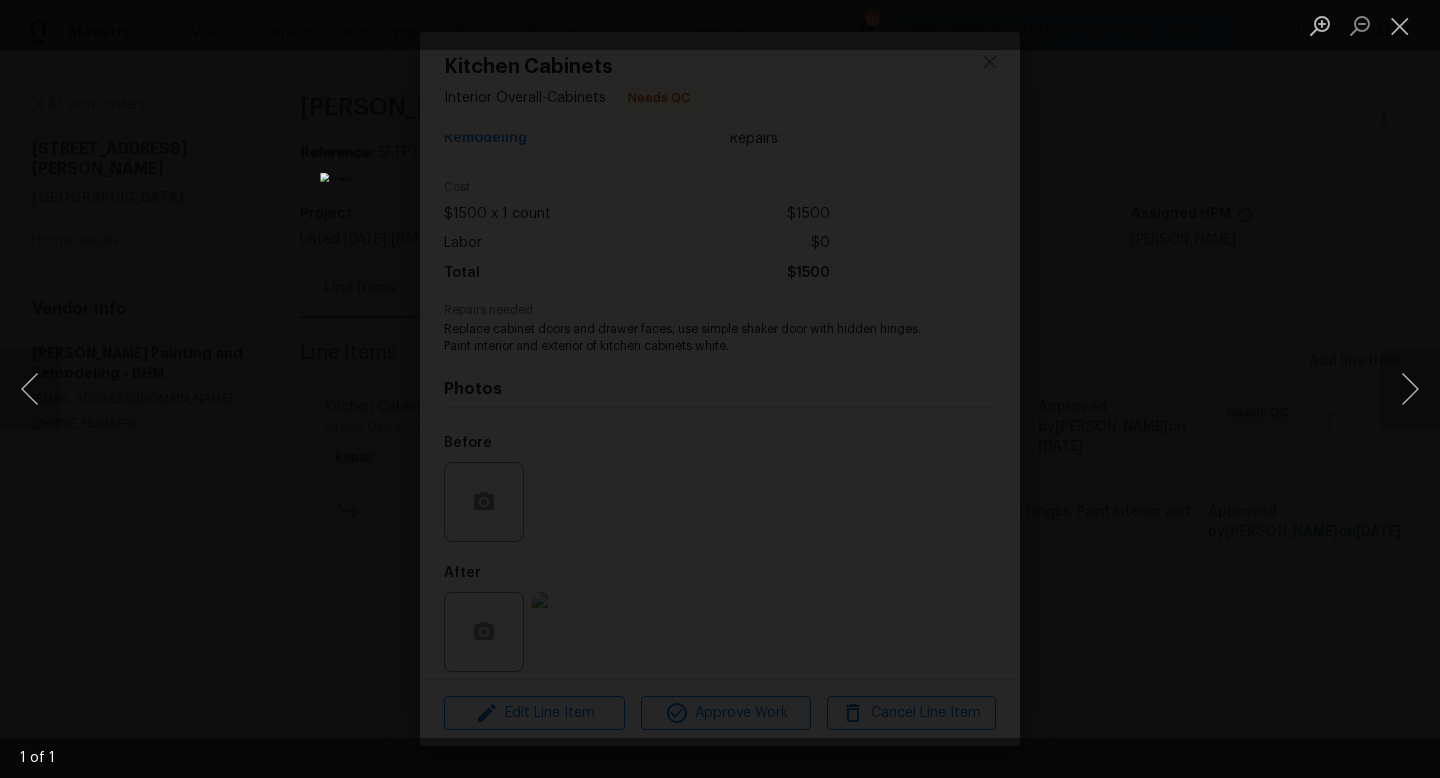 click at bounding box center (720, 389) 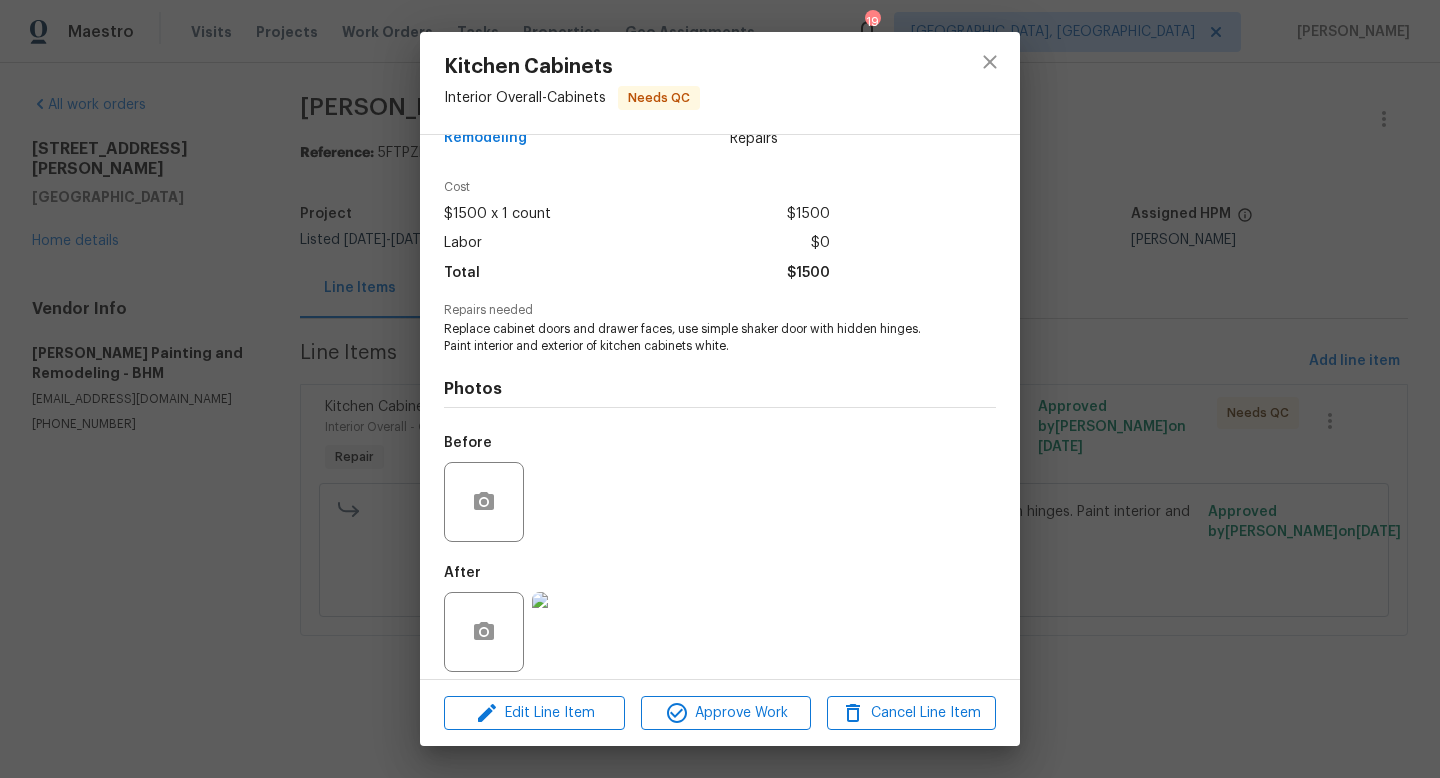 click at bounding box center [572, 632] 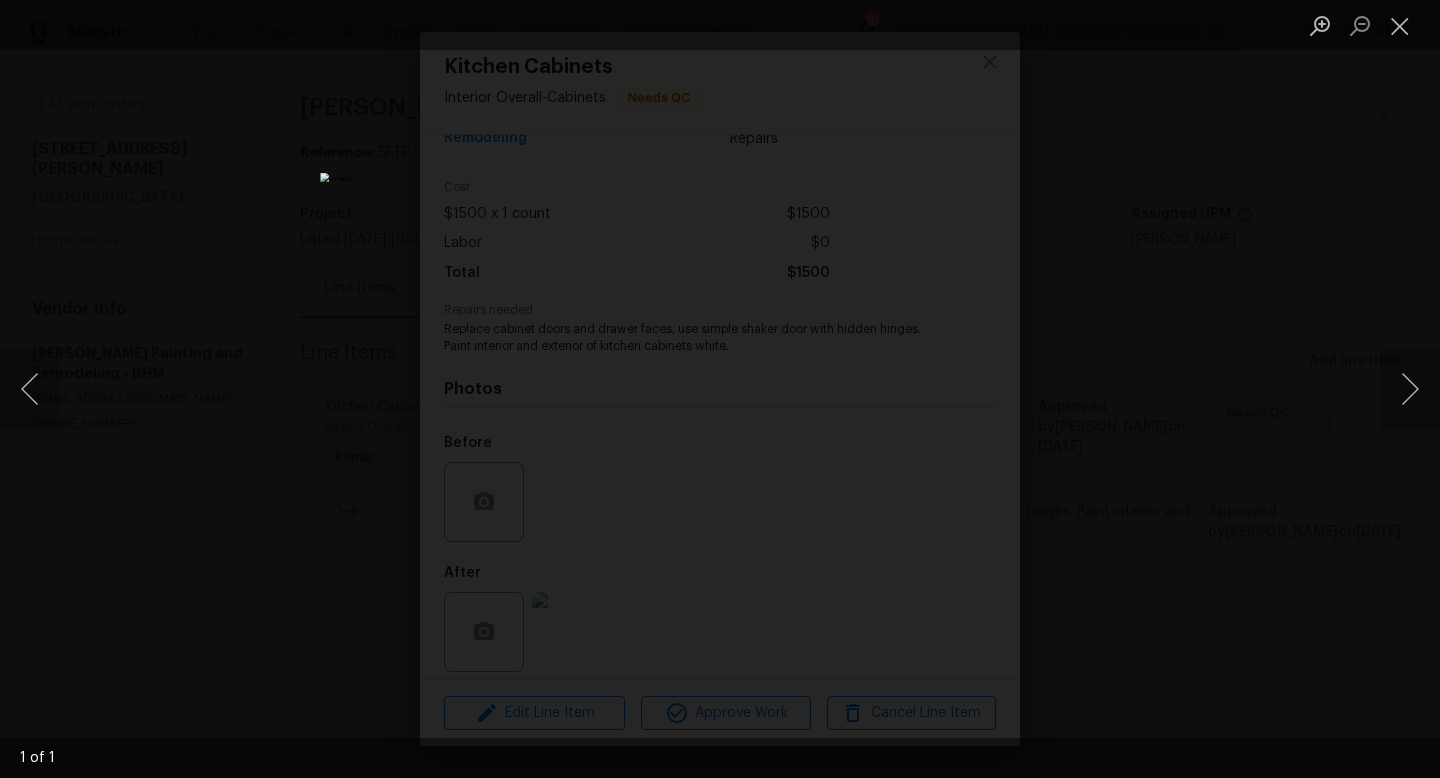 click at bounding box center [720, 389] 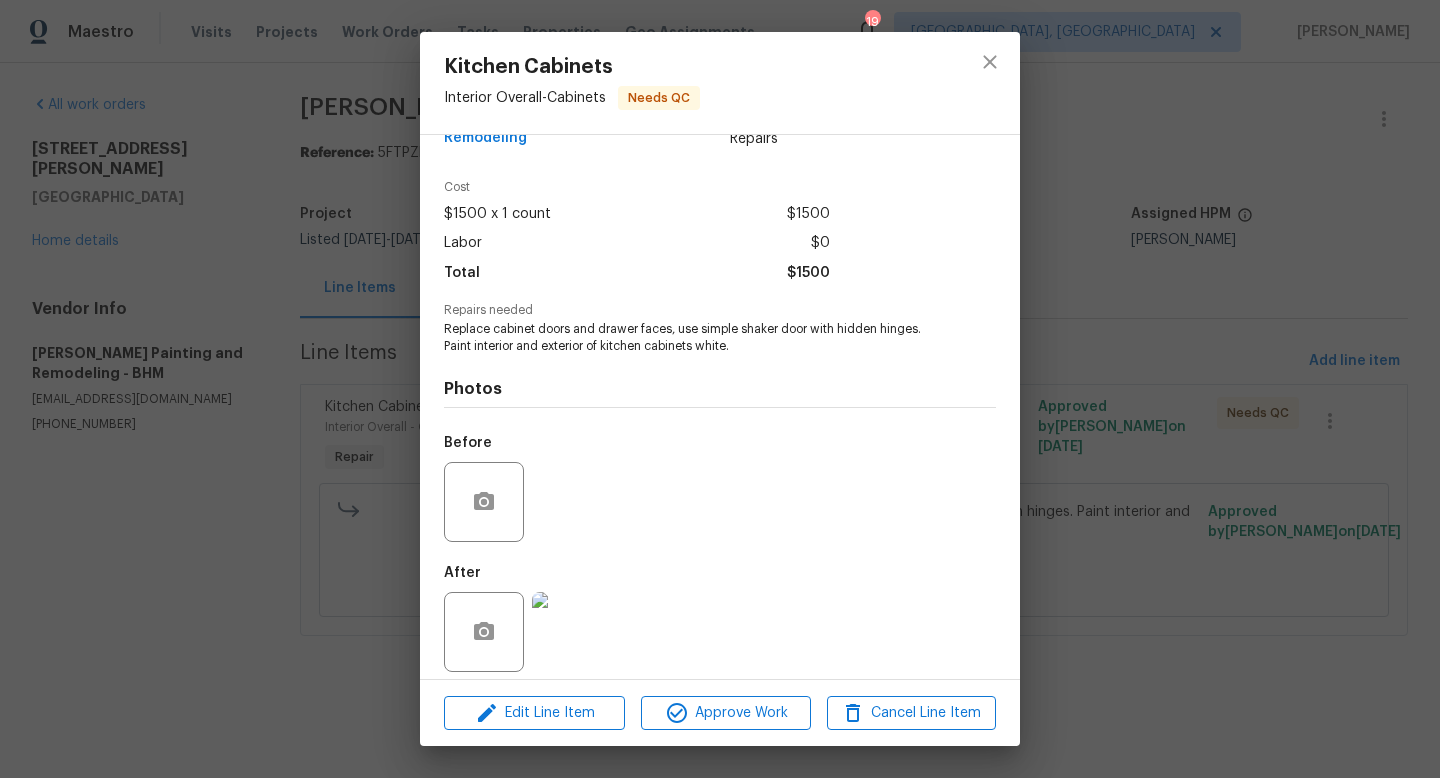 click on "Kitchen Cabinets Interior Overall  -  Cabinets Needs QC Vendor [PERSON_NAME] Painting and Remodeling Account Category Repairs Cost $1500 x 1 count $1500 Labor $0 Total $1500 Repairs needed Replace cabinet doors and drawer faces, use simple shaker door with hidden hinges. Paint interior and exterior of kitchen cabinets white. Photos Before After  Edit Line Item  Approve Work  Cancel Line Item" at bounding box center [720, 389] 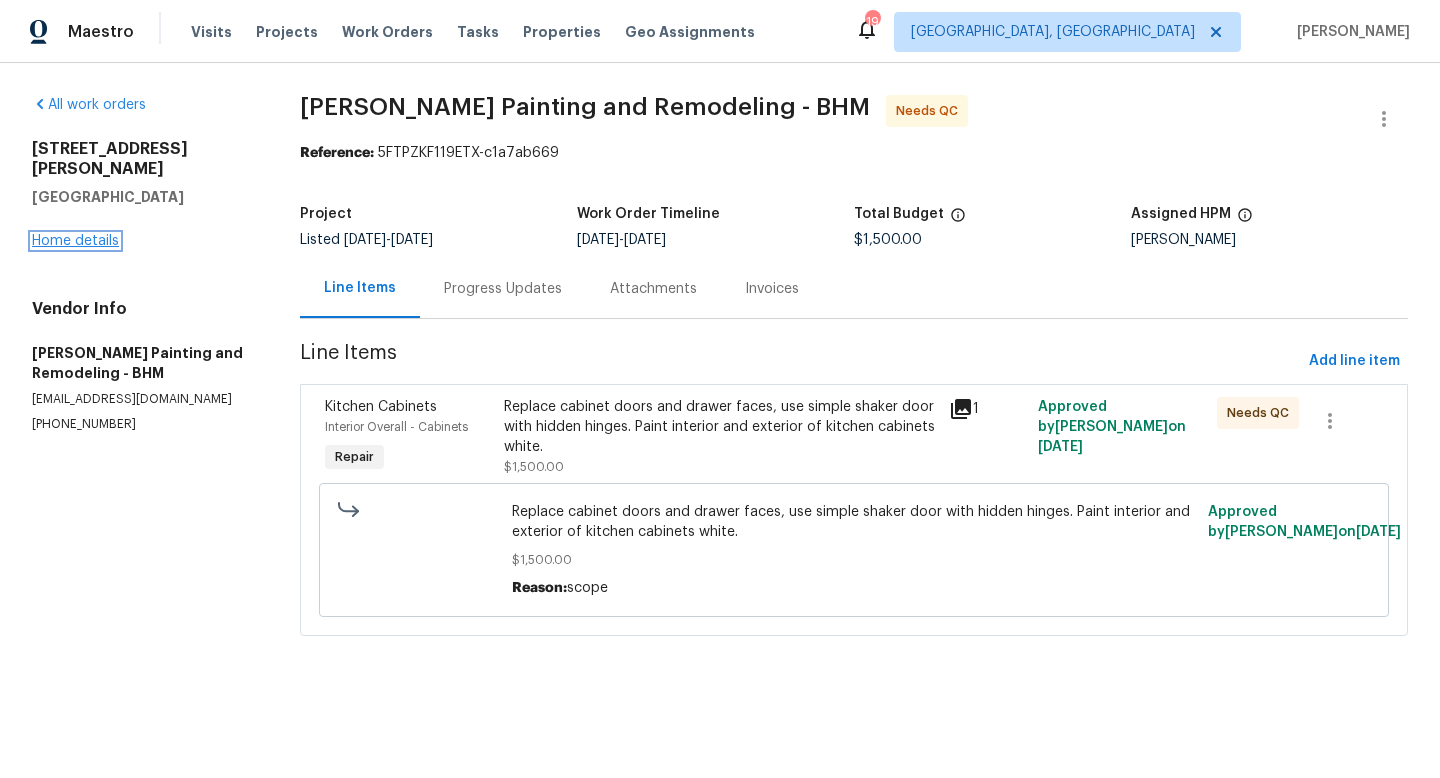 click on "Home details" at bounding box center [75, 241] 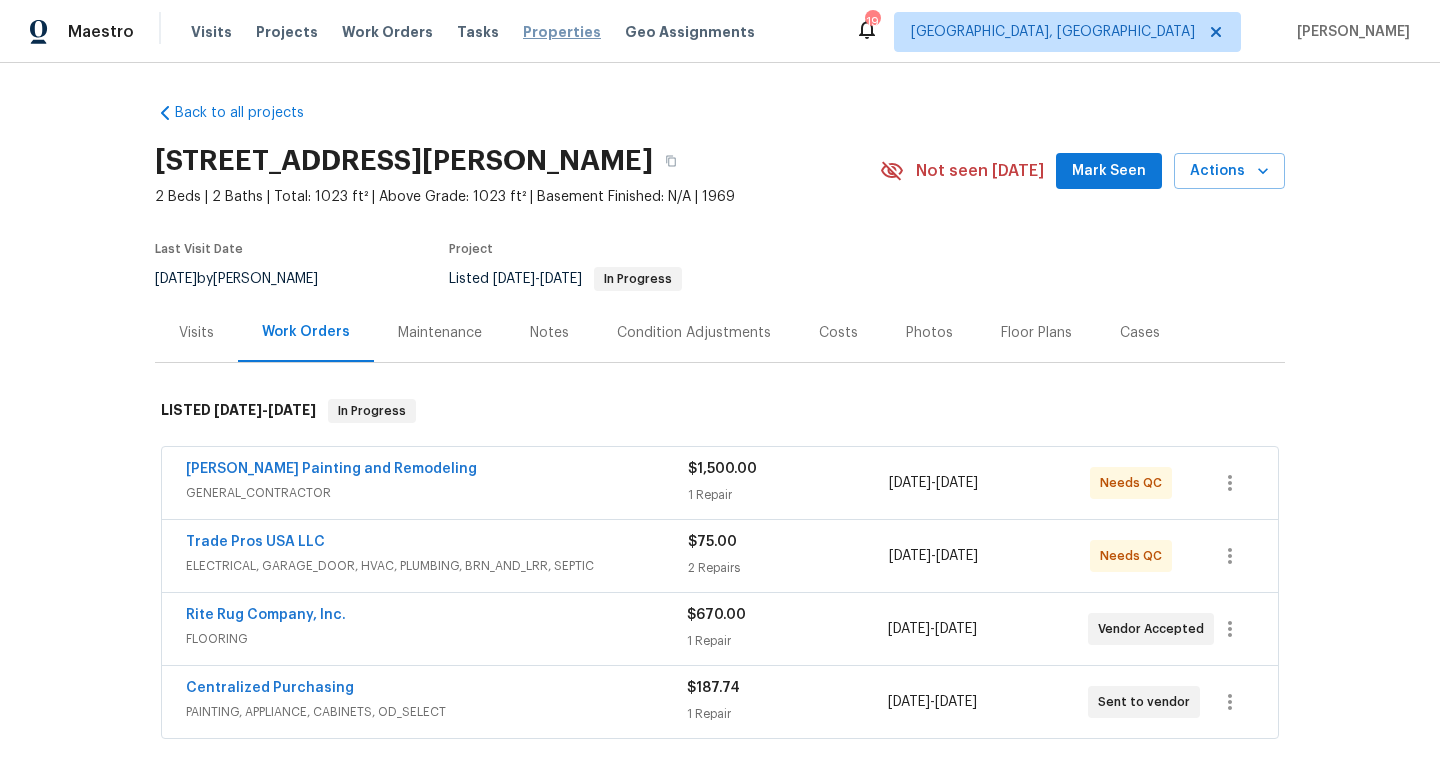 click on "Properties" at bounding box center (562, 32) 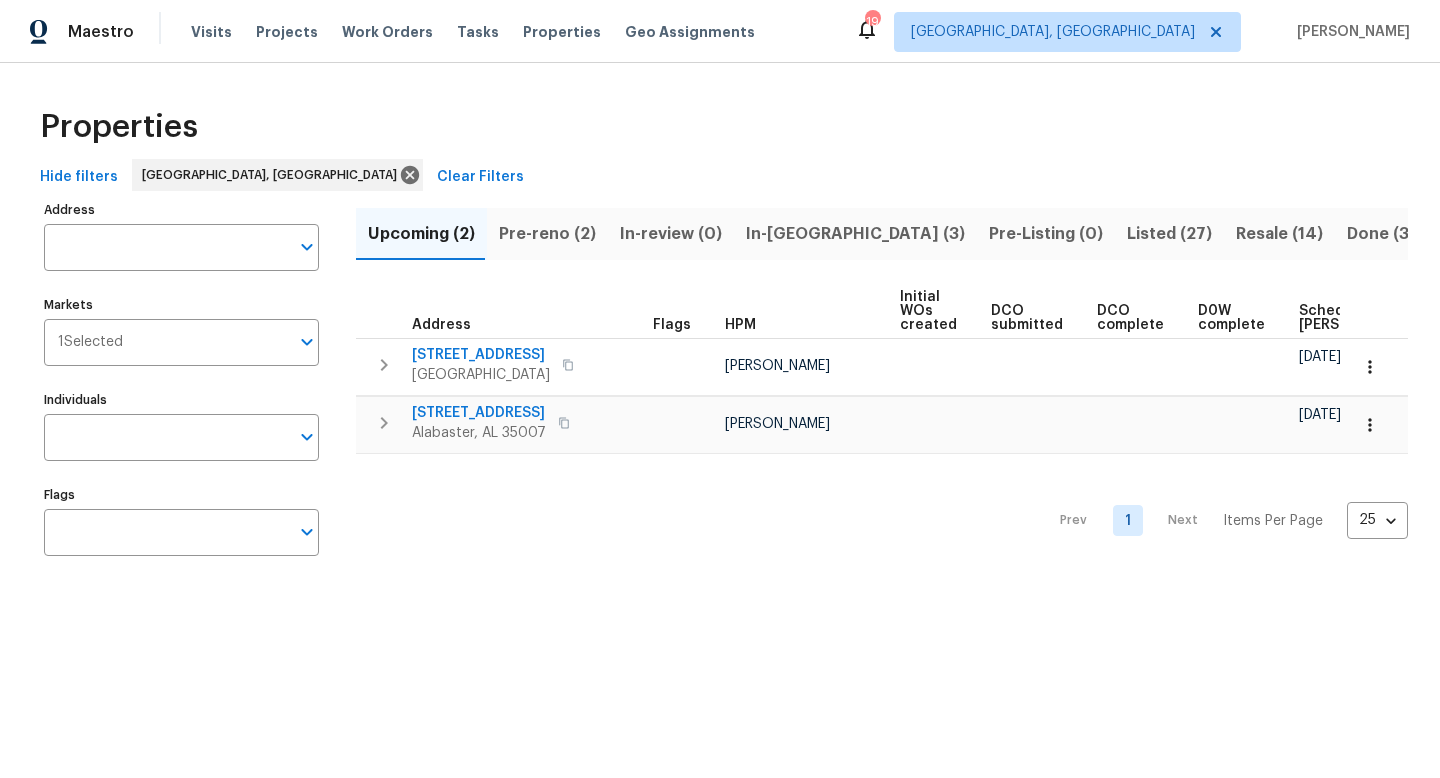 click on "Resale (14)" at bounding box center (1279, 234) 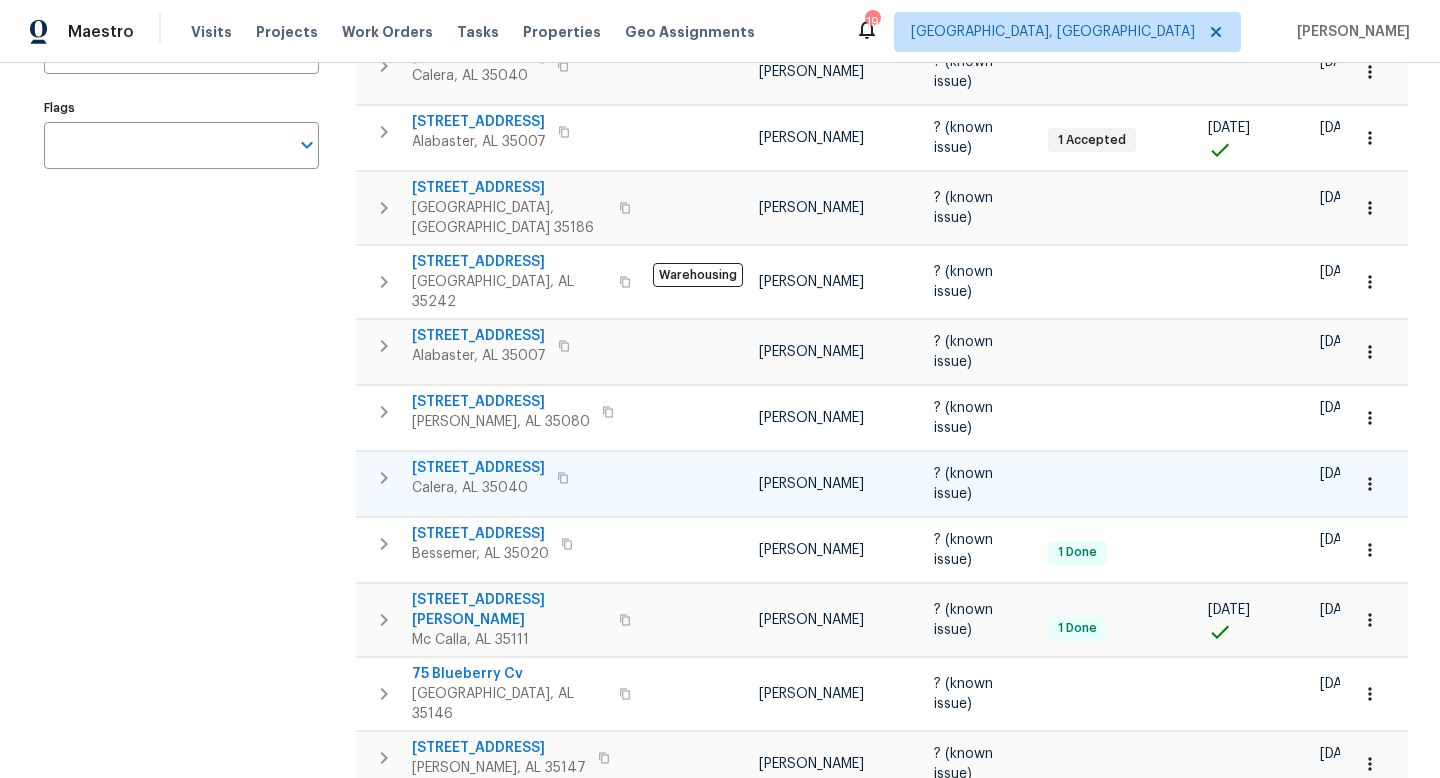 scroll, scrollTop: 371, scrollLeft: 0, axis: vertical 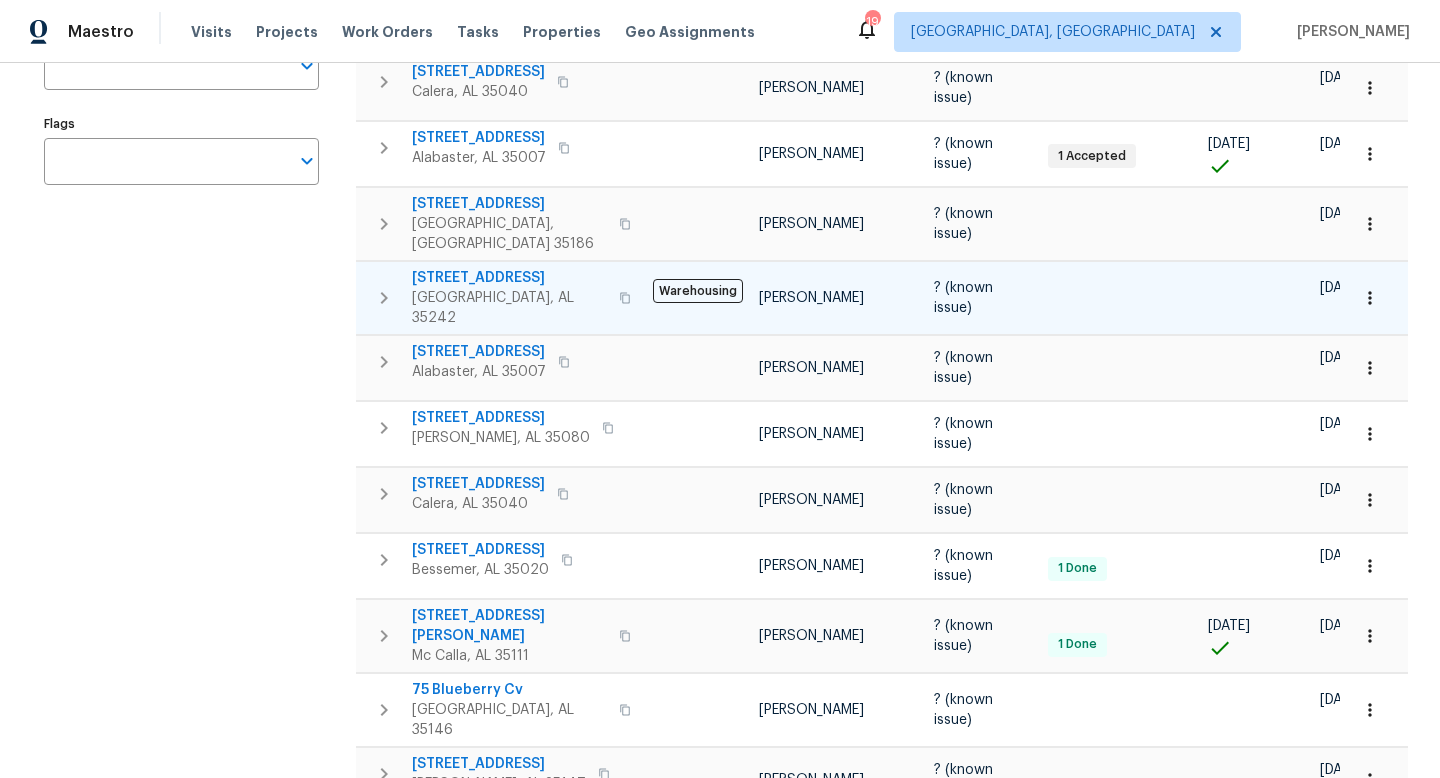 click on "[STREET_ADDRESS]" at bounding box center (509, 278) 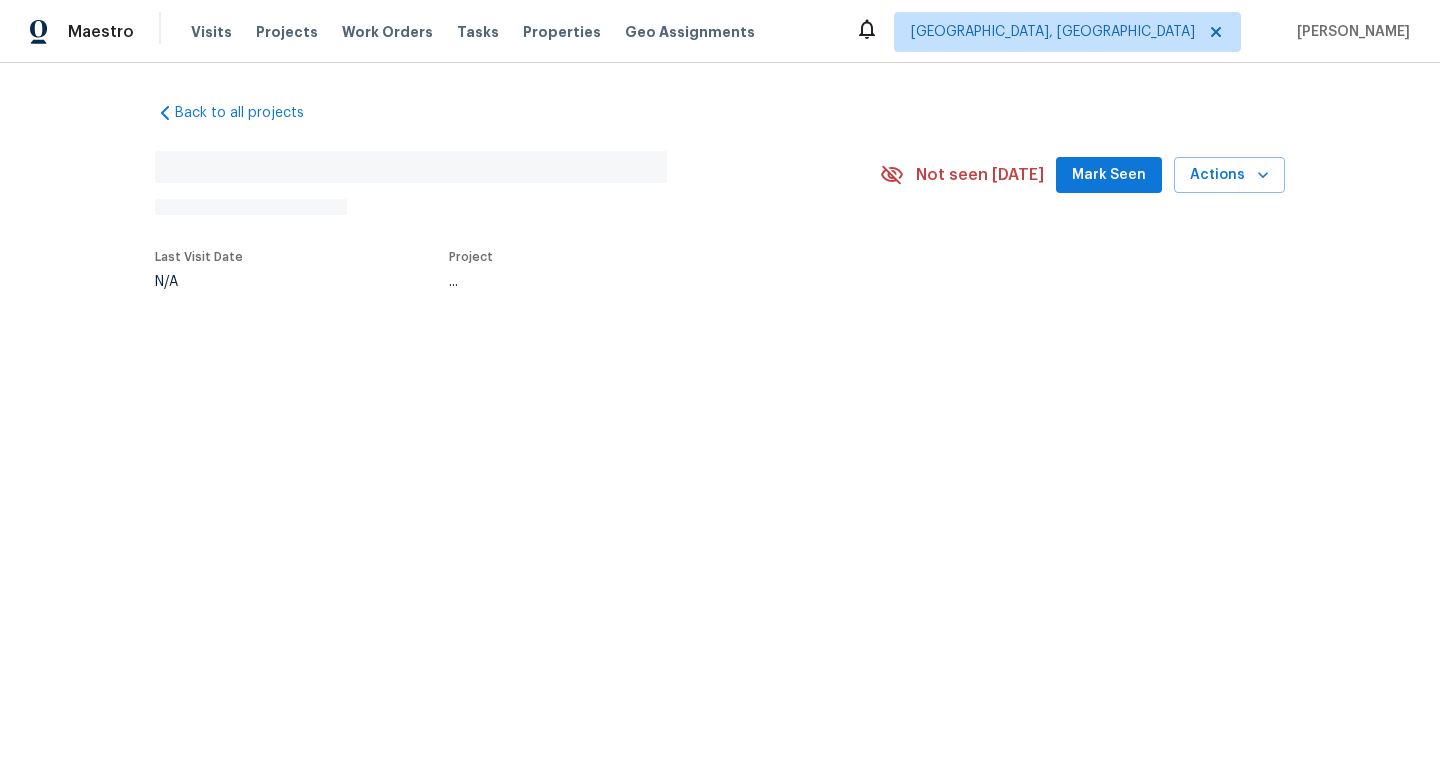 scroll, scrollTop: 0, scrollLeft: 0, axis: both 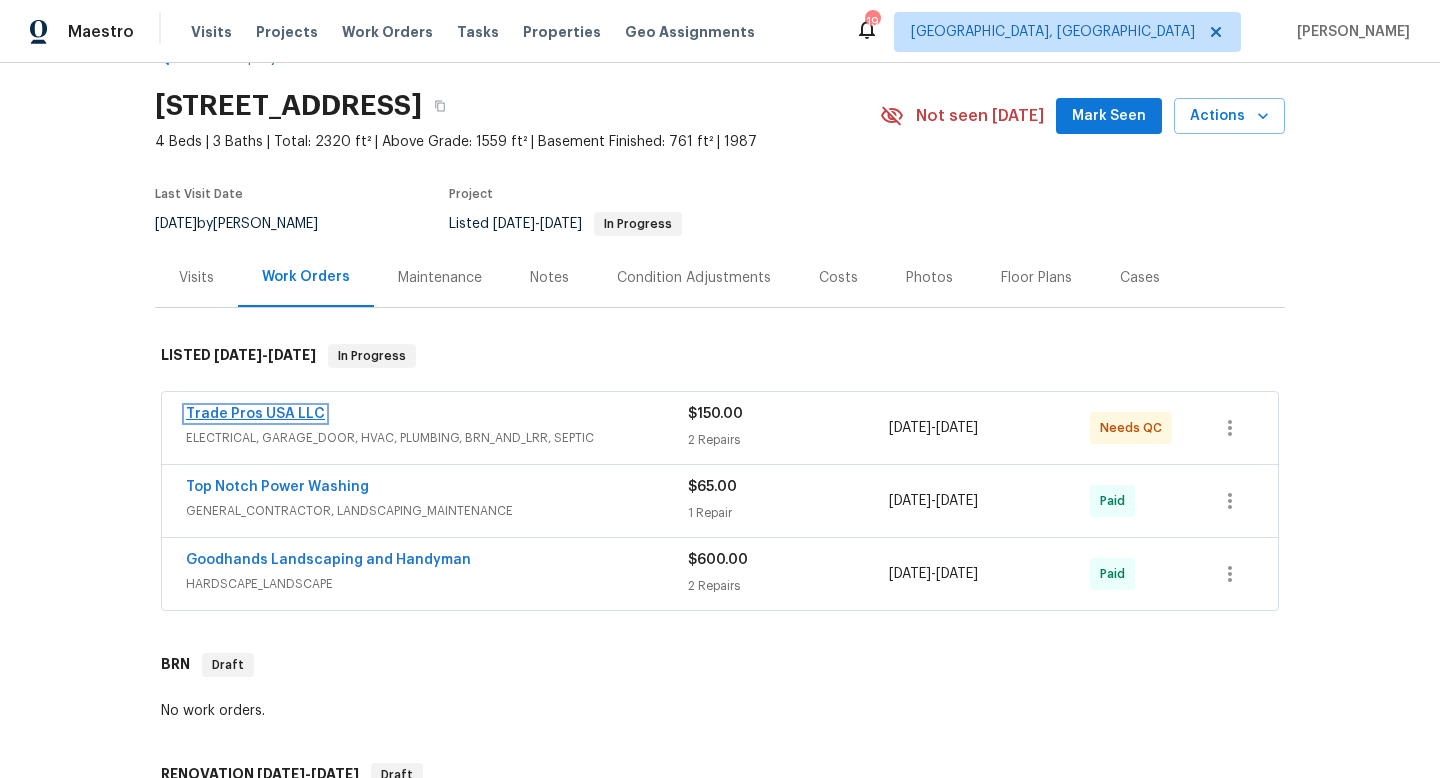 click on "Trade Pros USA LLC" at bounding box center [255, 414] 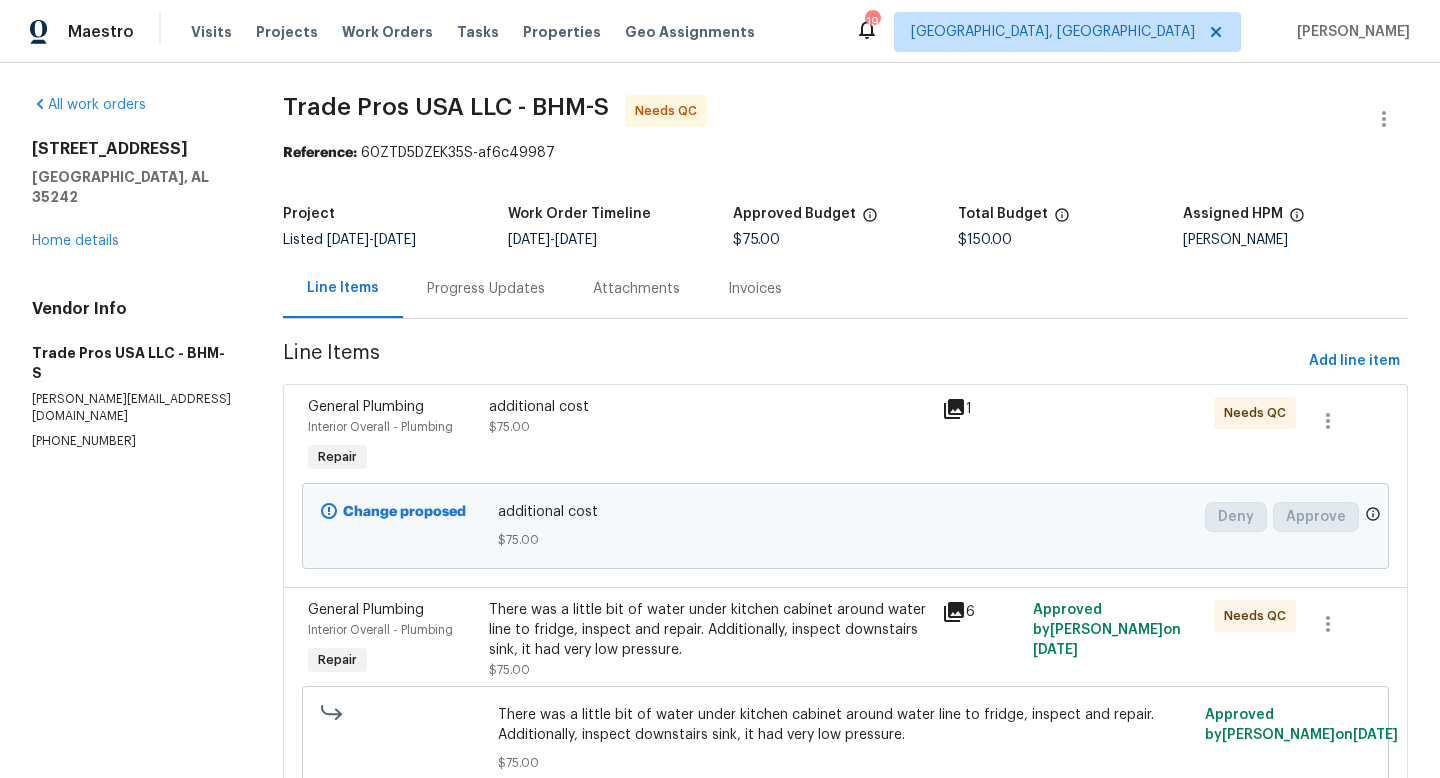 click on "Progress Updates" at bounding box center (486, 289) 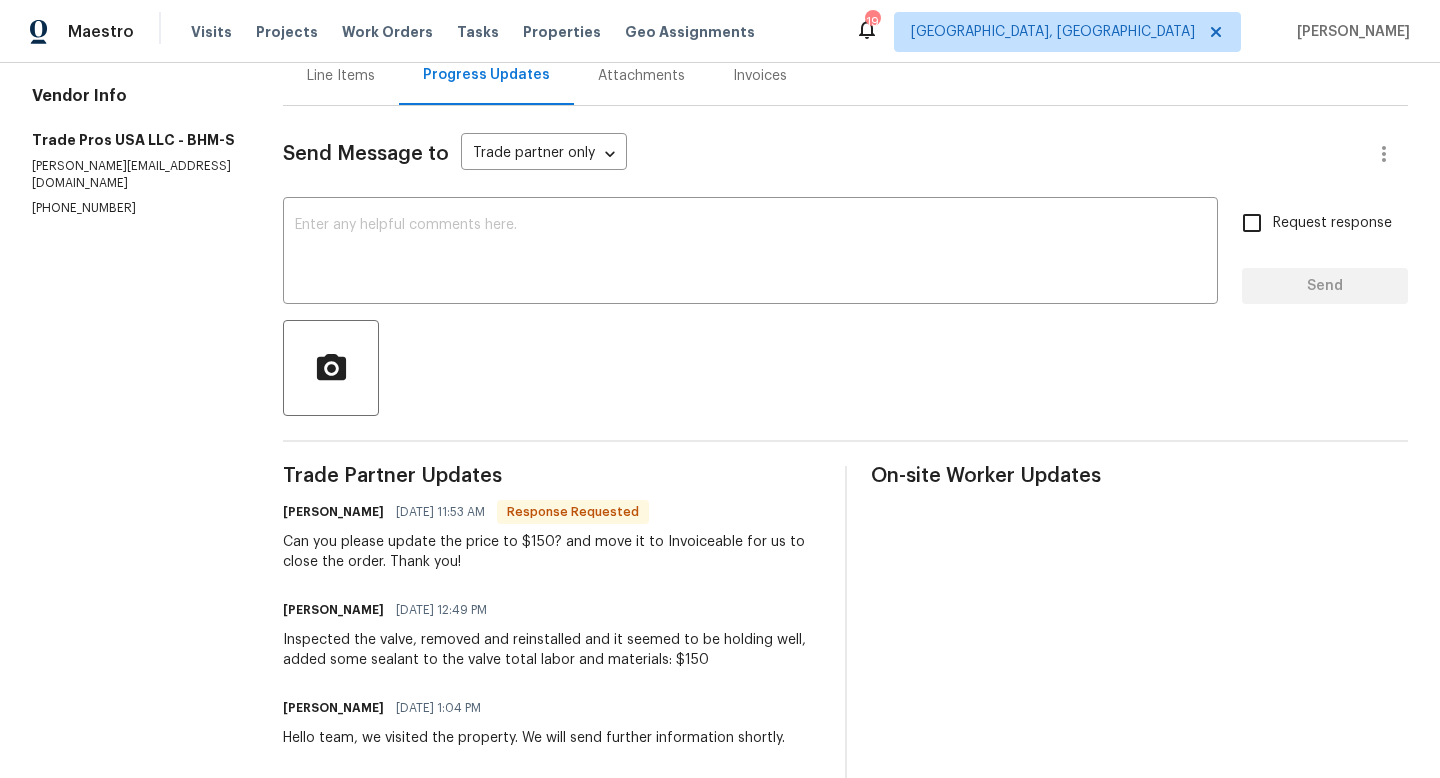 scroll, scrollTop: 0, scrollLeft: 0, axis: both 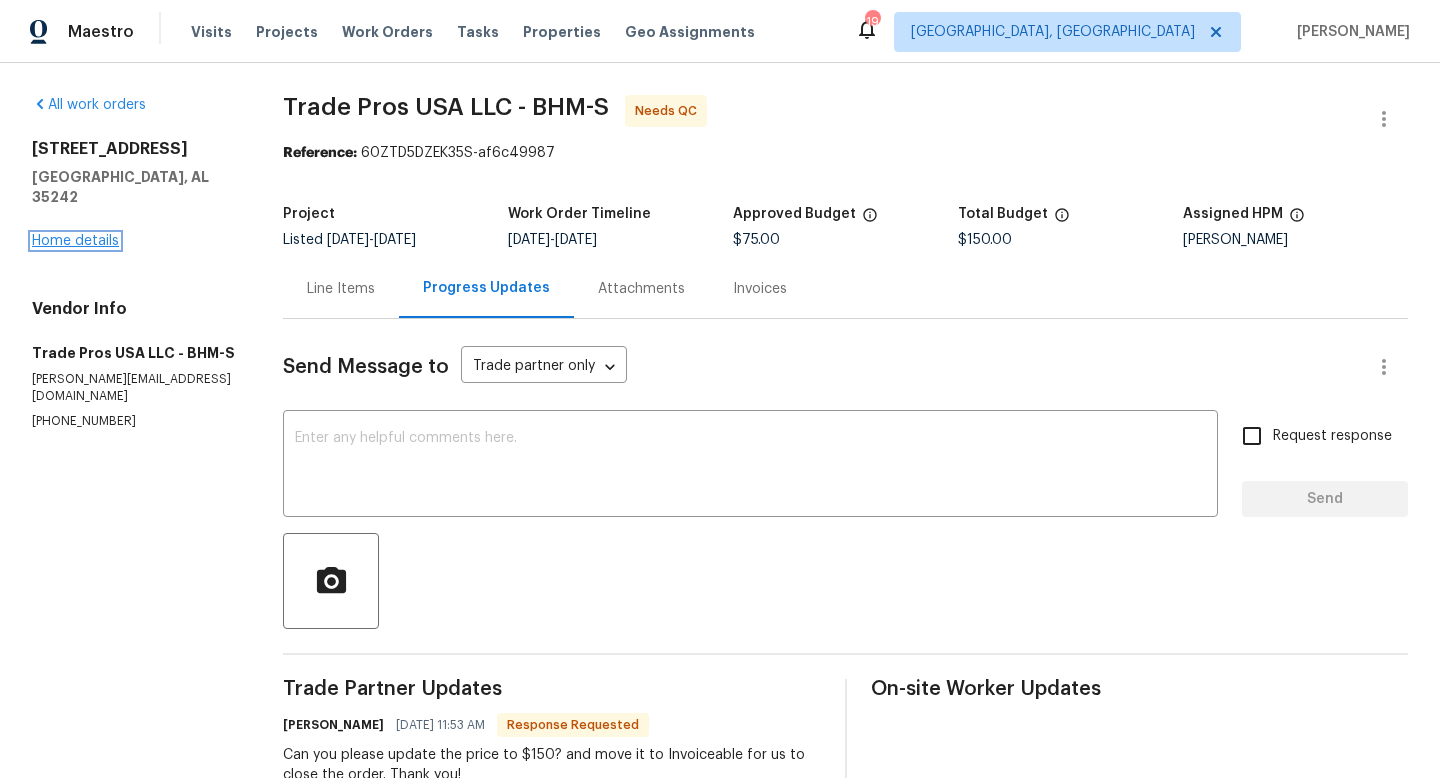 click on "Home details" at bounding box center [75, 241] 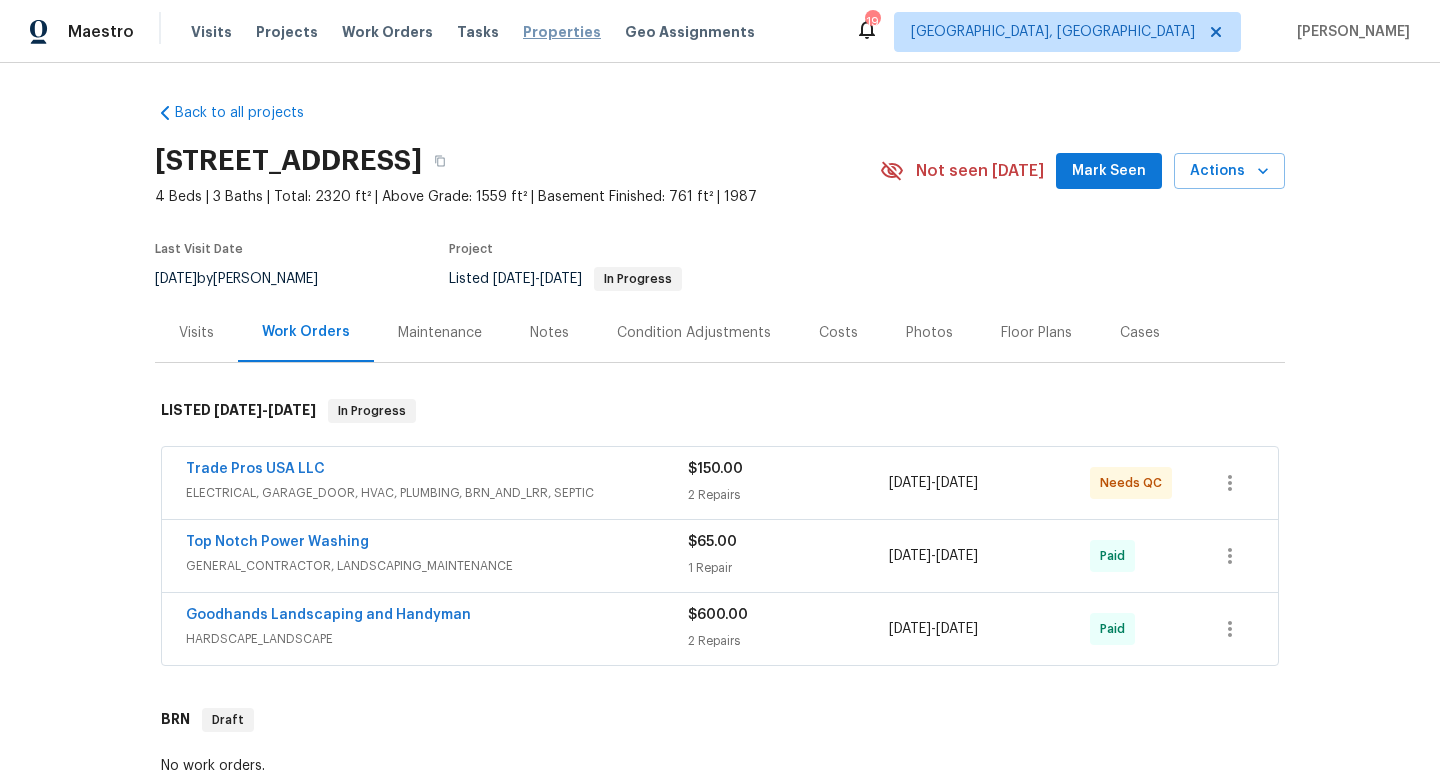 click on "Properties" at bounding box center [562, 32] 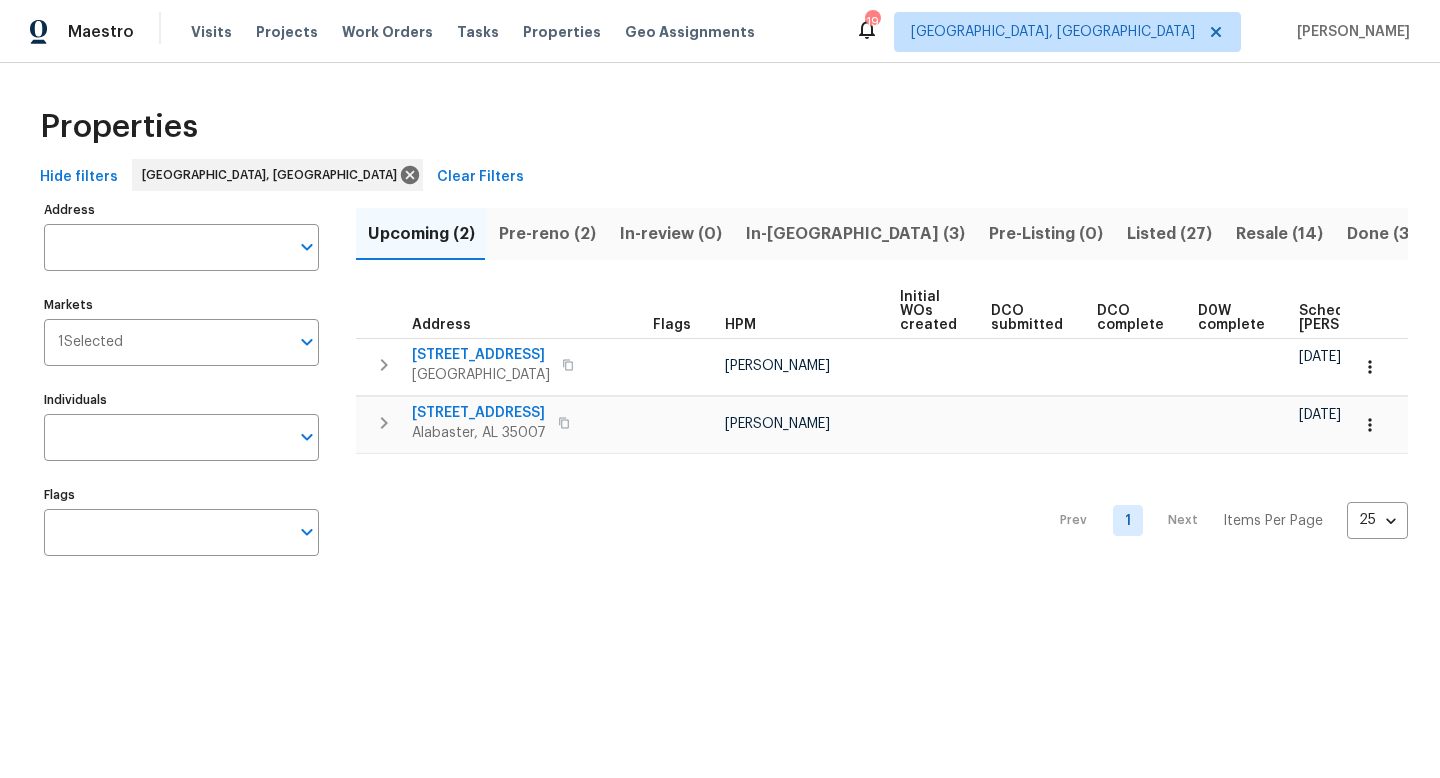 click on "Listed (27)" at bounding box center (1169, 234) 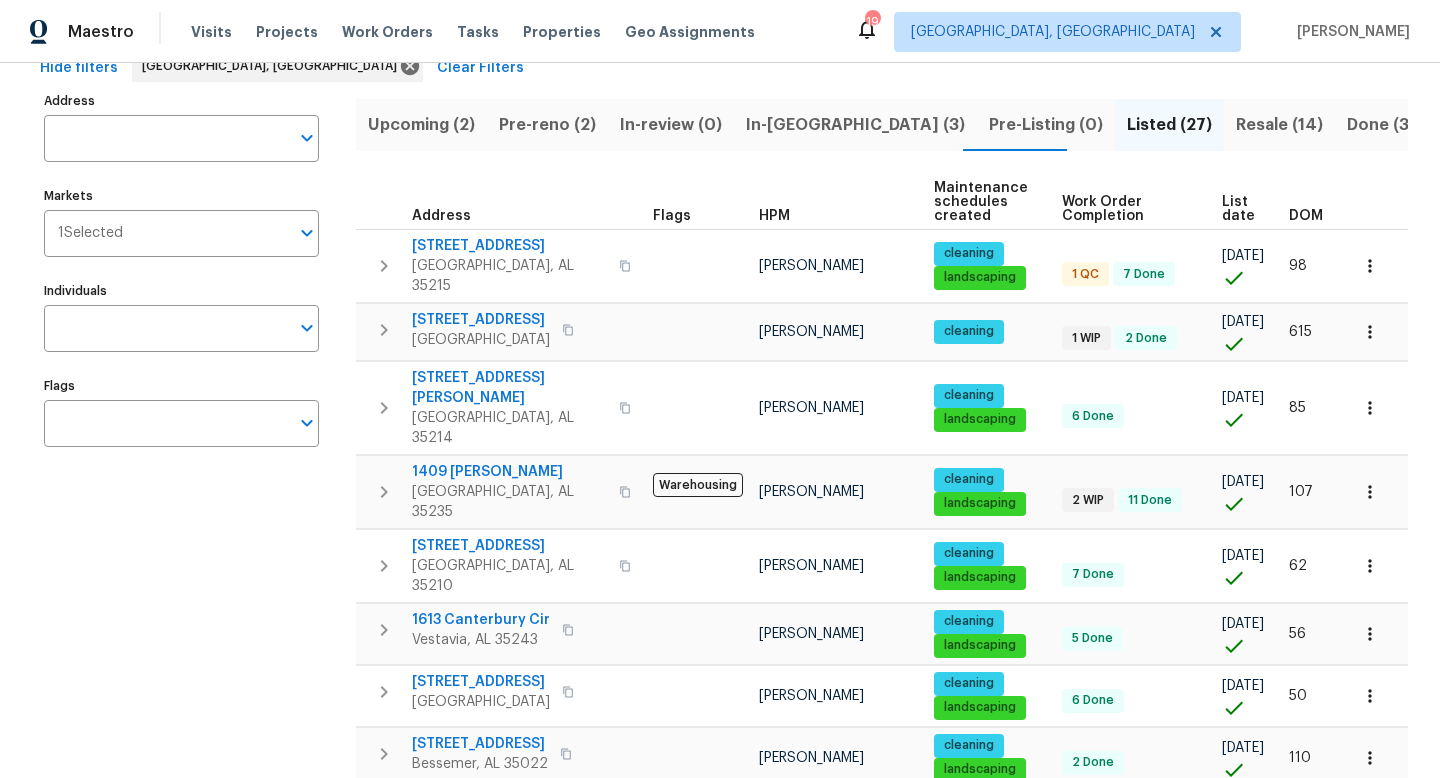 scroll, scrollTop: 111, scrollLeft: 0, axis: vertical 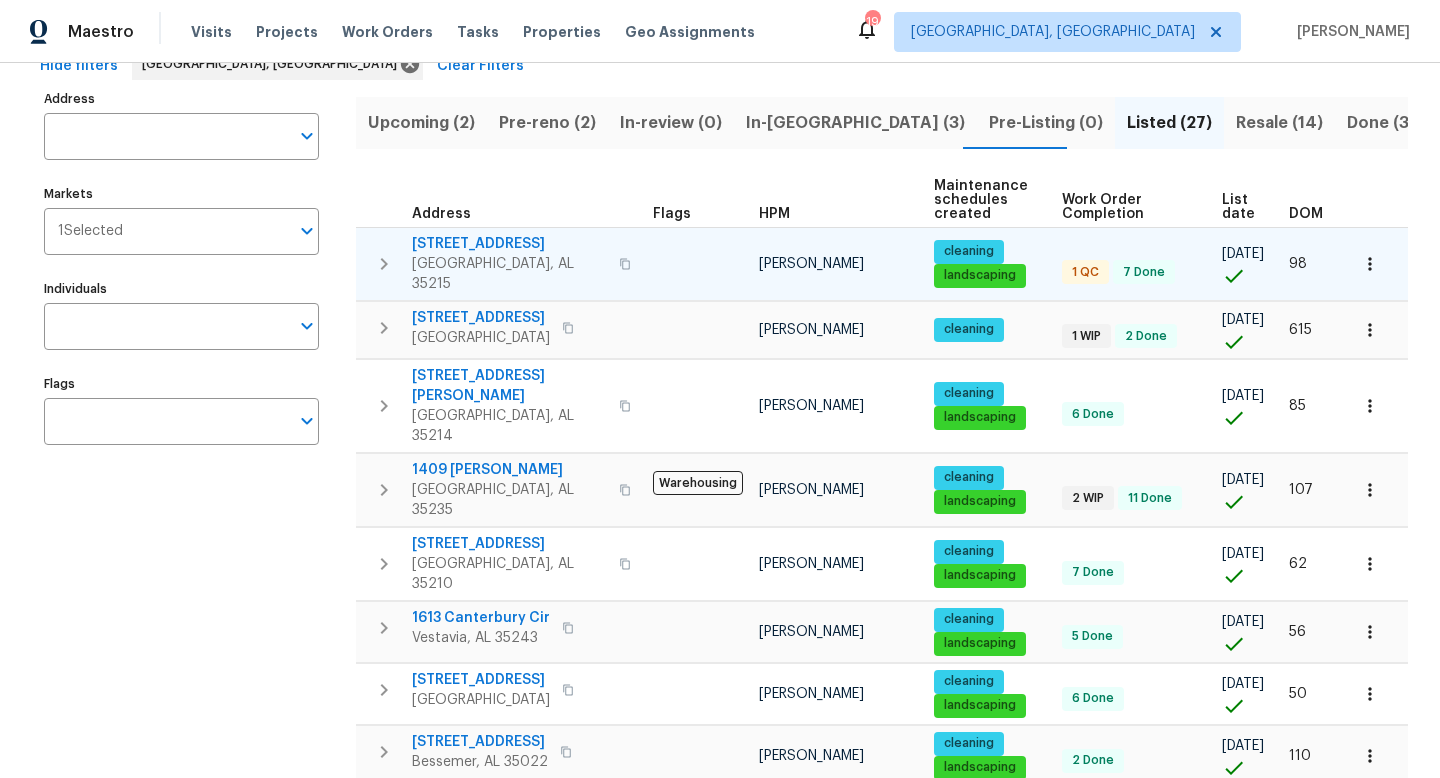 click on "[STREET_ADDRESS]" at bounding box center [509, 244] 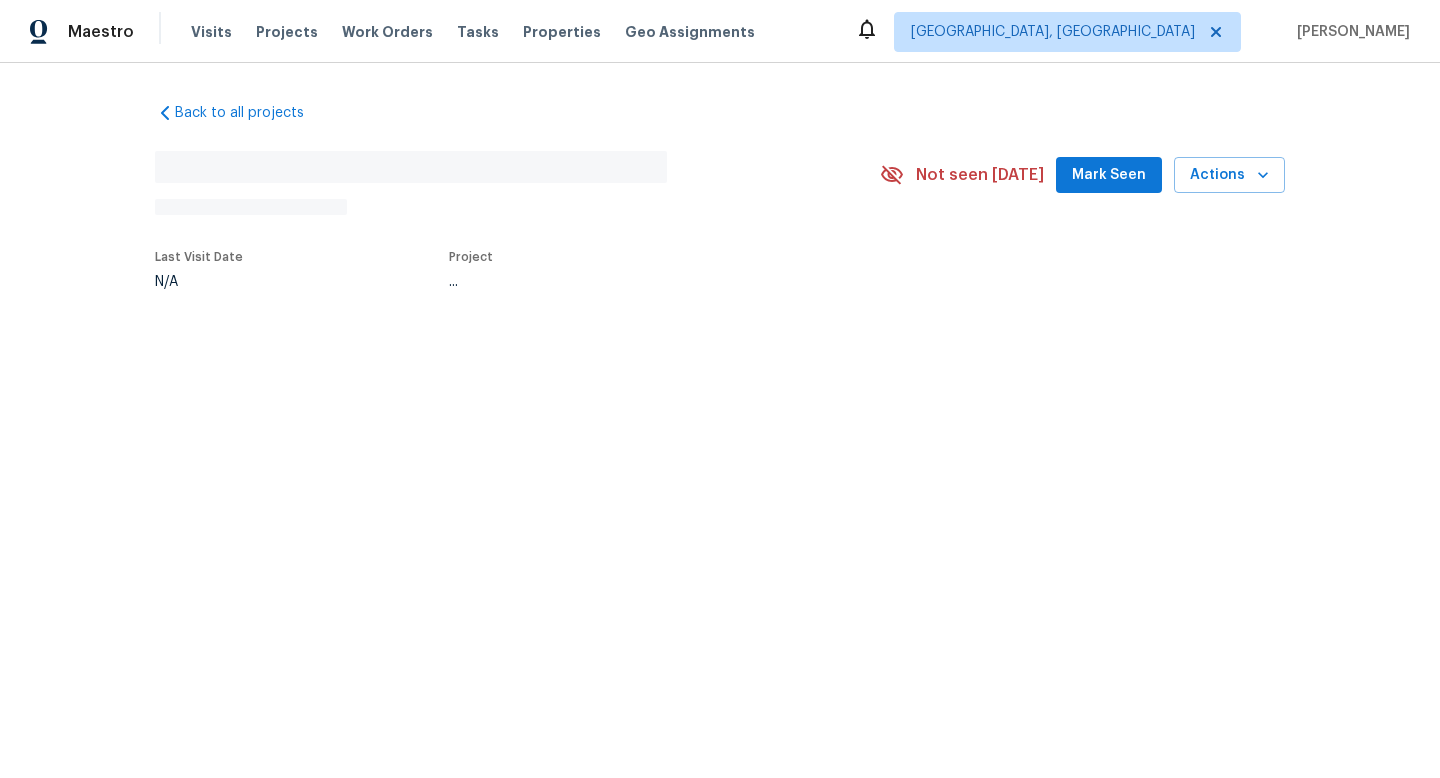scroll, scrollTop: 0, scrollLeft: 0, axis: both 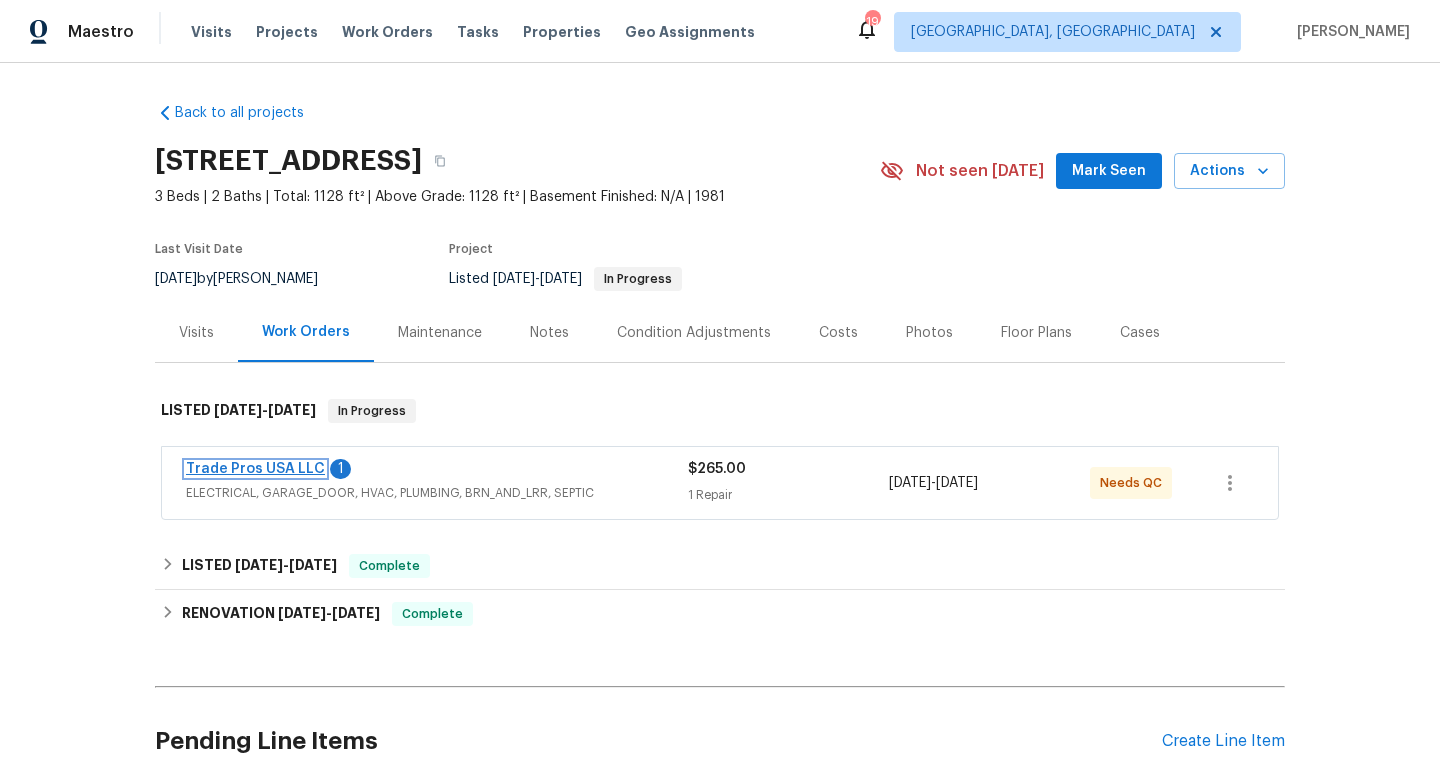click on "Trade Pros USA LLC" at bounding box center [255, 469] 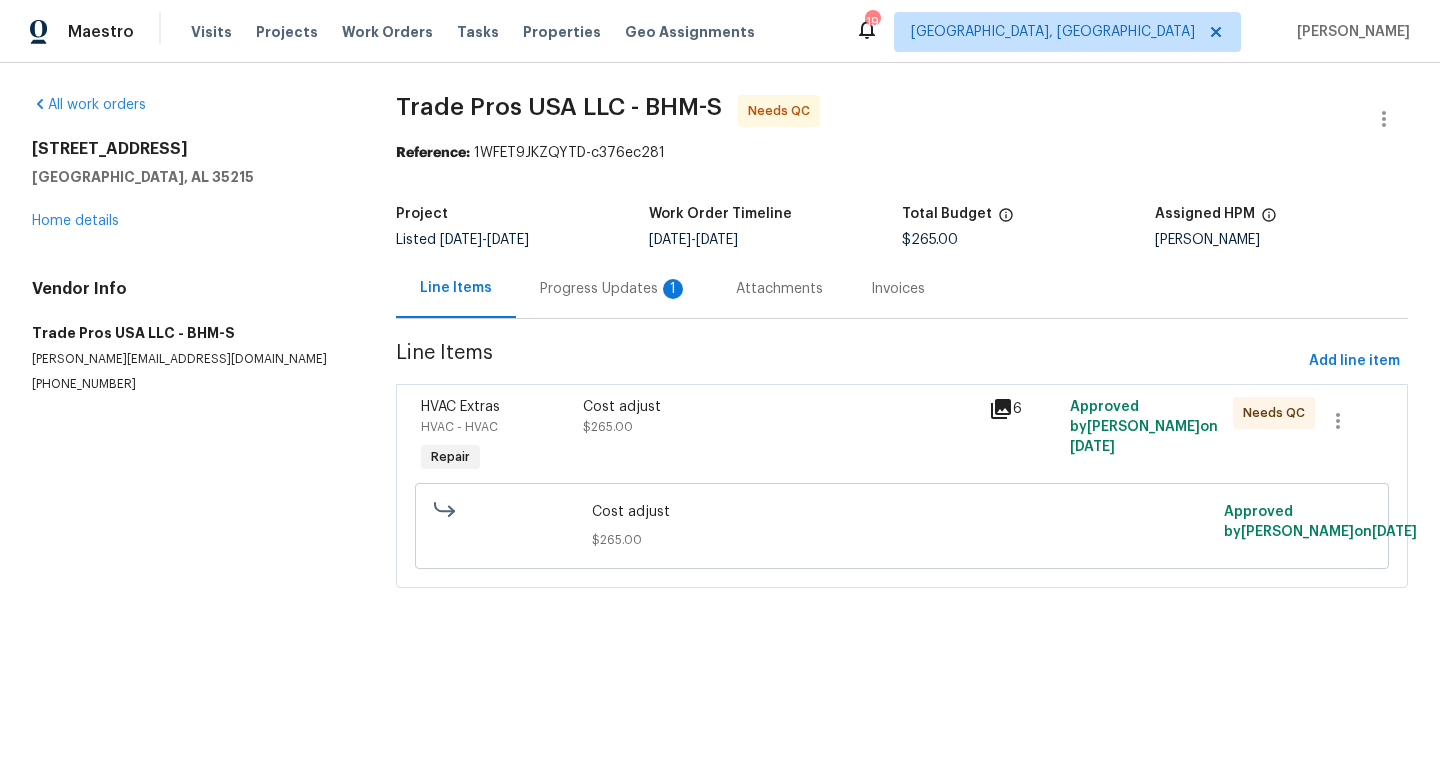 click on "Progress Updates 1" at bounding box center [614, 289] 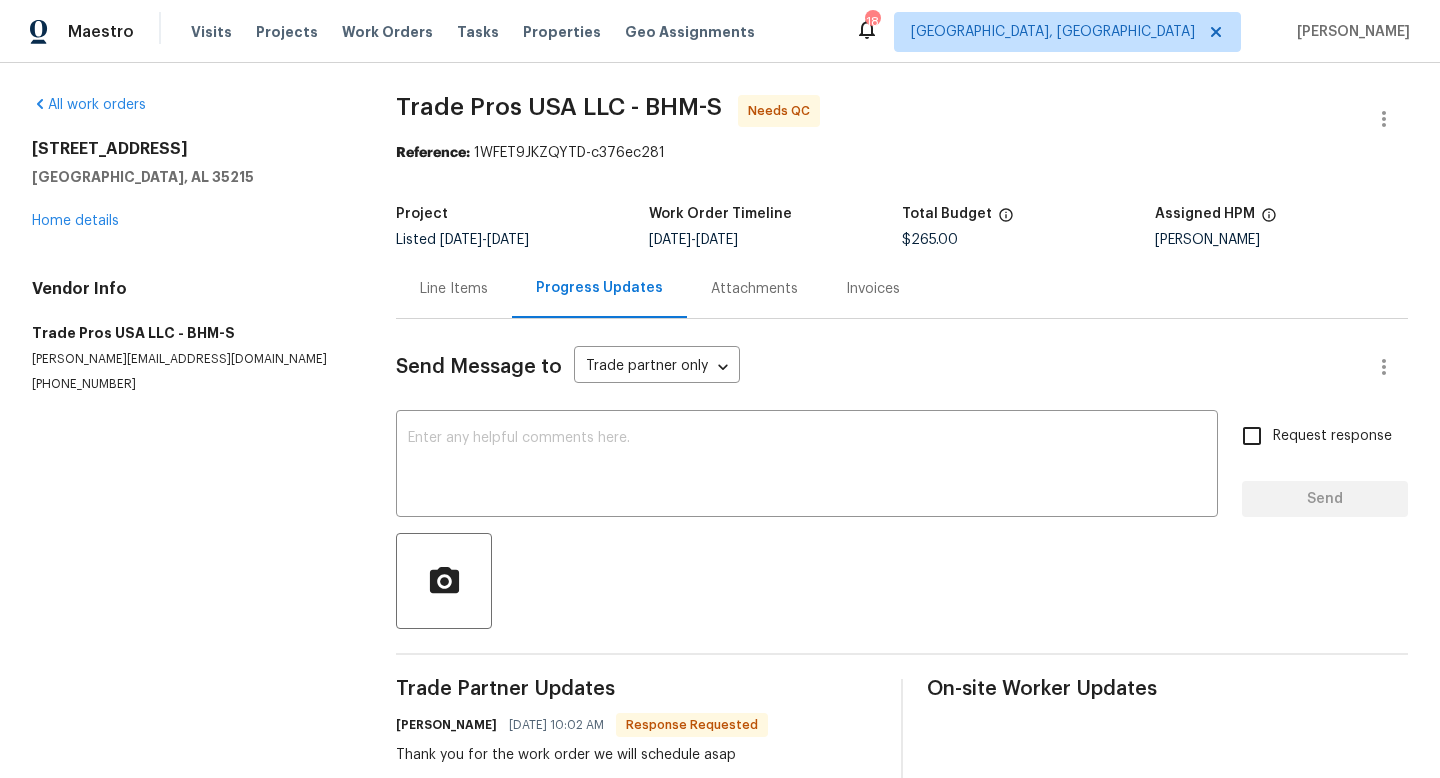 scroll, scrollTop: 3, scrollLeft: 0, axis: vertical 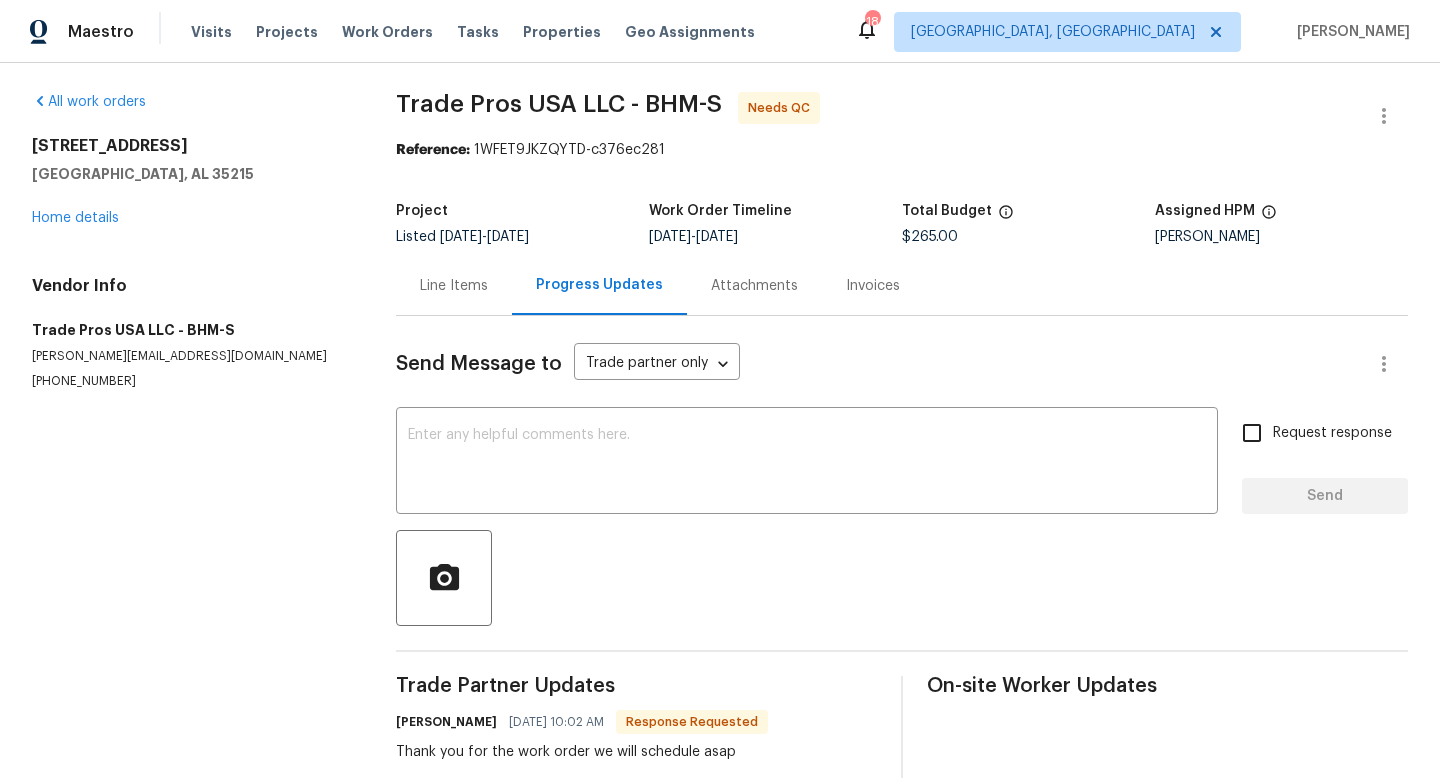 click on "Line Items" at bounding box center (454, 286) 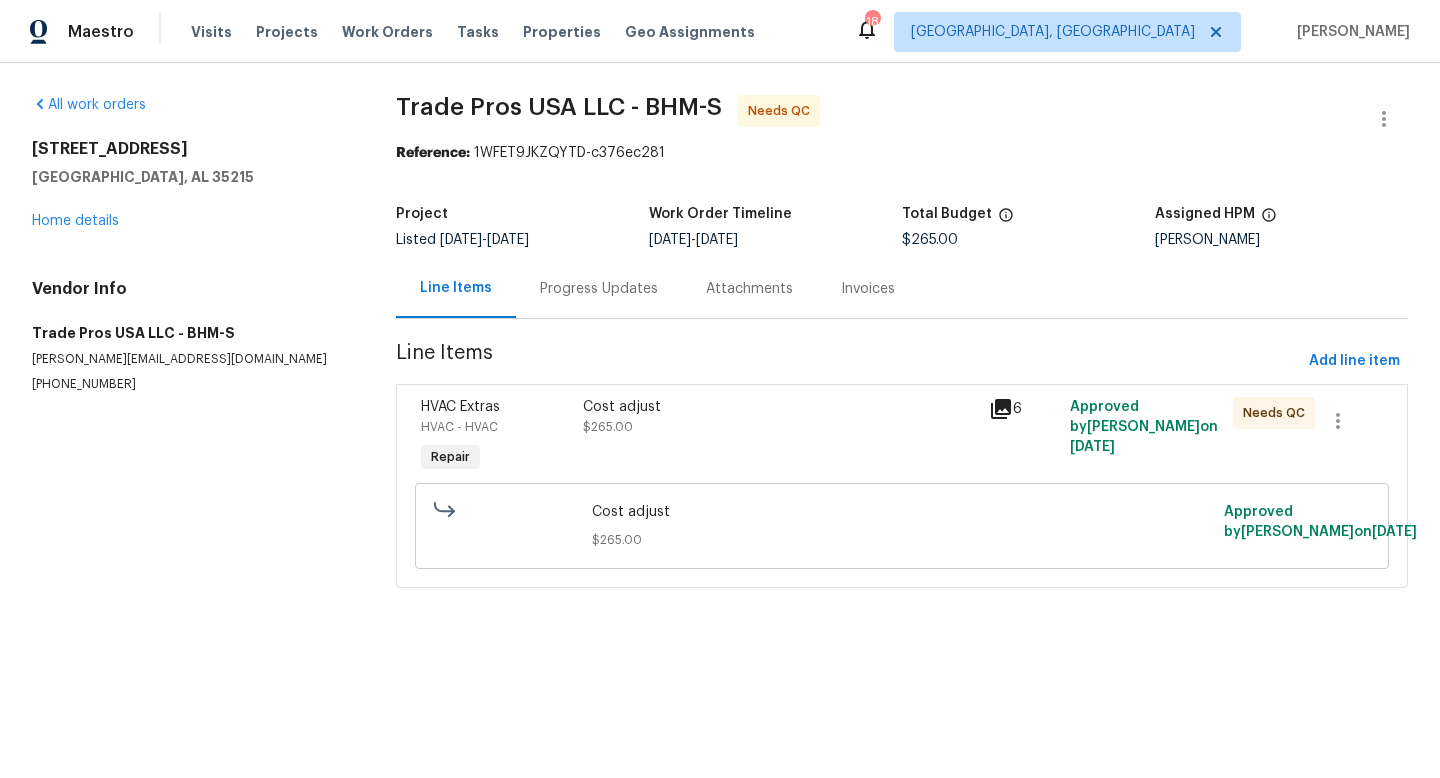 scroll, scrollTop: 0, scrollLeft: 0, axis: both 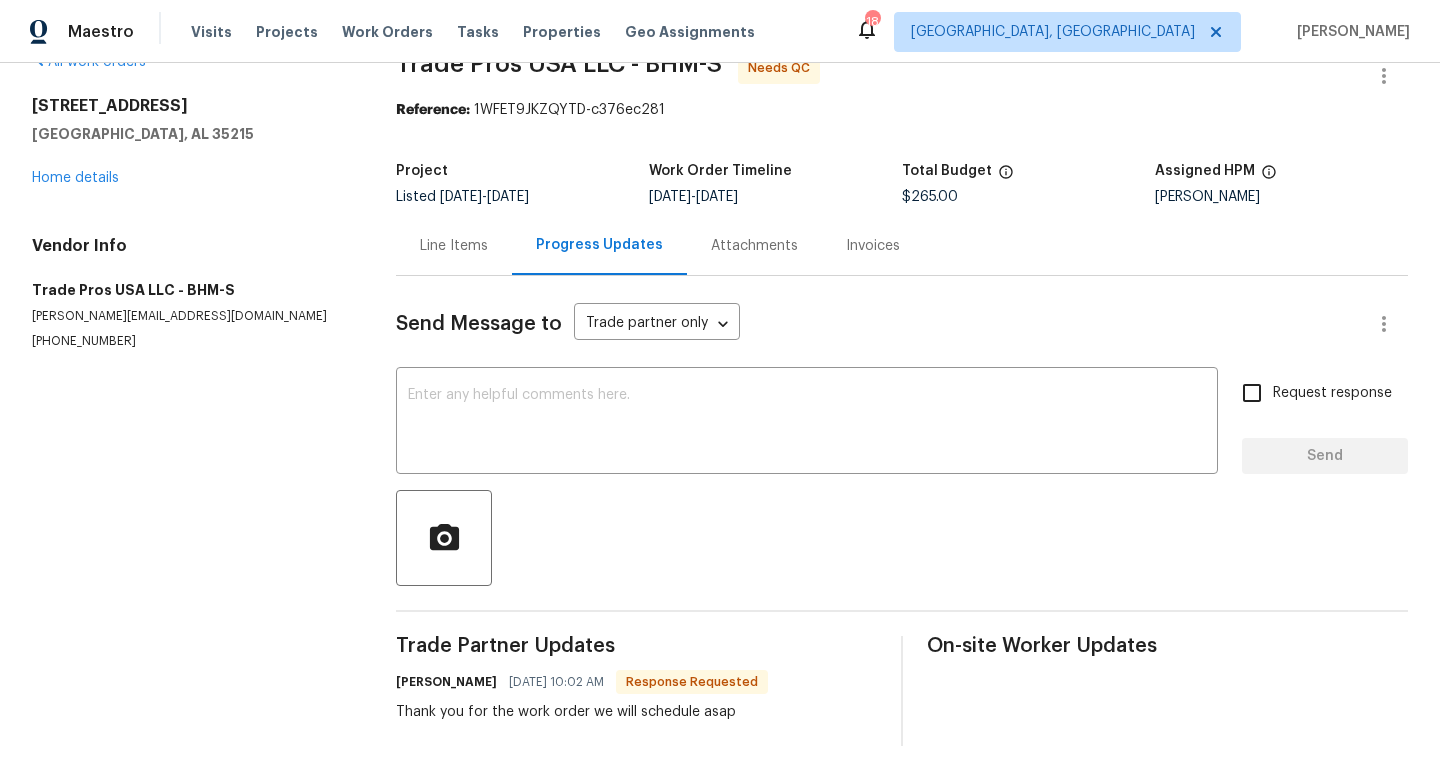 click on "Line Items" at bounding box center (454, 246) 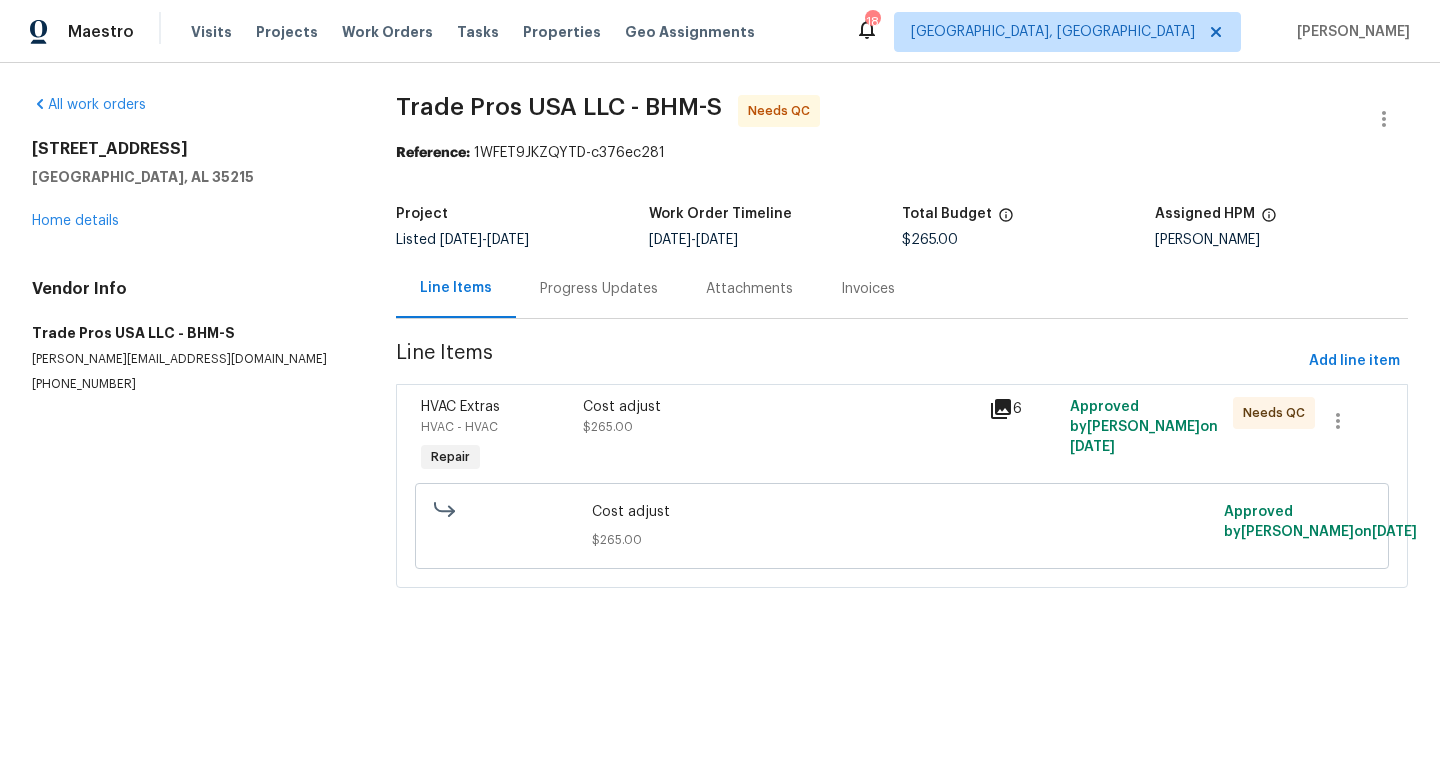 scroll, scrollTop: 0, scrollLeft: 0, axis: both 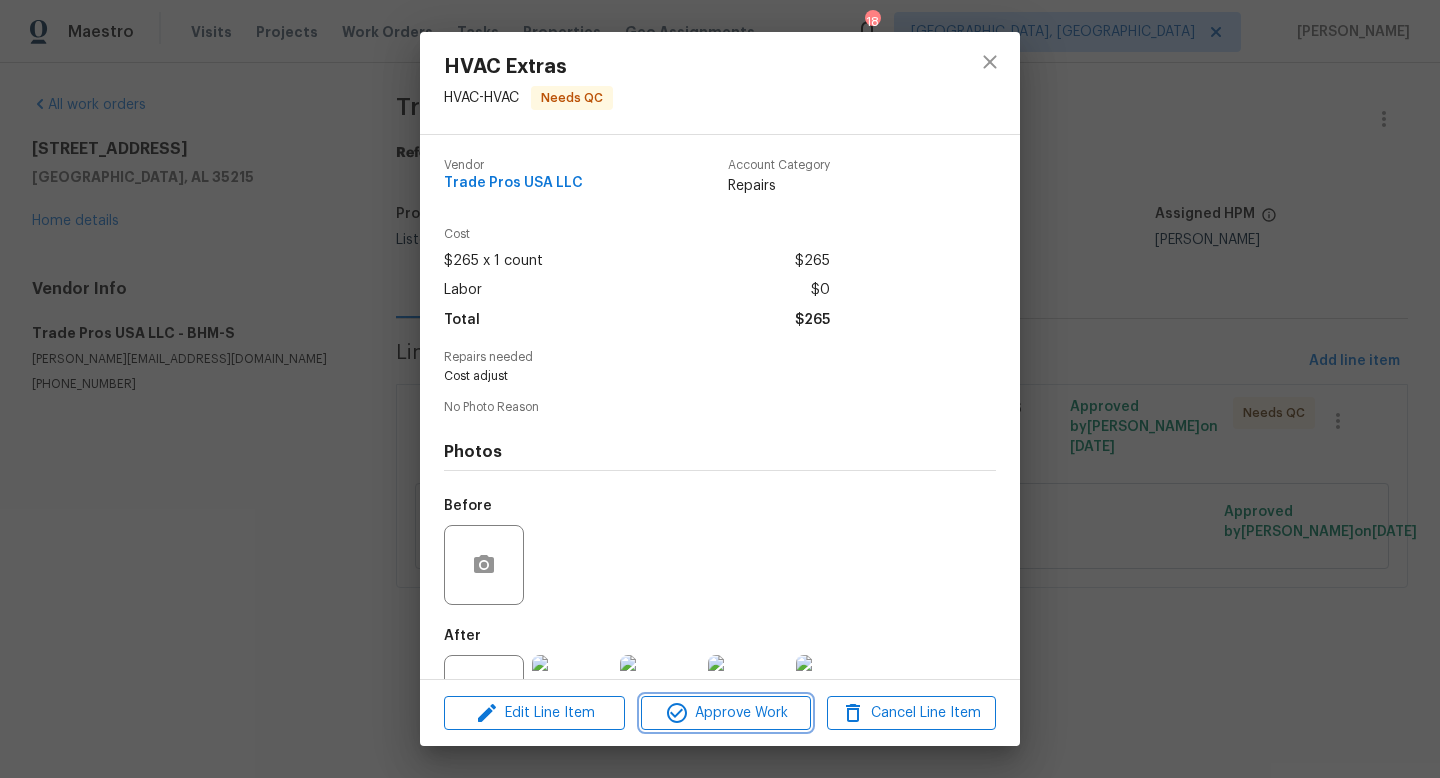 click on "Approve Work" at bounding box center (725, 713) 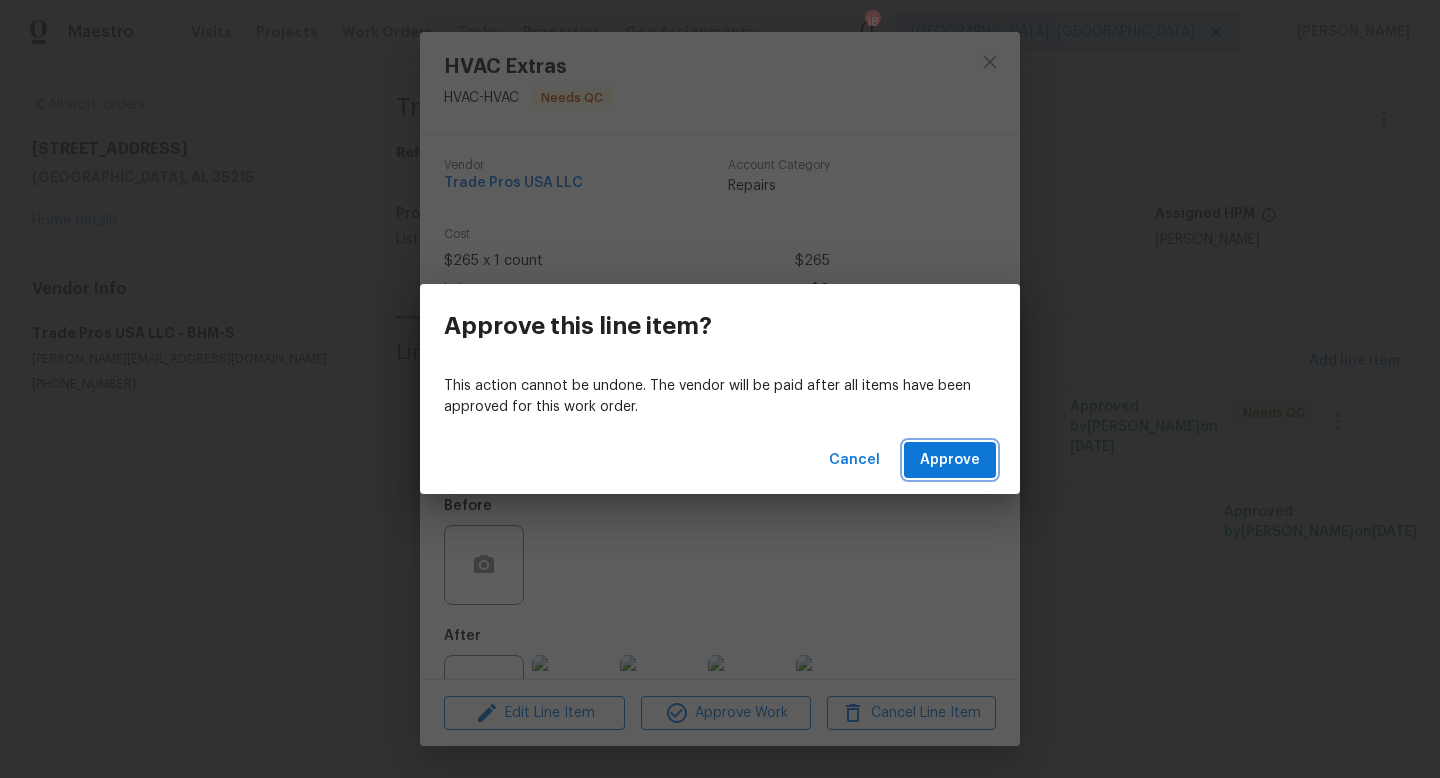 click on "Approve" at bounding box center [950, 460] 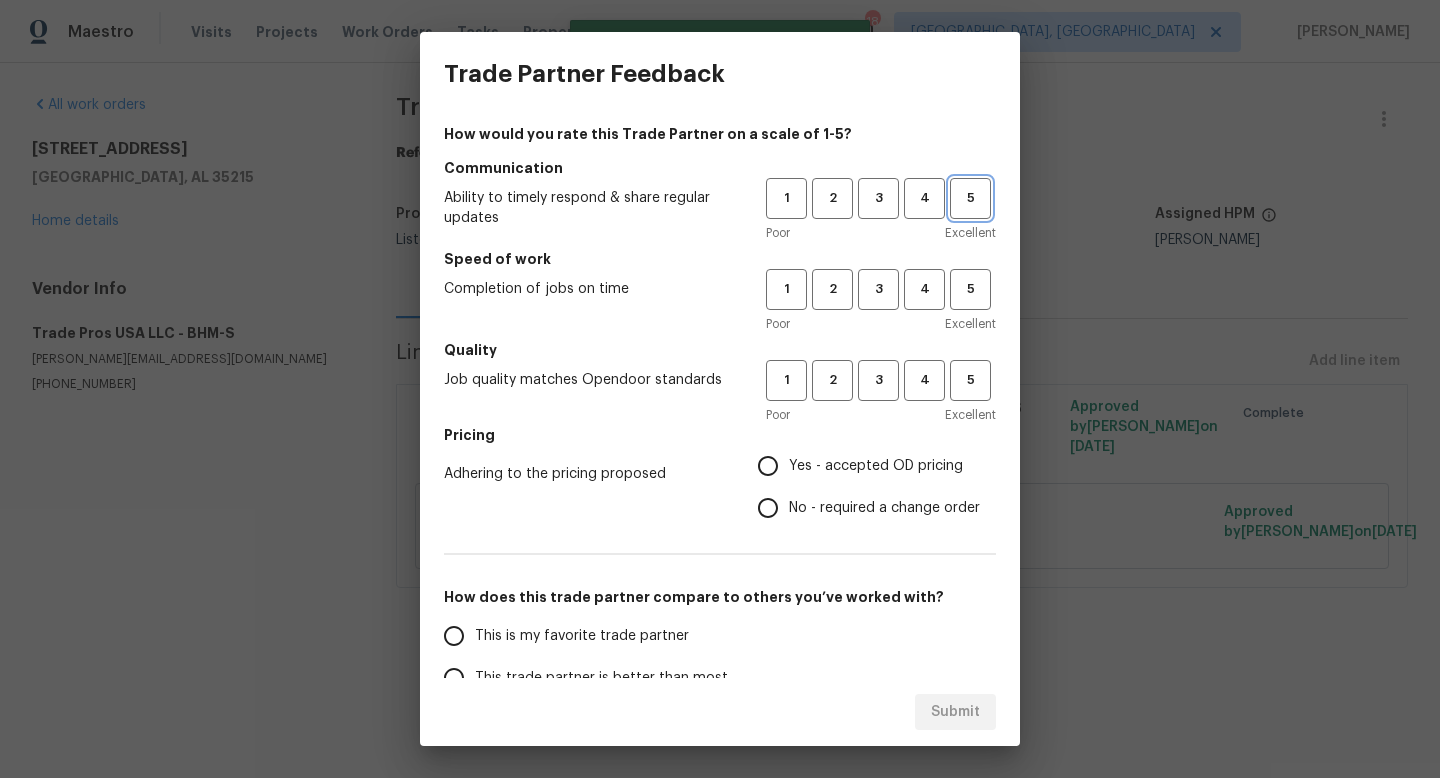 click on "5" at bounding box center (970, 198) 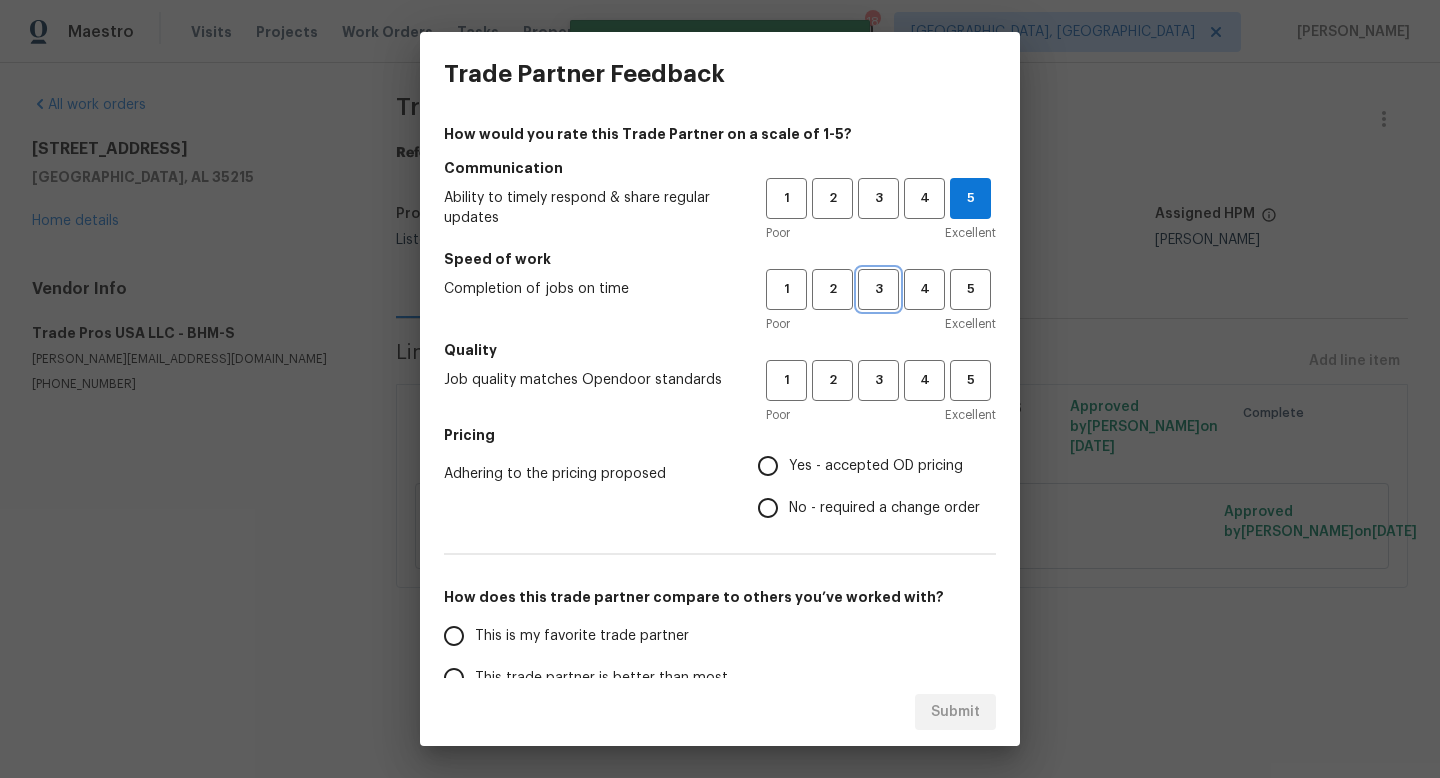click on "3" at bounding box center [878, 289] 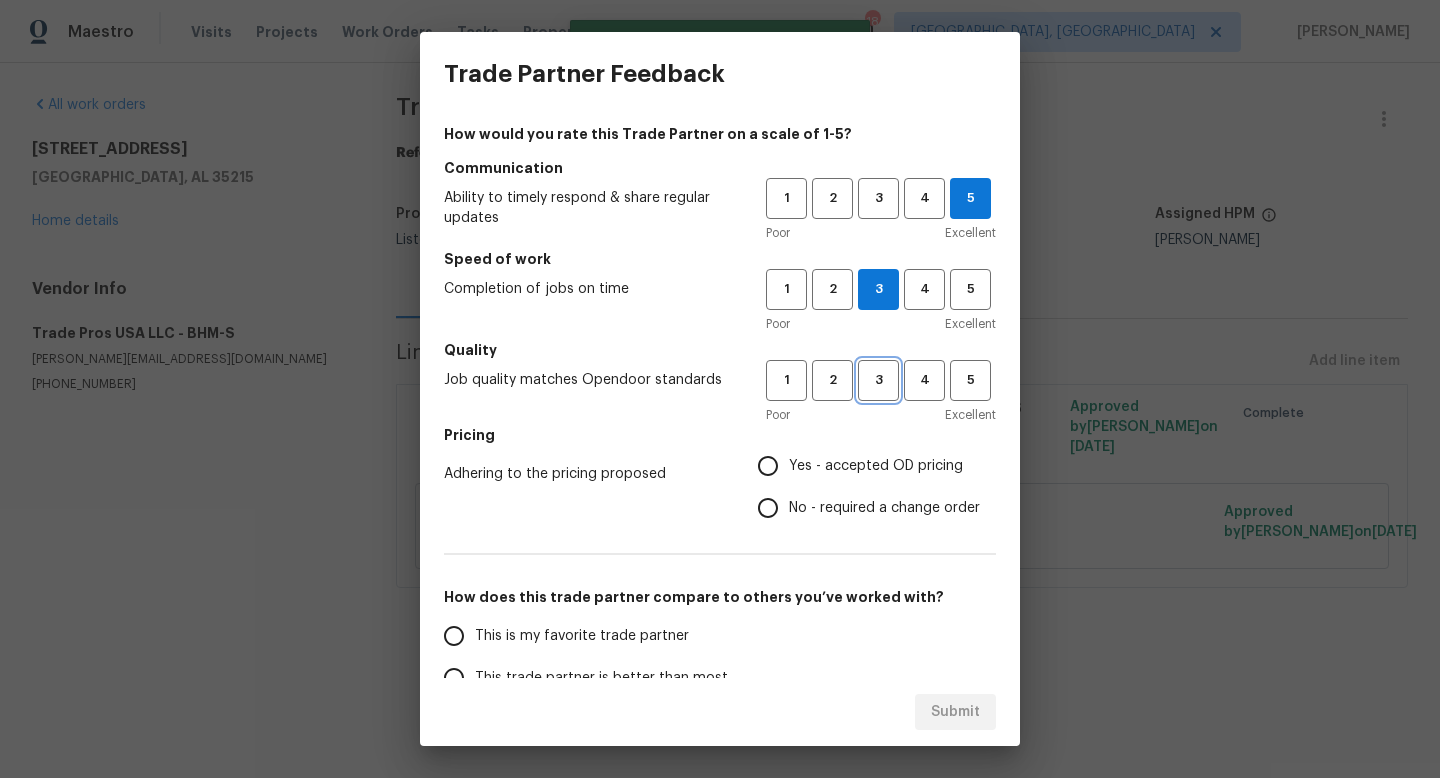 click on "3" at bounding box center [878, 380] 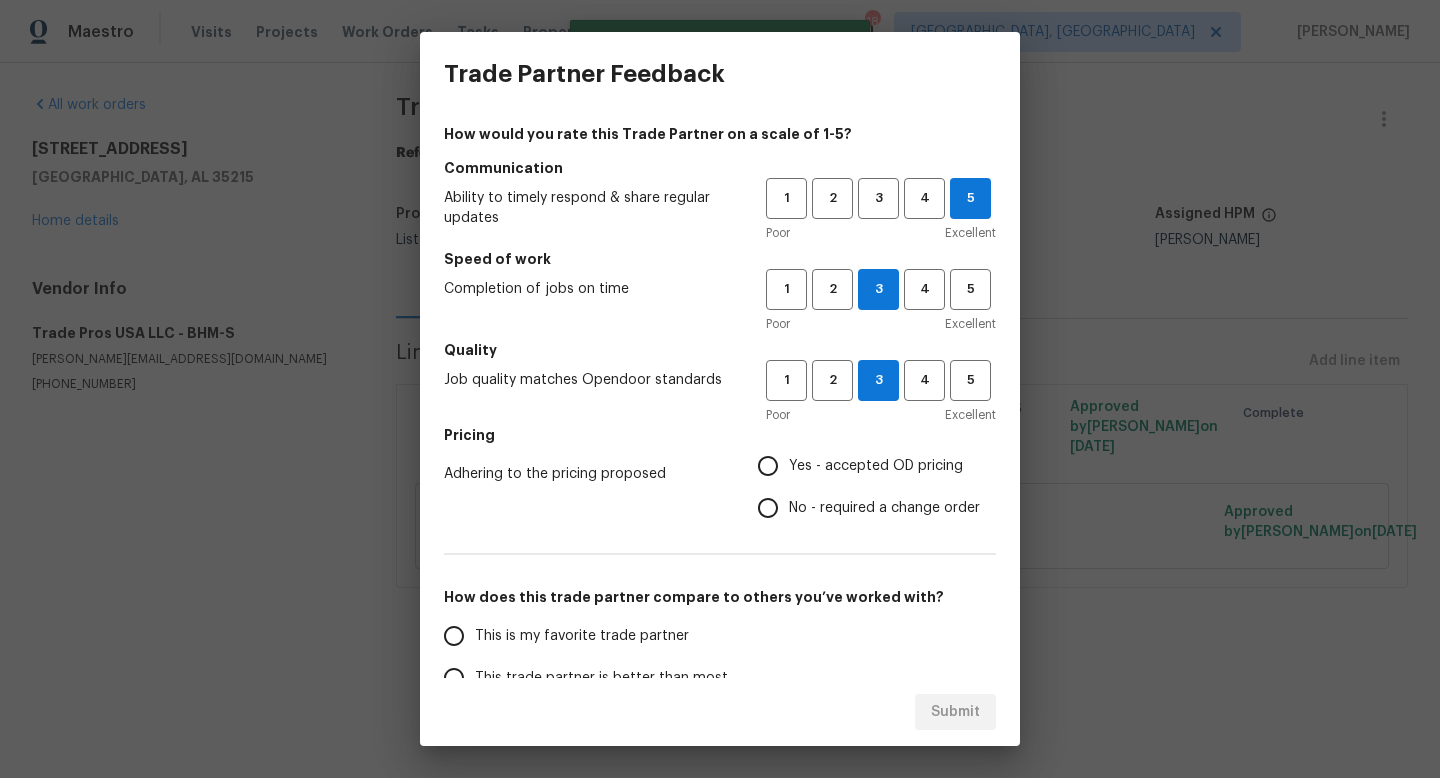 click on "No - required a change order" at bounding box center [884, 508] 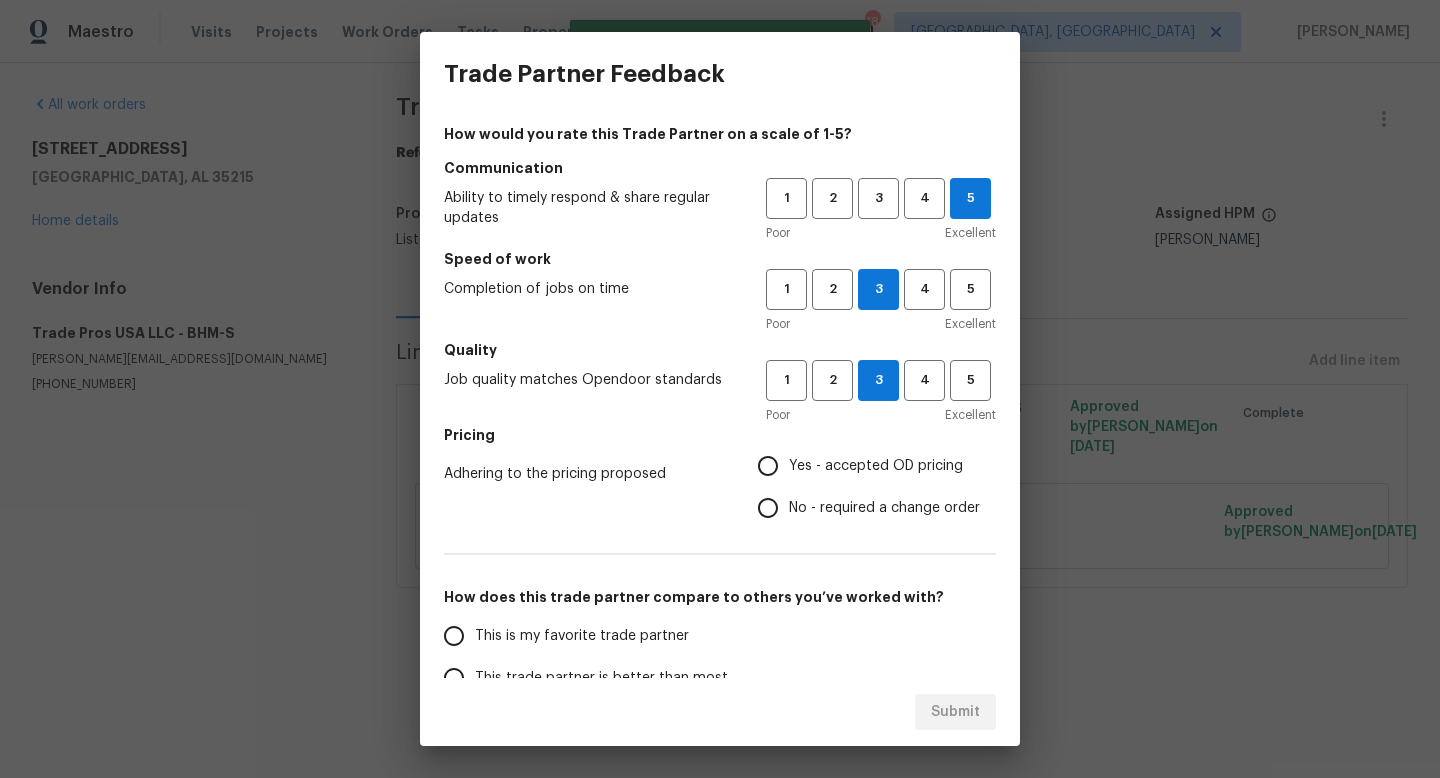 click on "No - required a change order" at bounding box center [768, 508] 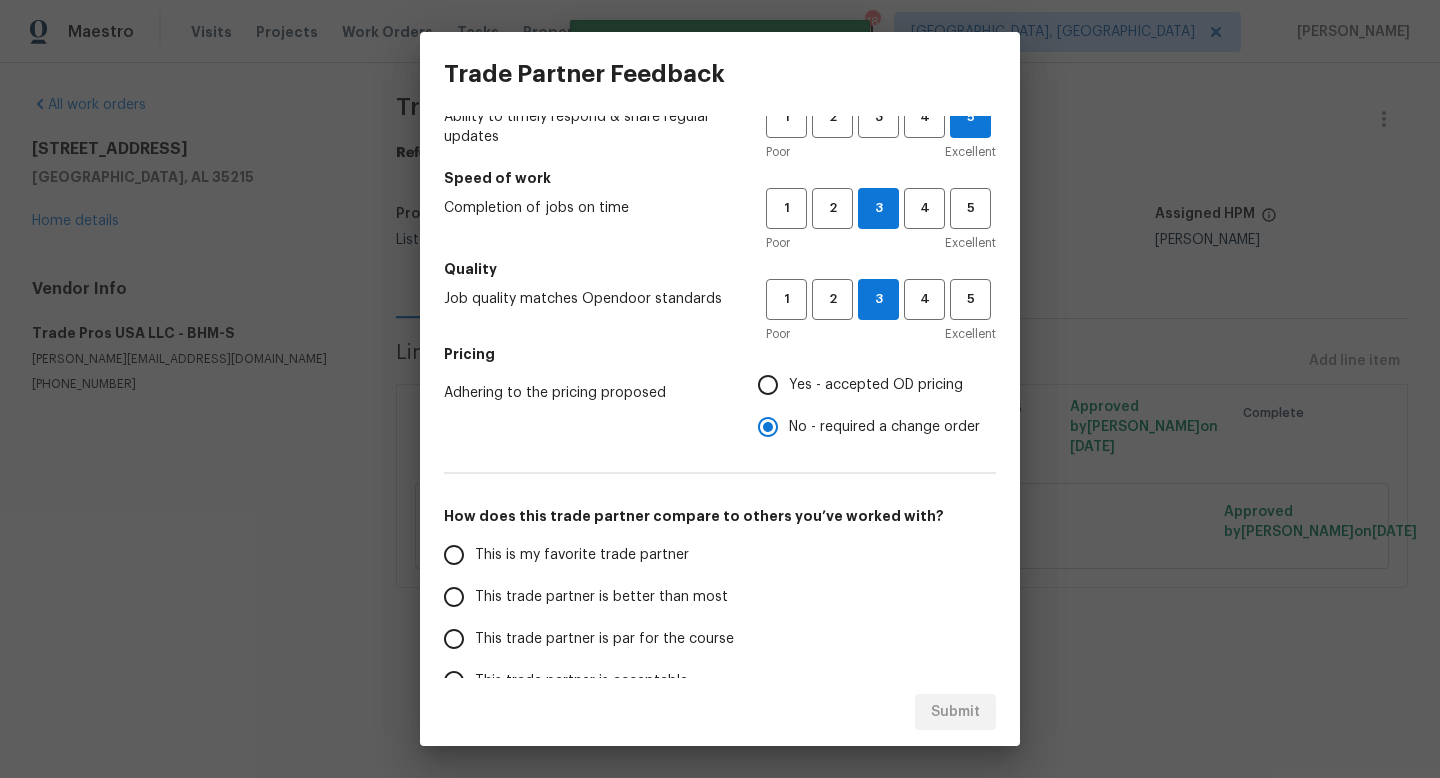 scroll, scrollTop: 86, scrollLeft: 0, axis: vertical 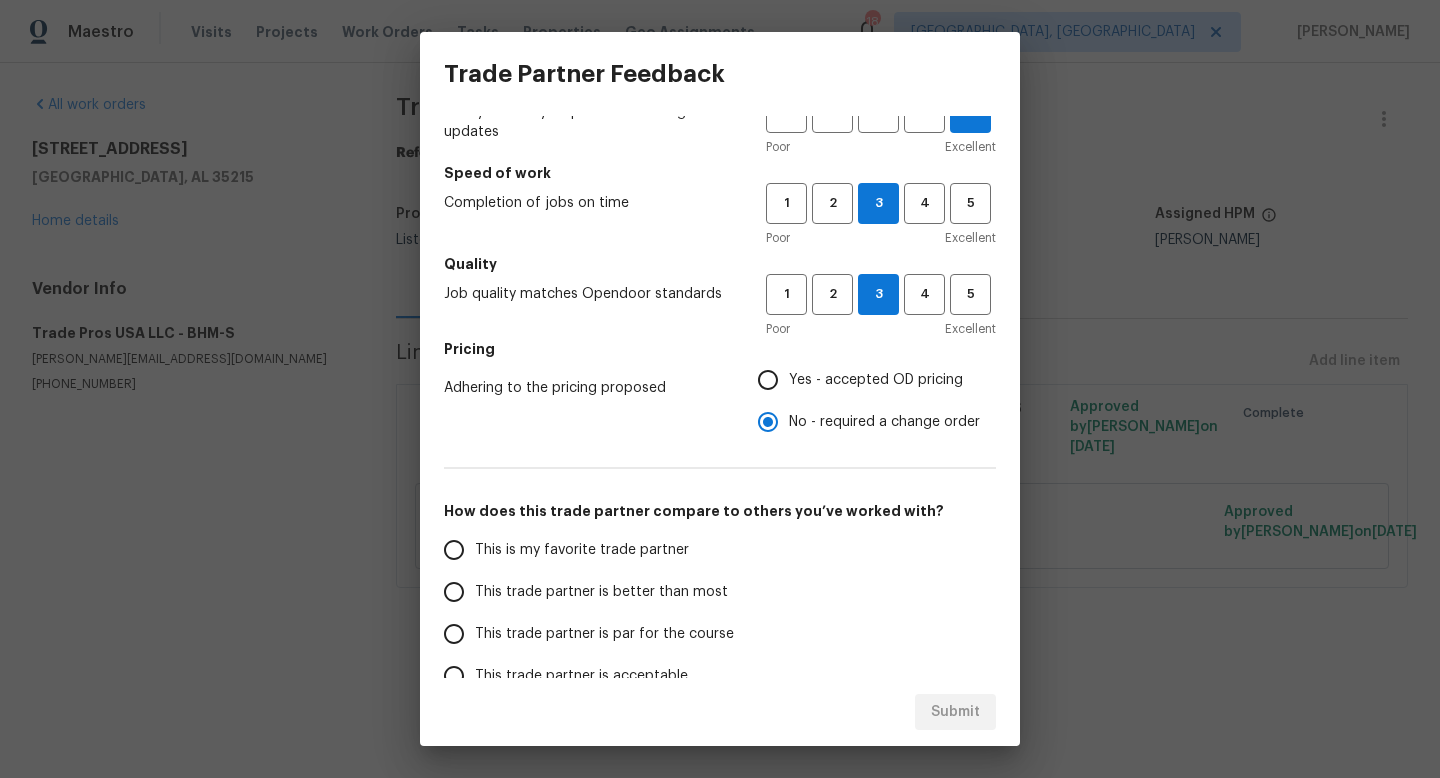 click on "This trade partner is par for the course" at bounding box center [591, 634] 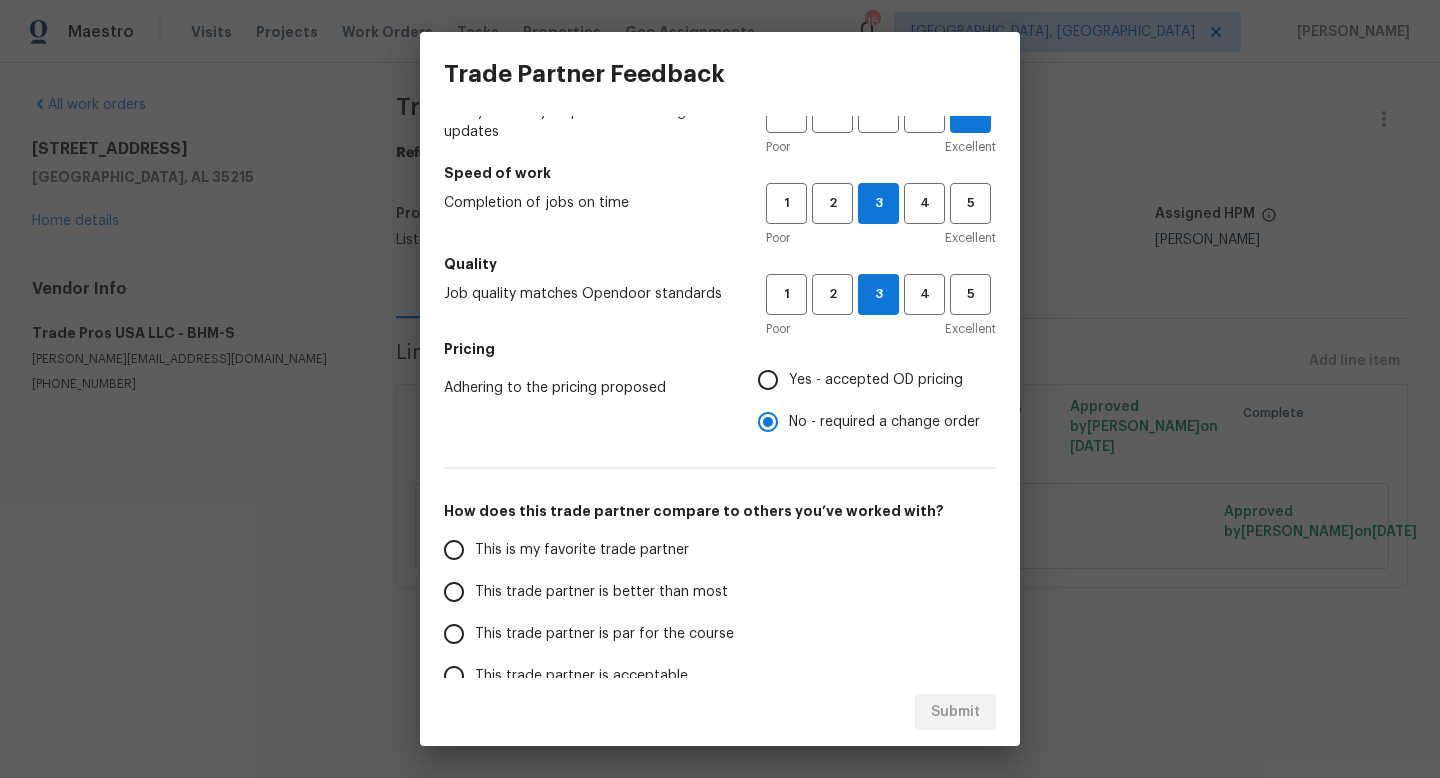 click on "This trade partner is par for the course" at bounding box center (454, 634) 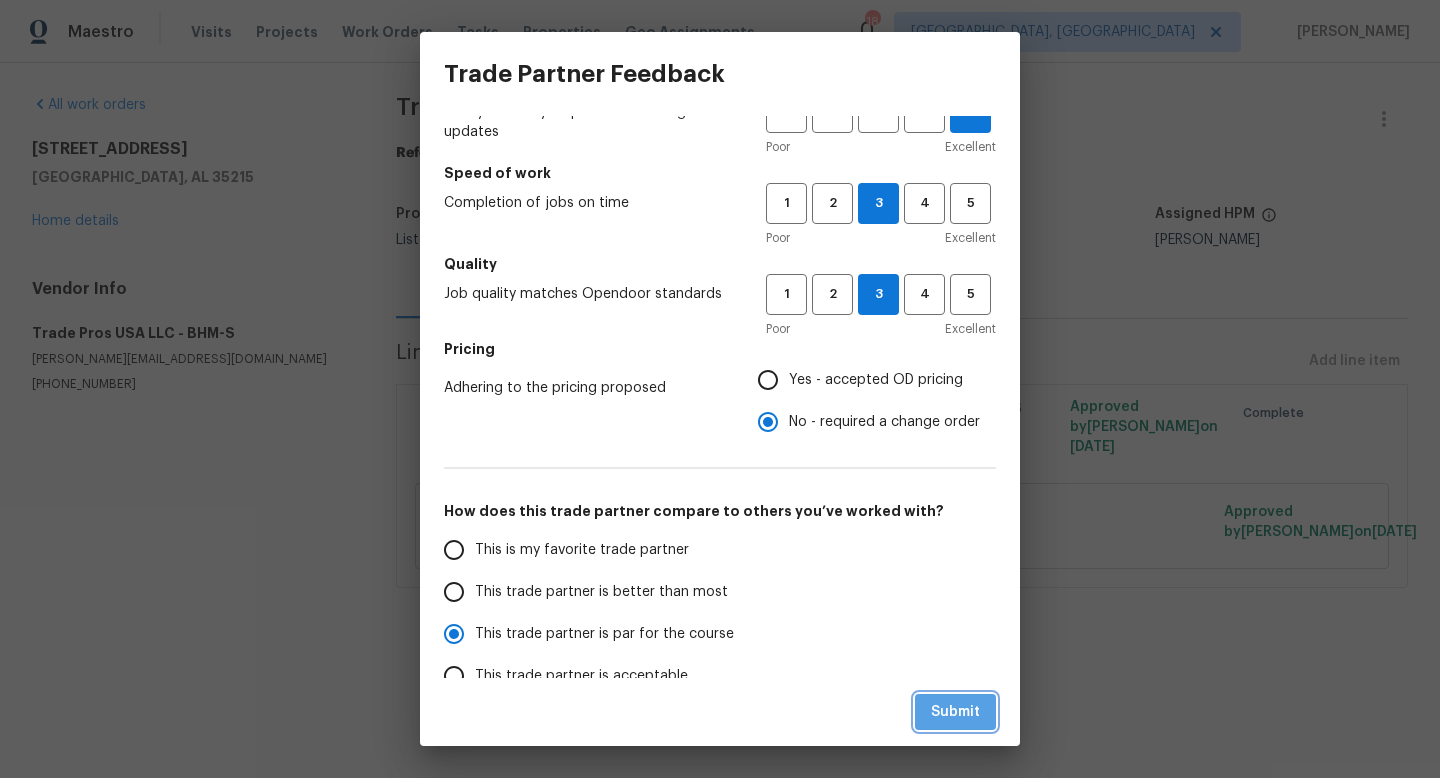 click on "Submit" at bounding box center (955, 712) 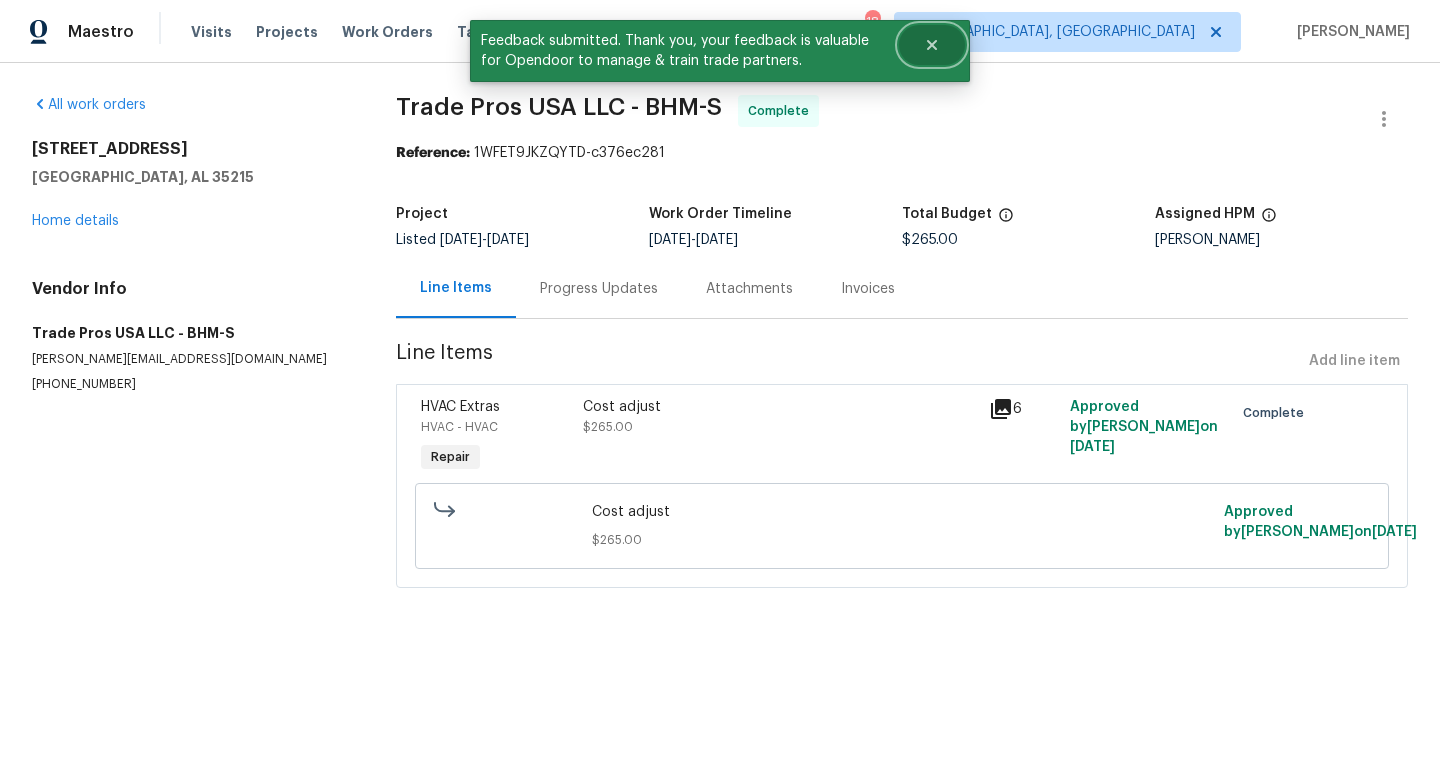 click 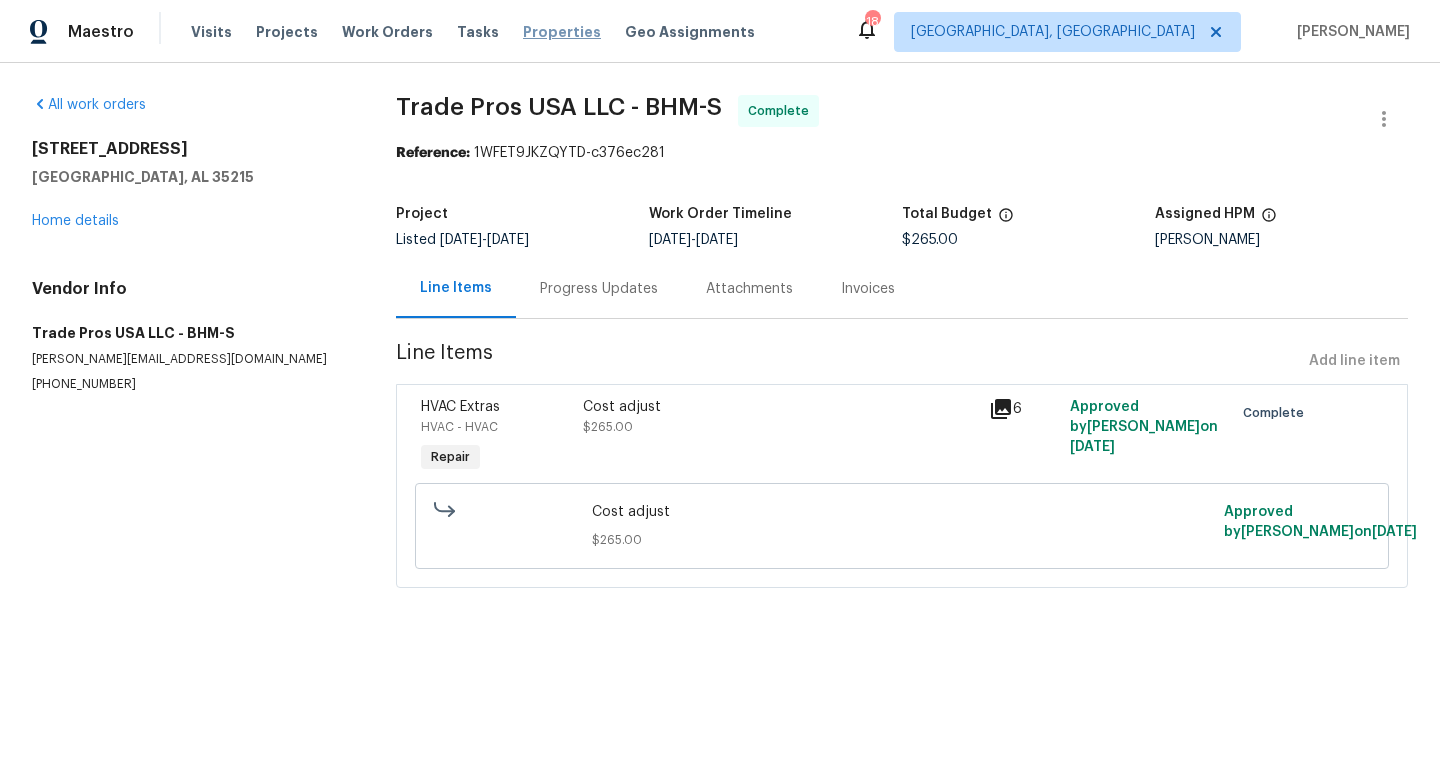 click on "Properties" at bounding box center [562, 32] 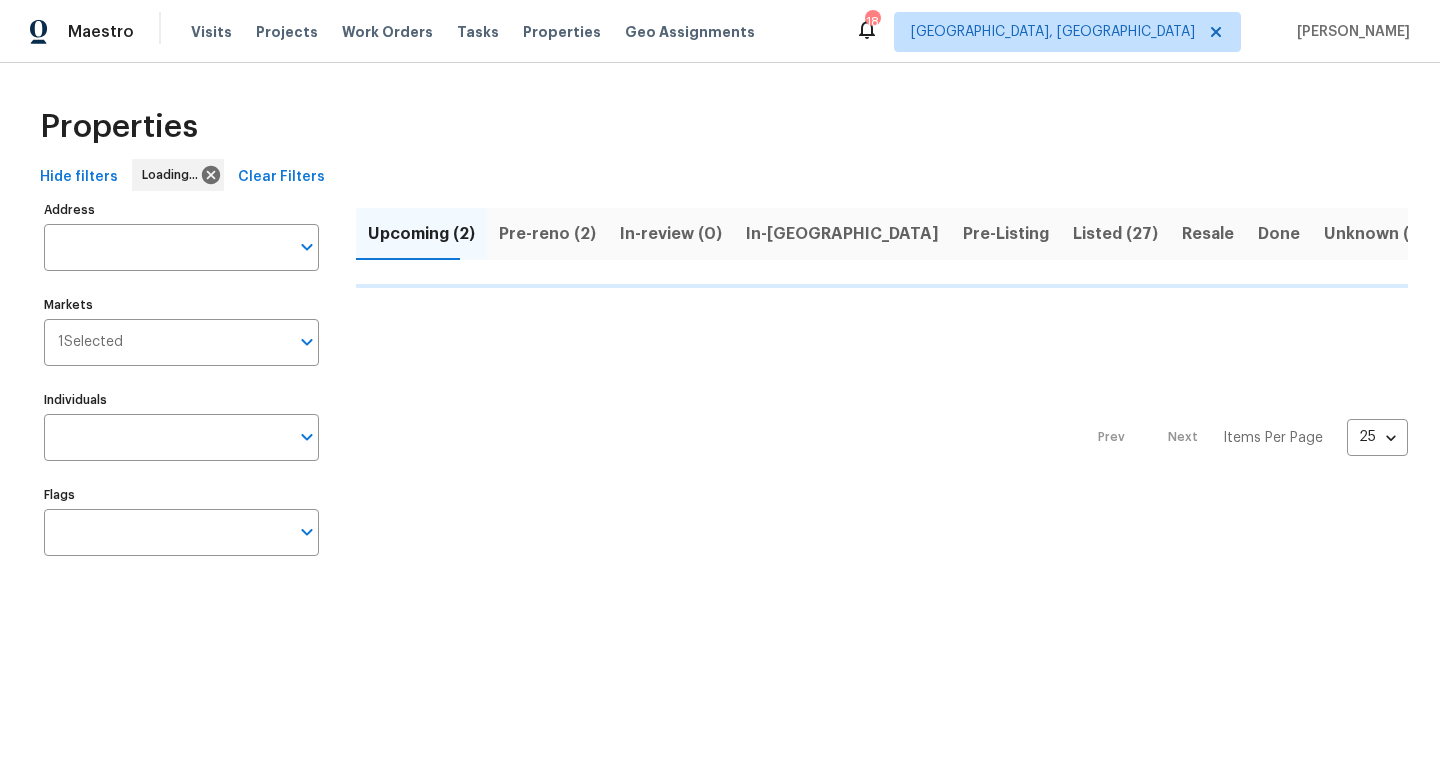 click on "Pre-Listing" at bounding box center [1006, 234] 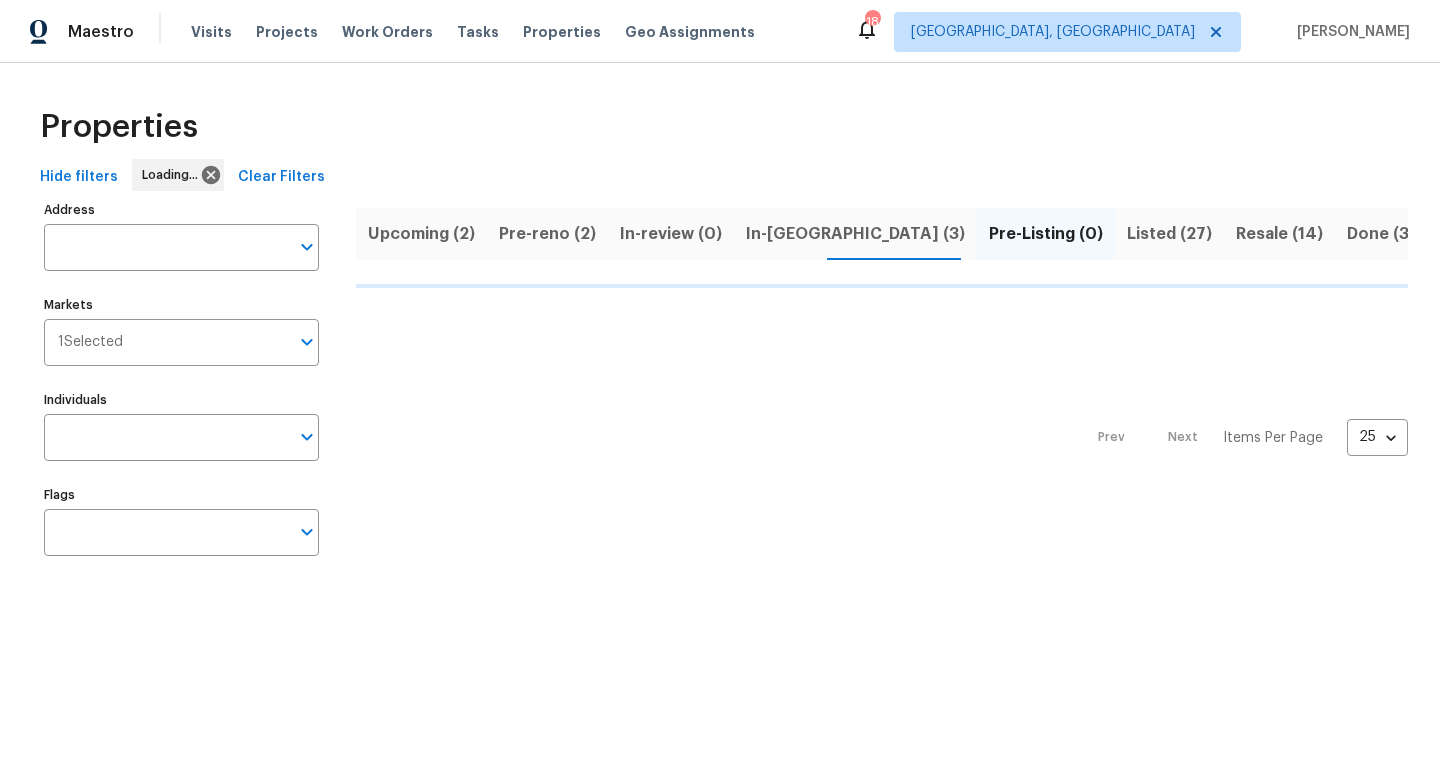 click on "Pre-Listing (0)" at bounding box center [1046, 234] 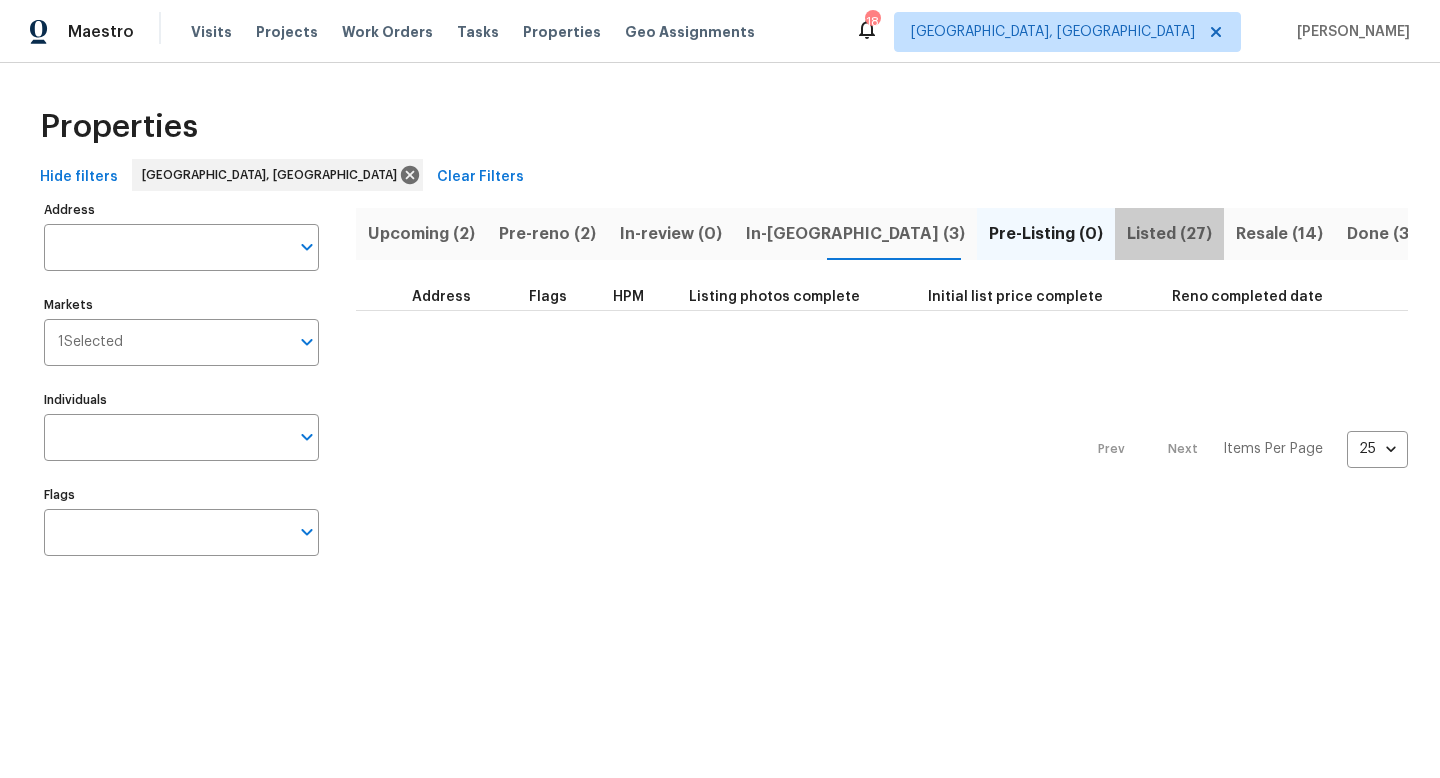 click on "Listed (27)" at bounding box center (1169, 234) 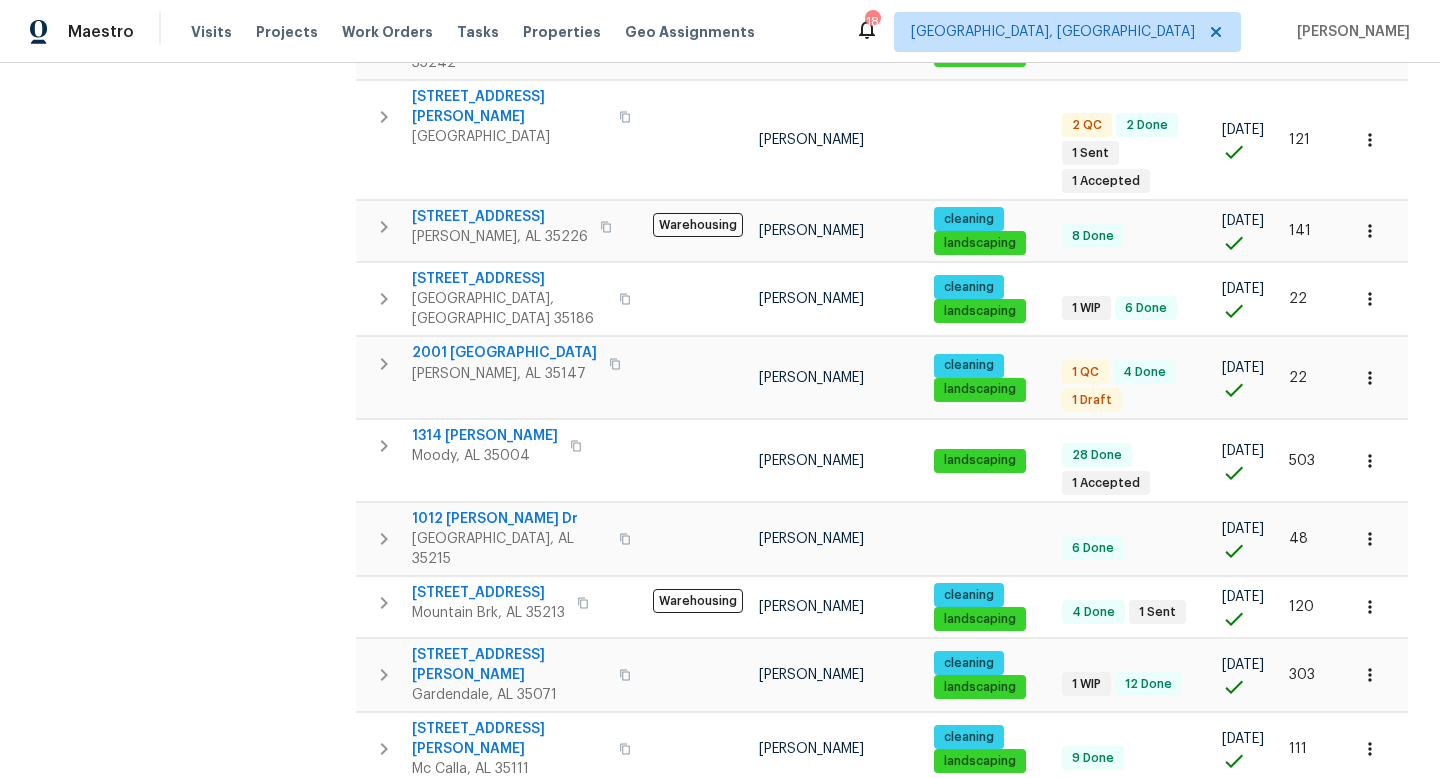 scroll, scrollTop: 1293, scrollLeft: 0, axis: vertical 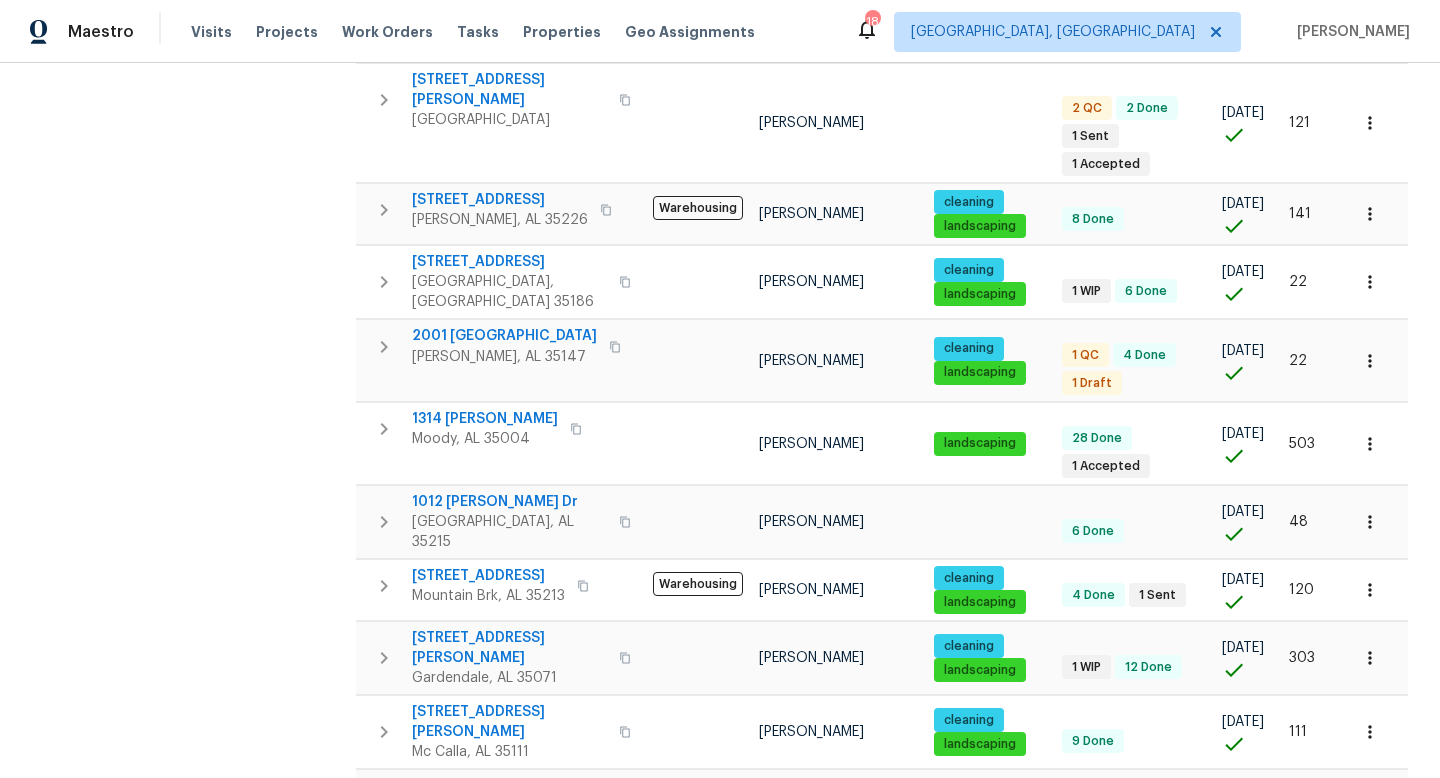 click on "2" at bounding box center [1128, 931] 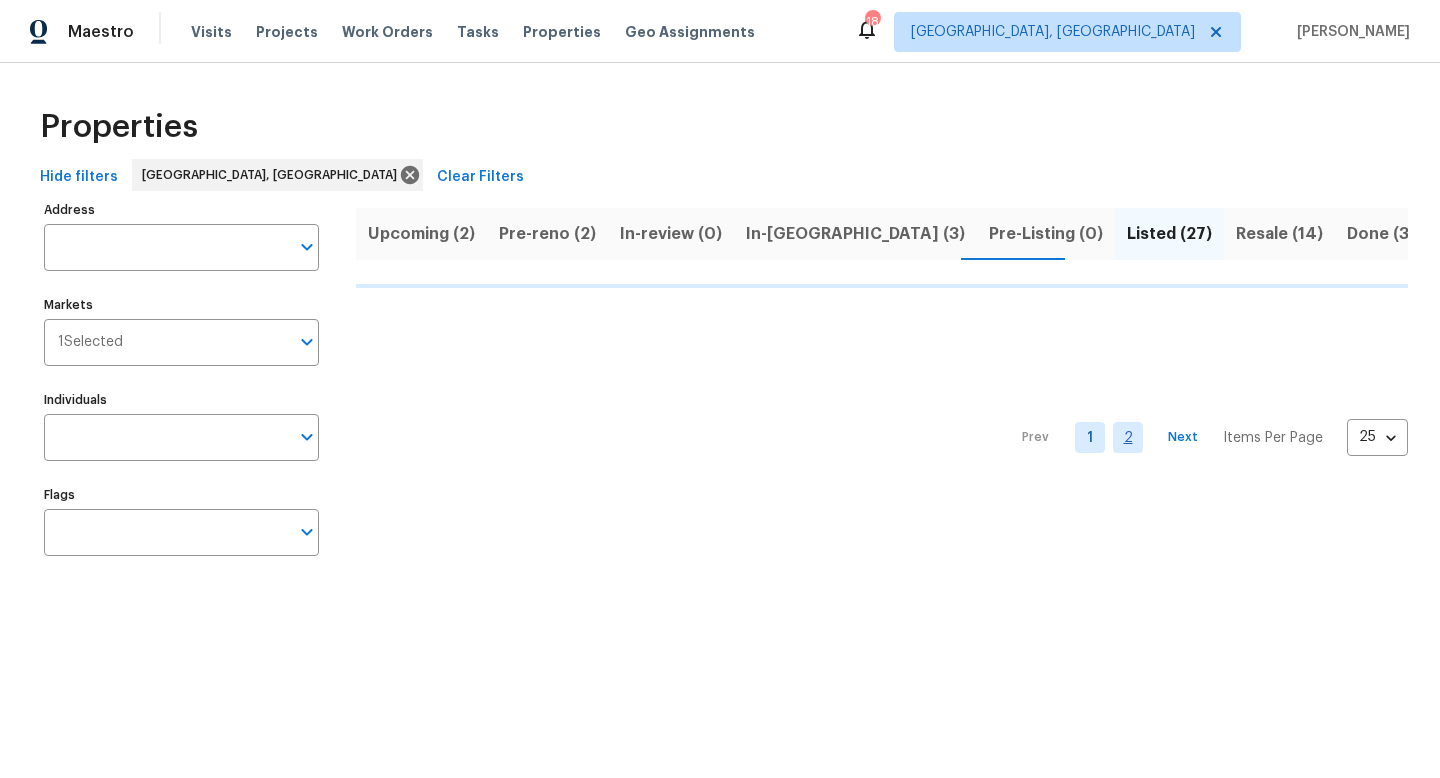 scroll, scrollTop: 0, scrollLeft: 0, axis: both 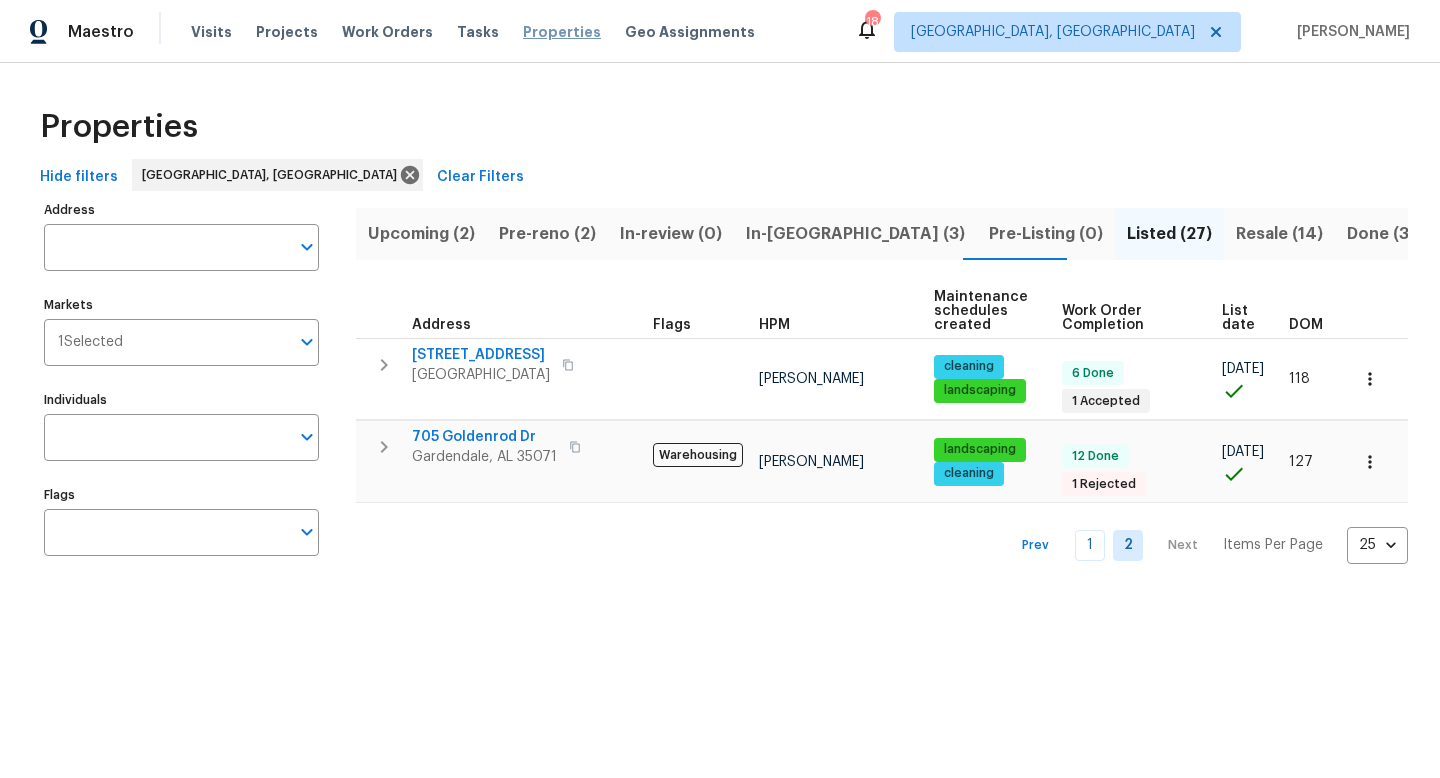 click on "Properties" at bounding box center (562, 32) 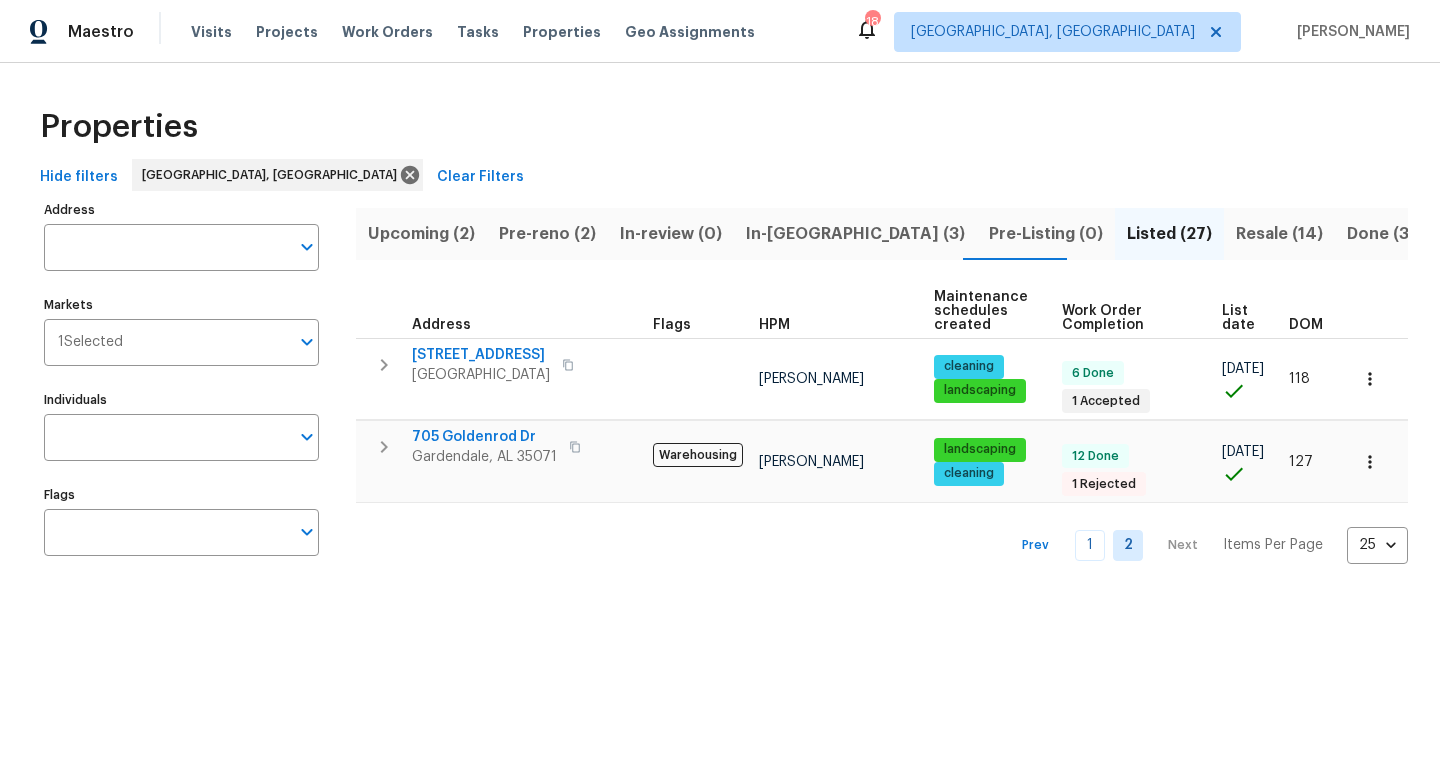 click on "Resale (14)" at bounding box center [1279, 234] 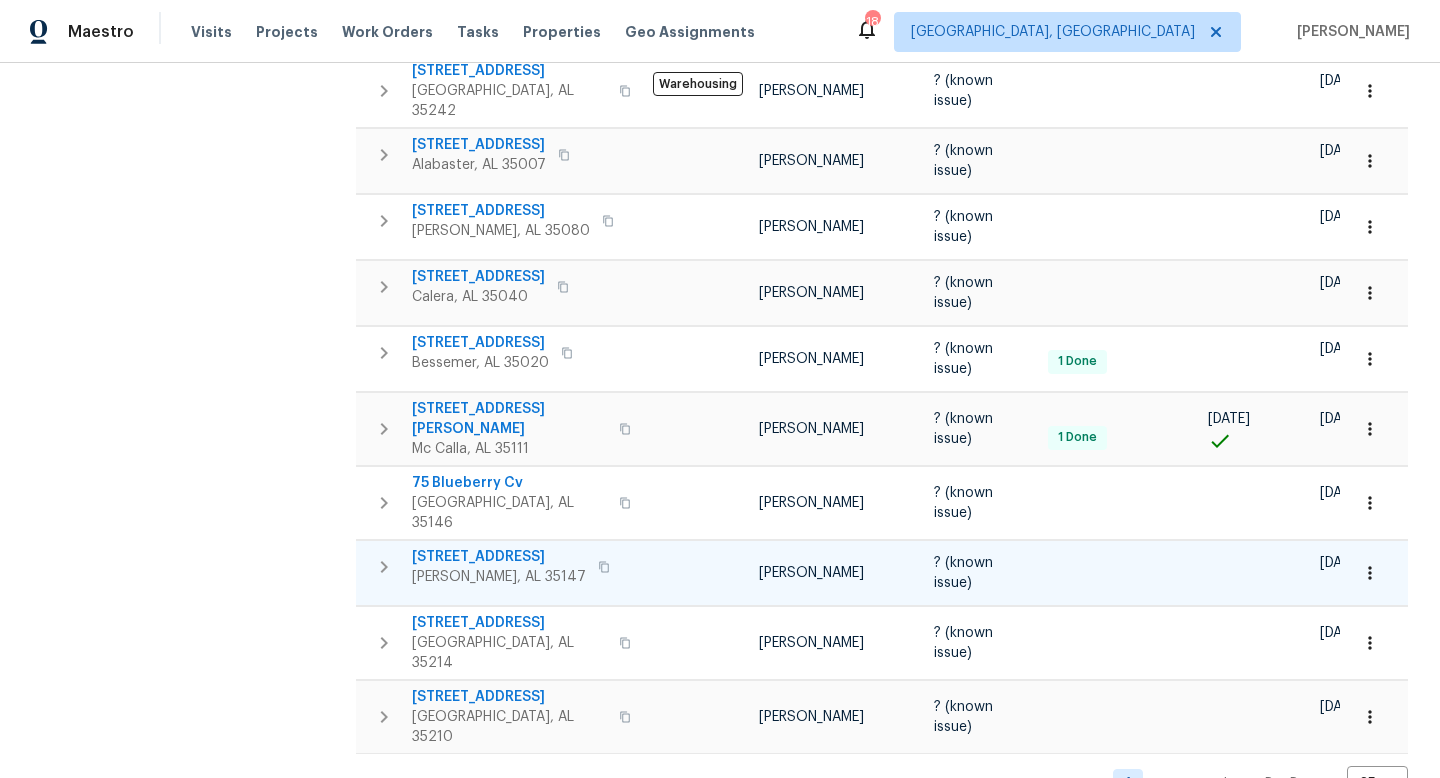 scroll, scrollTop: 0, scrollLeft: 0, axis: both 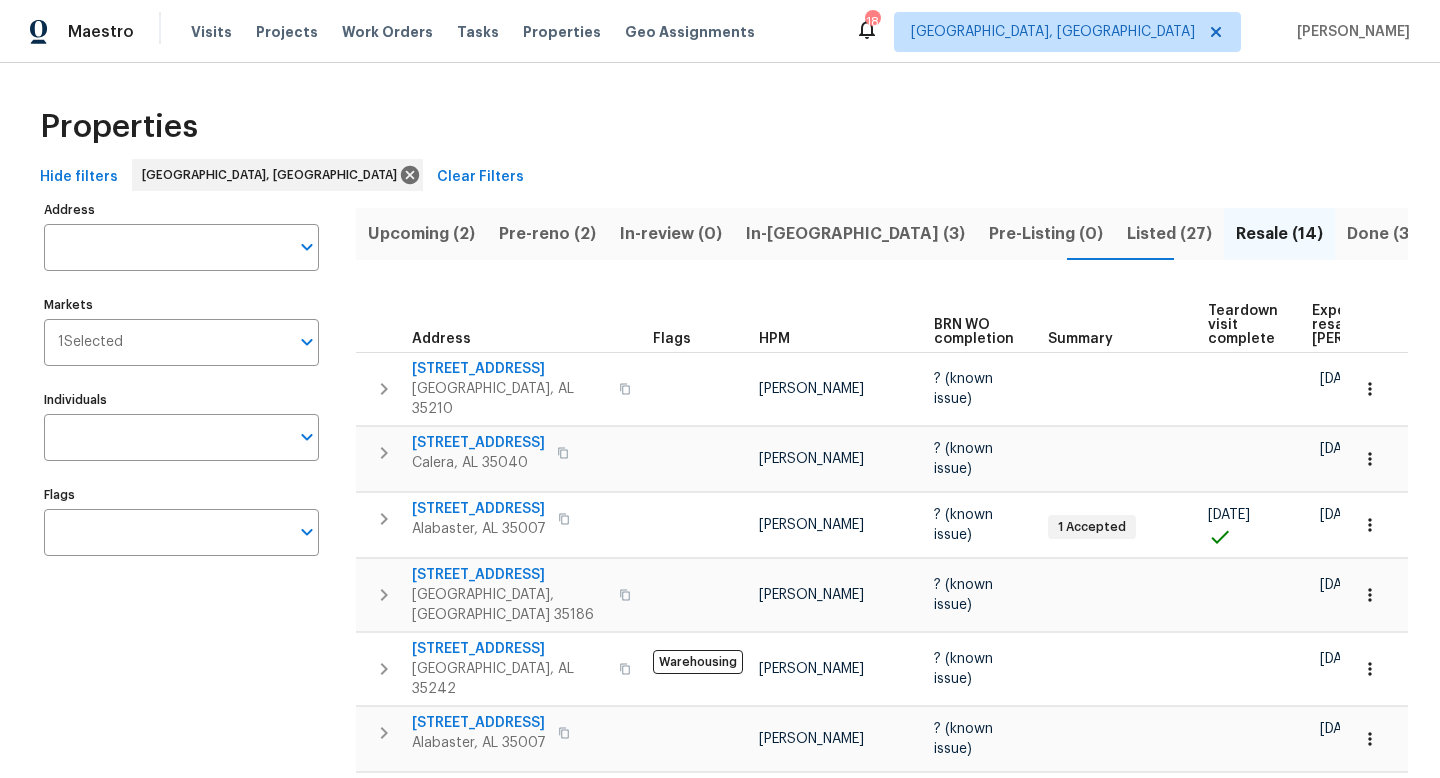 click on "Listed (27)" at bounding box center [1169, 234] 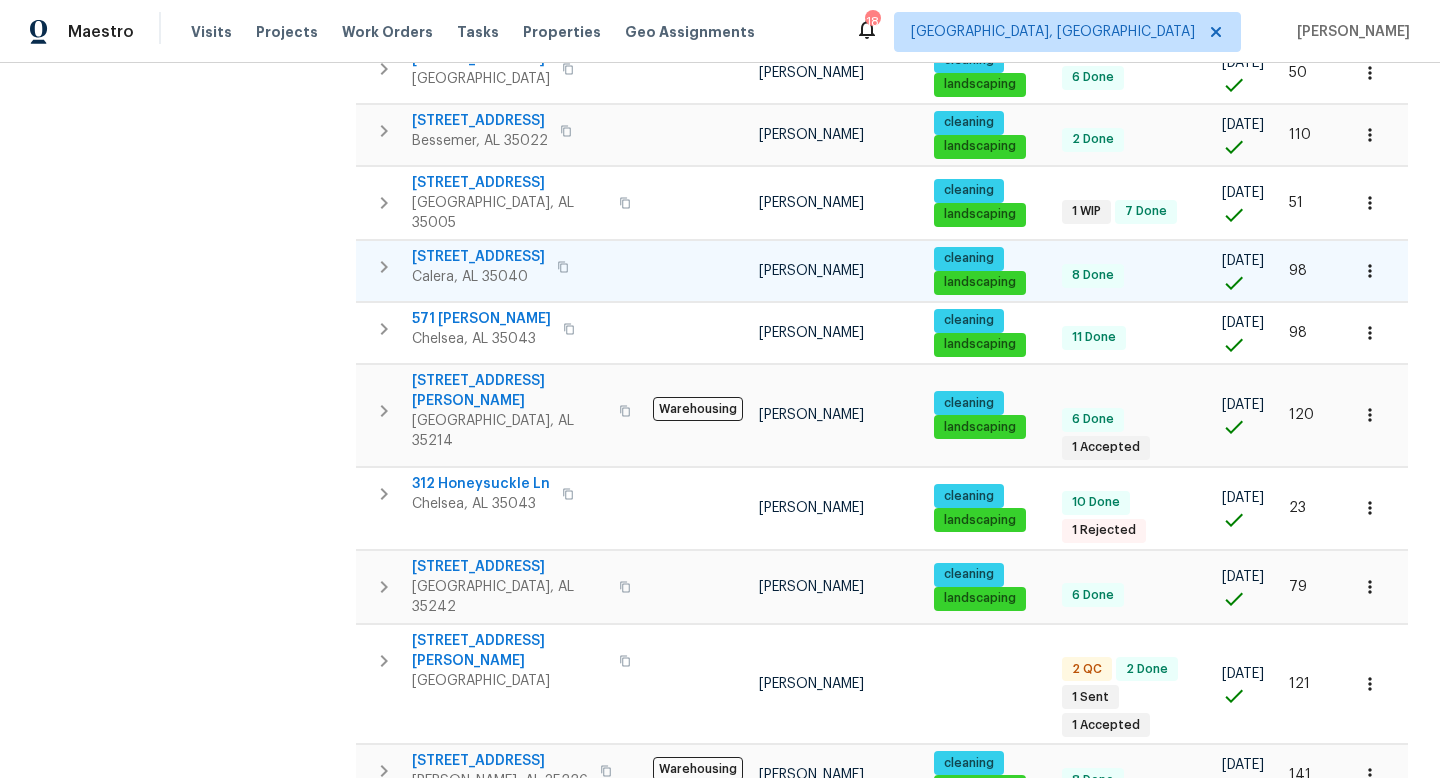scroll, scrollTop: 779, scrollLeft: 0, axis: vertical 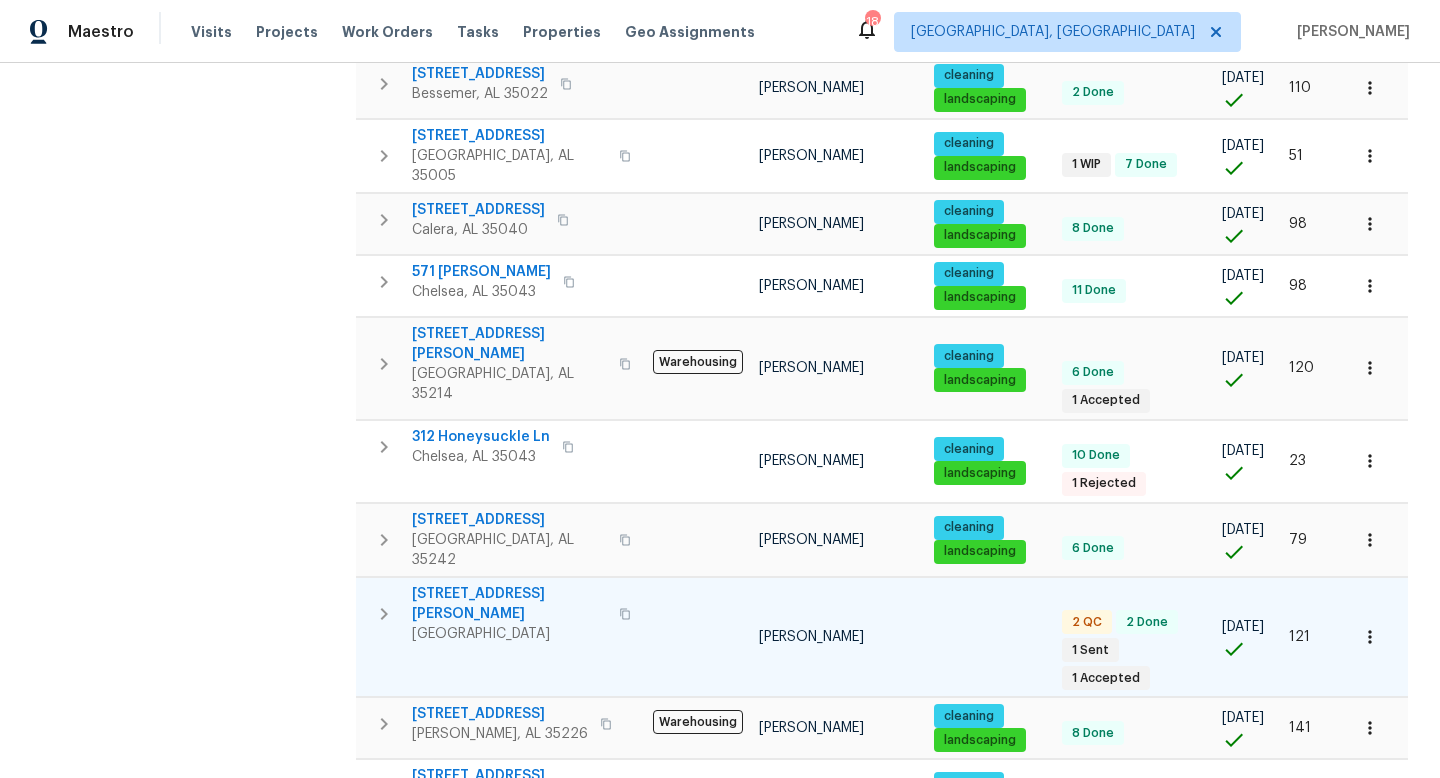 click on "[STREET_ADDRESS][PERSON_NAME]" at bounding box center (509, 604) 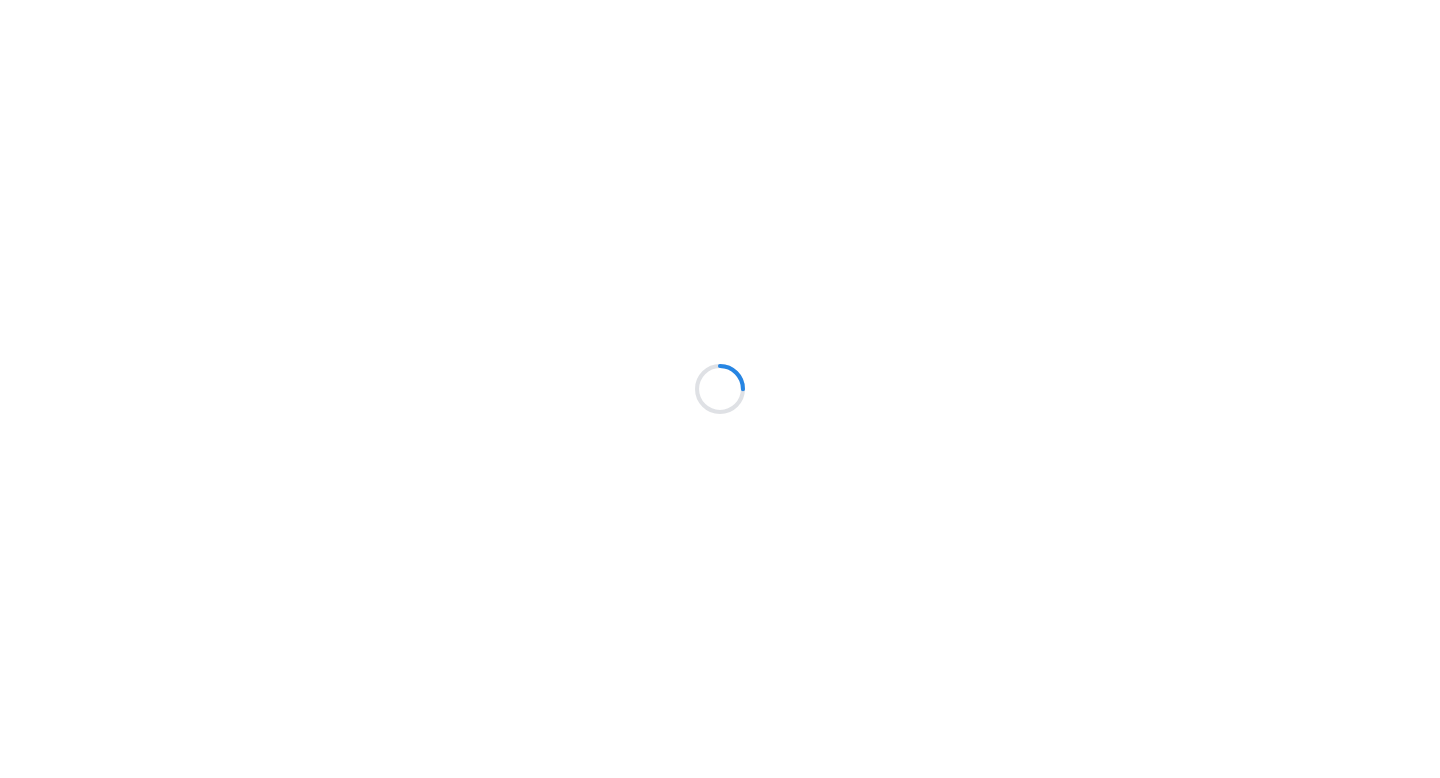 scroll, scrollTop: 0, scrollLeft: 0, axis: both 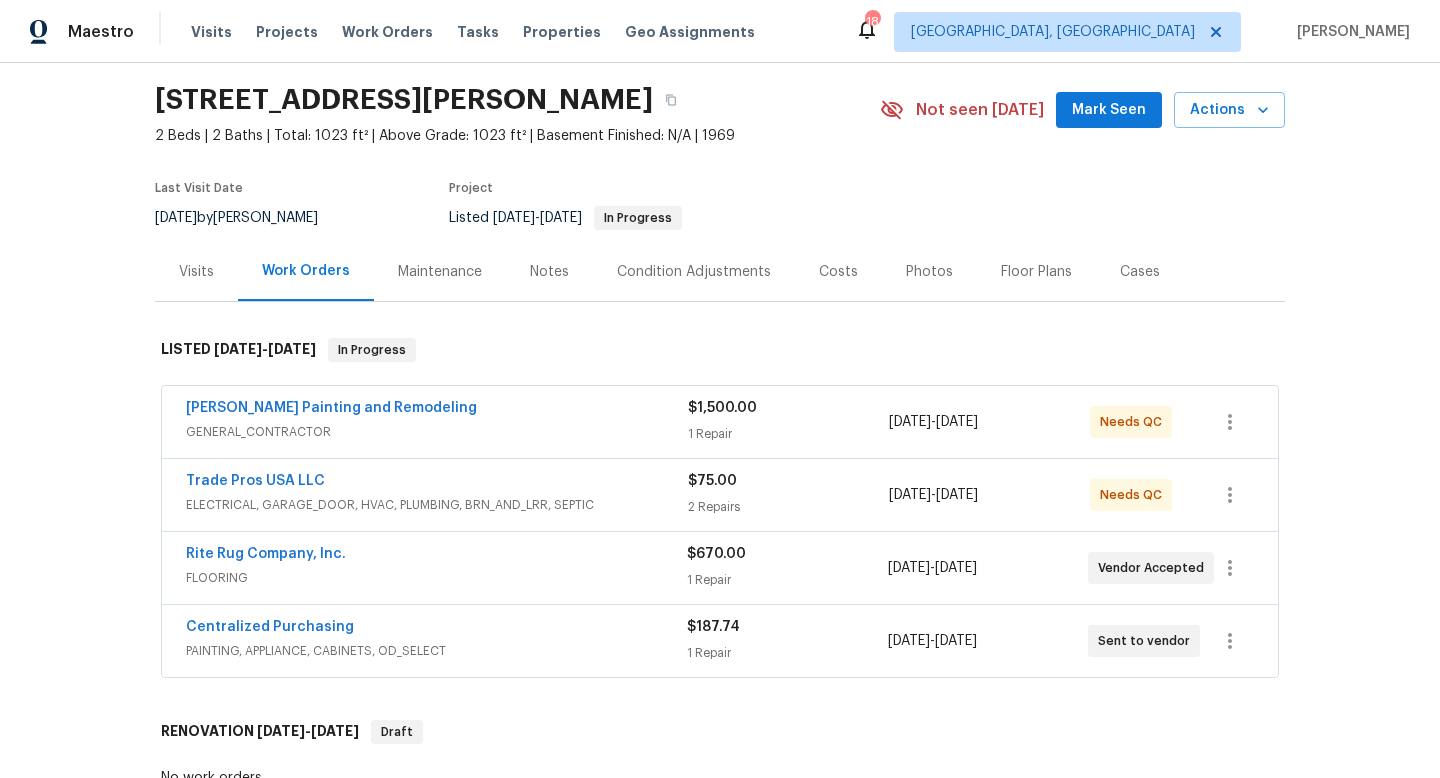 click on "Trade Pros USA LLC" at bounding box center (255, 481) 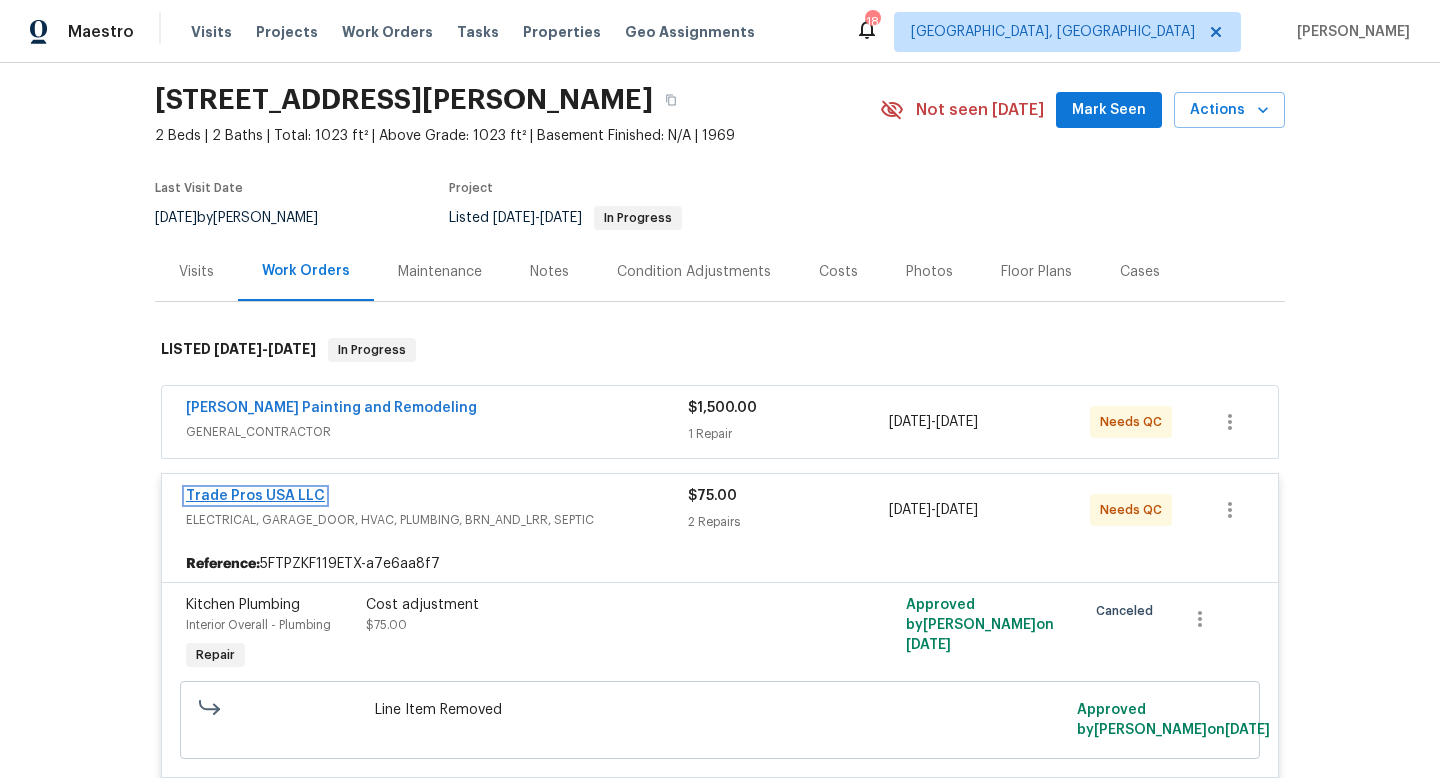 click on "Trade Pros USA LLC" at bounding box center (255, 496) 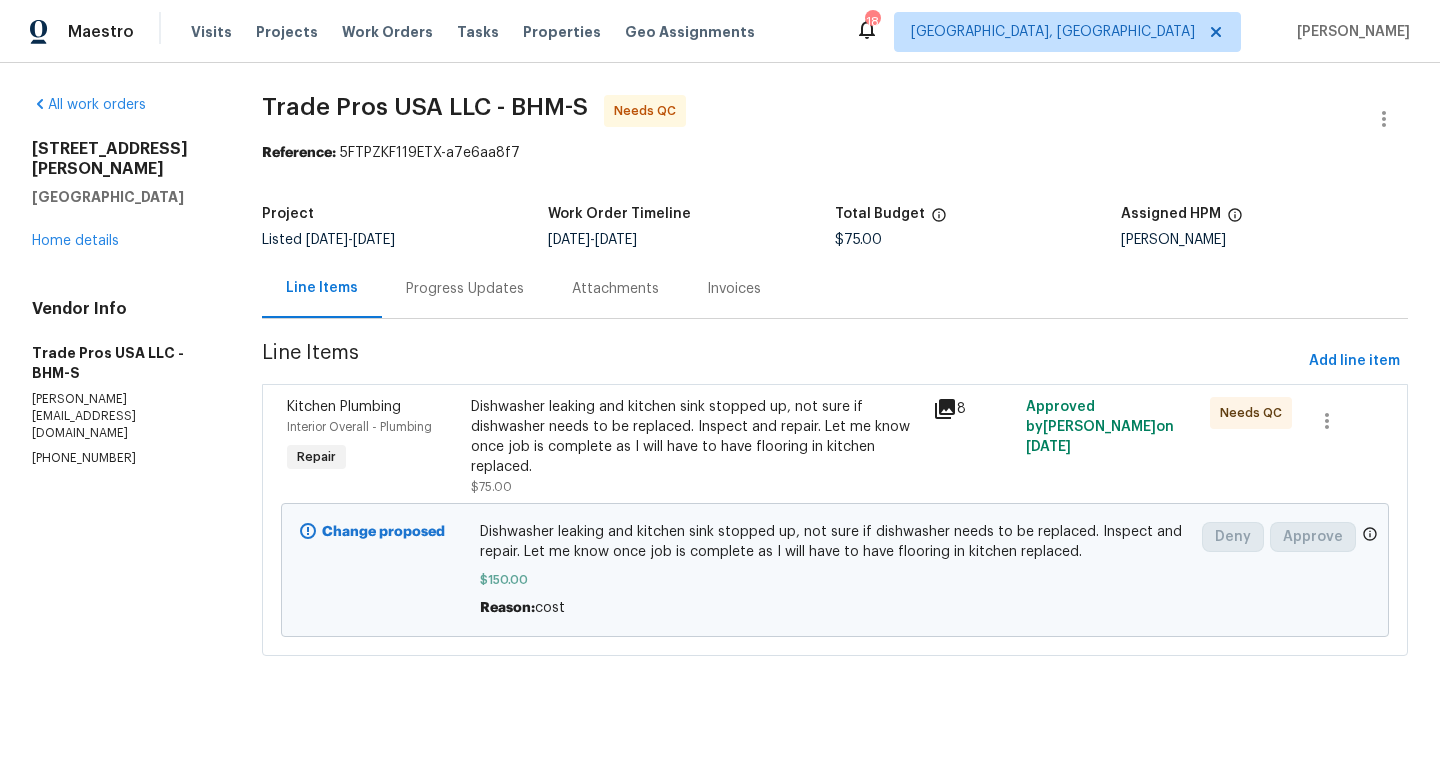 click on "Progress Updates" at bounding box center [465, 289] 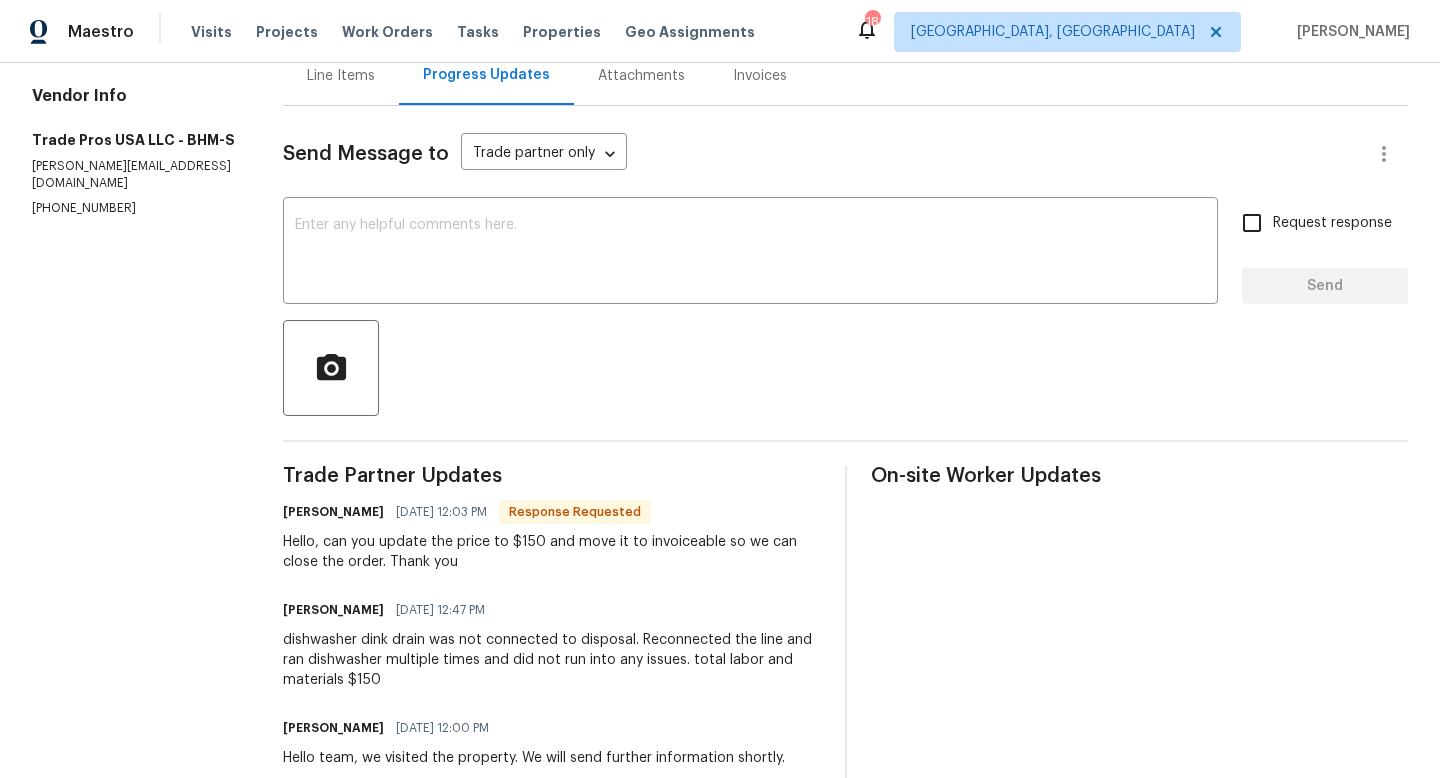 scroll, scrollTop: 0, scrollLeft: 0, axis: both 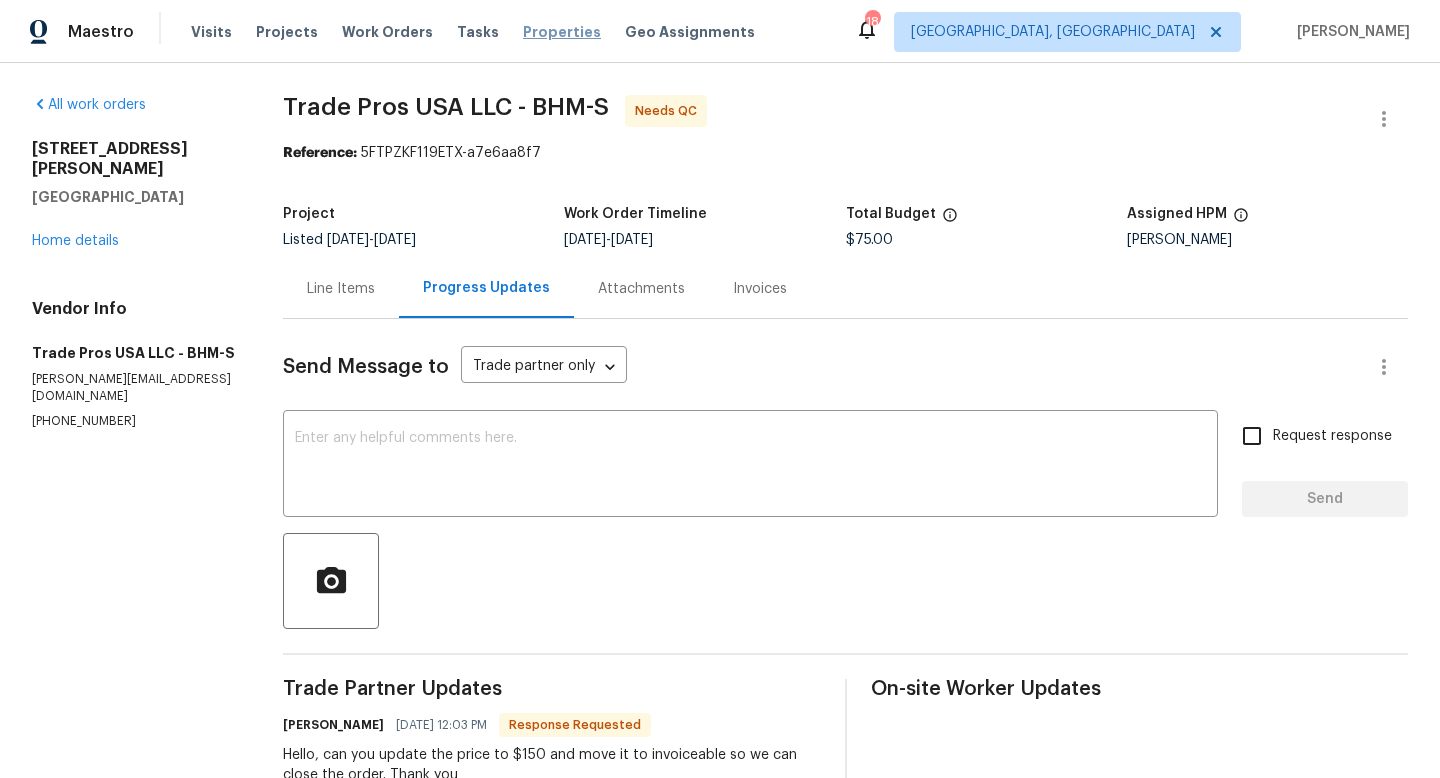 click on "Properties" at bounding box center (562, 32) 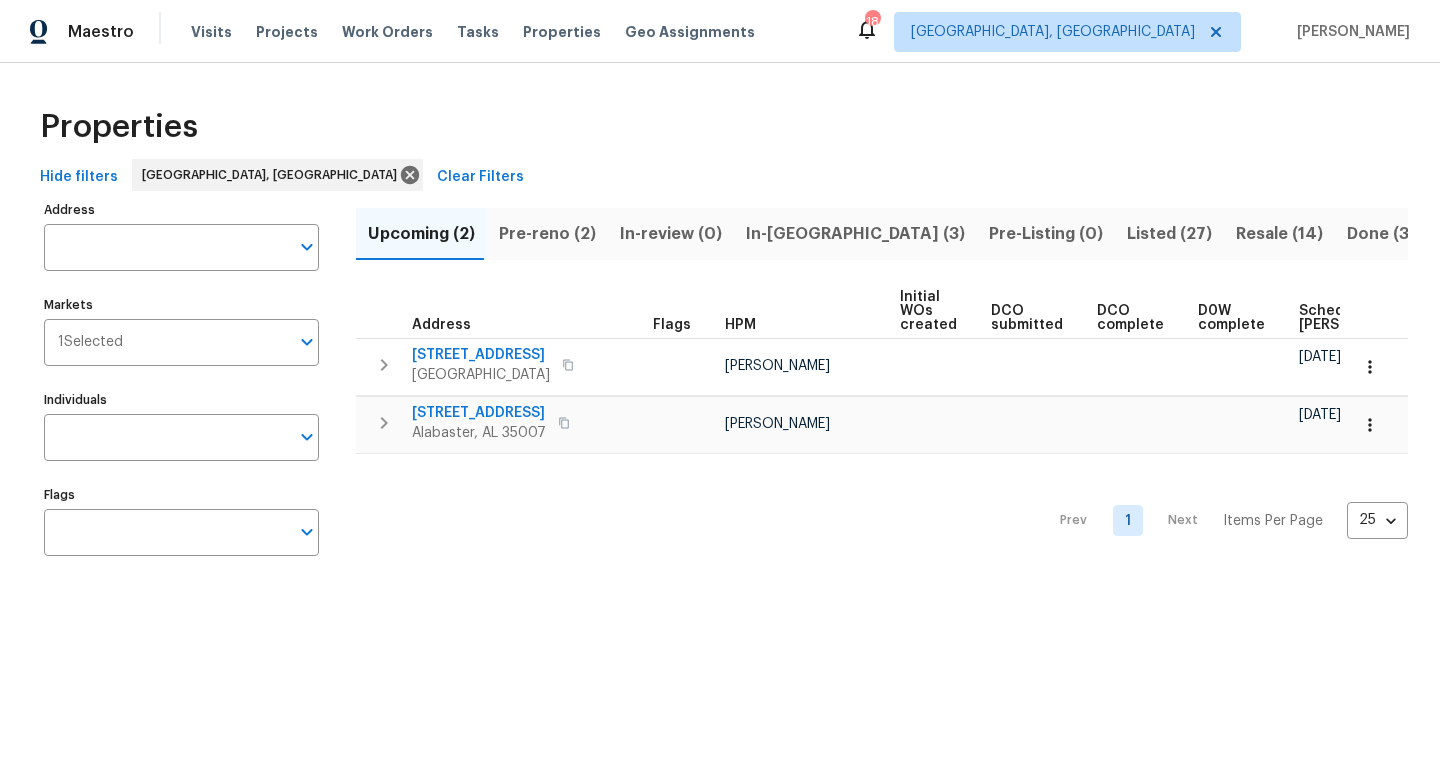 click on "Done (344)" at bounding box center [1393, 234] 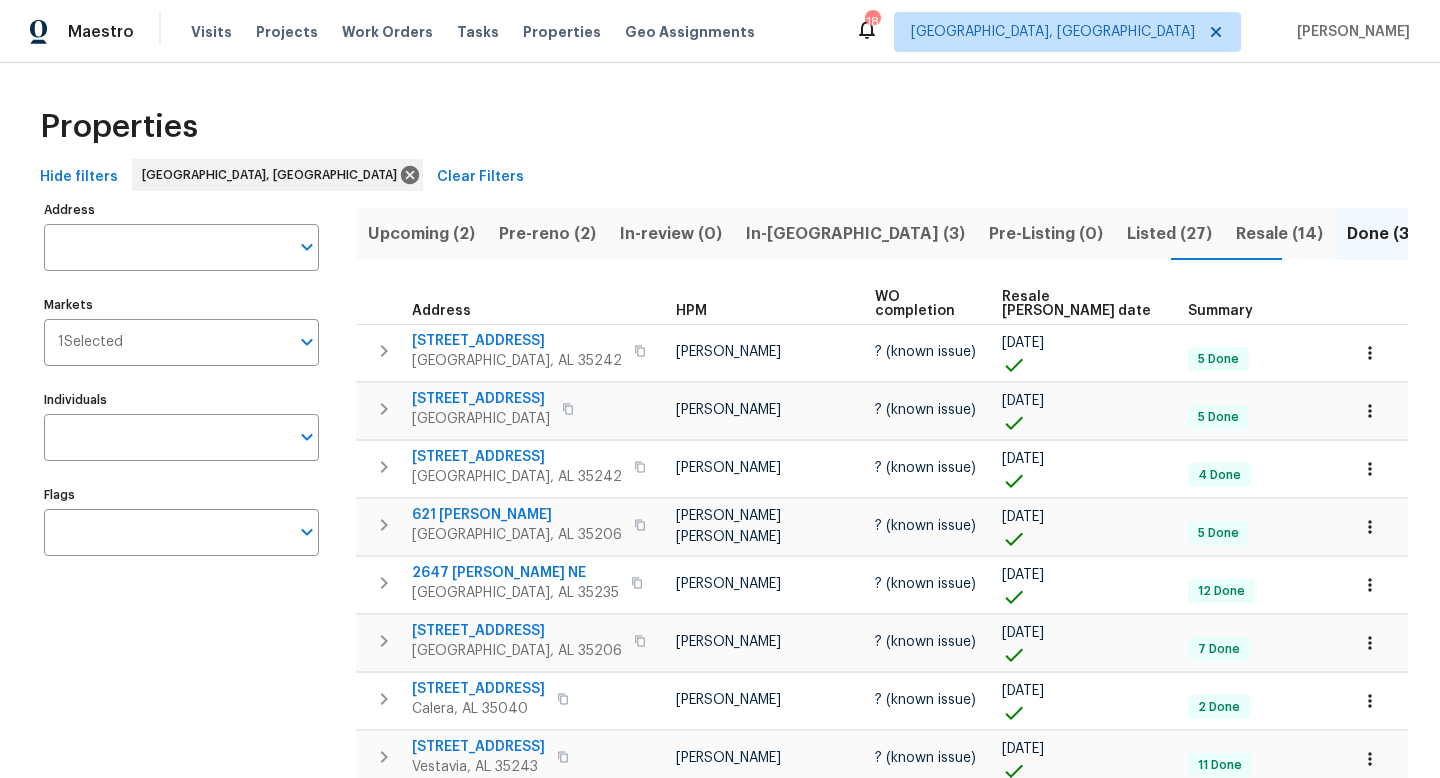 click on "Resale COE date" at bounding box center [1078, 304] 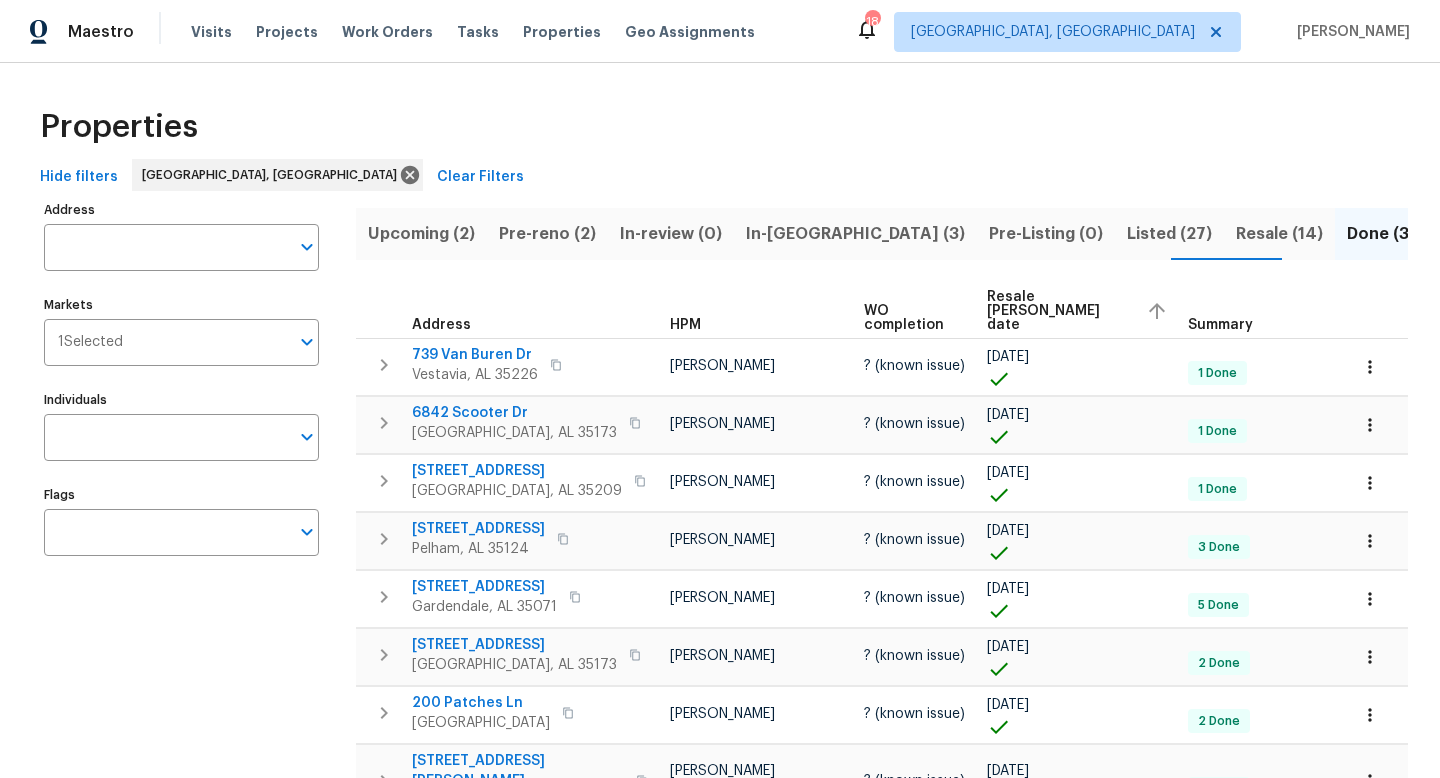 click on "Resale COE date" at bounding box center [1079, 311] 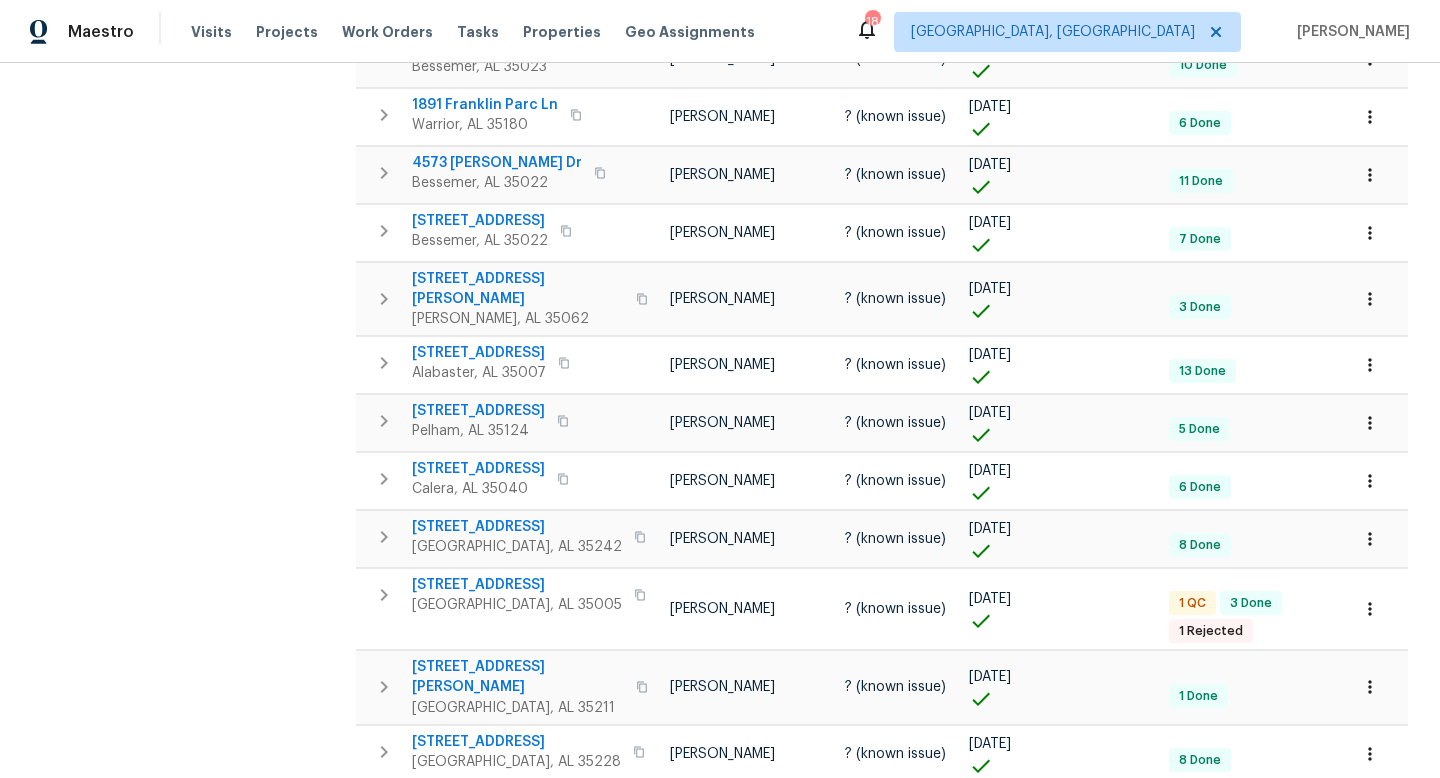 scroll, scrollTop: 1078, scrollLeft: 0, axis: vertical 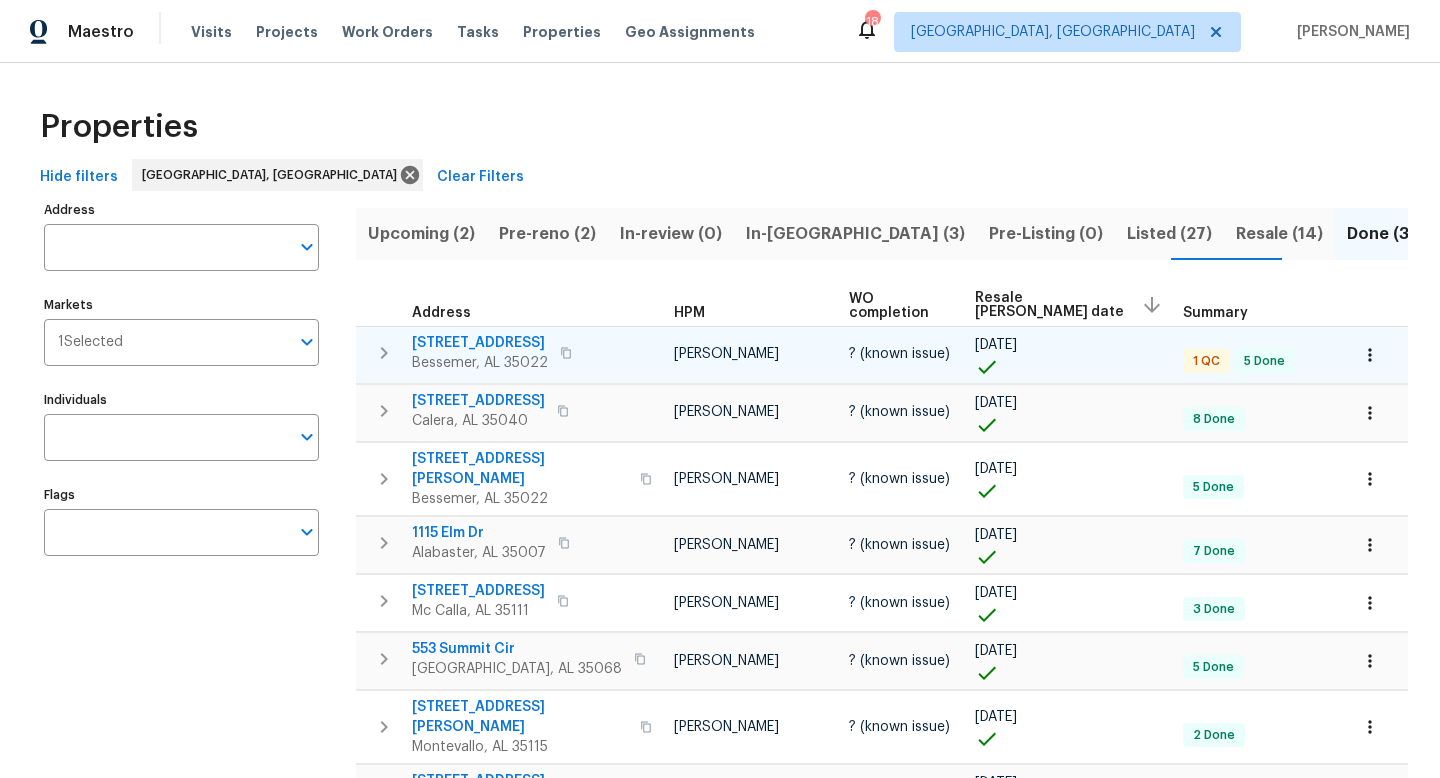 click on "4901 Dogwood Dr" at bounding box center (480, 343) 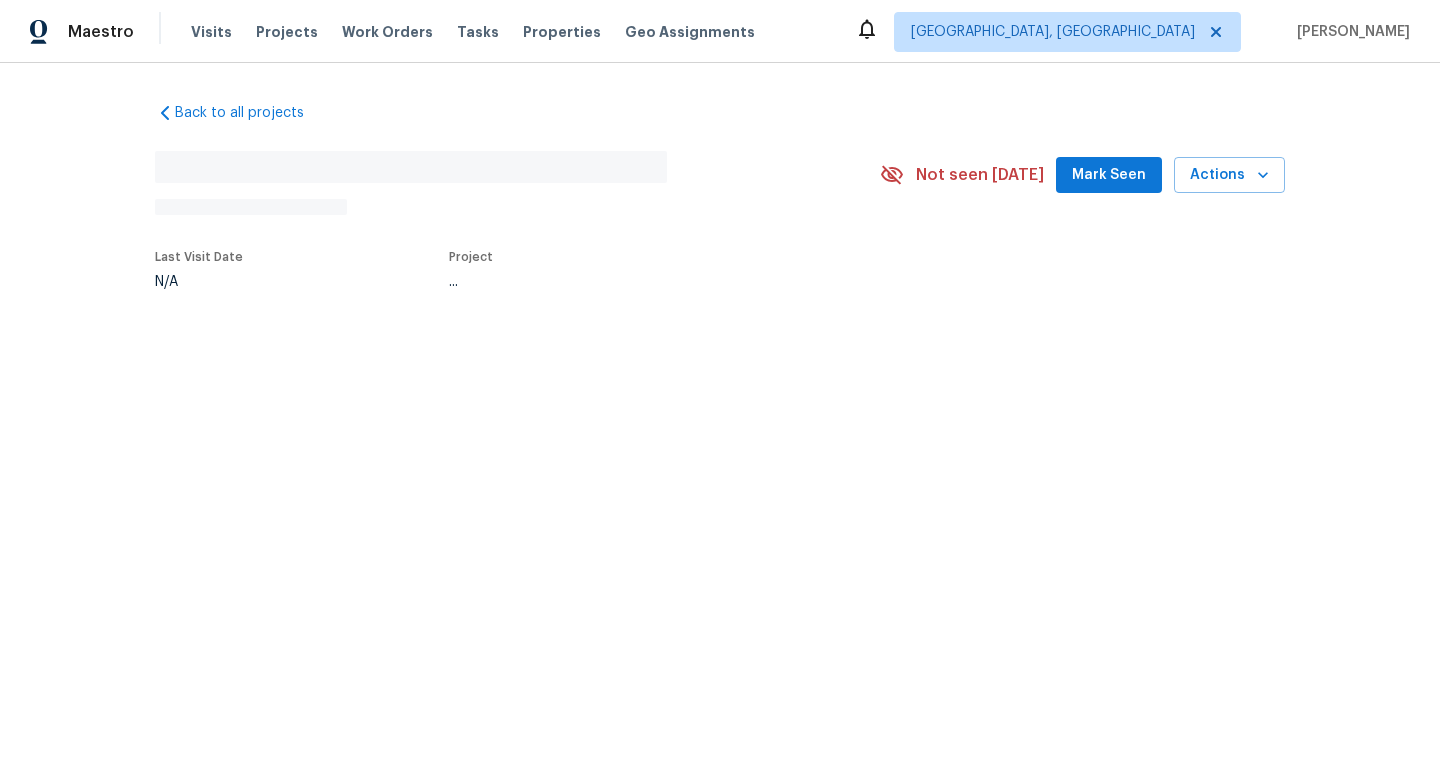 scroll, scrollTop: 0, scrollLeft: 0, axis: both 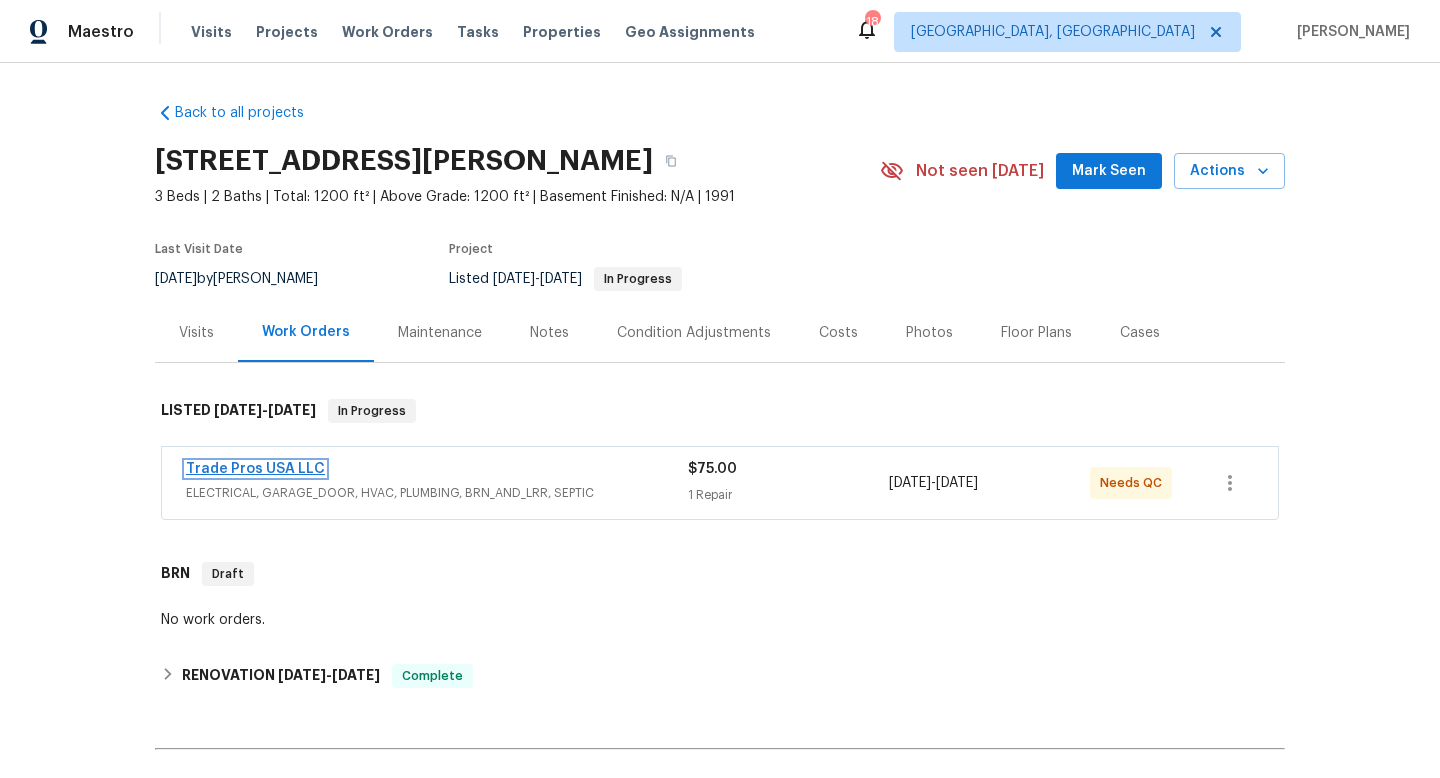 click on "Trade Pros USA LLC" at bounding box center (255, 469) 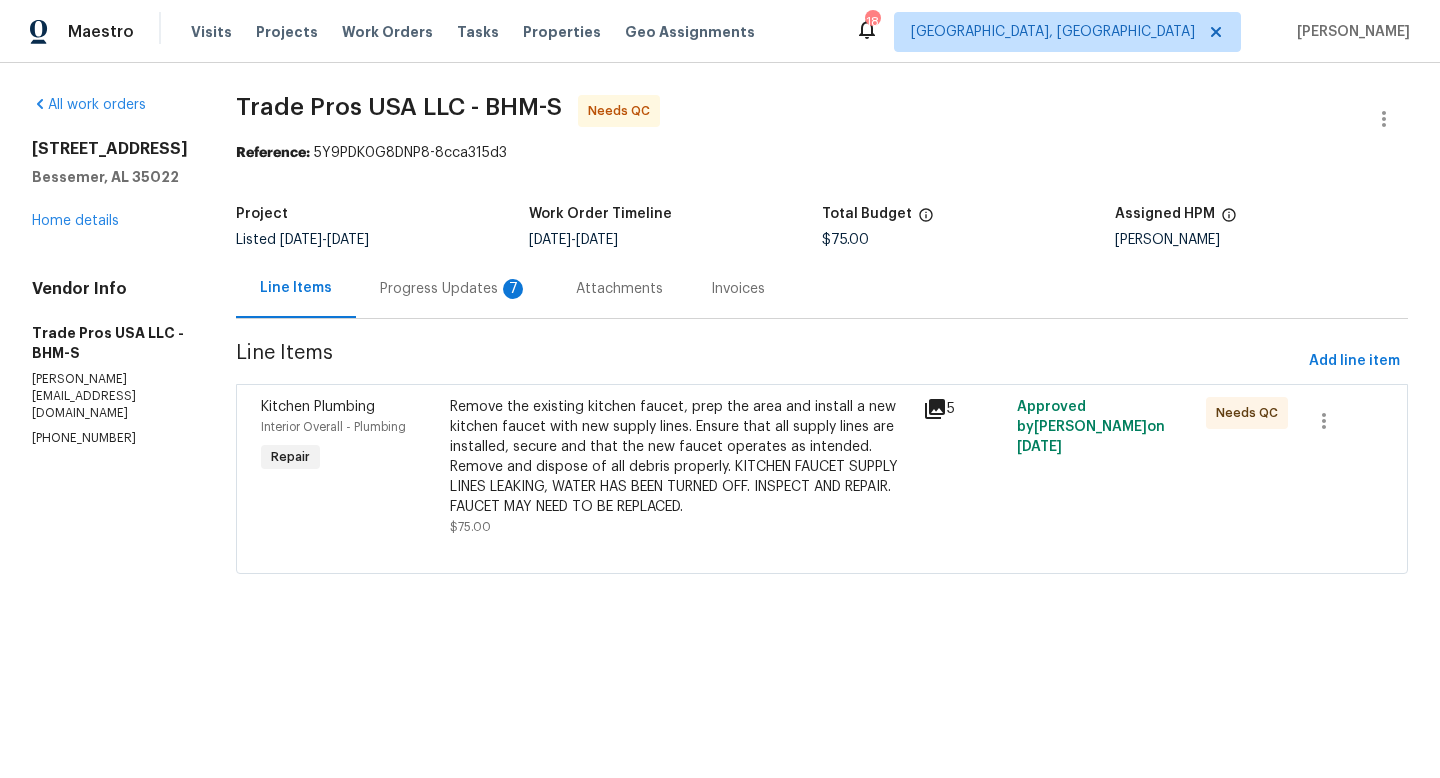 click on "Progress Updates 7" at bounding box center (454, 289) 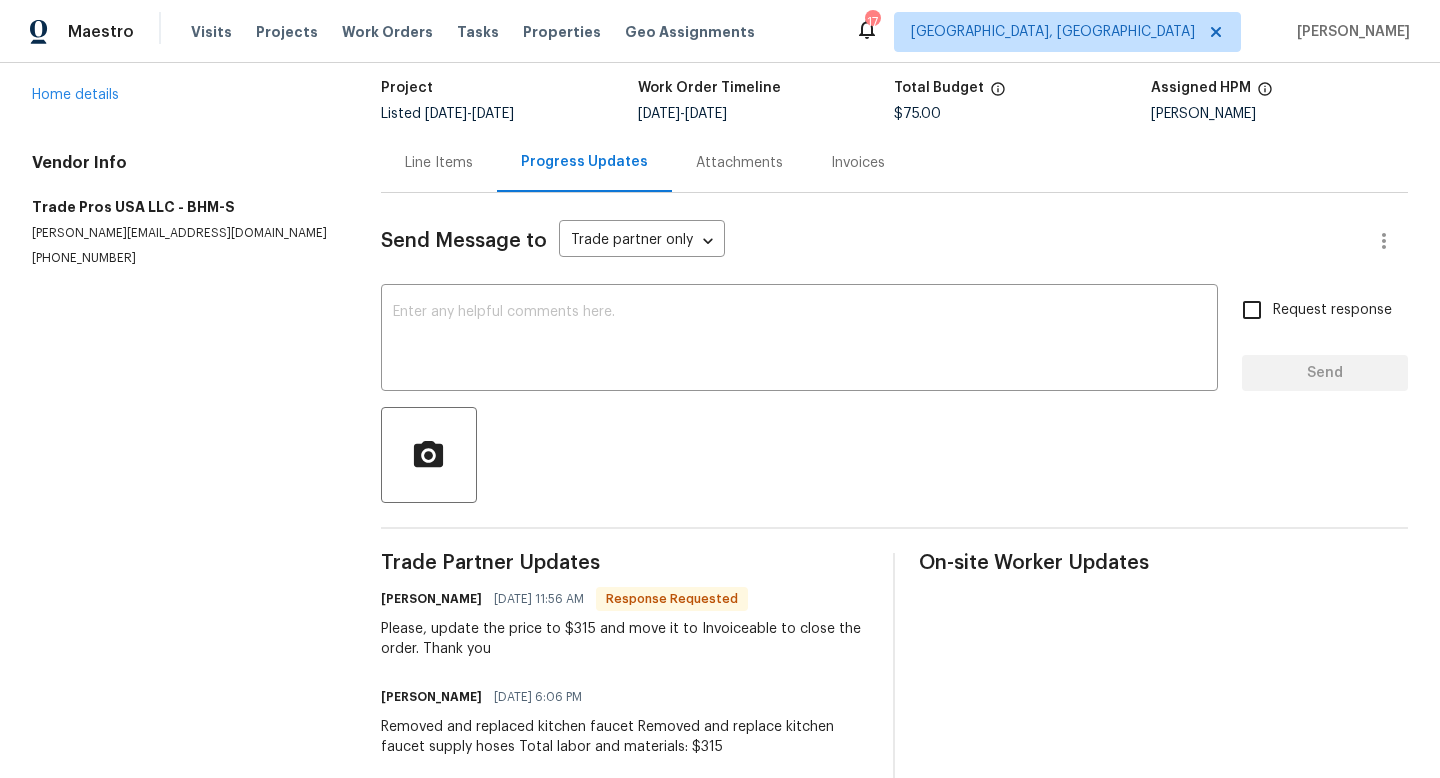 scroll, scrollTop: 122, scrollLeft: 0, axis: vertical 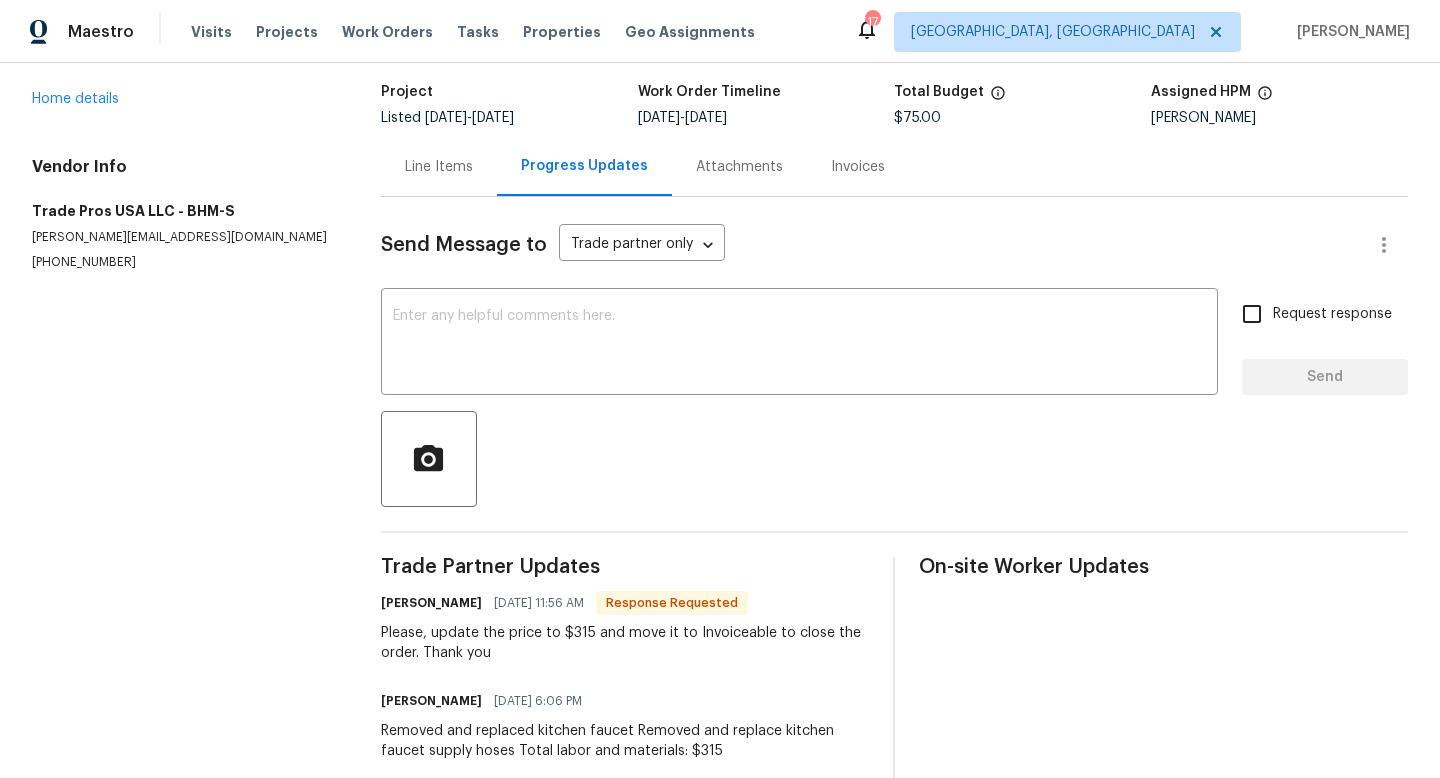 drag, startPoint x: 439, startPoint y: 167, endPoint x: 471, endPoint y: 236, distance: 76.05919 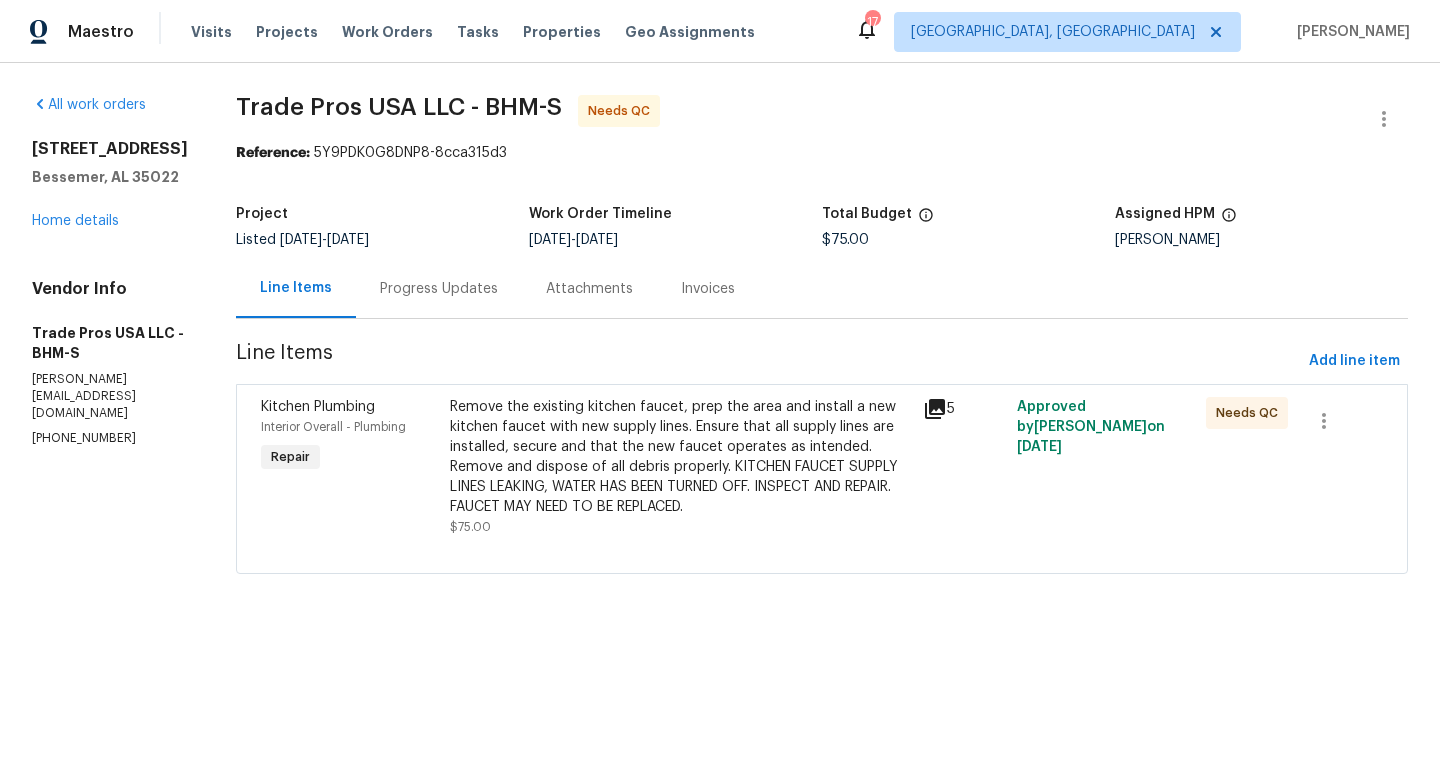scroll, scrollTop: 0, scrollLeft: 0, axis: both 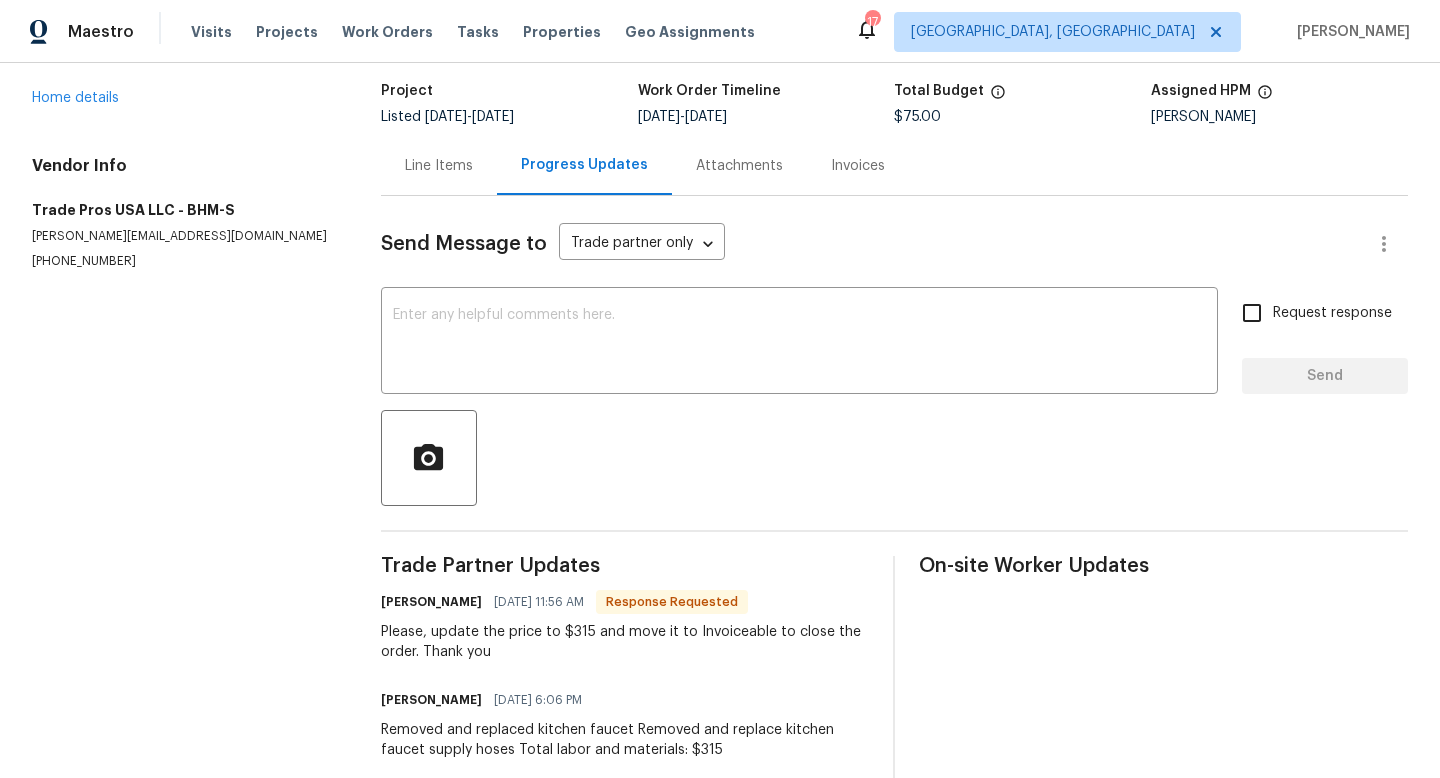 click on "Line Items" at bounding box center [439, 166] 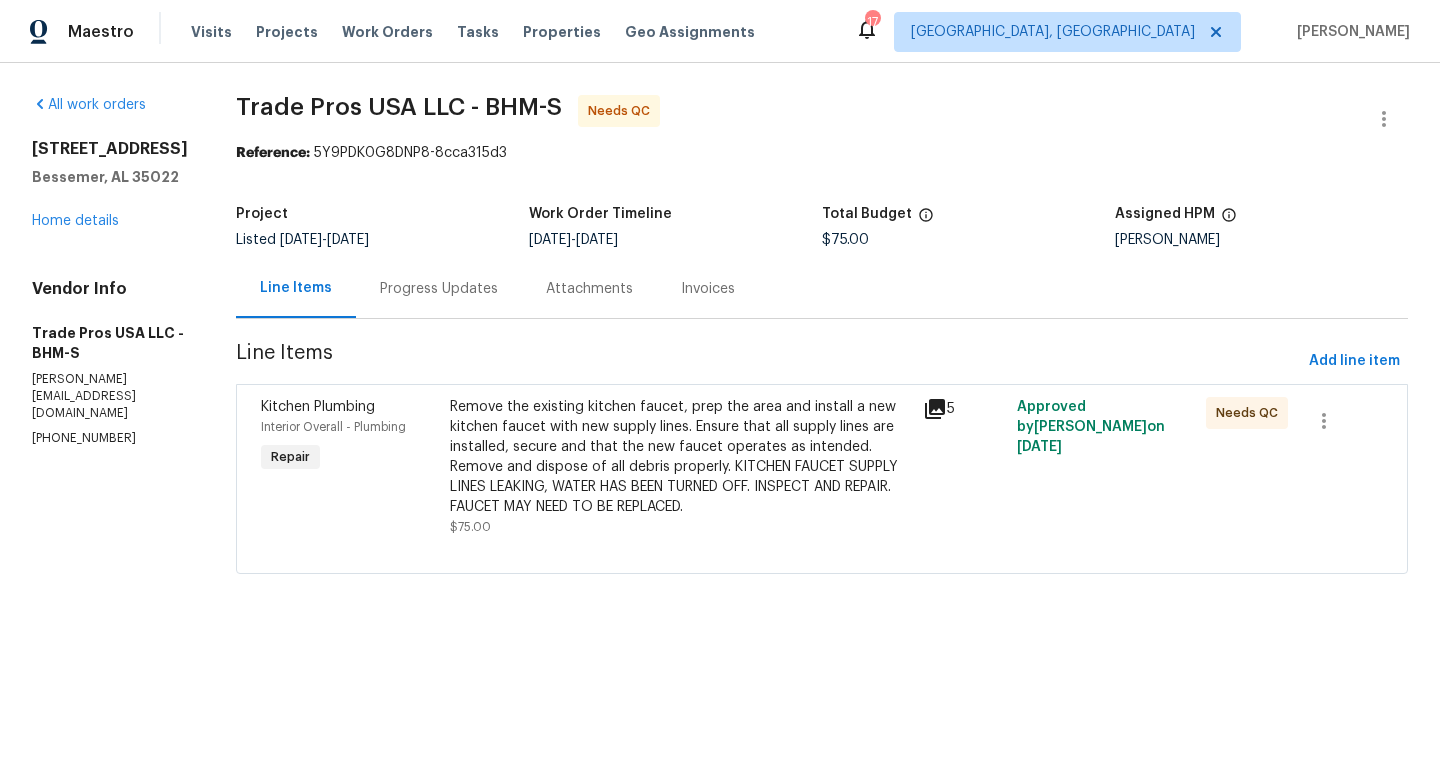scroll, scrollTop: 0, scrollLeft: 0, axis: both 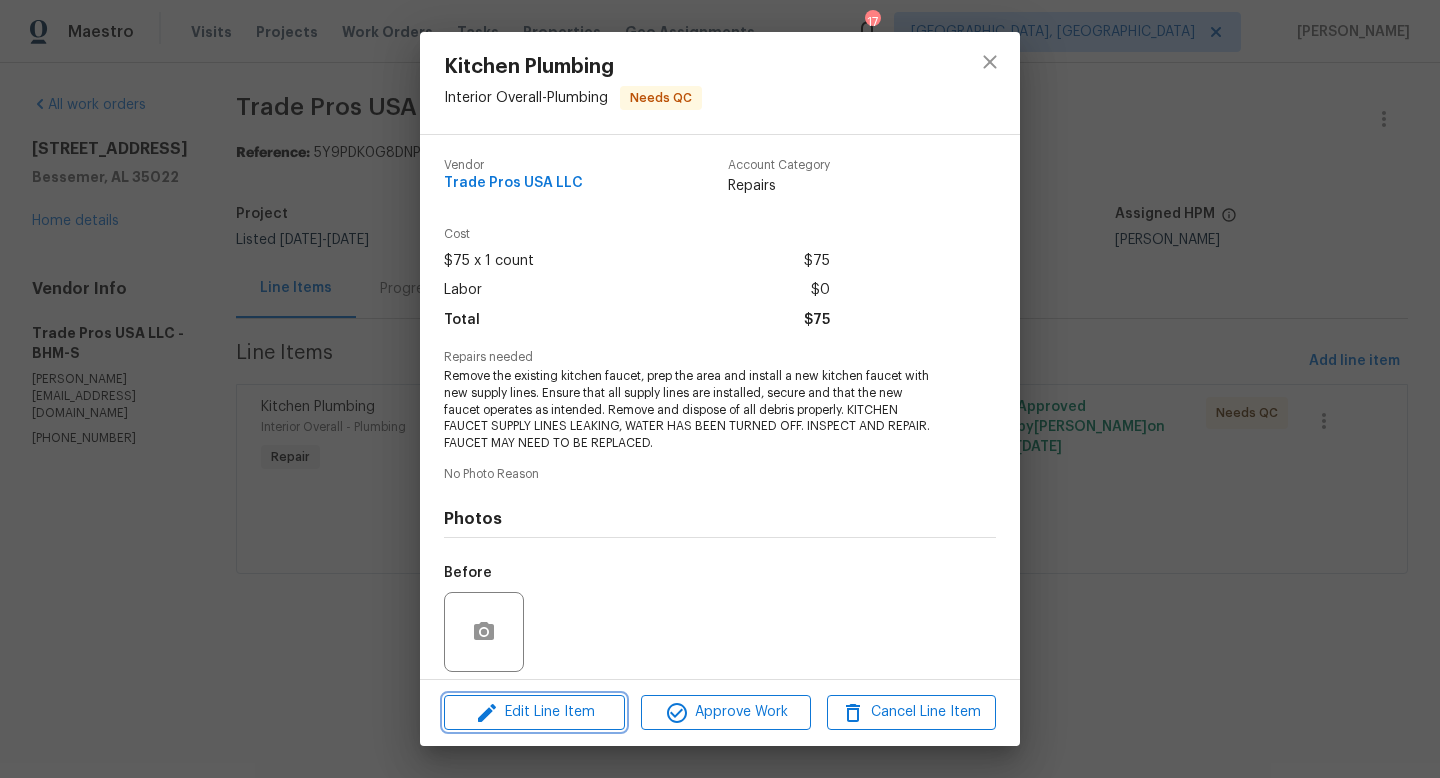 click on "Edit Line Item" at bounding box center (534, 712) 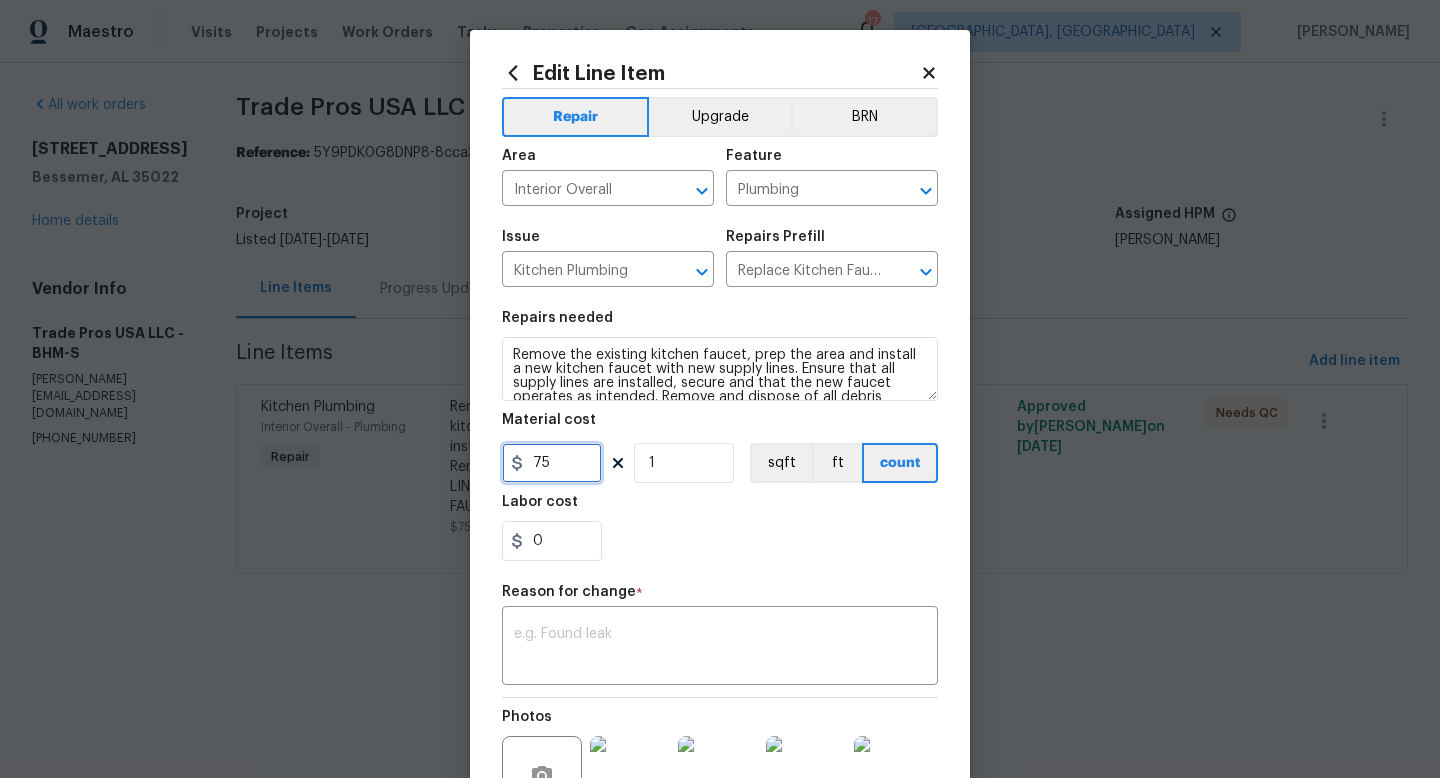 drag, startPoint x: 567, startPoint y: 465, endPoint x: 351, endPoint y: 357, distance: 241.49535 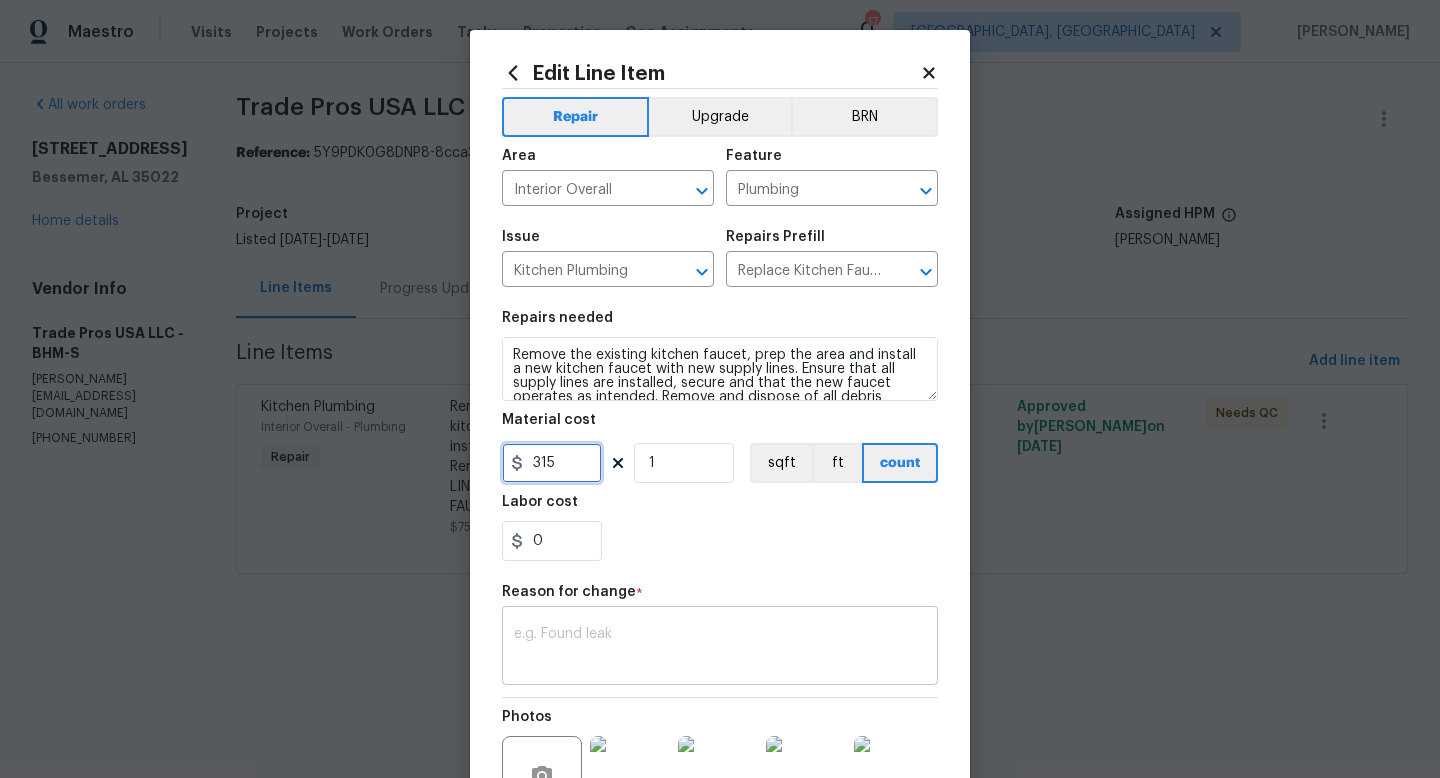 type on "315" 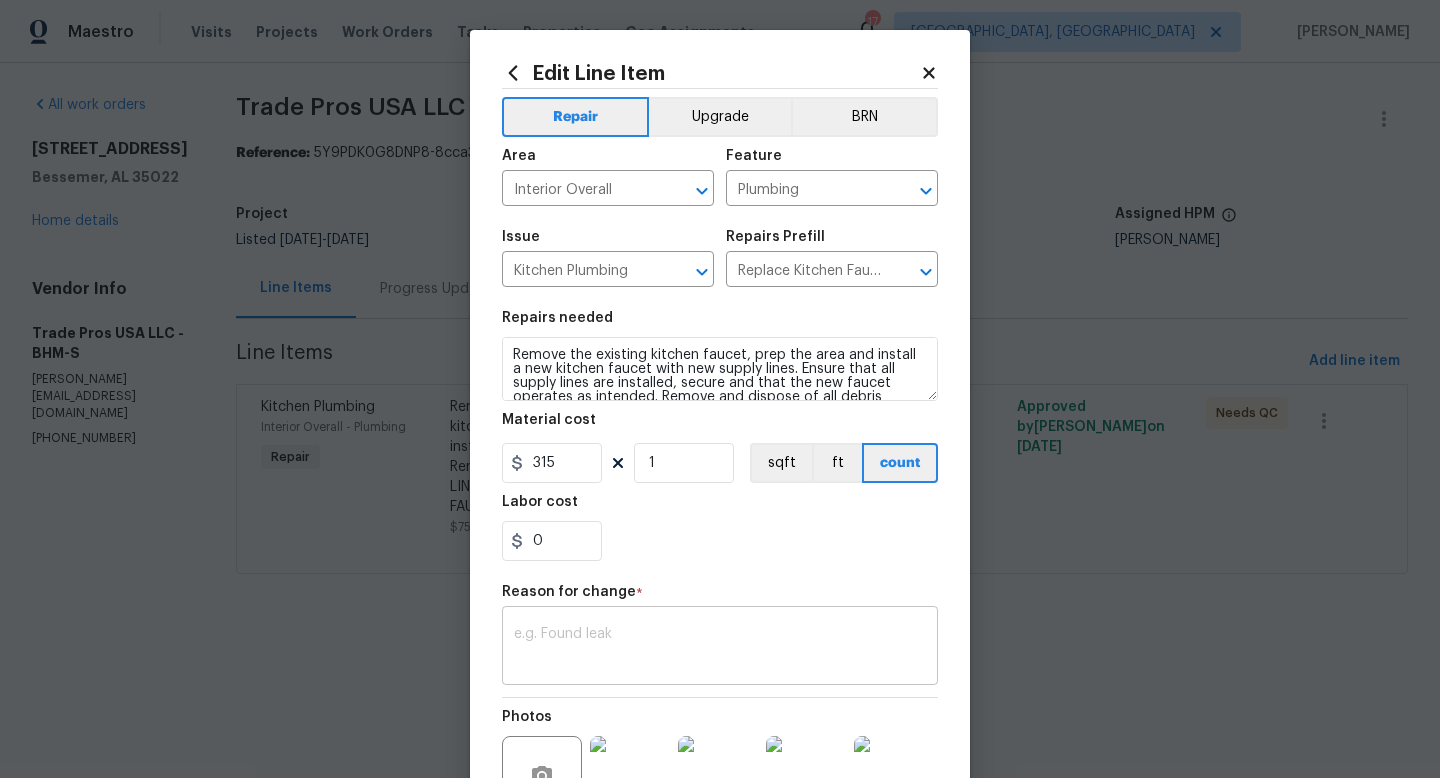 click at bounding box center (720, 648) 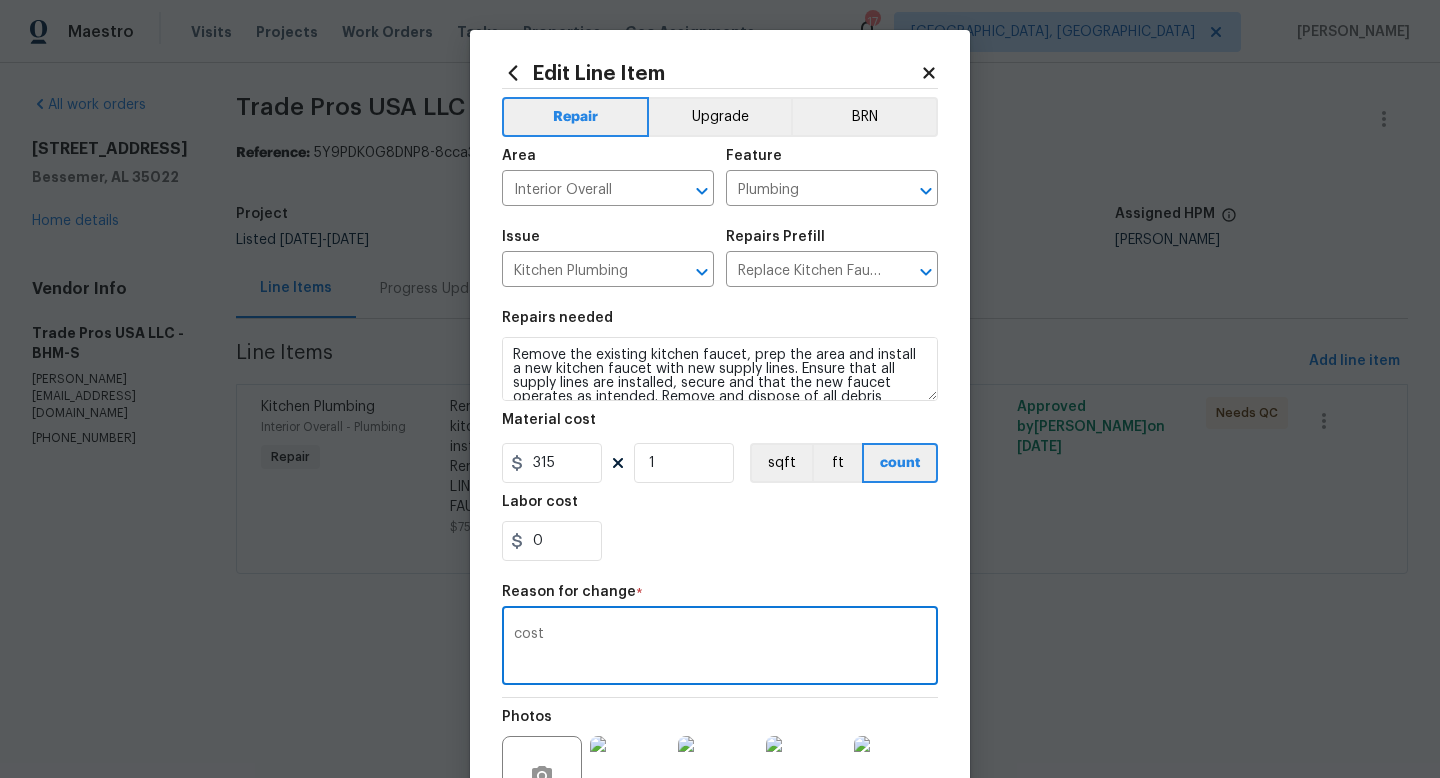 type on "cost" 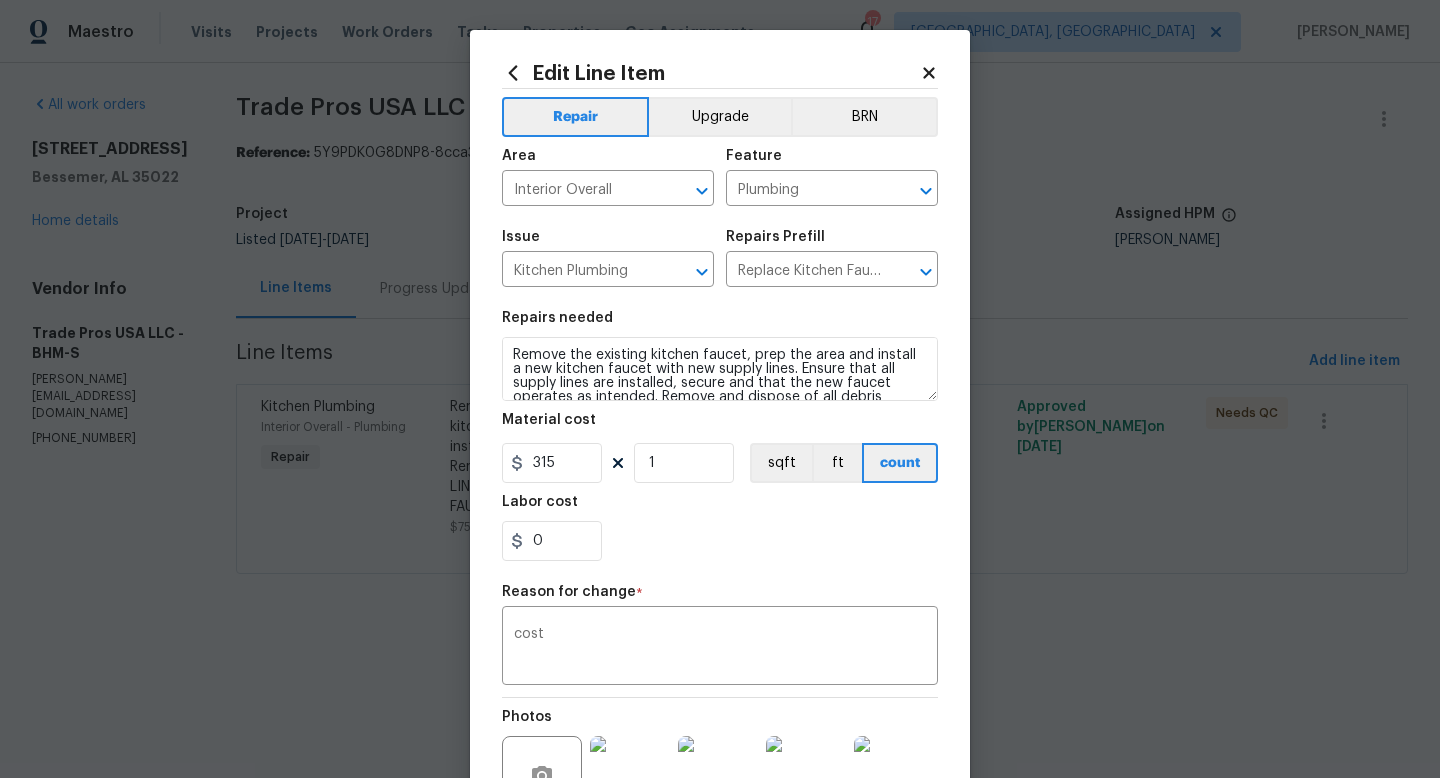 scroll, scrollTop: 228, scrollLeft: 0, axis: vertical 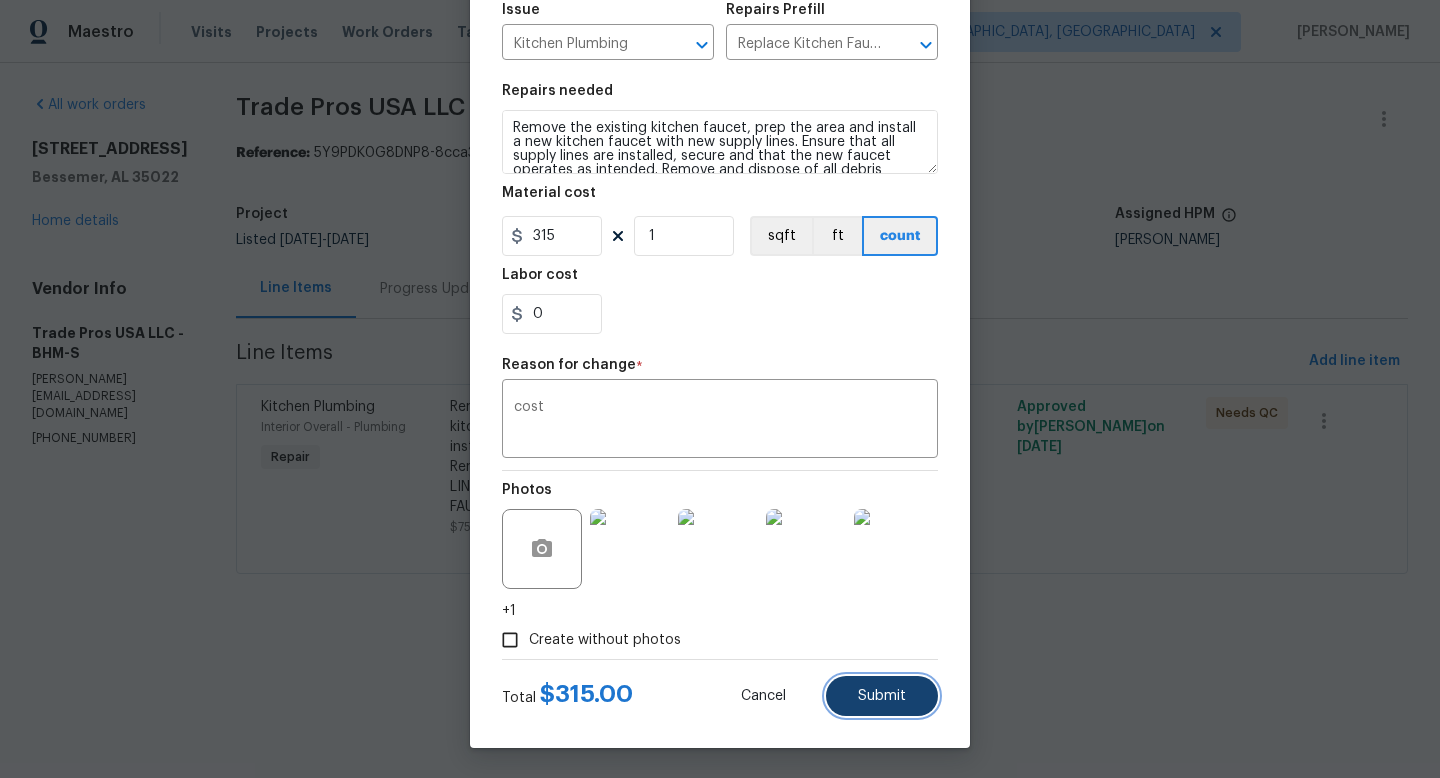 click on "Submit" at bounding box center (882, 696) 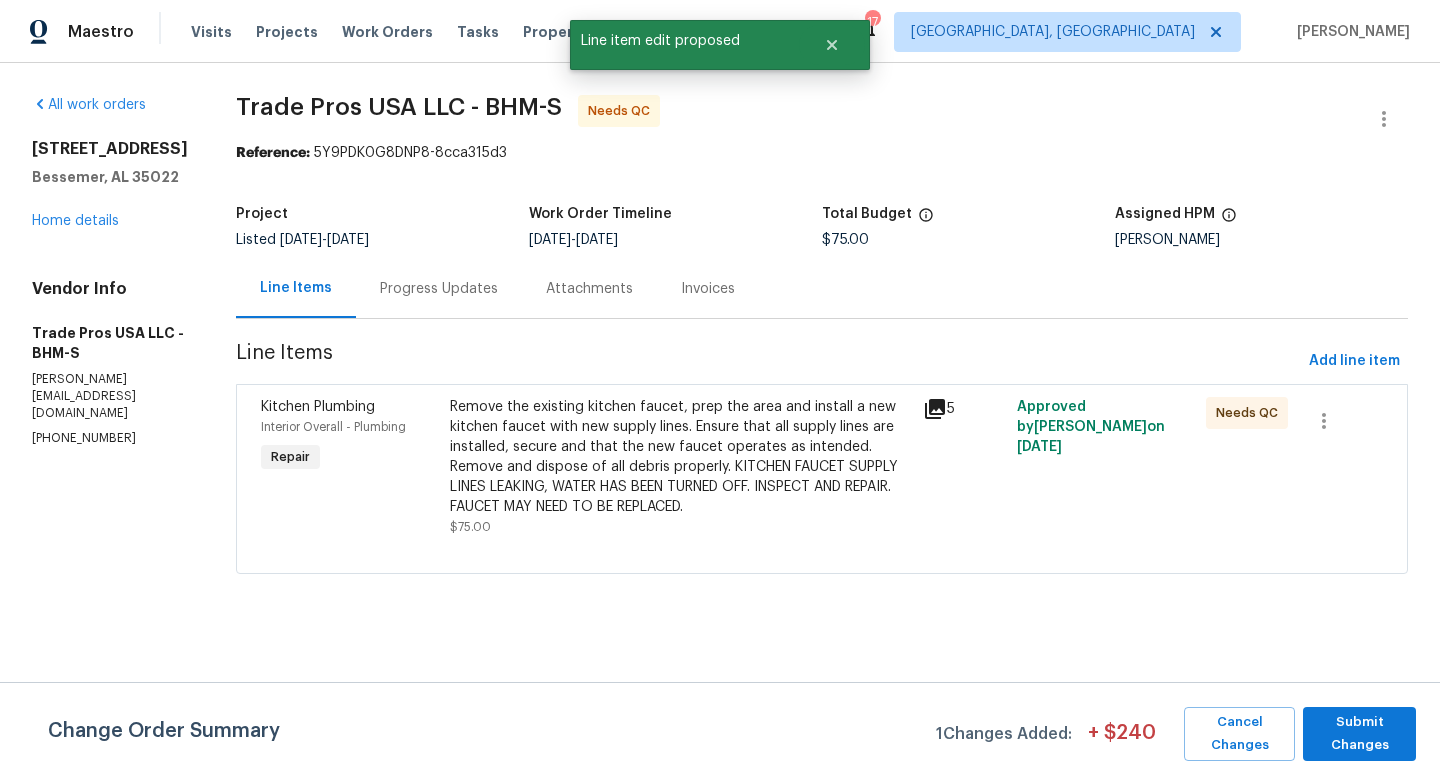 scroll, scrollTop: 0, scrollLeft: 0, axis: both 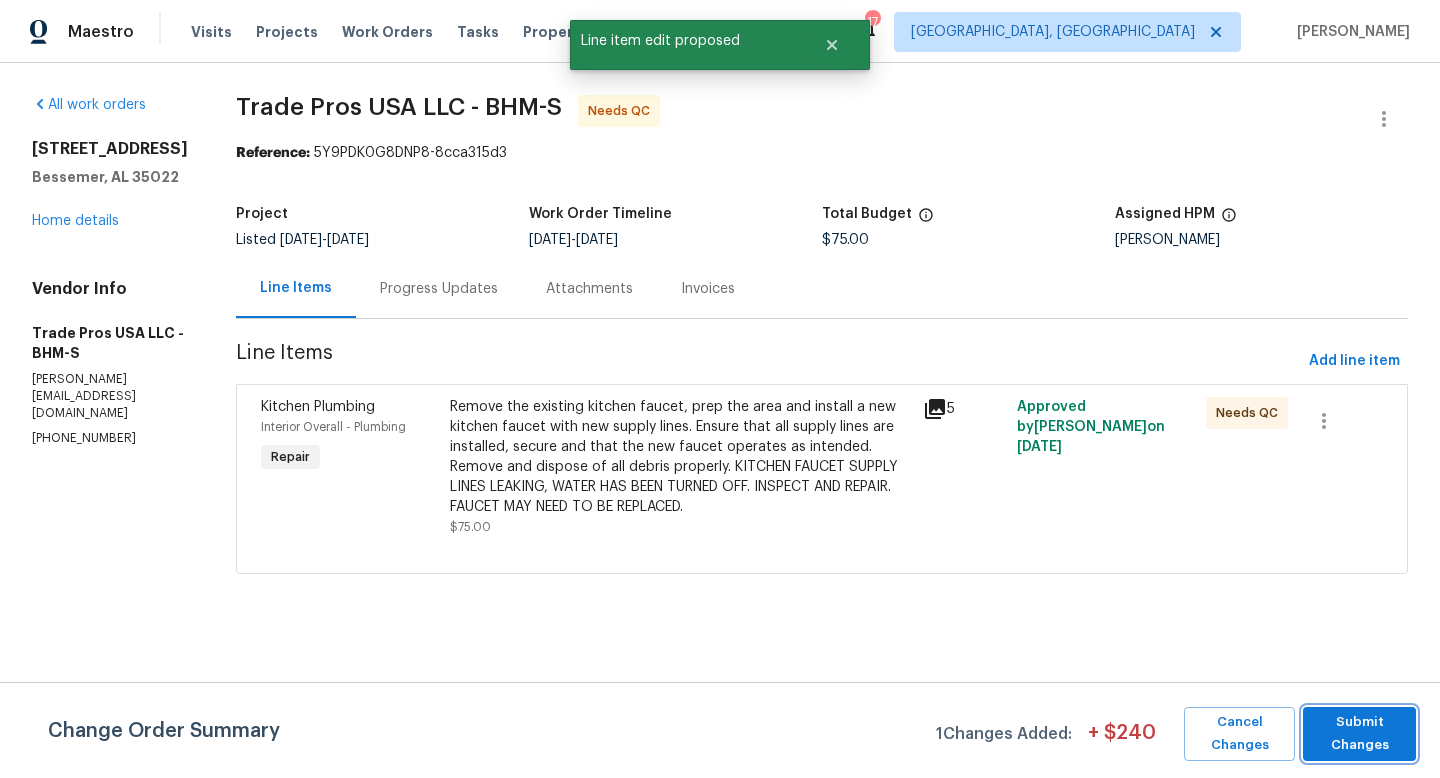 click on "Submit Changes" at bounding box center (1359, 734) 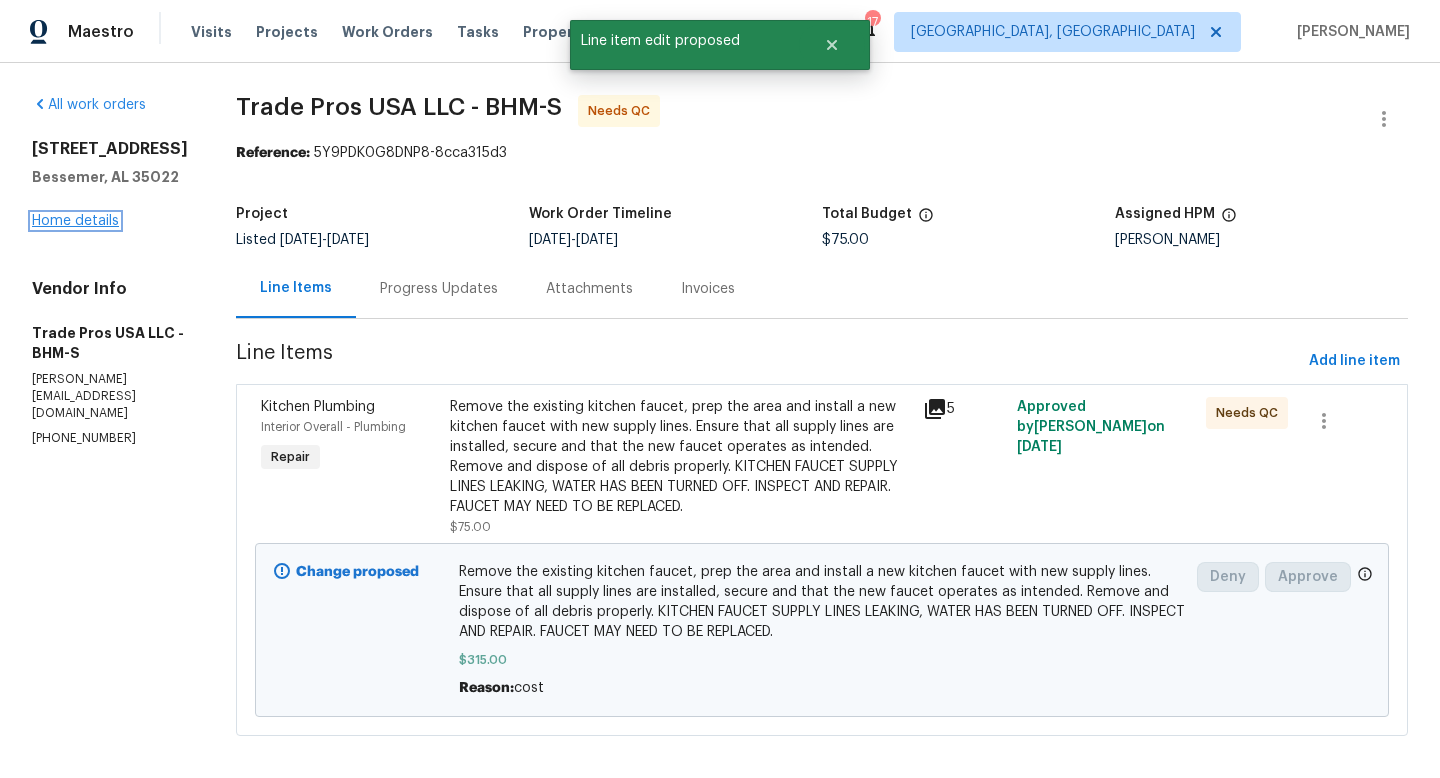 click on "Home details" at bounding box center (75, 221) 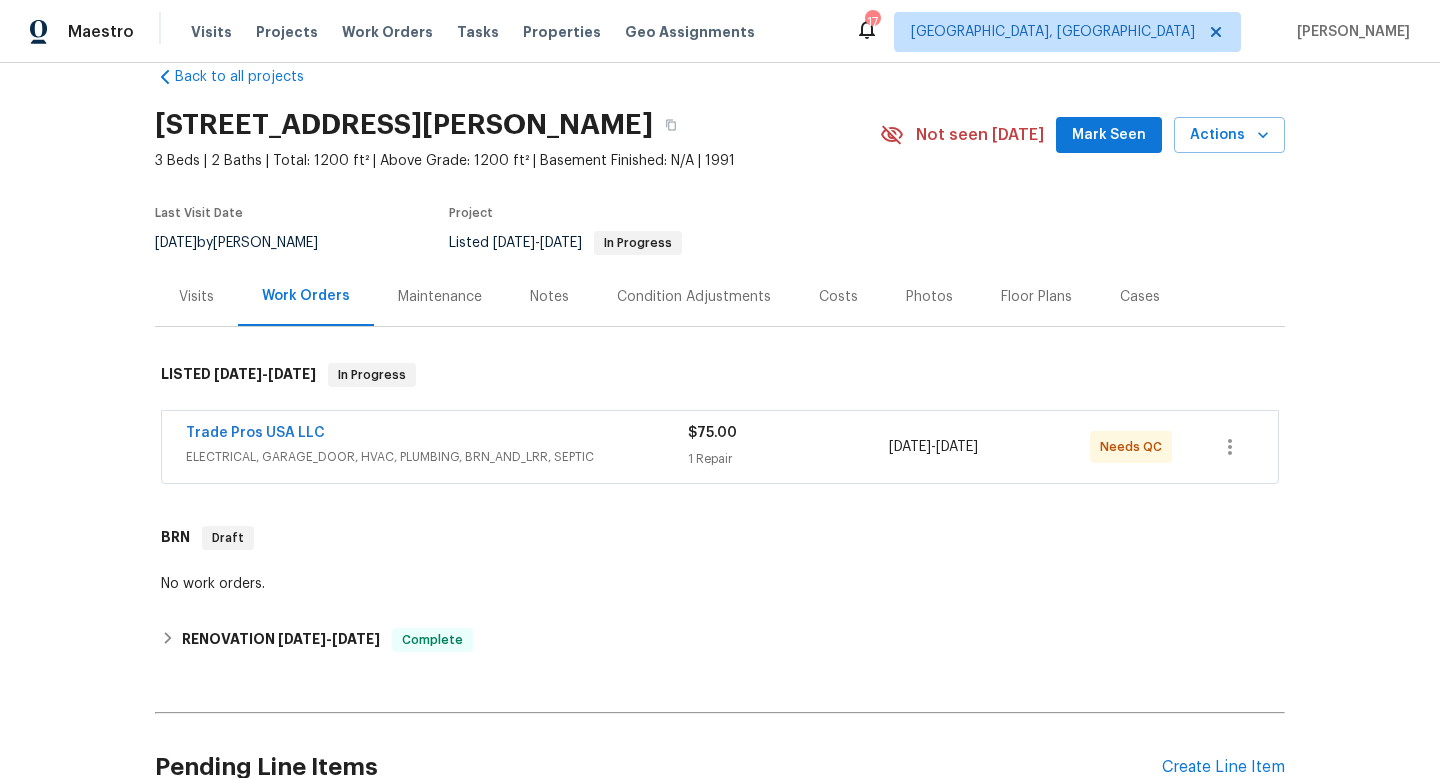 scroll, scrollTop: 36, scrollLeft: 0, axis: vertical 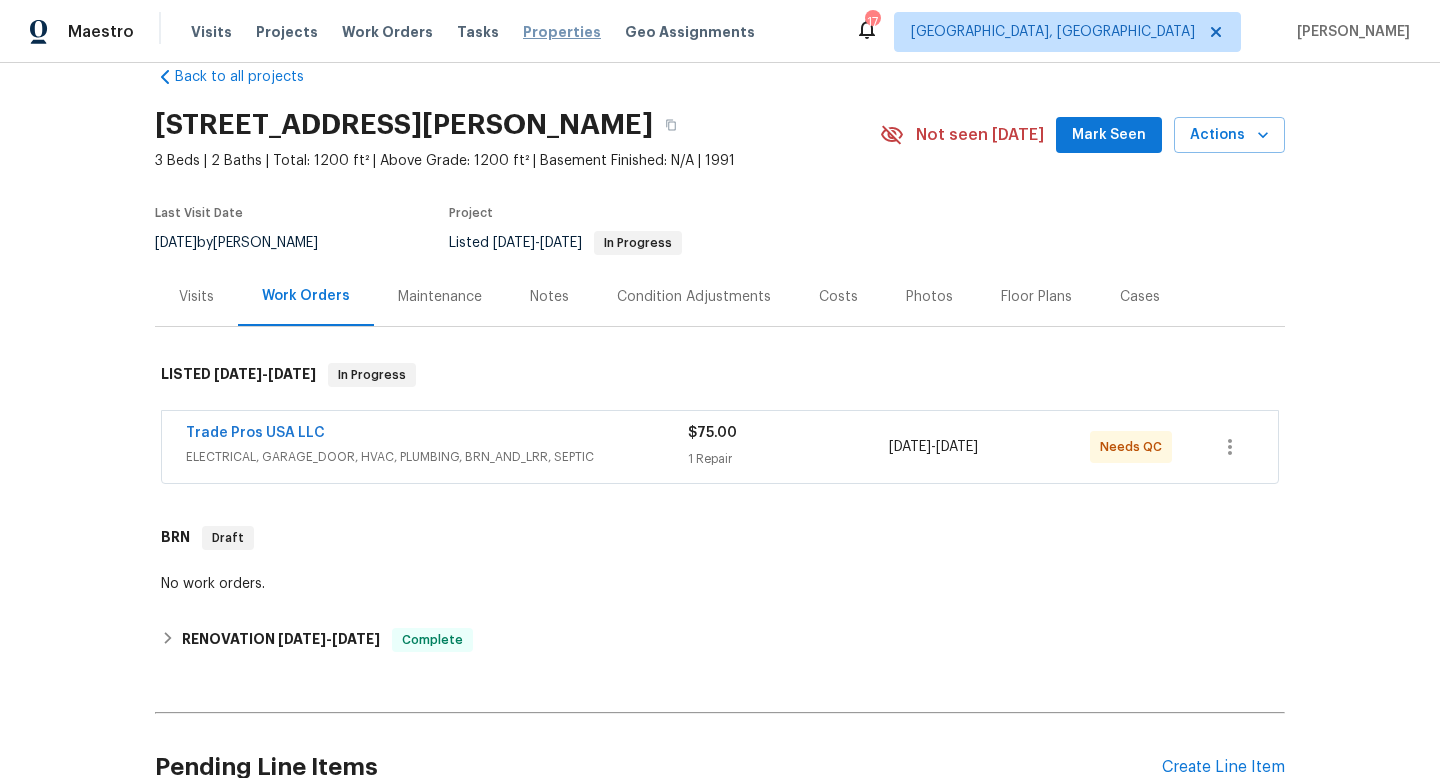 click on "Properties" at bounding box center [562, 32] 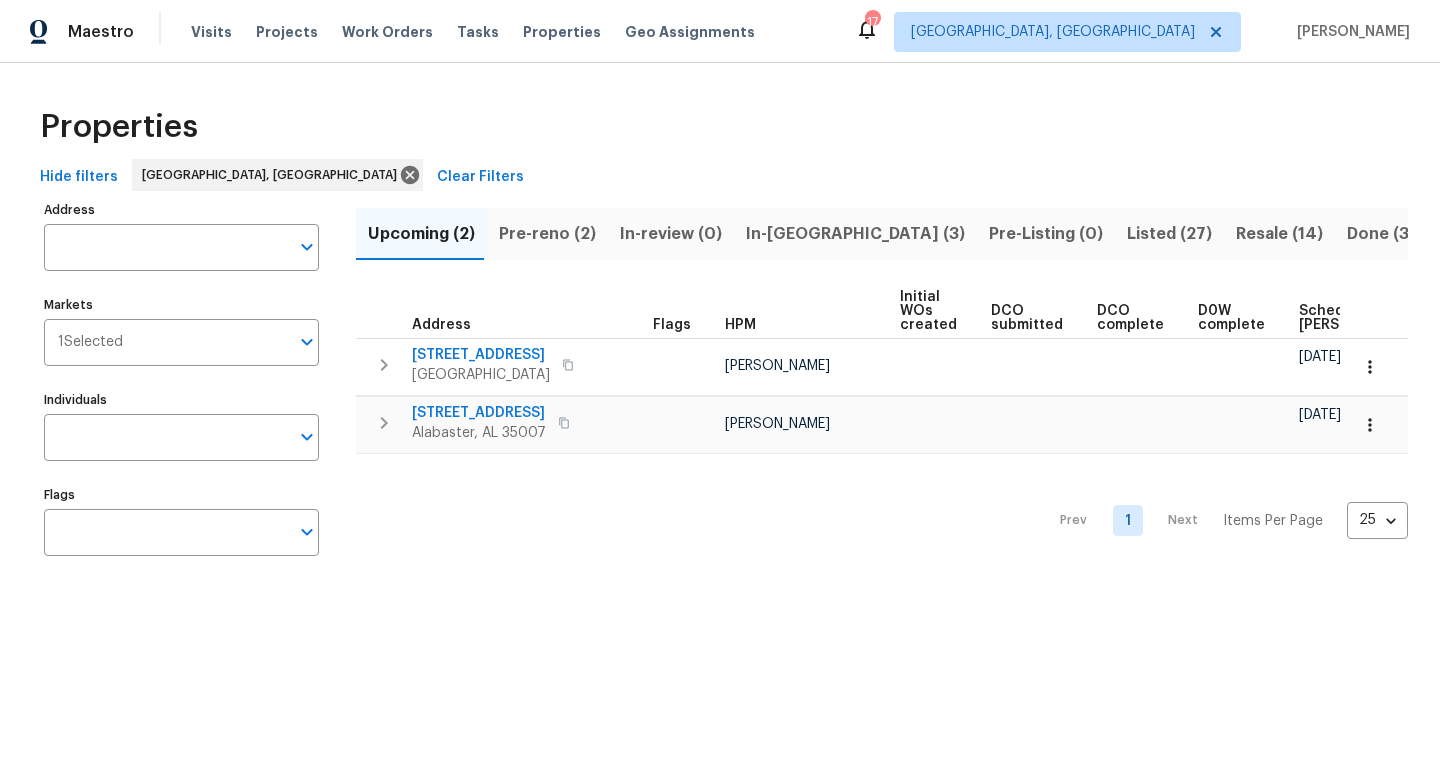 click on "Listed (27)" at bounding box center (1169, 234) 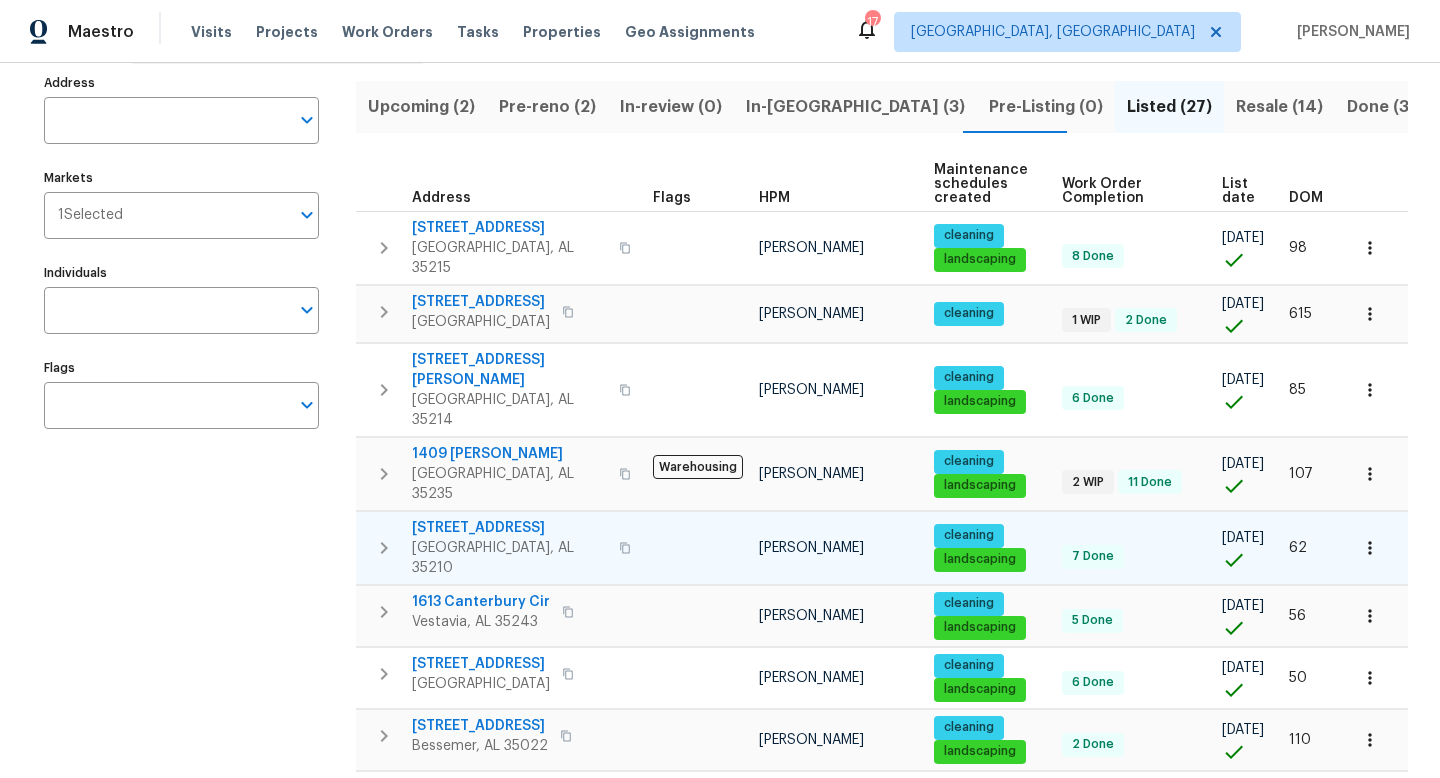 scroll, scrollTop: 184, scrollLeft: 0, axis: vertical 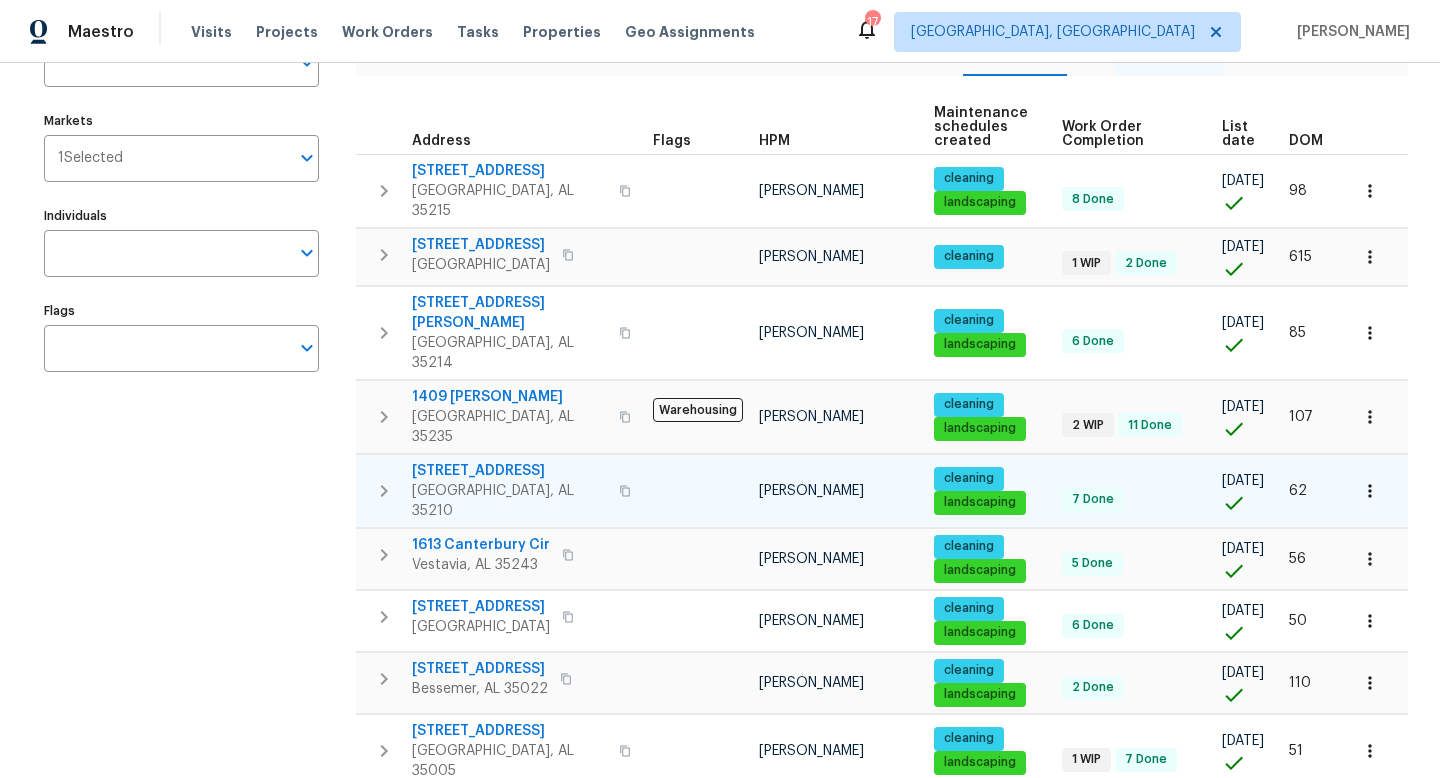 click on "5022 Juiata Dr" at bounding box center [509, 471] 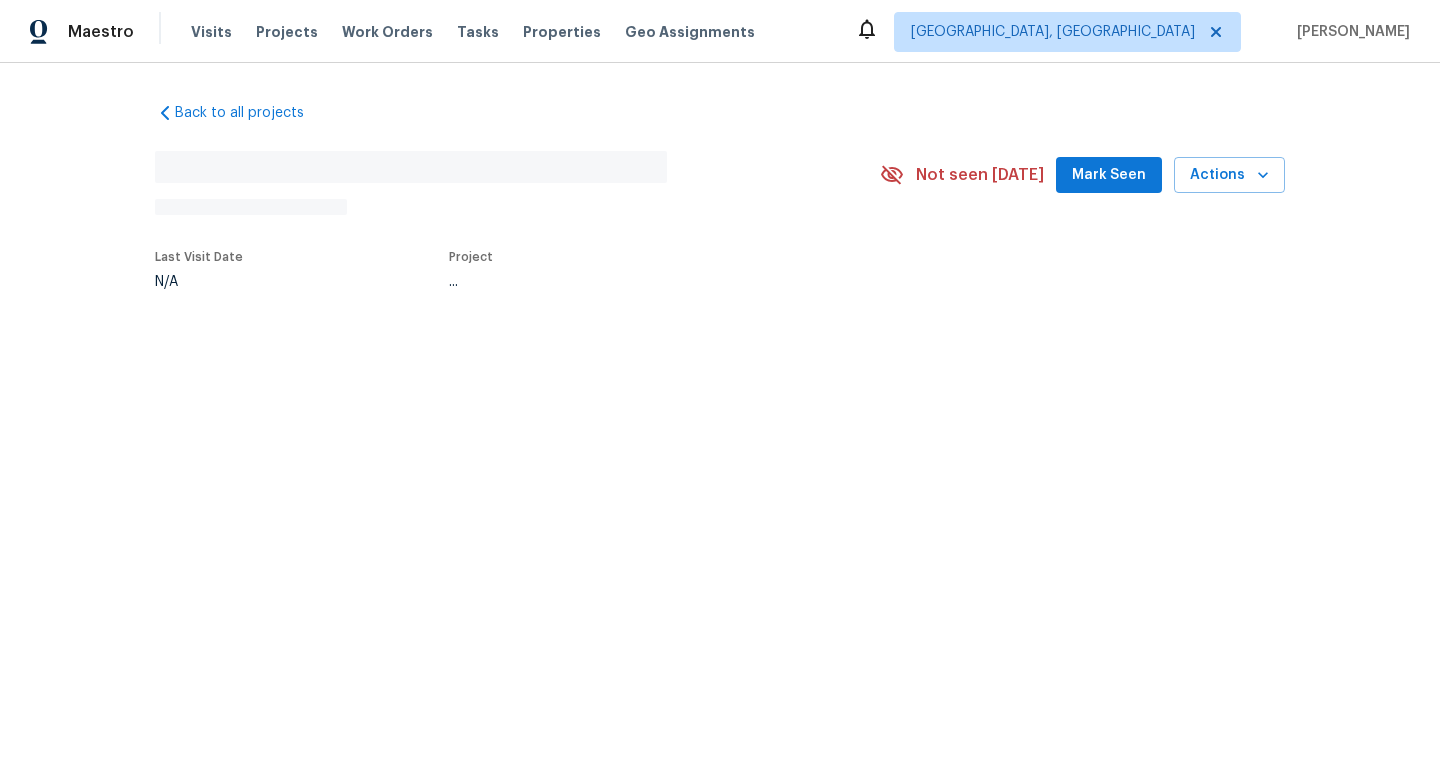 scroll, scrollTop: 0, scrollLeft: 0, axis: both 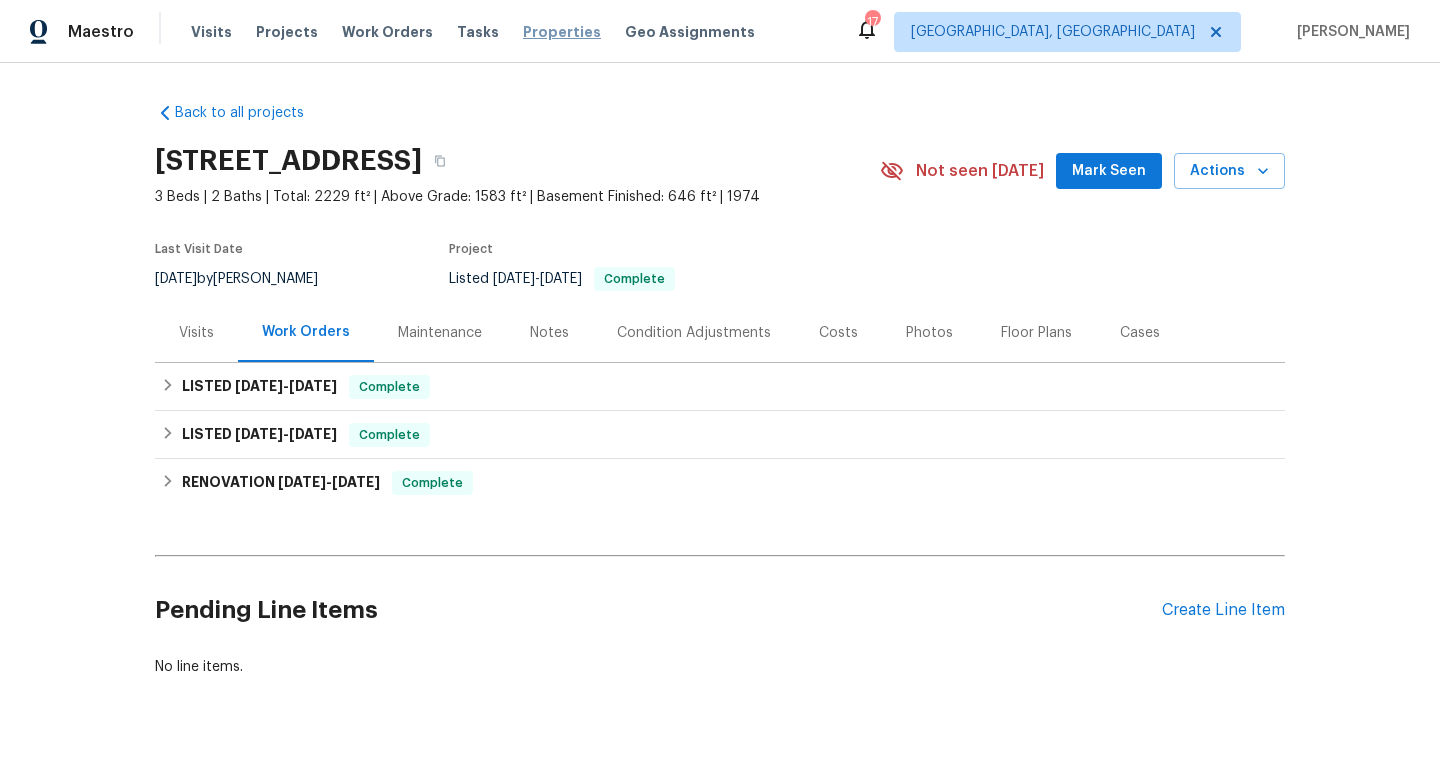 click on "Properties" at bounding box center (562, 32) 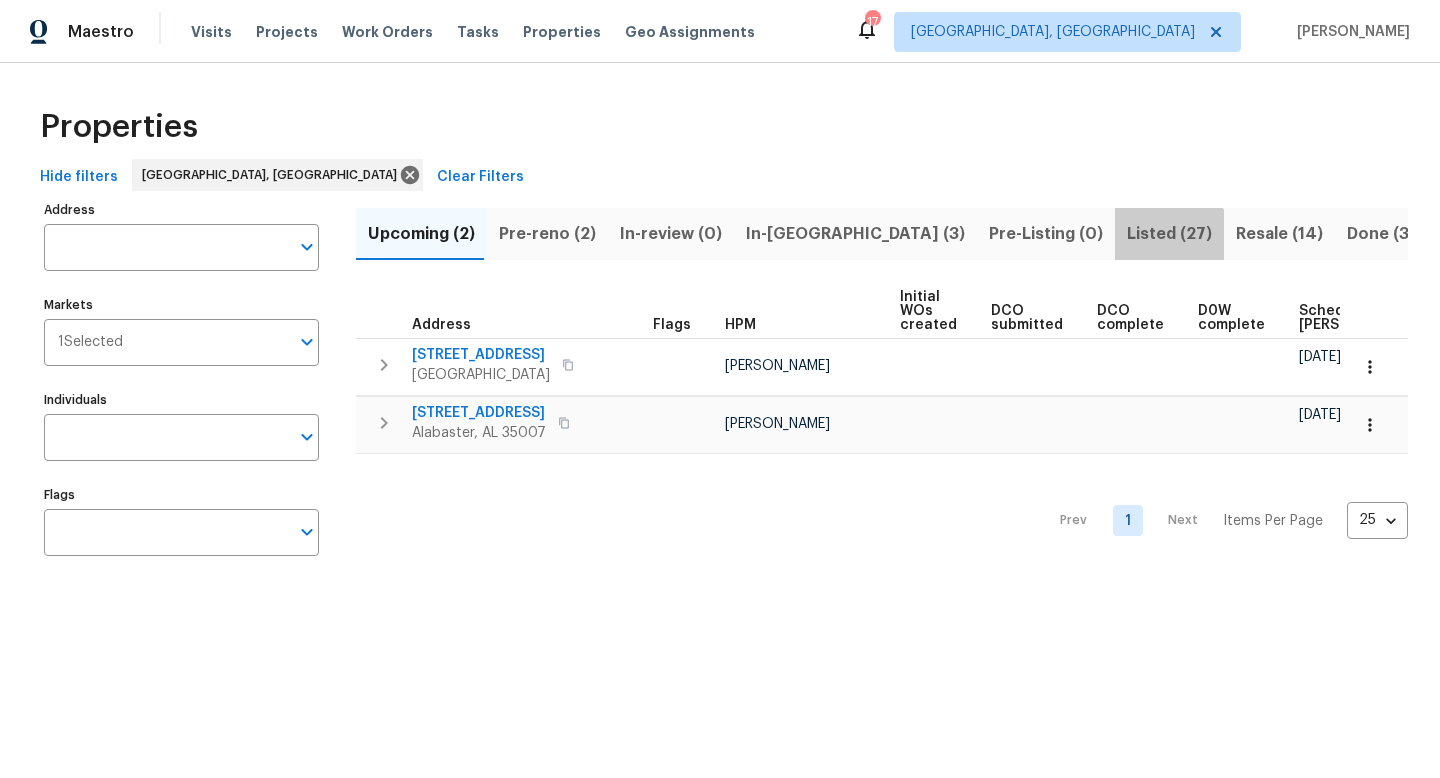 click on "Listed (27)" at bounding box center [1169, 234] 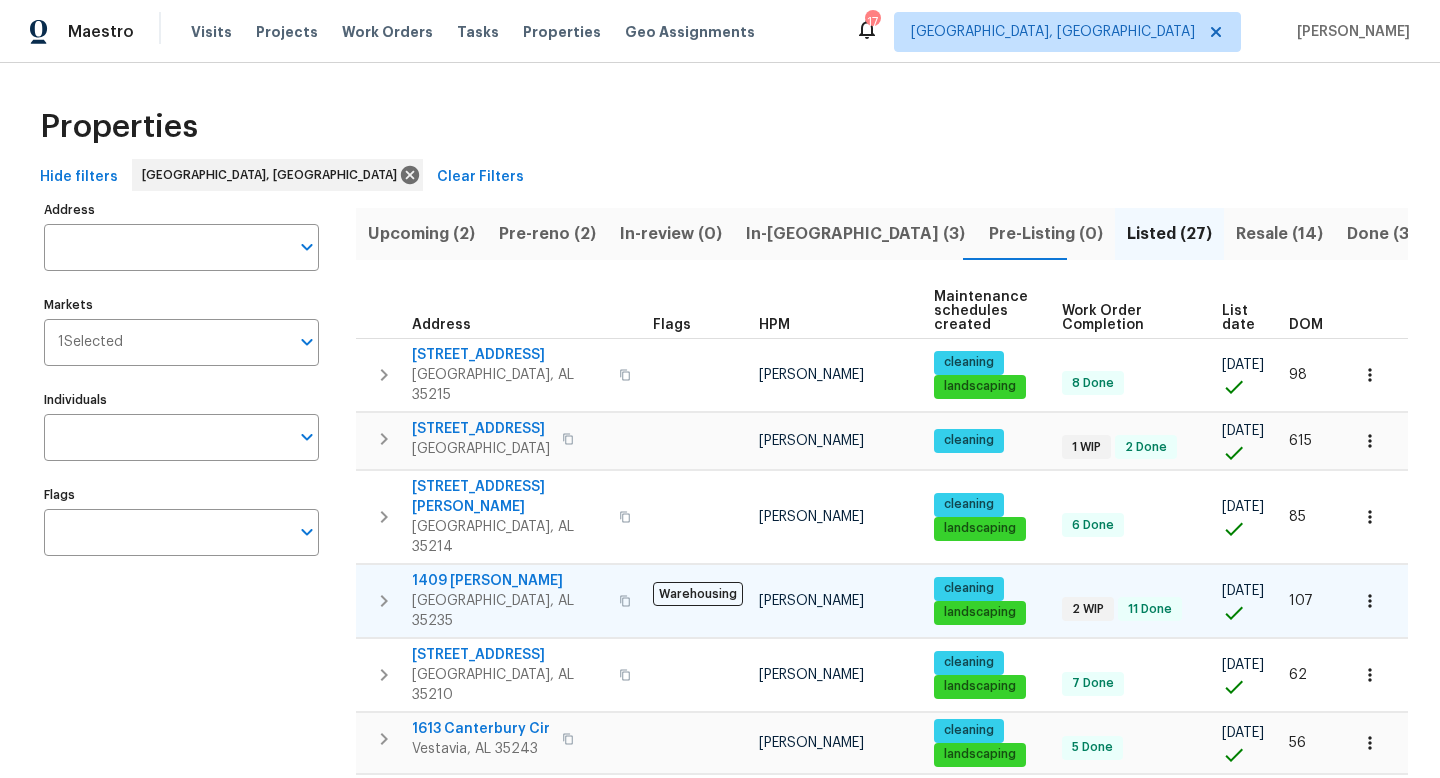scroll, scrollTop: 486, scrollLeft: 0, axis: vertical 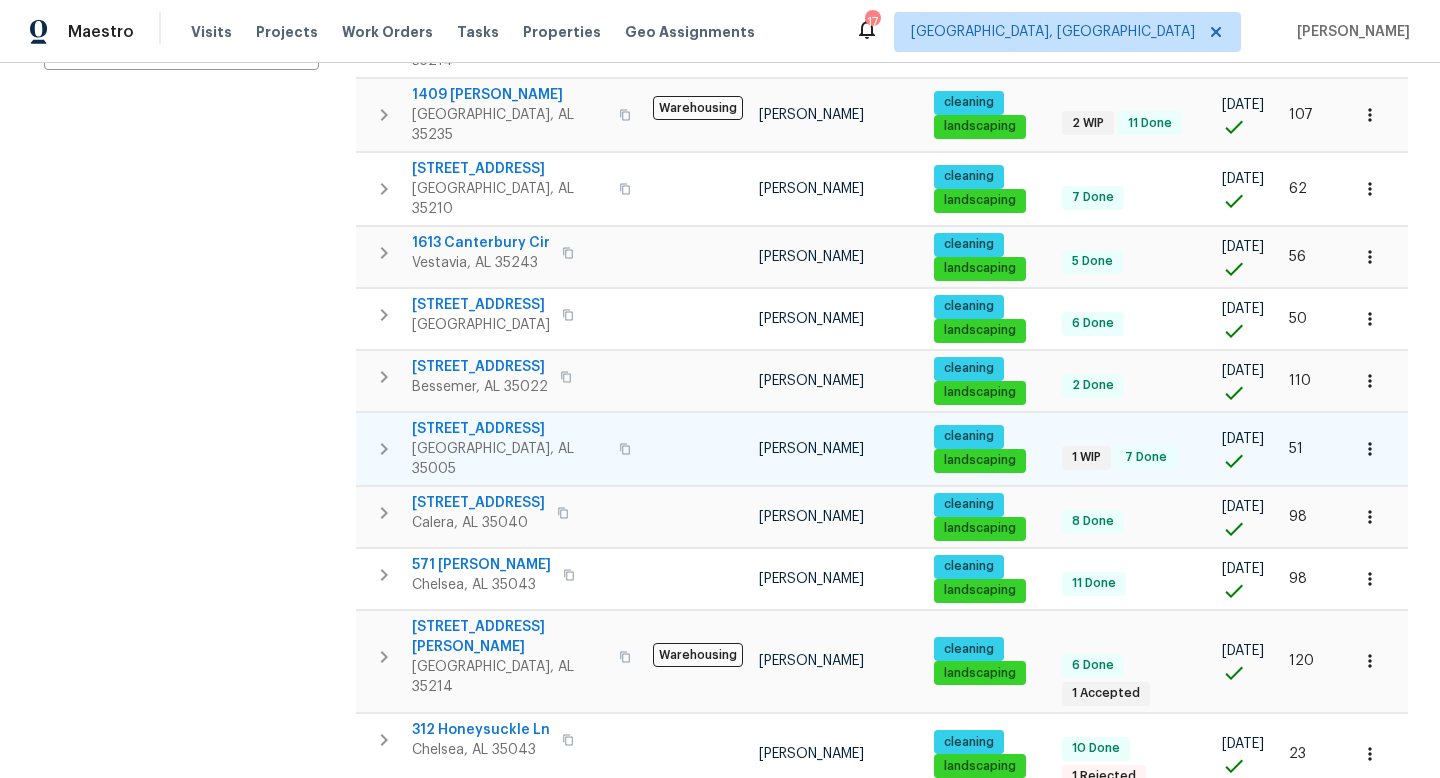 click on "[STREET_ADDRESS]" at bounding box center [509, 429] 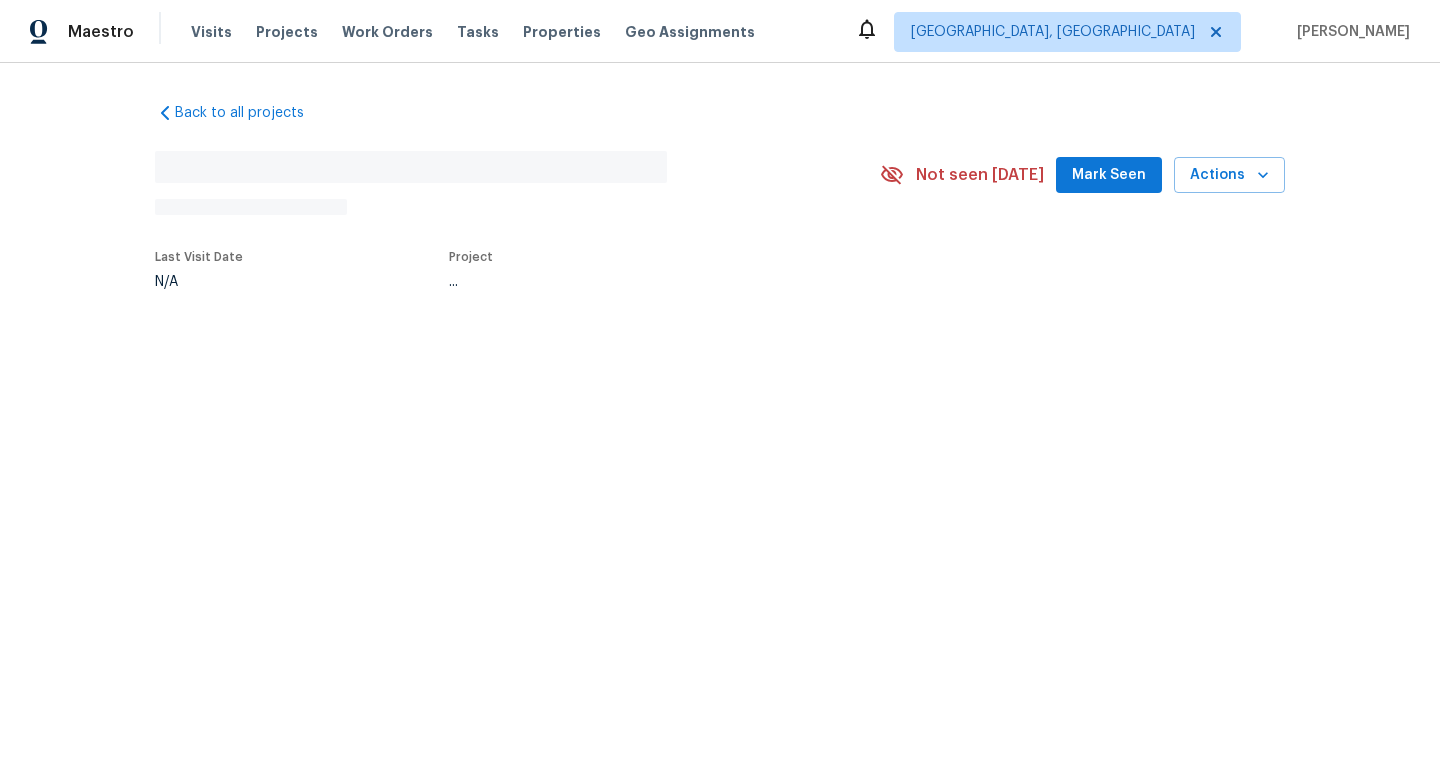 scroll, scrollTop: 0, scrollLeft: 0, axis: both 